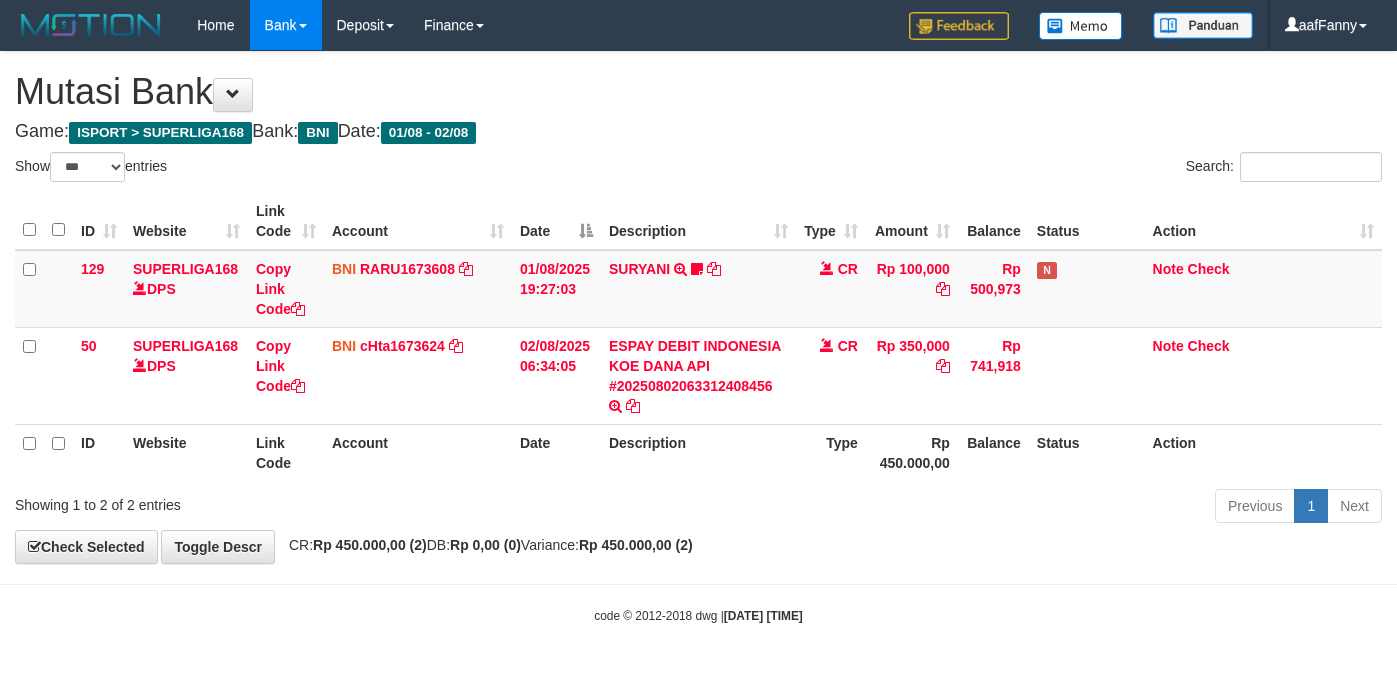 select on "***" 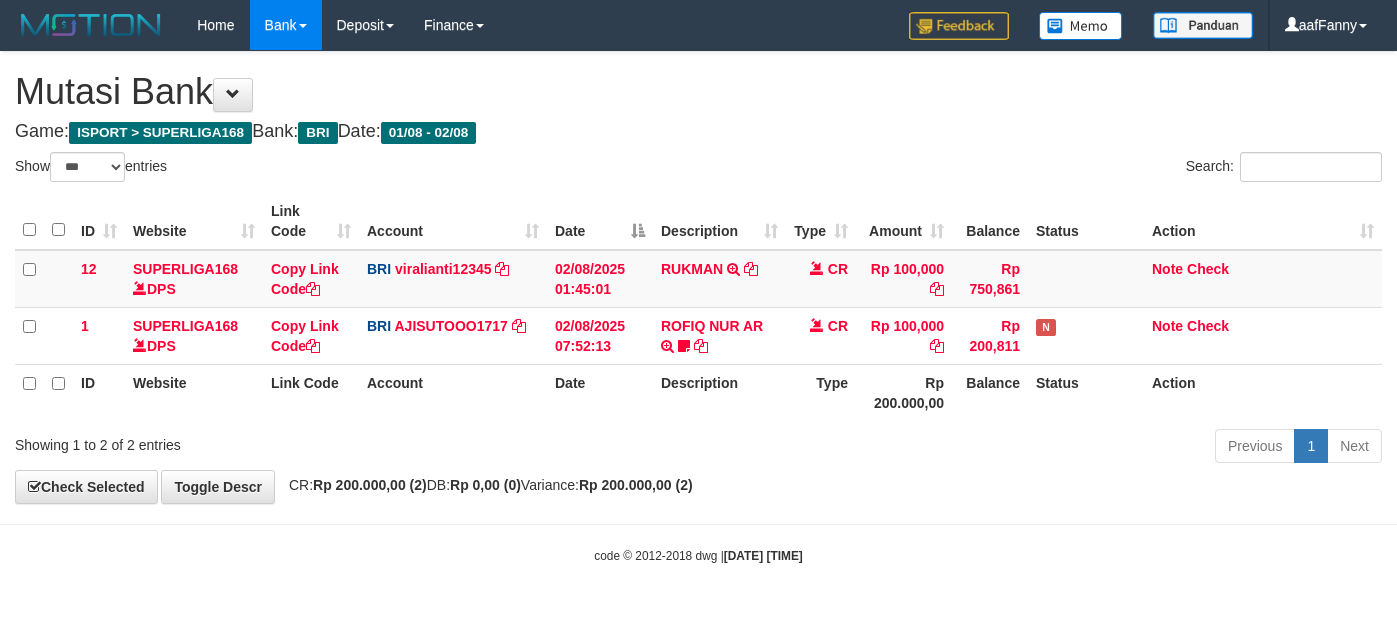 select on "***" 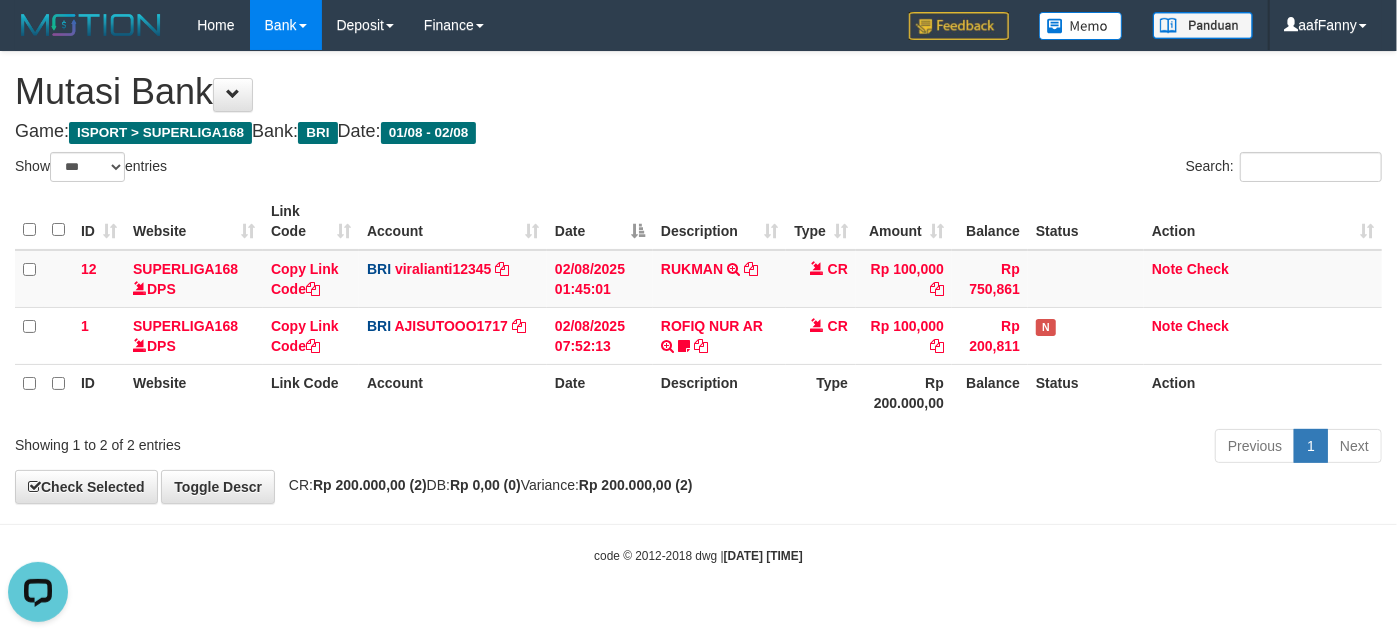 scroll, scrollTop: 0, scrollLeft: 0, axis: both 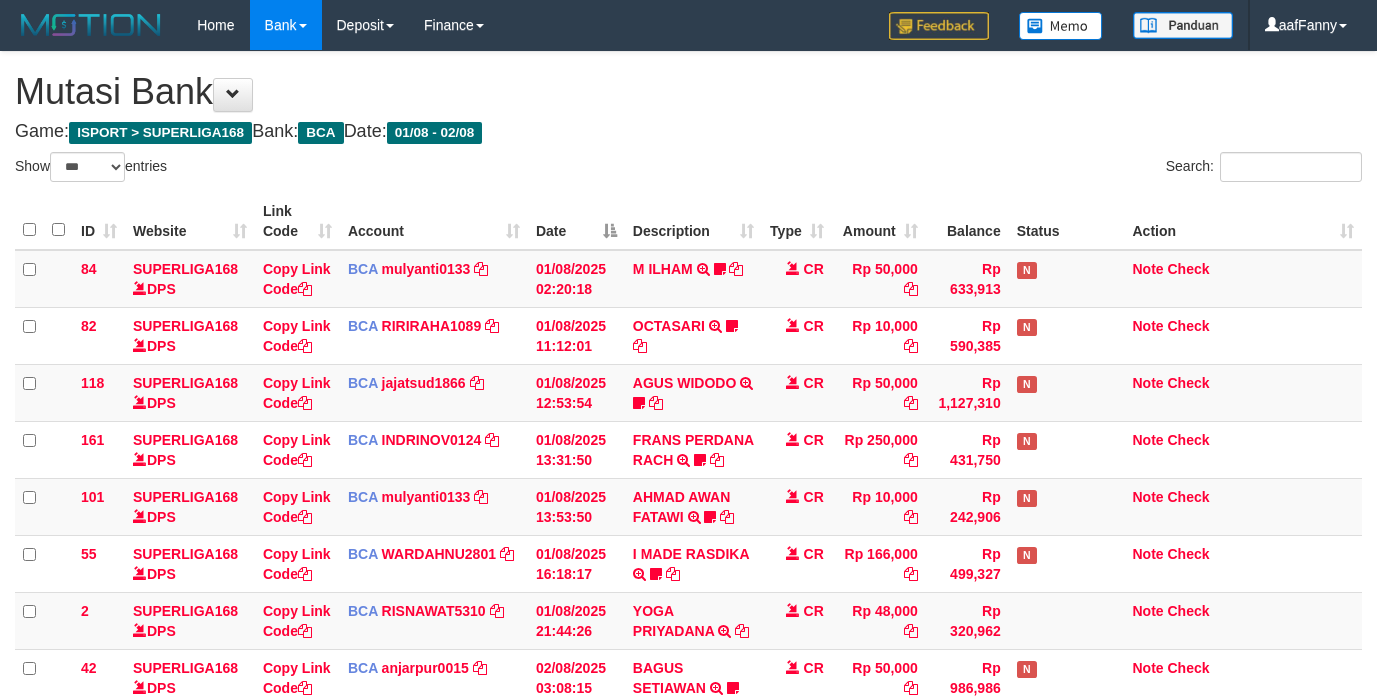 select on "***" 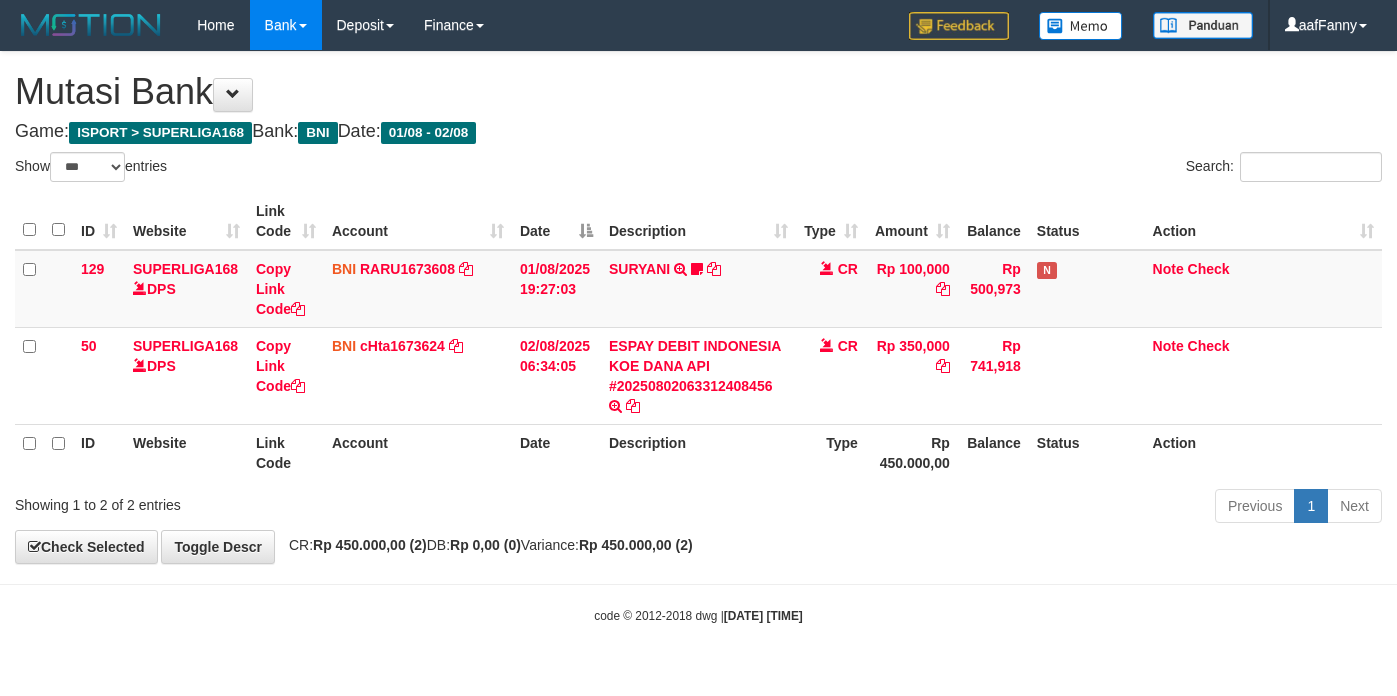 select on "***" 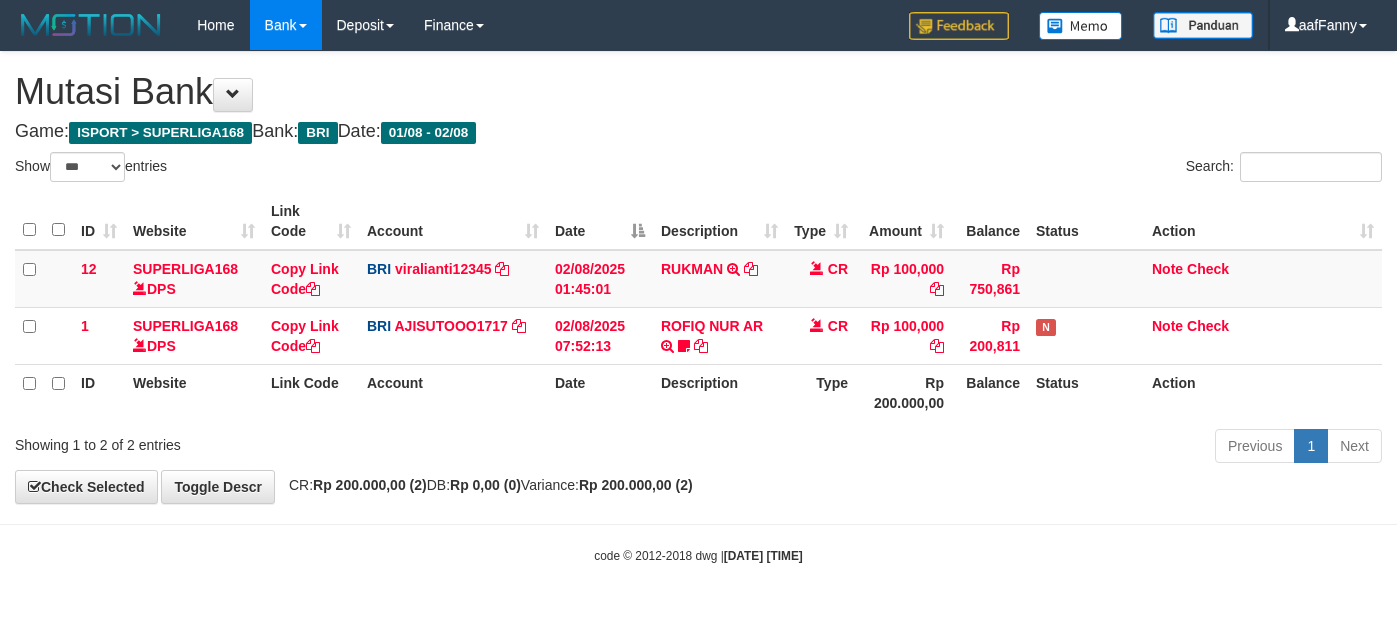 select on "***" 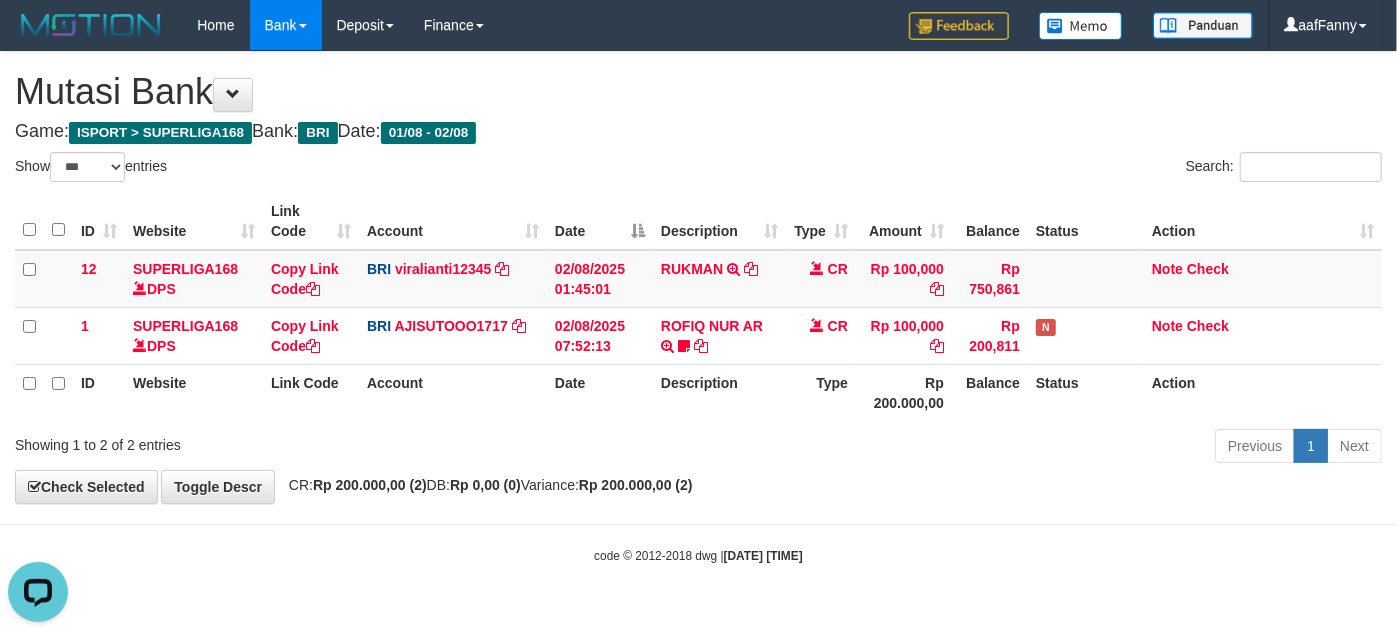 scroll, scrollTop: 0, scrollLeft: 0, axis: both 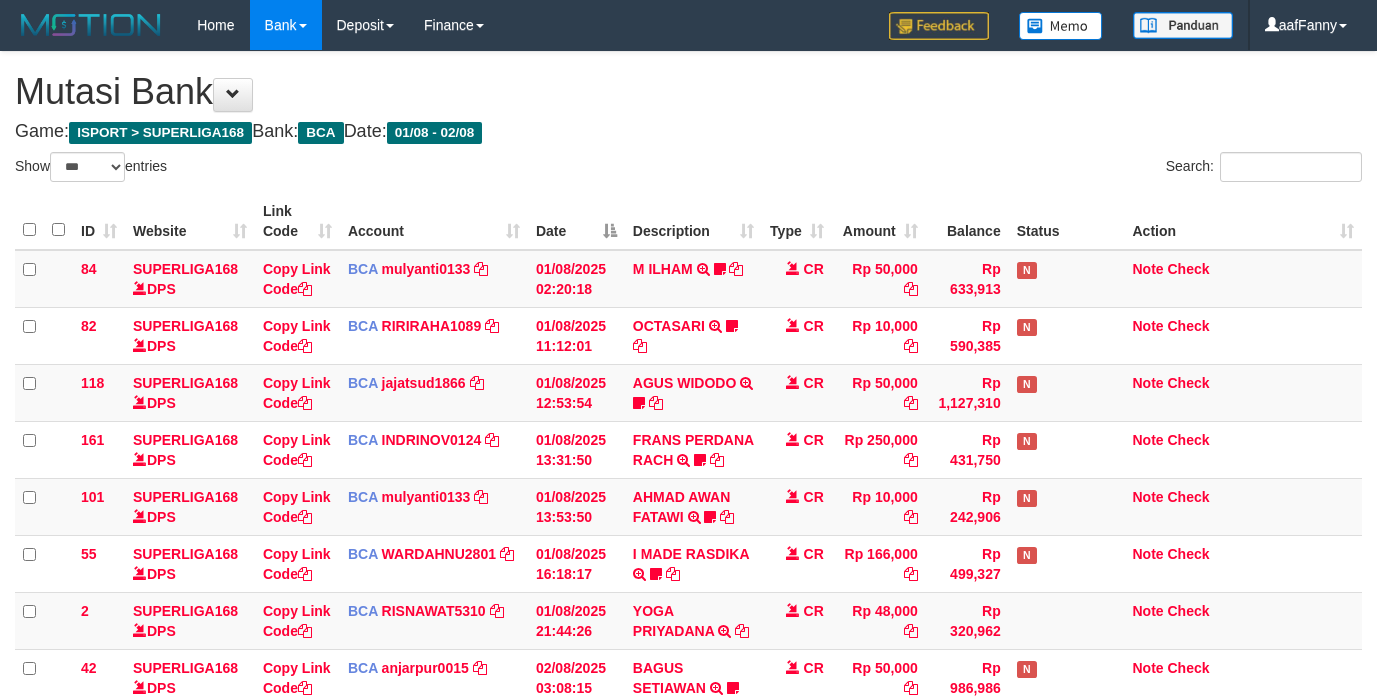 select on "***" 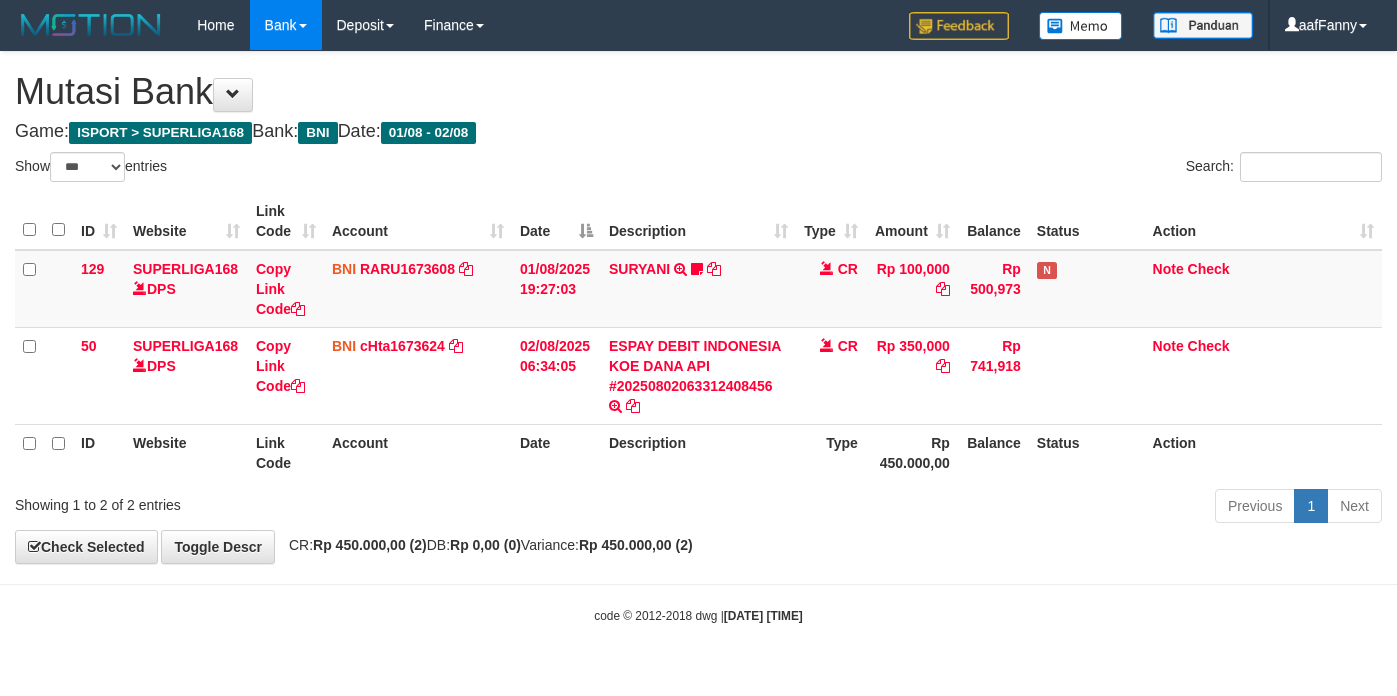 select on "***" 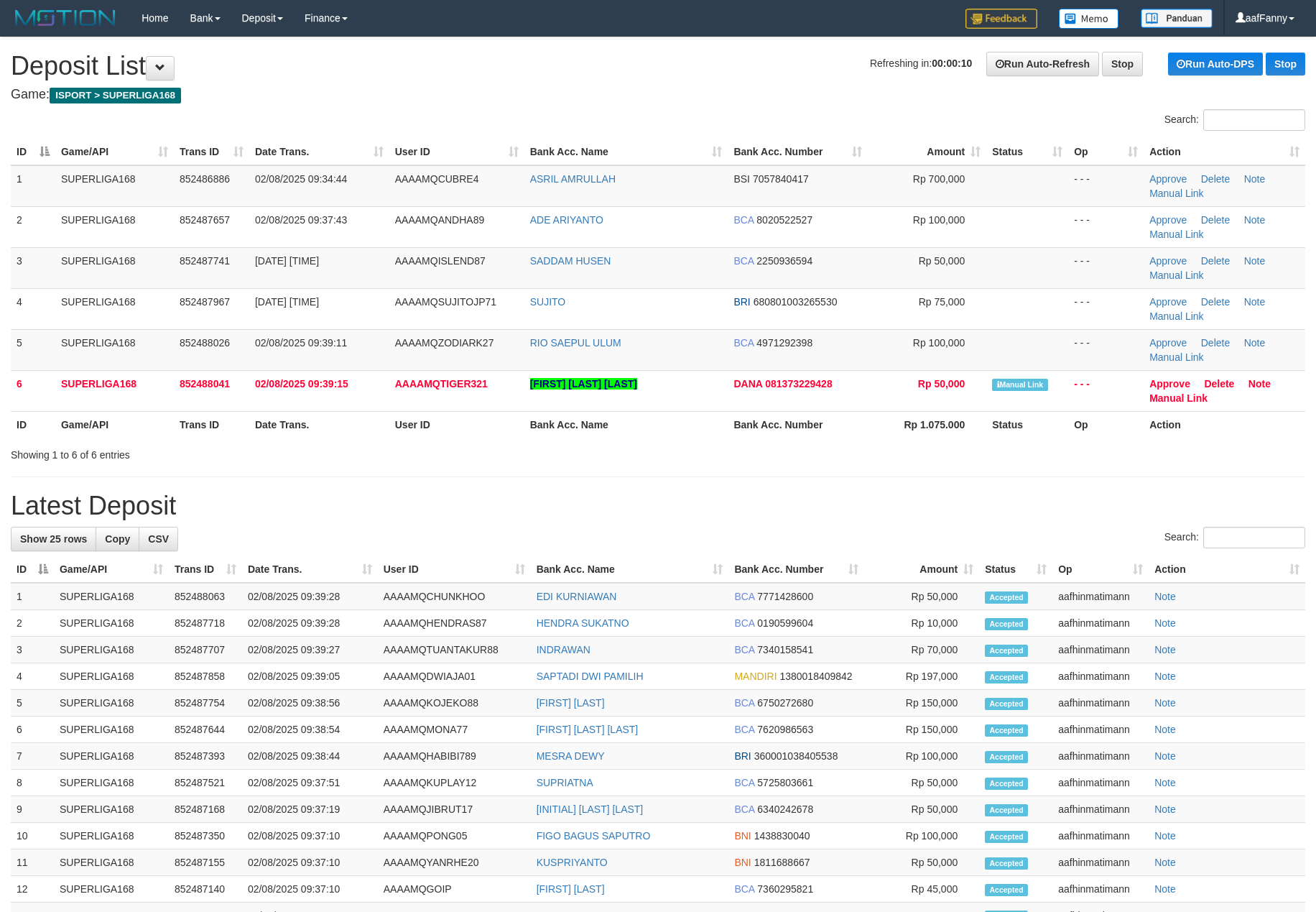 scroll, scrollTop: 0, scrollLeft: 0, axis: both 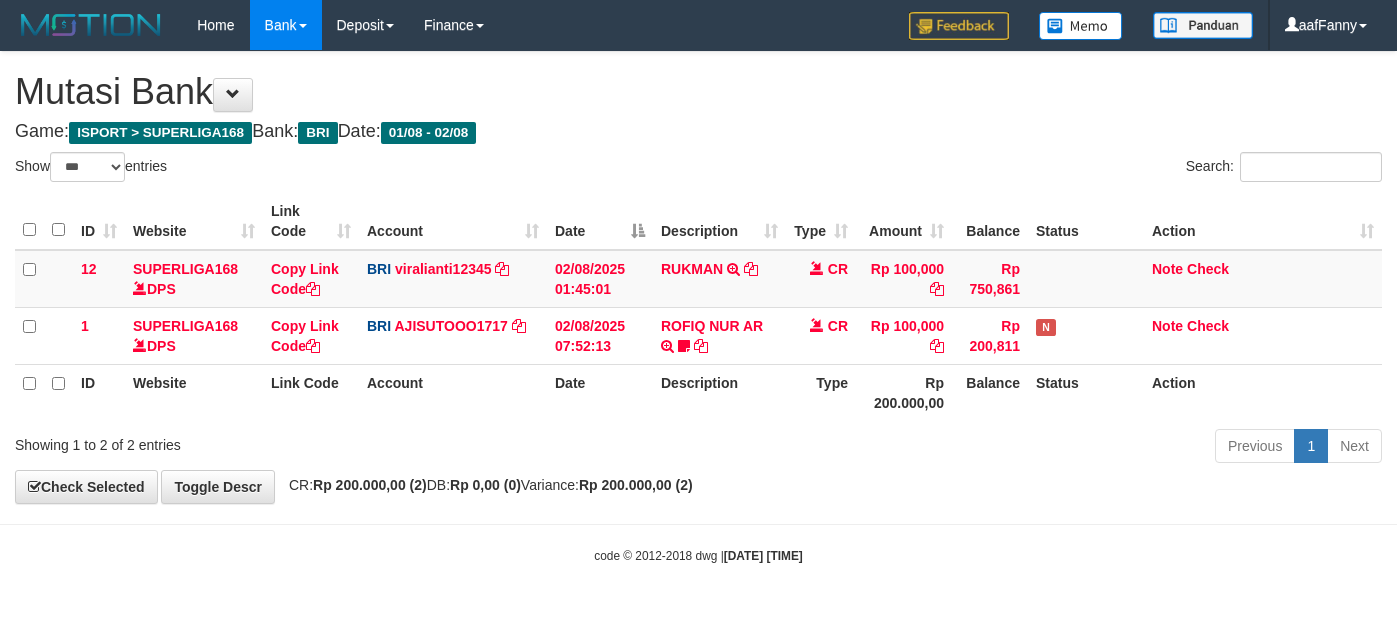 select on "***" 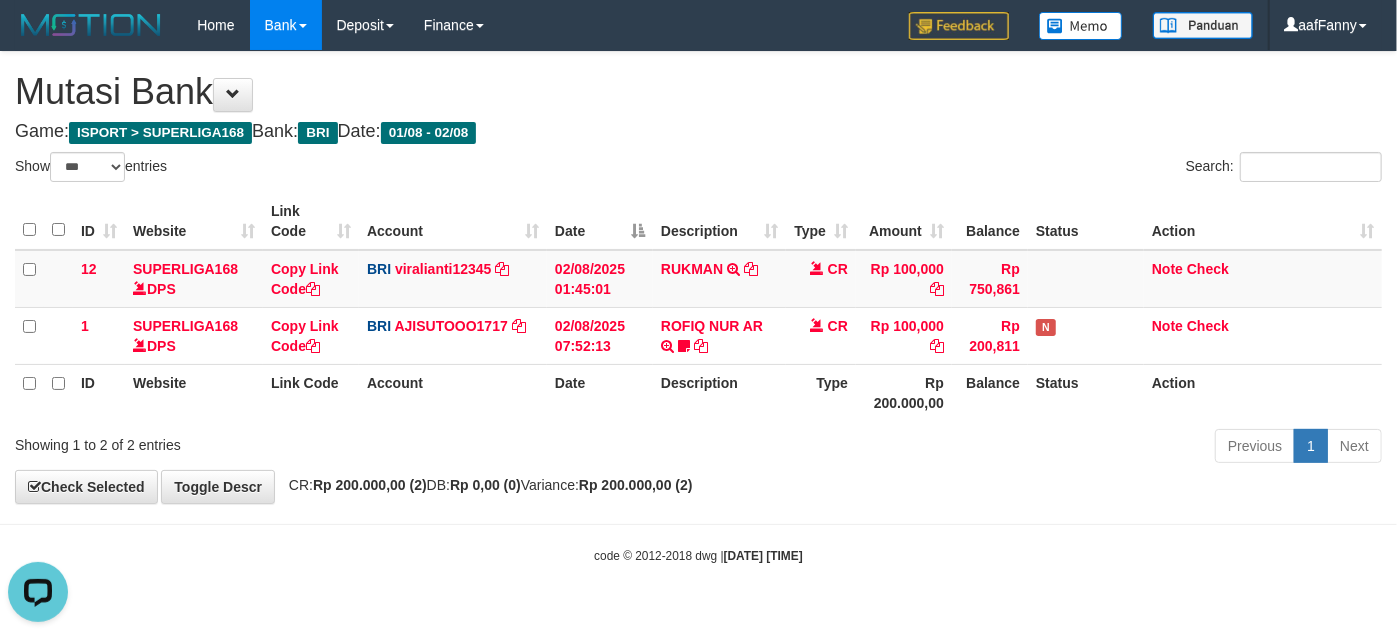 scroll, scrollTop: 0, scrollLeft: 0, axis: both 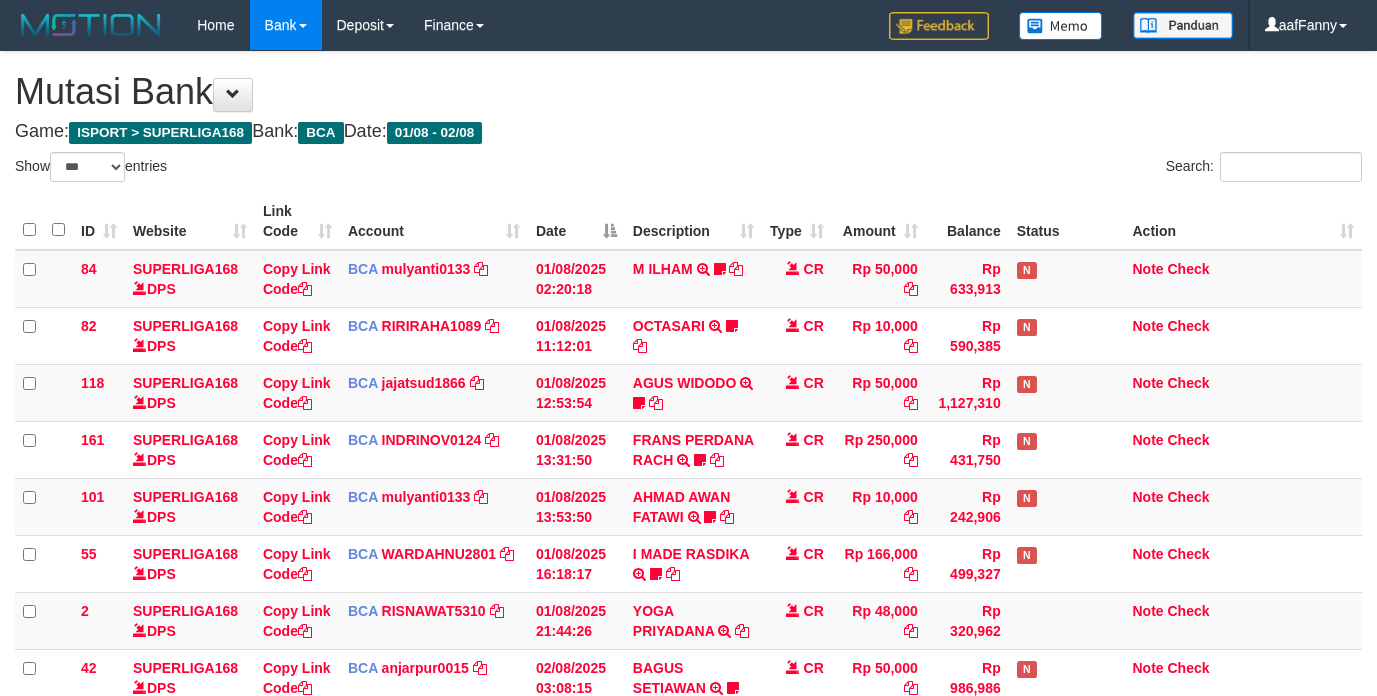 select on "***" 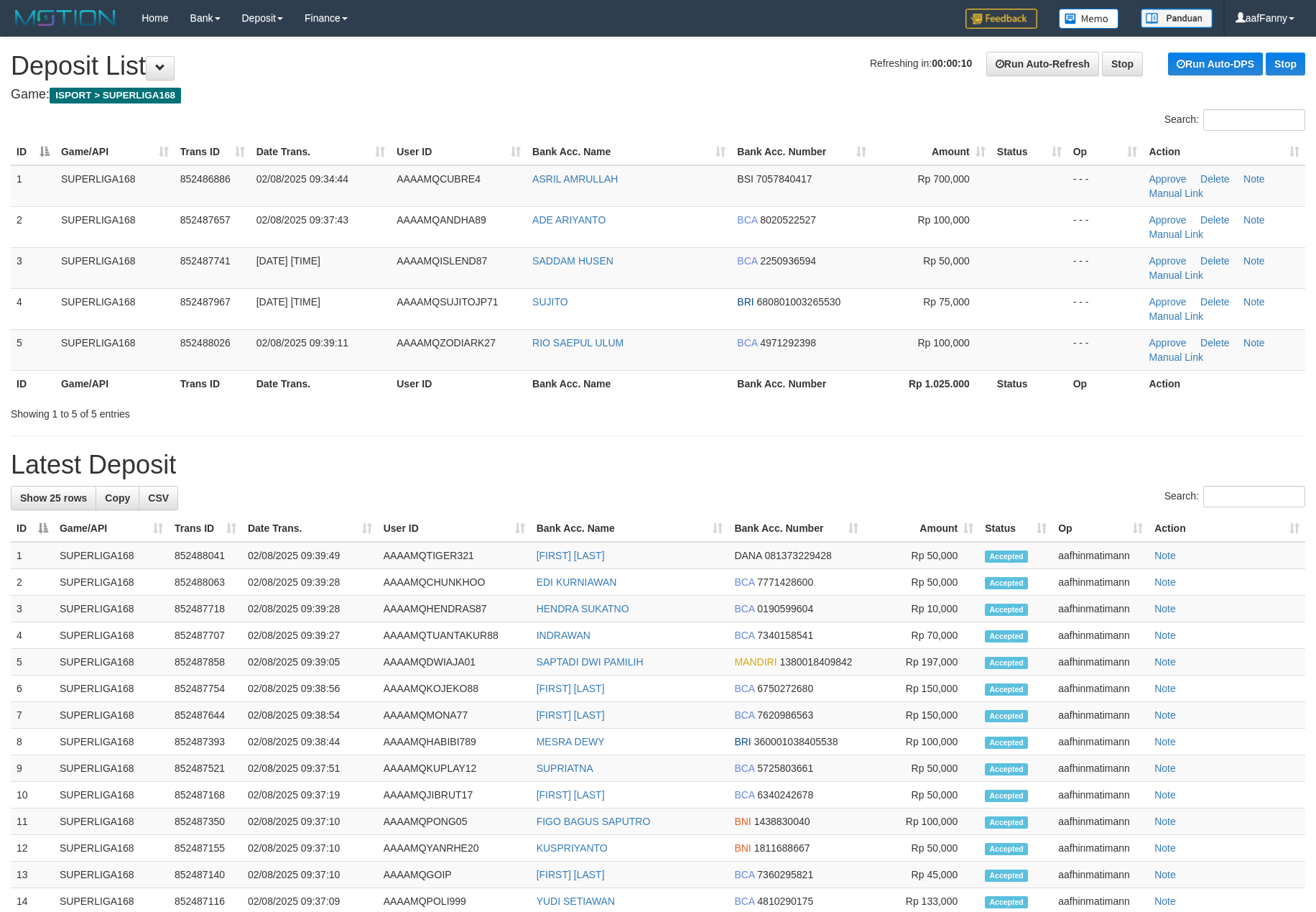 scroll, scrollTop: 0, scrollLeft: 0, axis: both 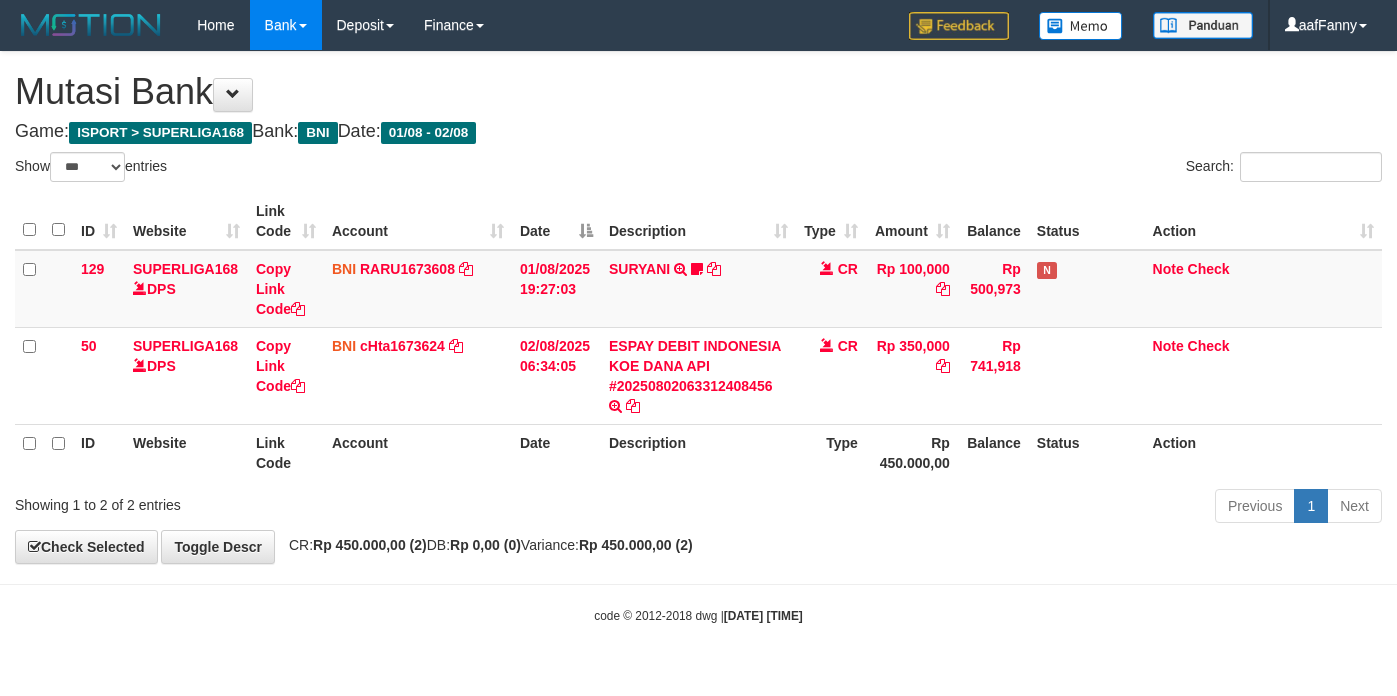 select on "***" 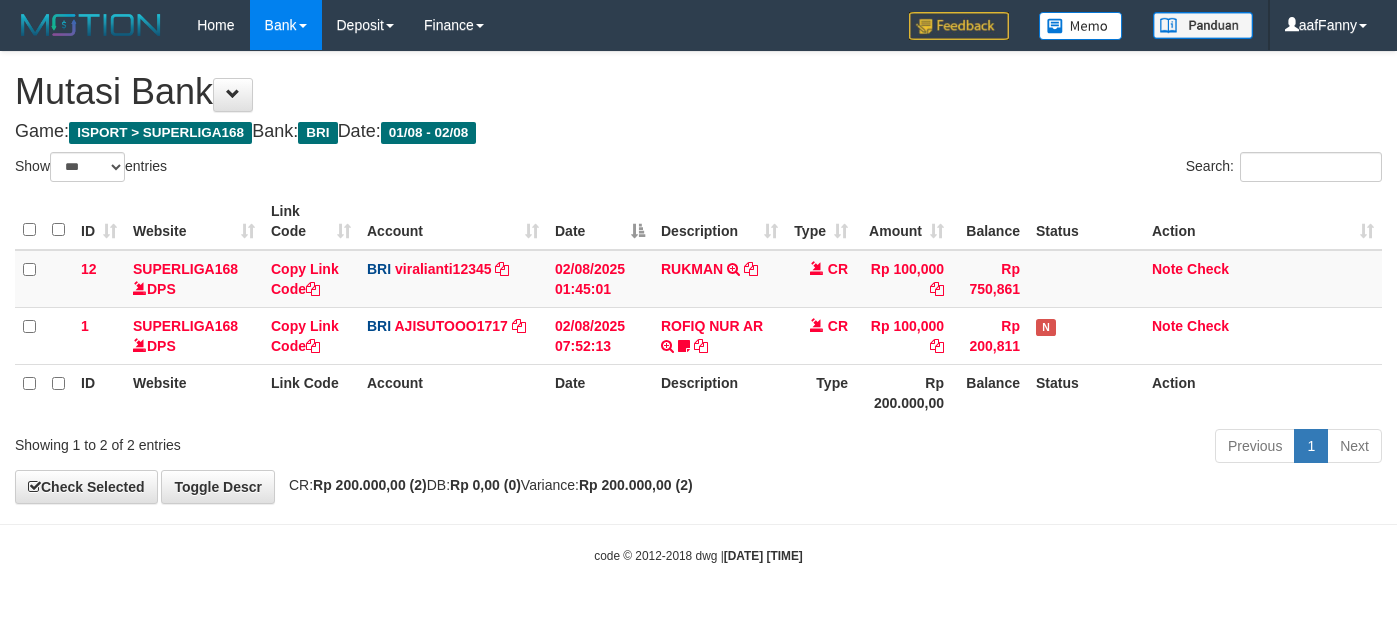 select on "***" 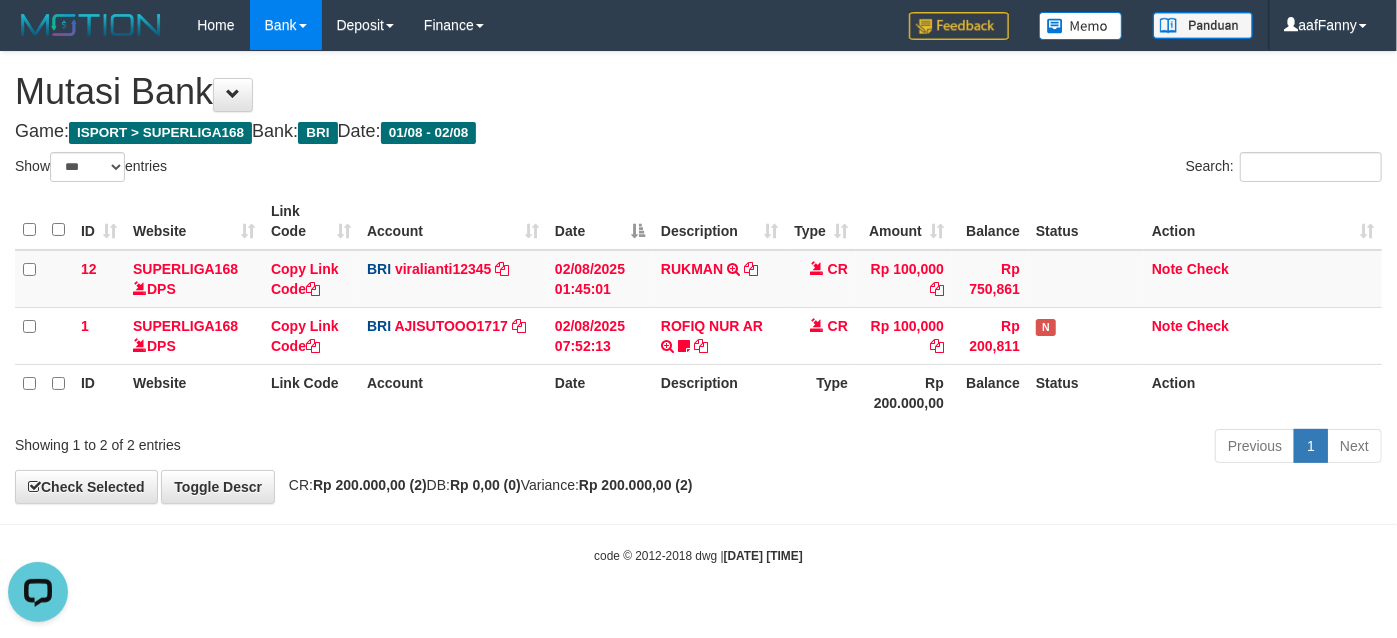 scroll, scrollTop: 0, scrollLeft: 0, axis: both 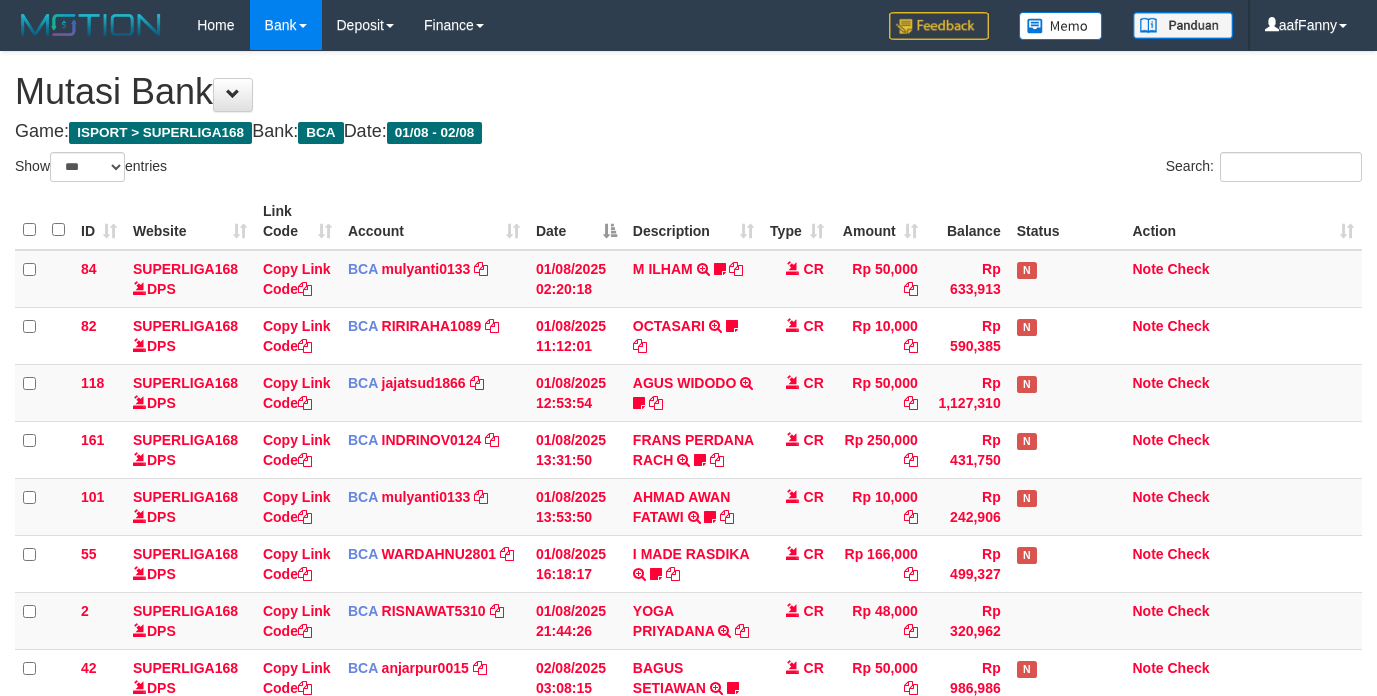 select on "***" 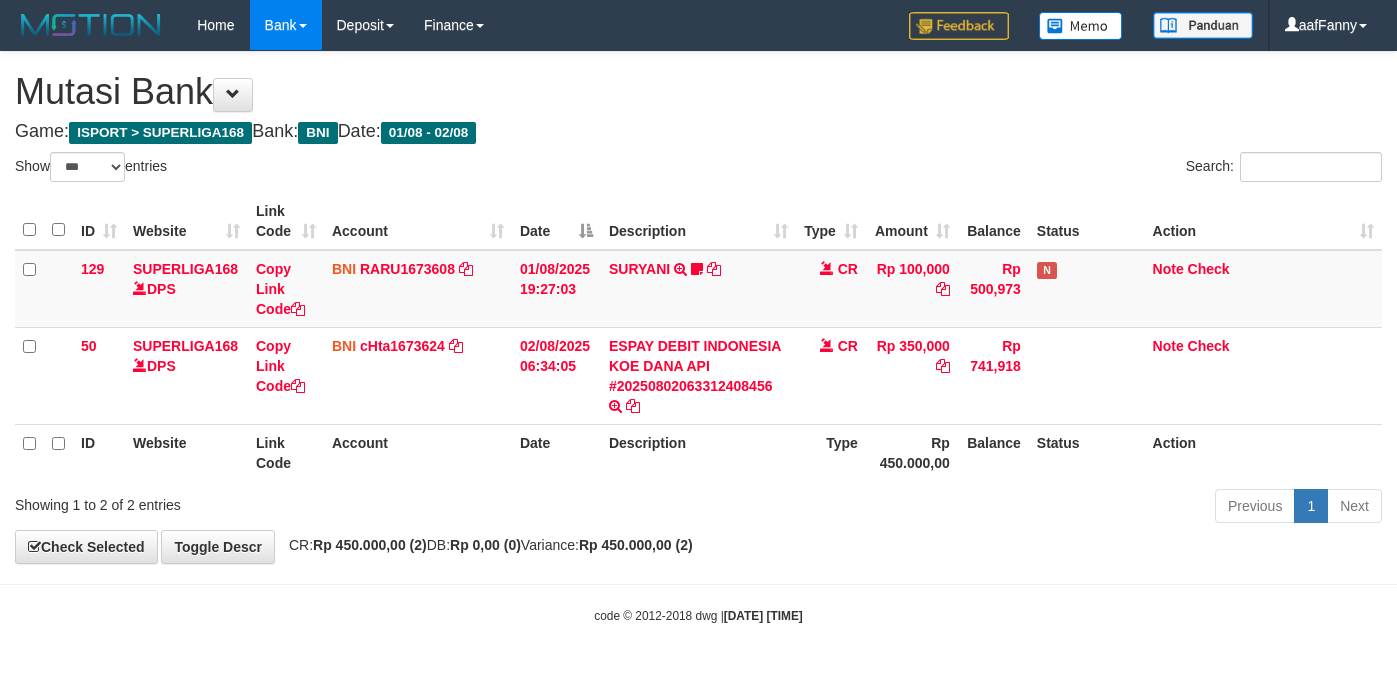 select on "***" 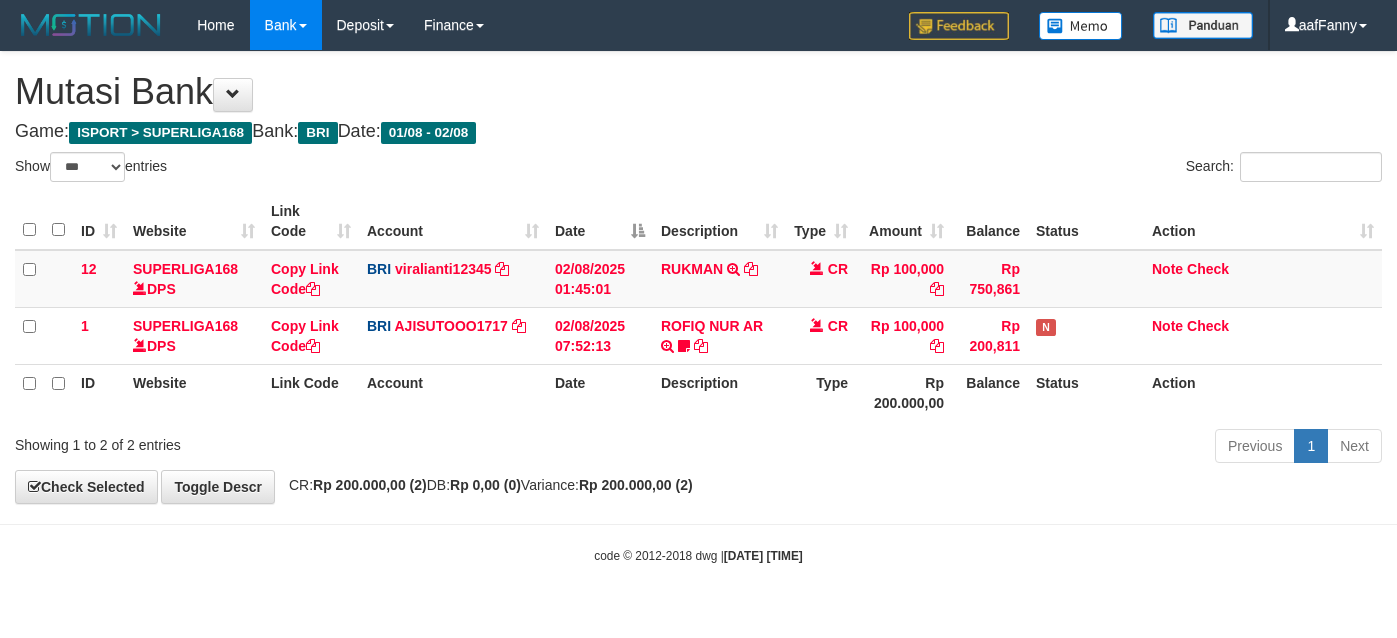 select on "***" 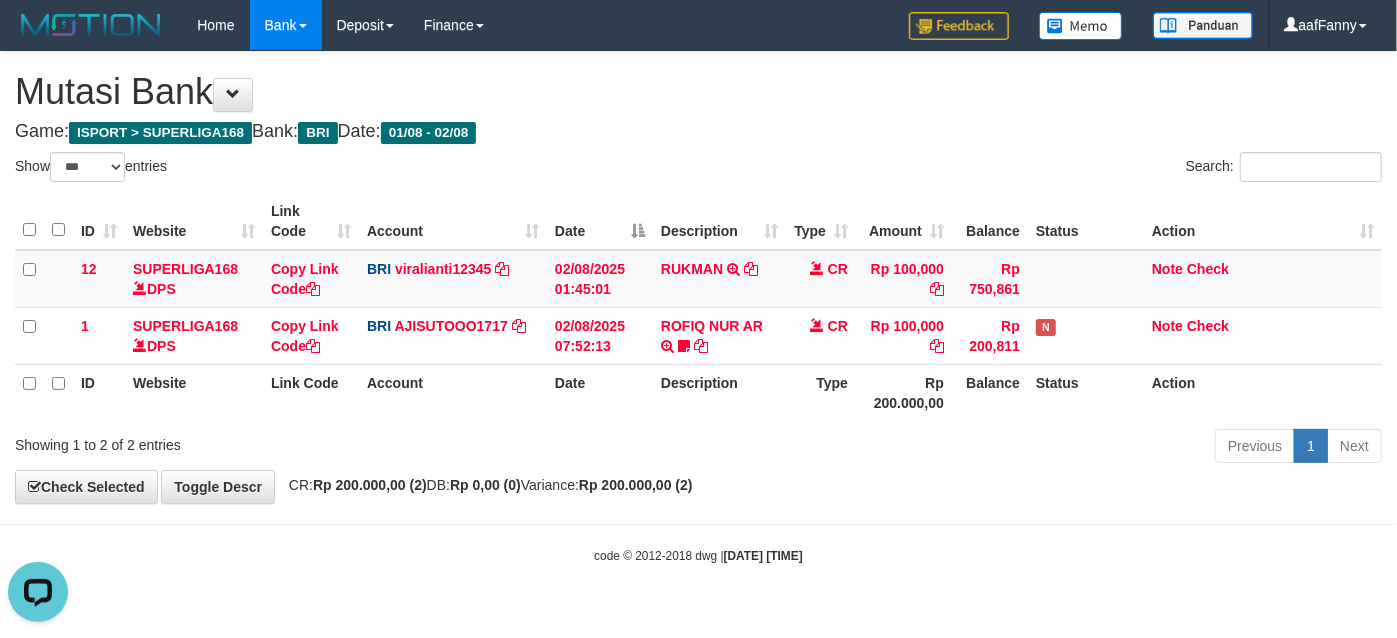 scroll, scrollTop: 0, scrollLeft: 0, axis: both 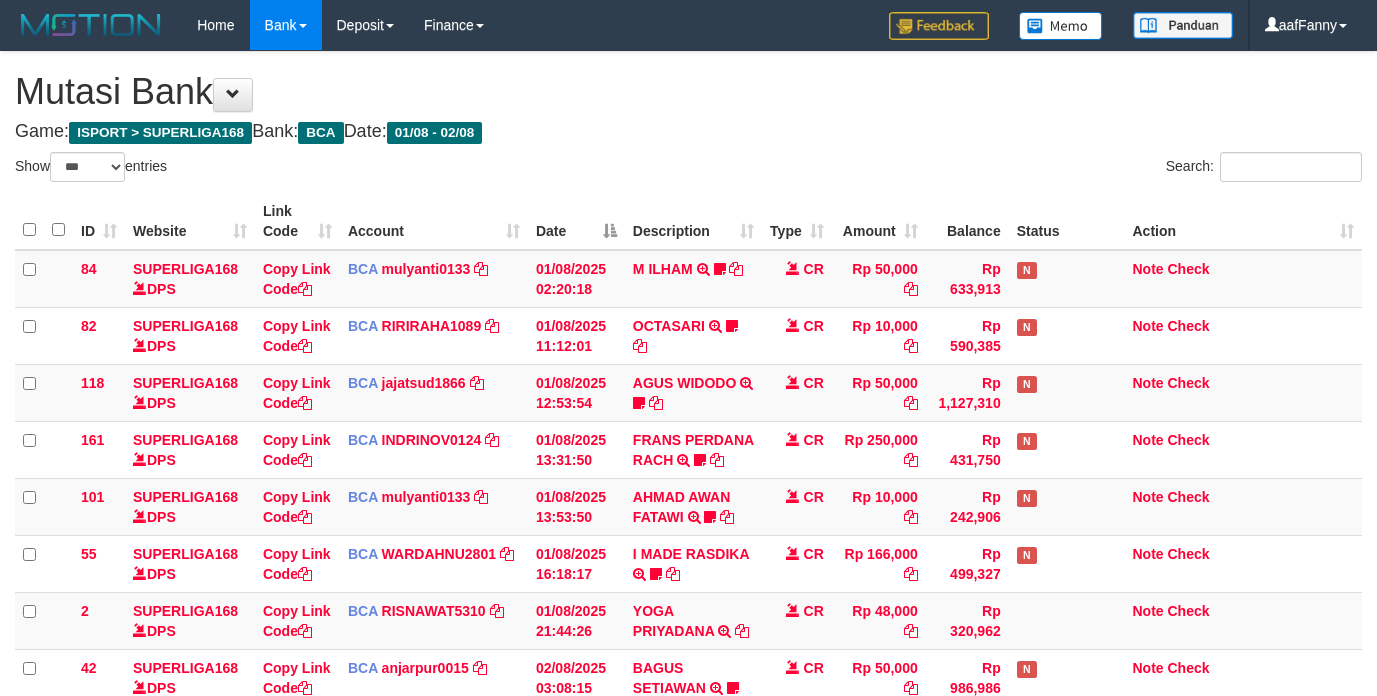 select on "***" 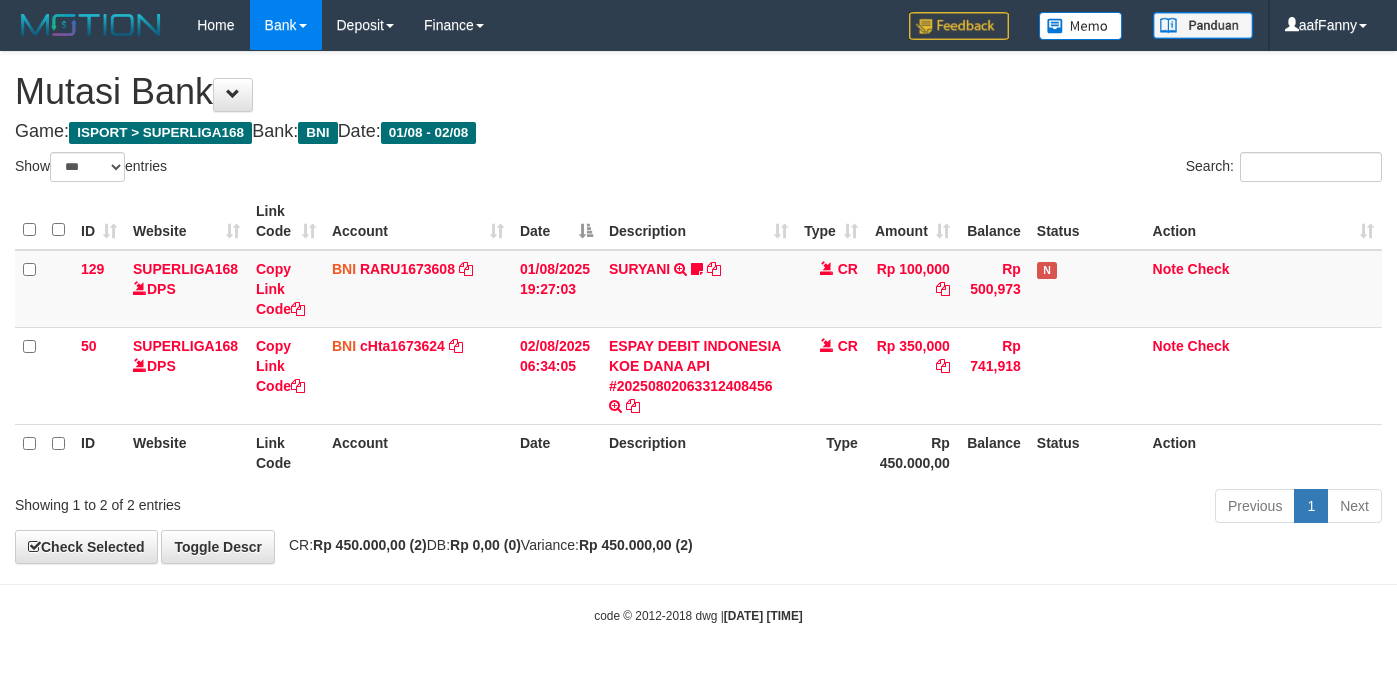 select on "***" 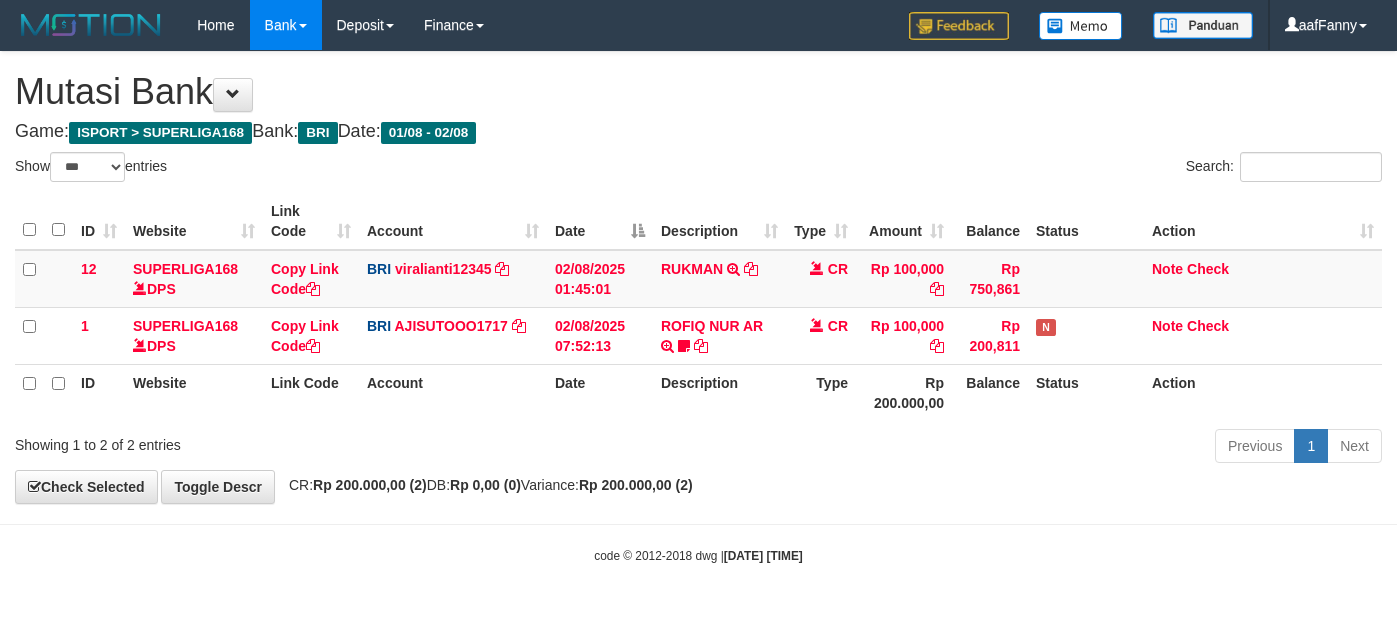 select on "***" 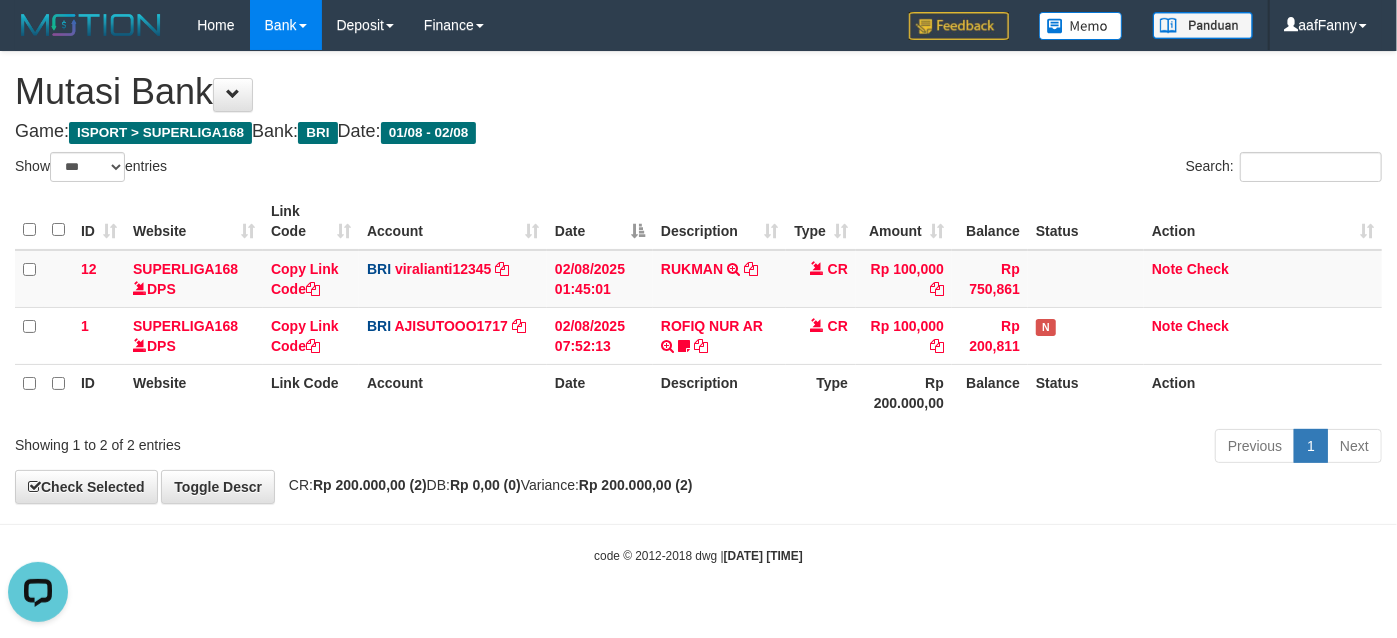 scroll, scrollTop: 0, scrollLeft: 0, axis: both 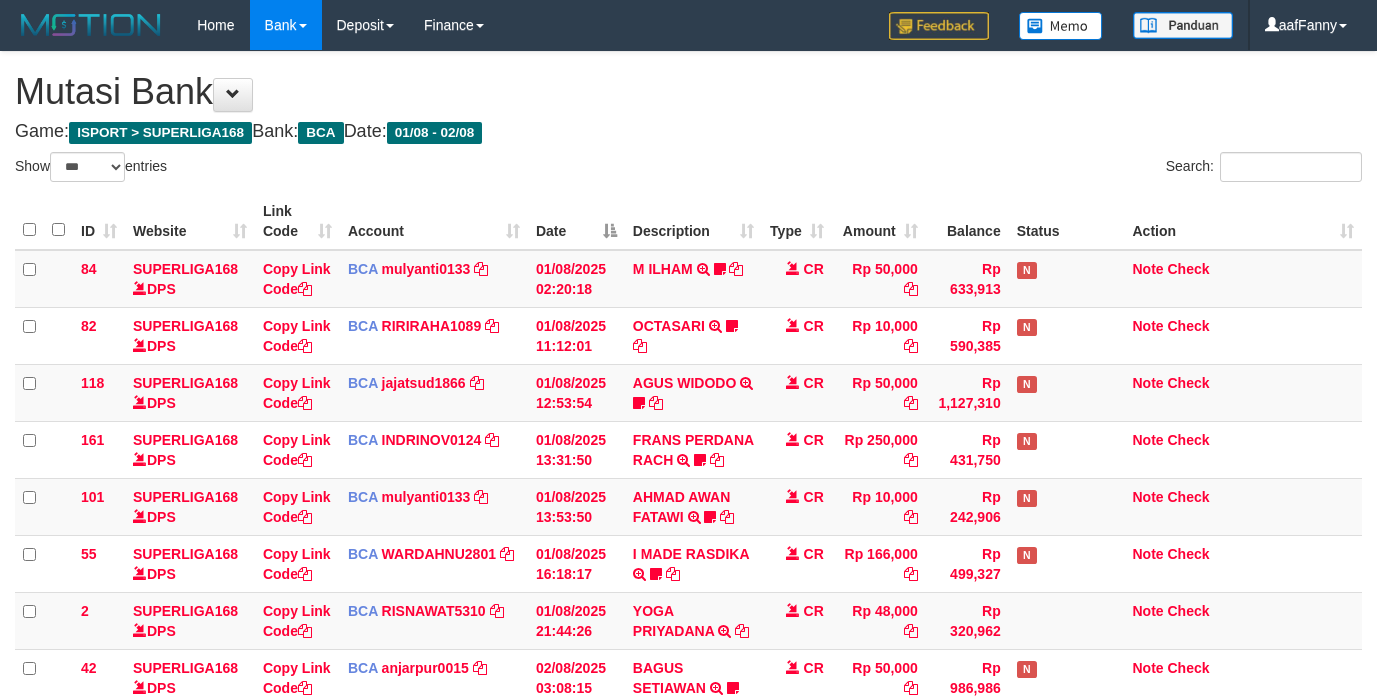 select on "***" 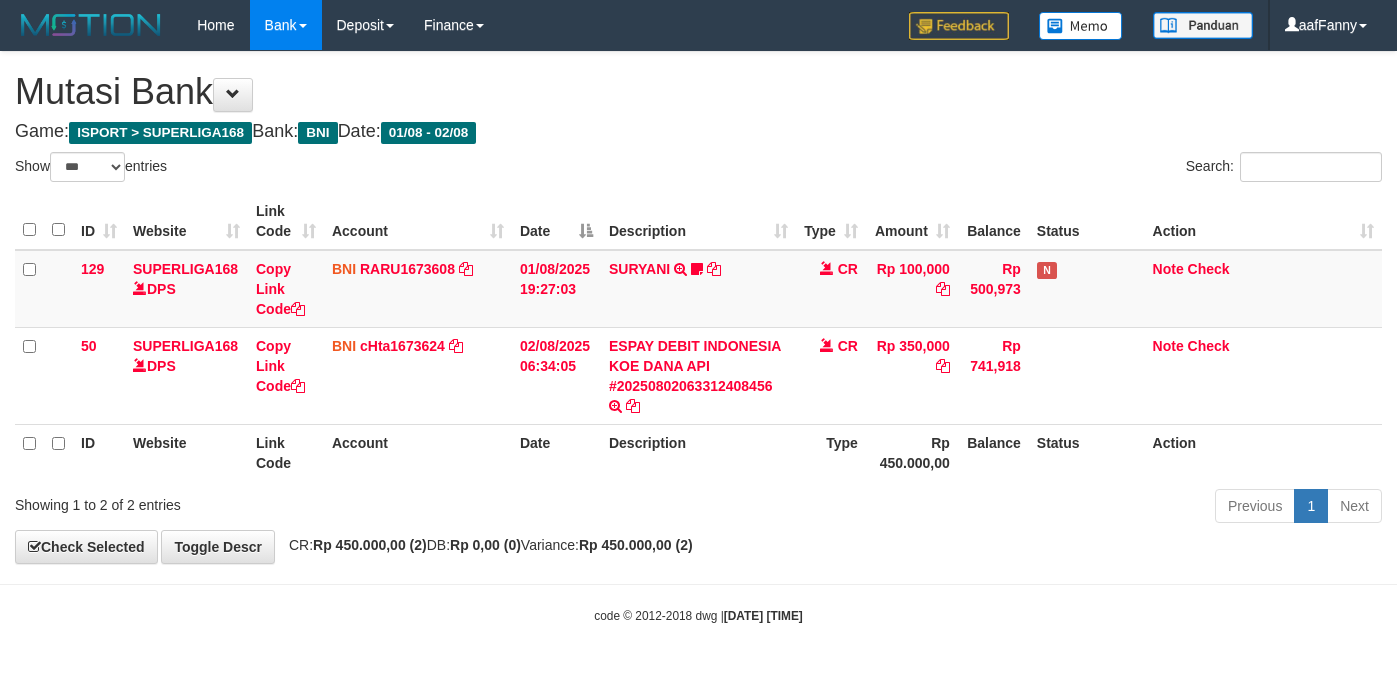 select on "***" 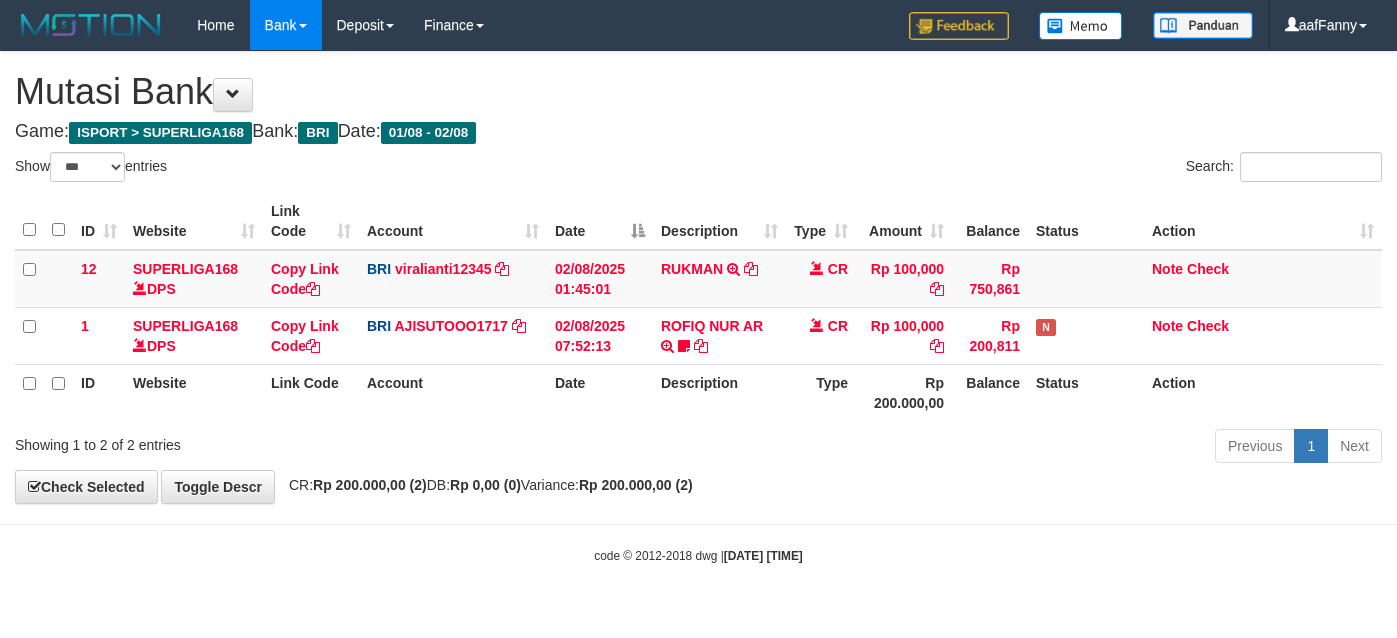 select on "***" 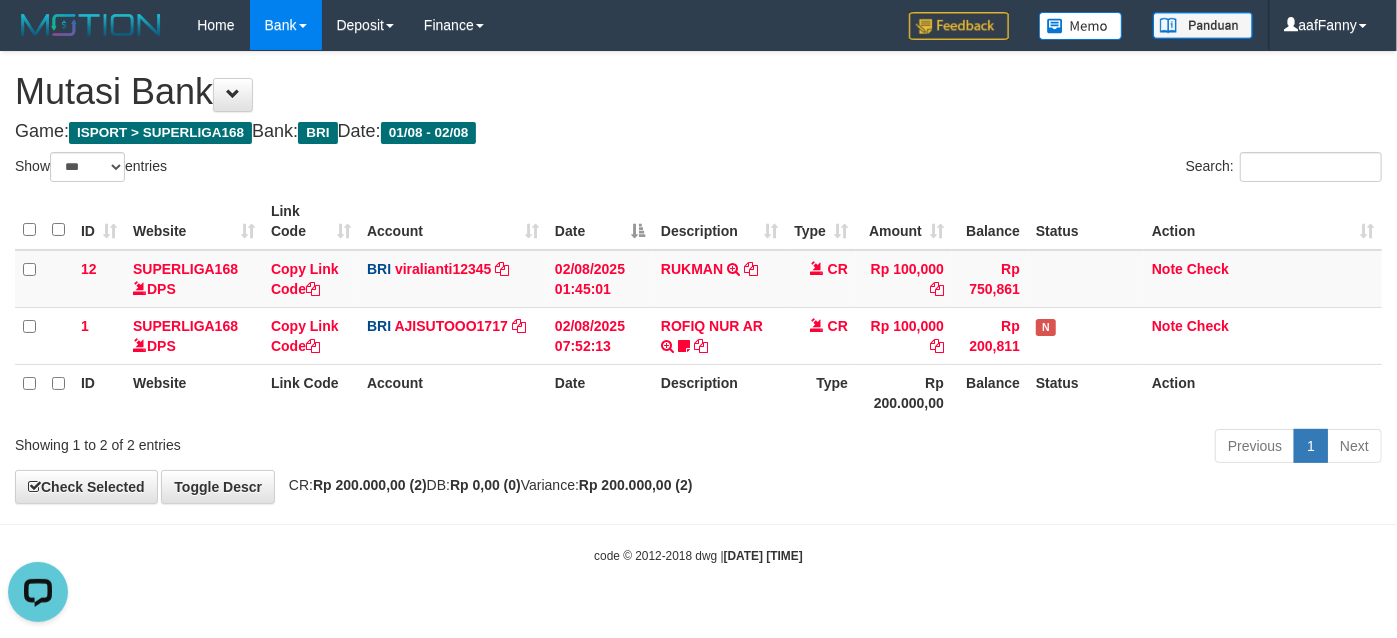 scroll, scrollTop: 0, scrollLeft: 0, axis: both 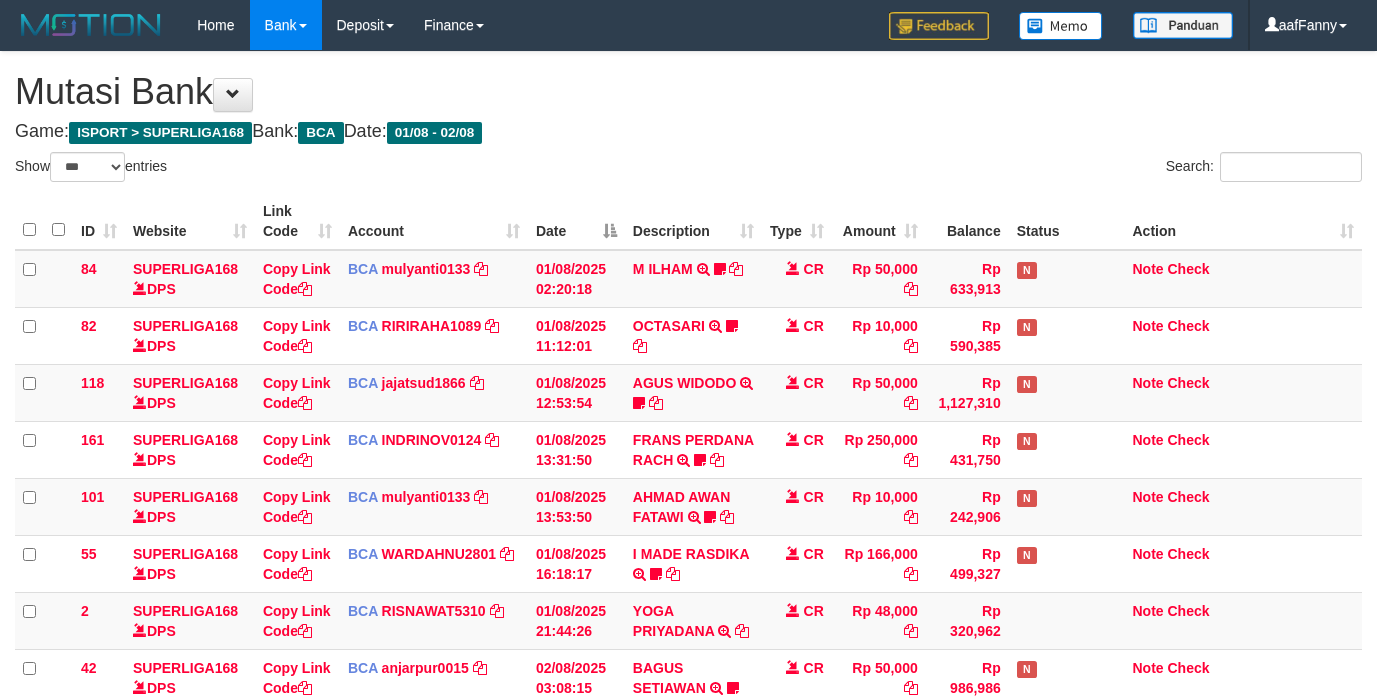 select on "***" 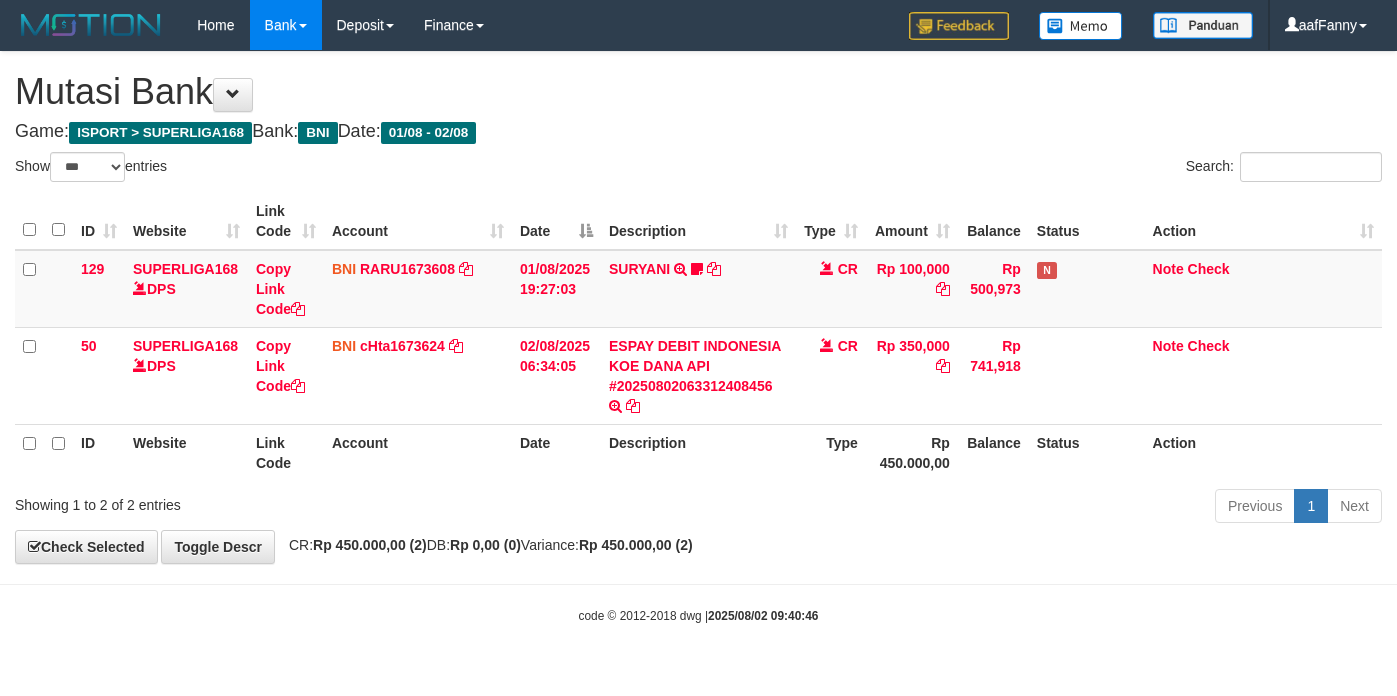 select on "***" 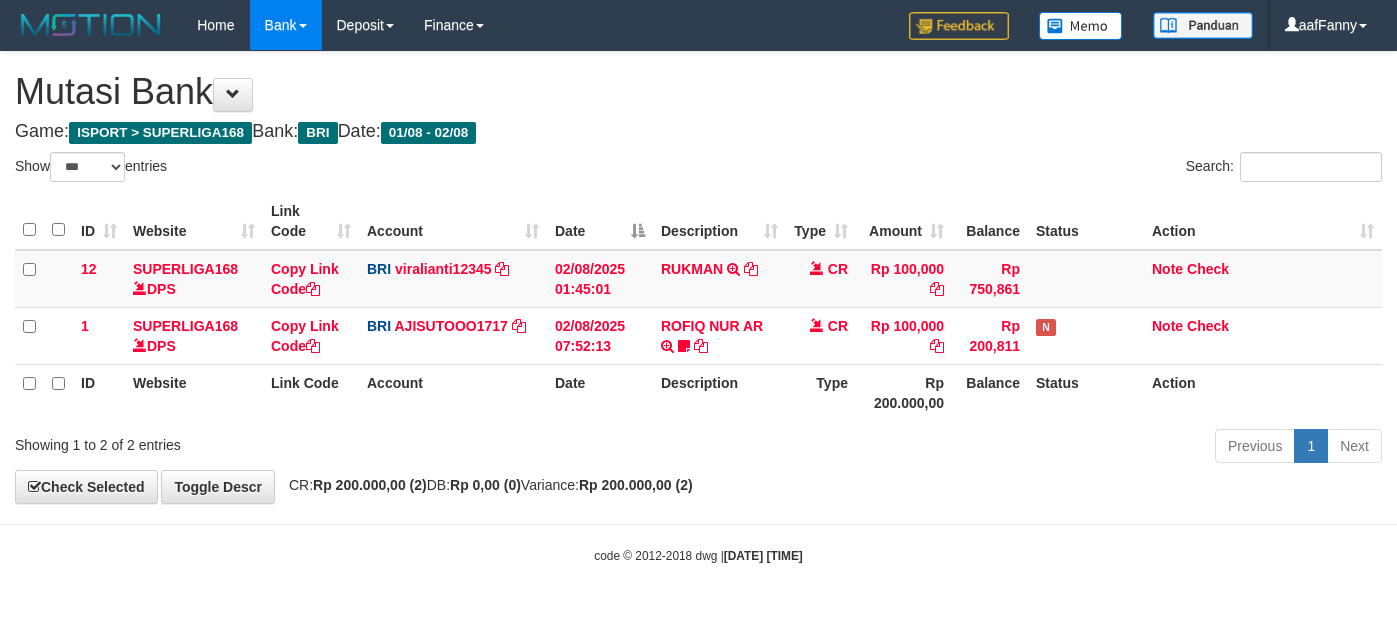 select on "***" 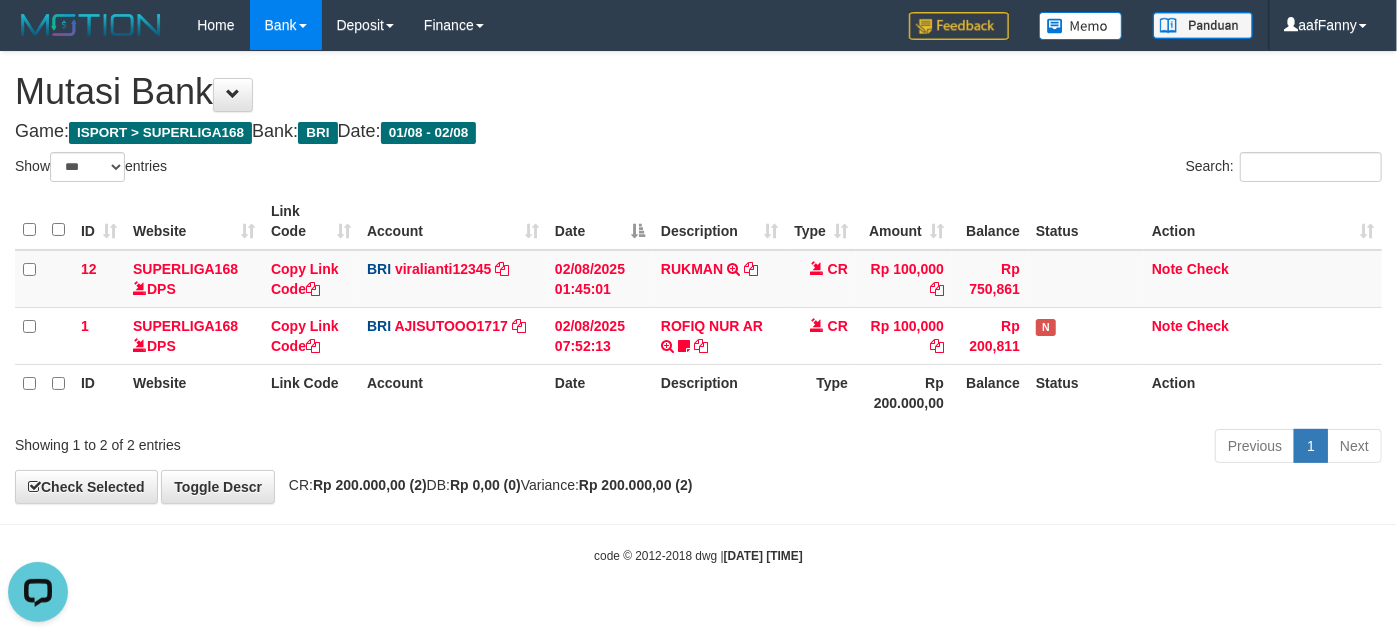 scroll, scrollTop: 0, scrollLeft: 0, axis: both 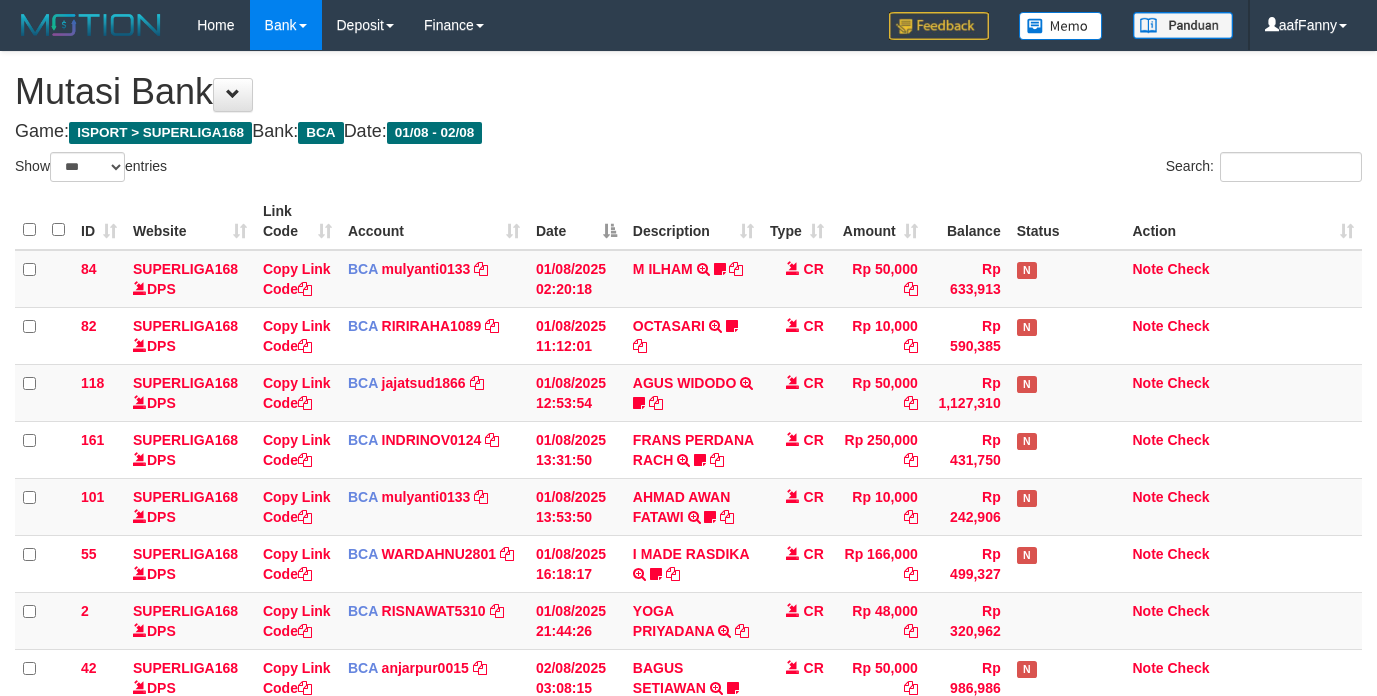 select on "***" 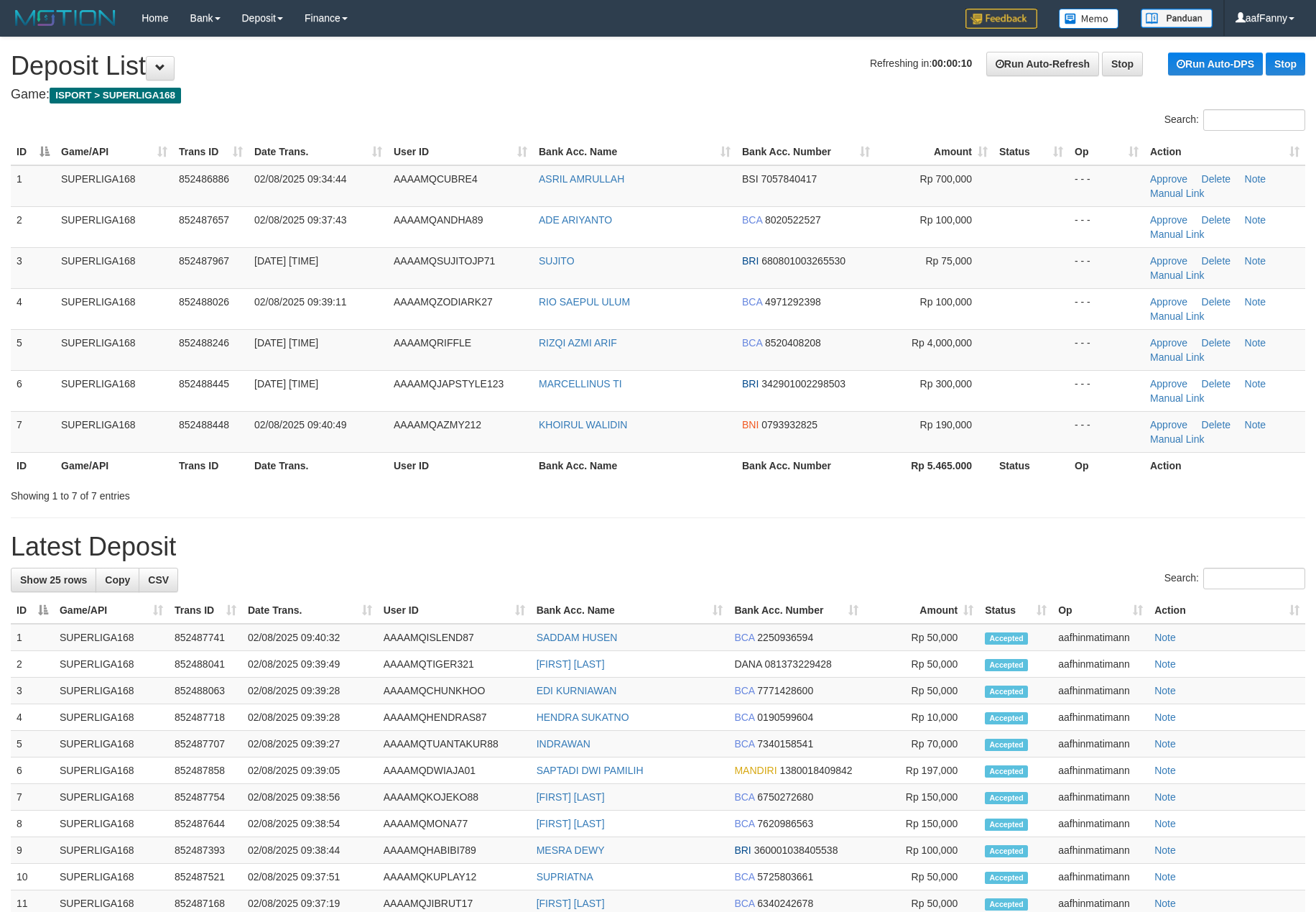 scroll, scrollTop: 0, scrollLeft: 0, axis: both 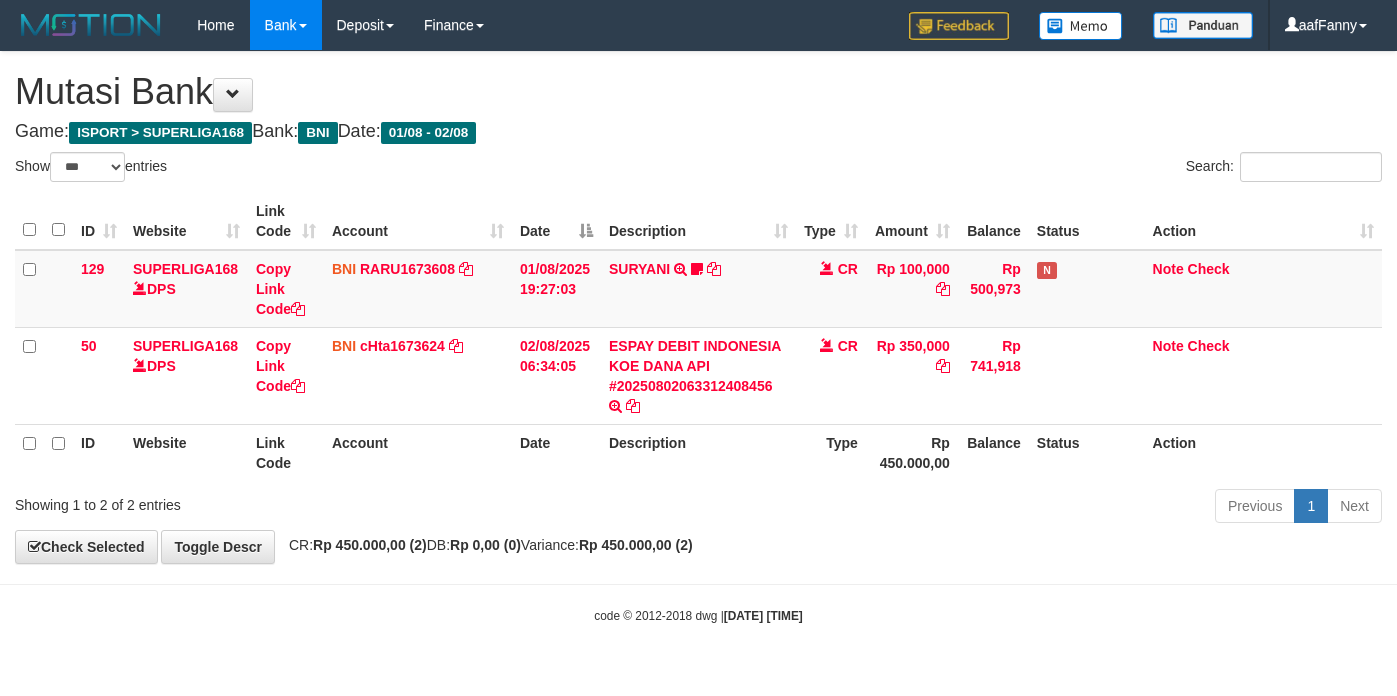 select on "***" 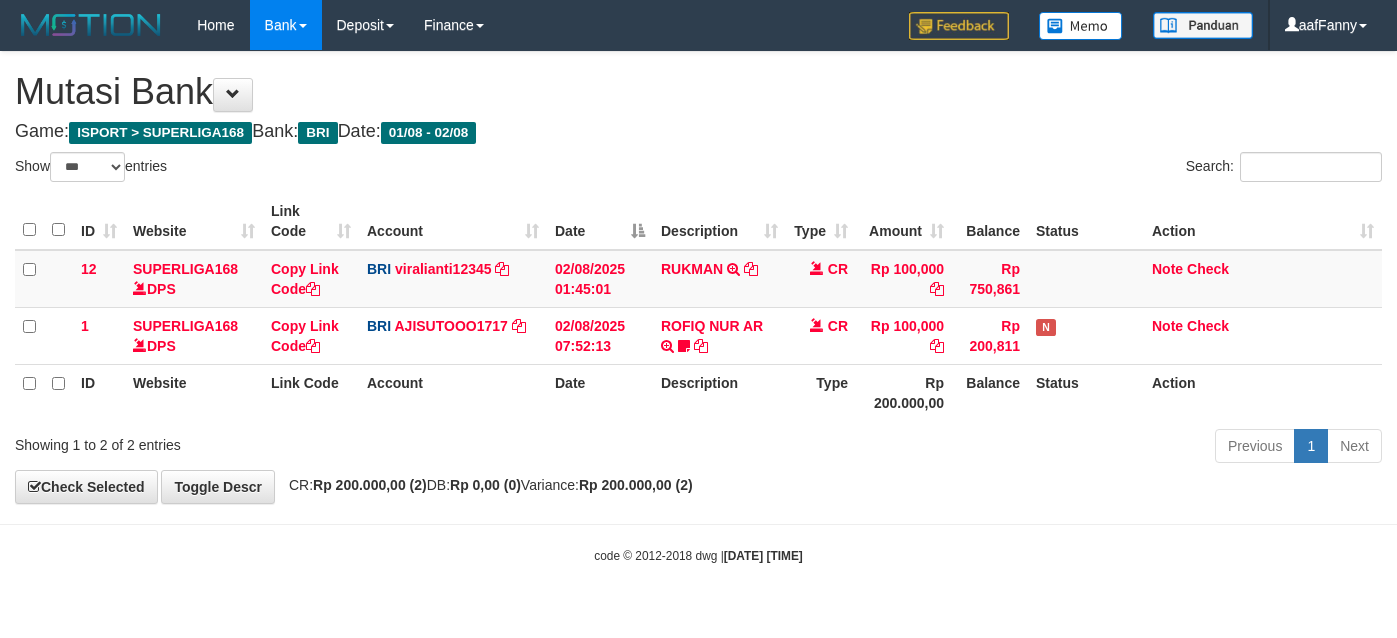 select on "***" 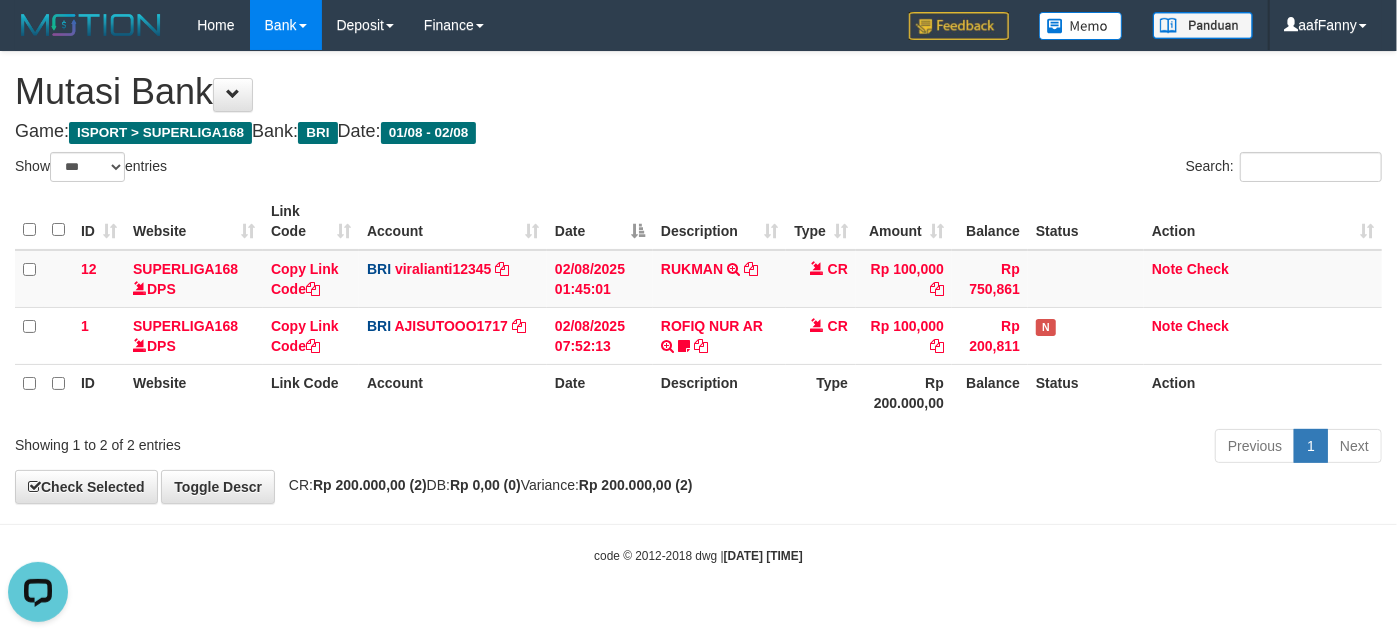 scroll, scrollTop: 0, scrollLeft: 0, axis: both 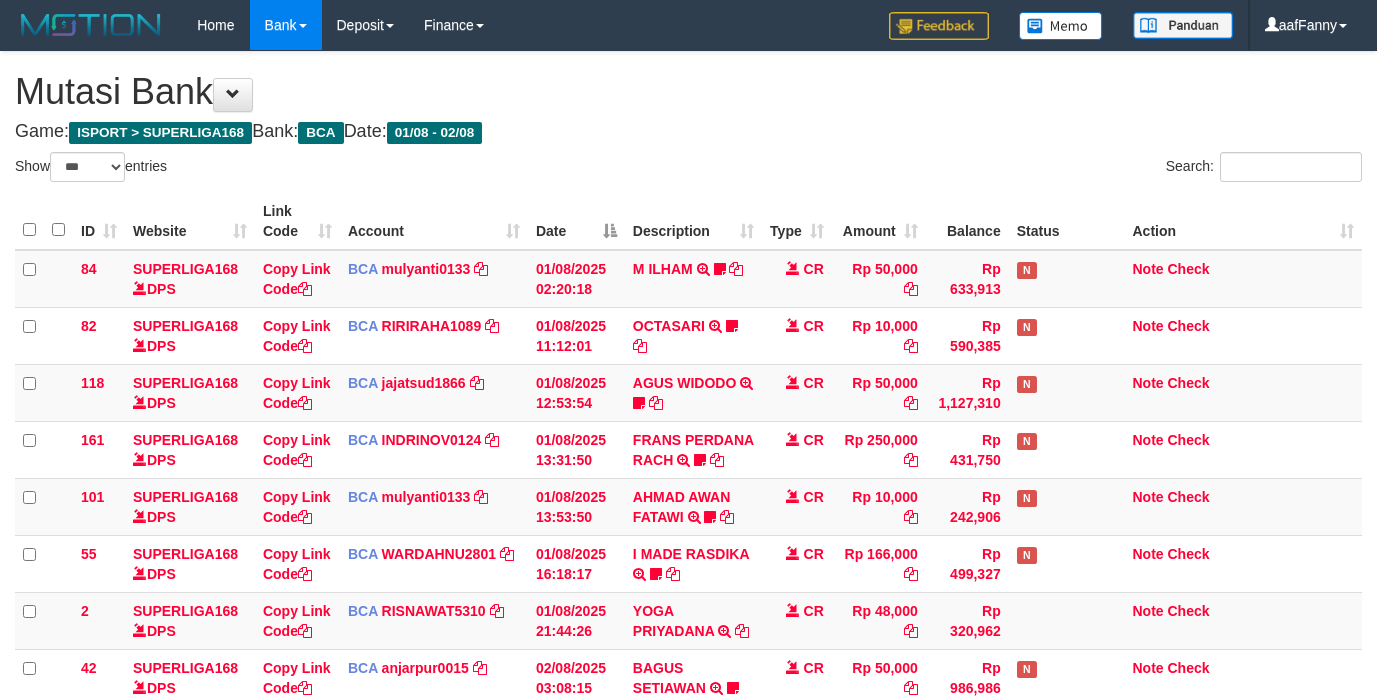 select on "***" 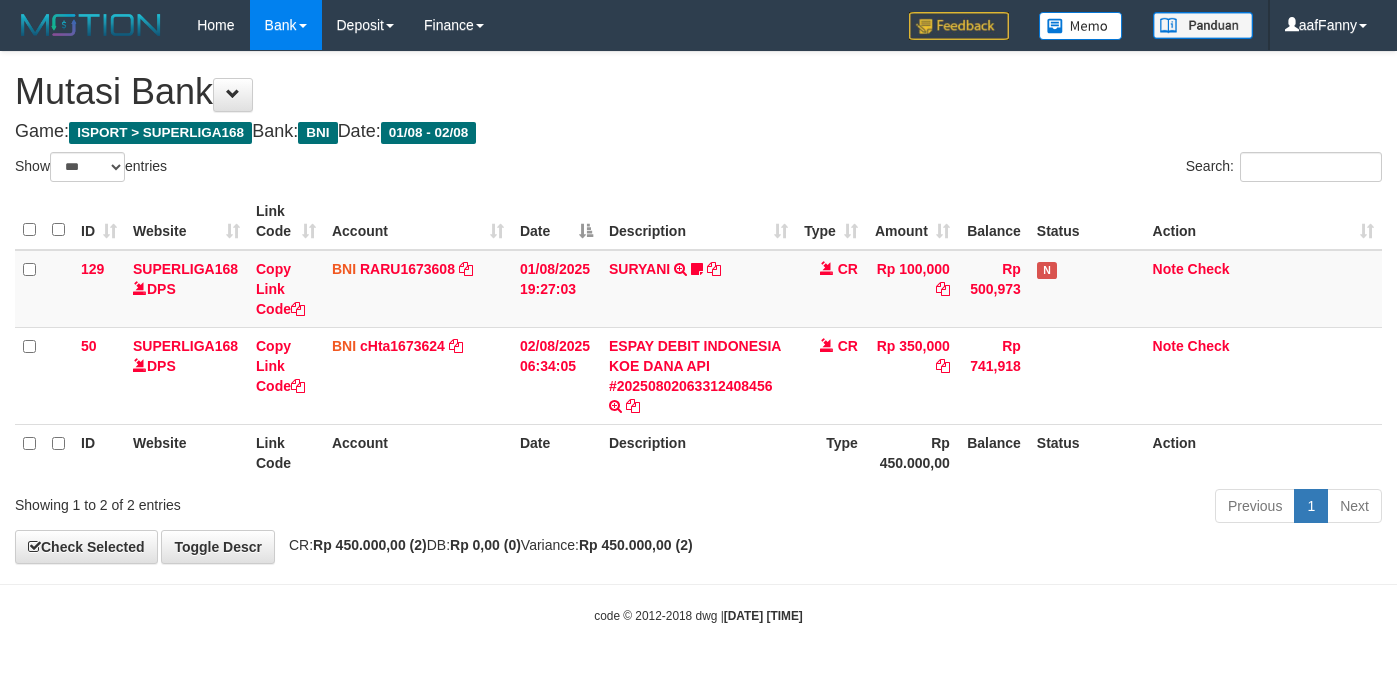 select on "***" 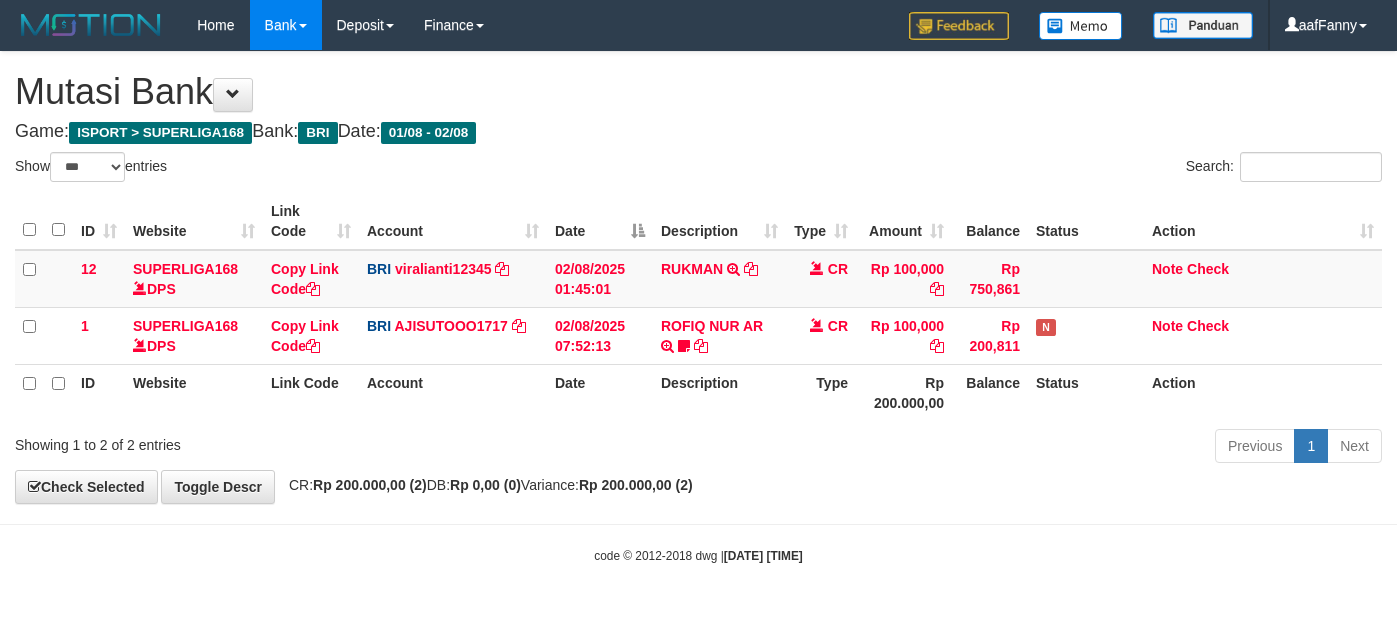 select on "***" 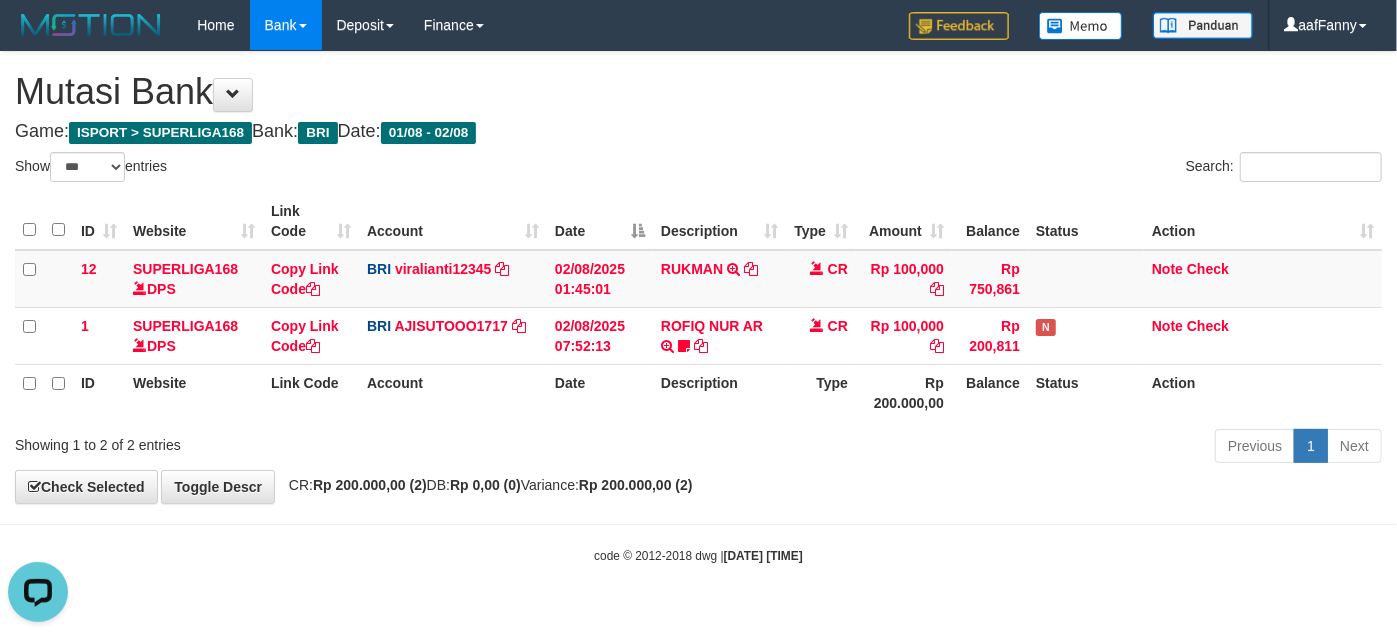 scroll, scrollTop: 0, scrollLeft: 0, axis: both 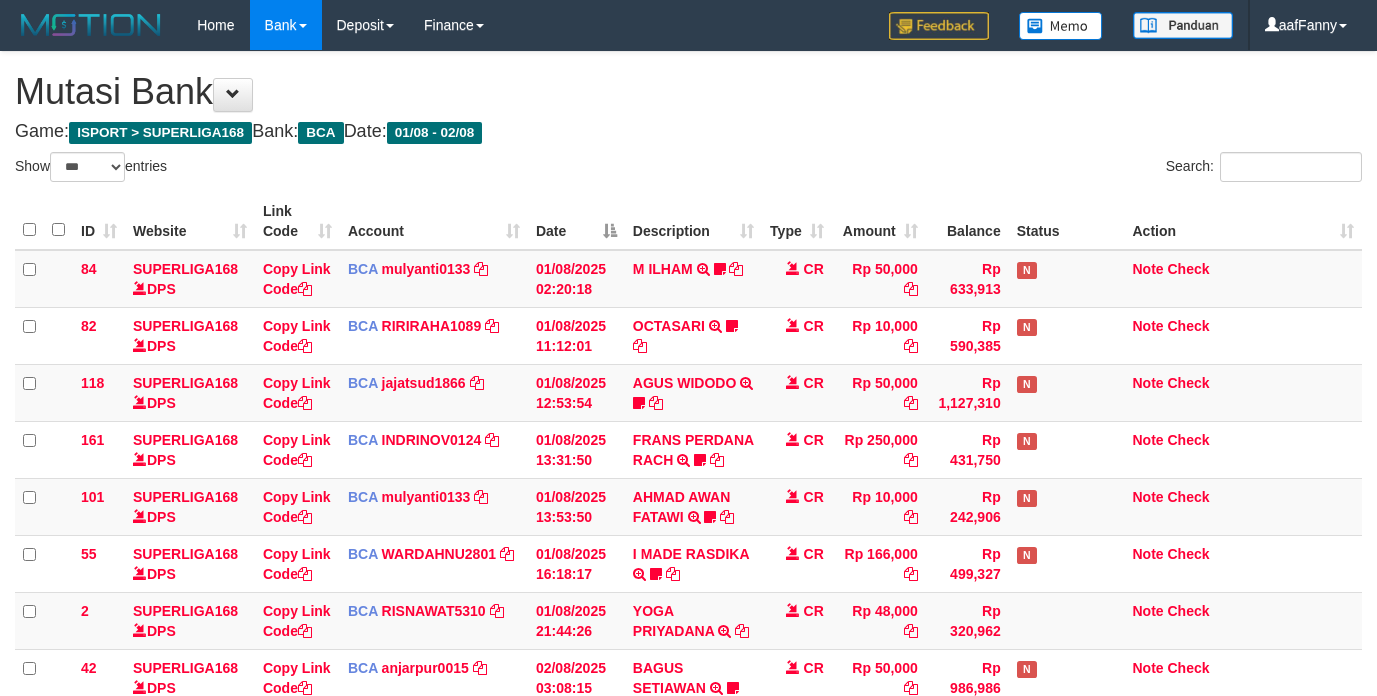 select on "***" 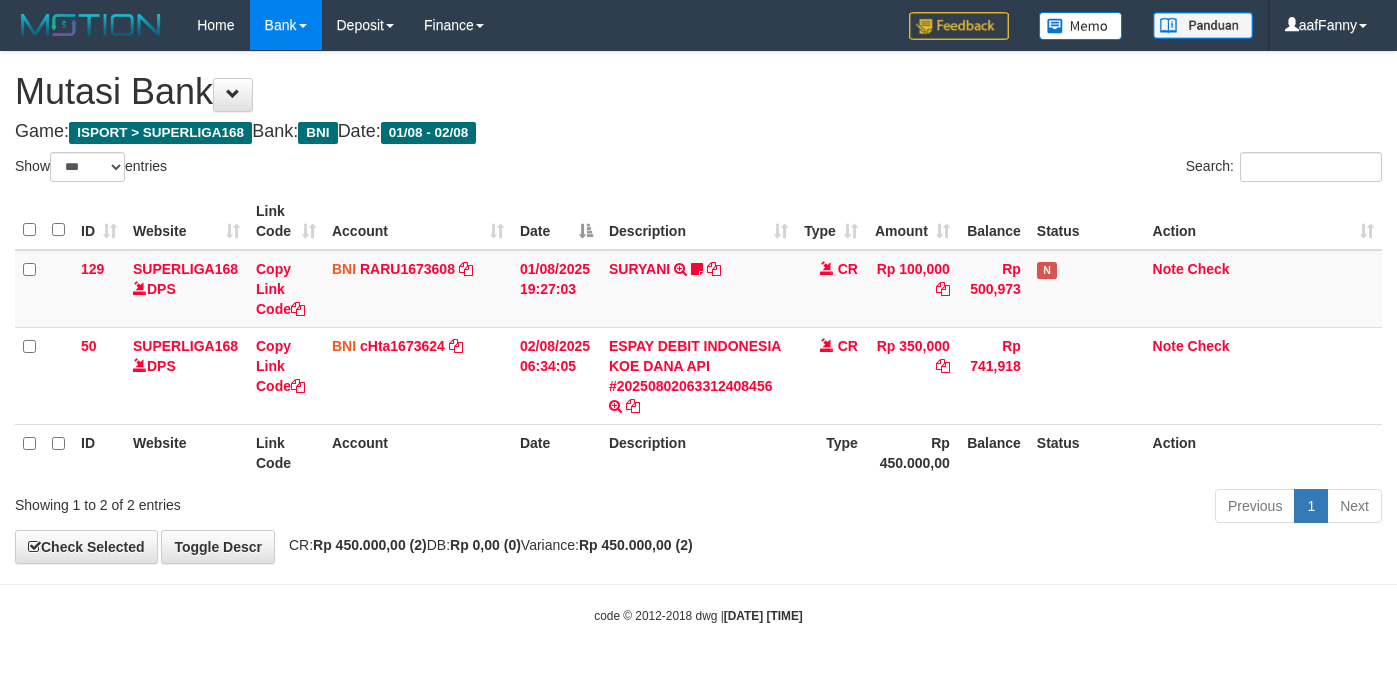 select on "***" 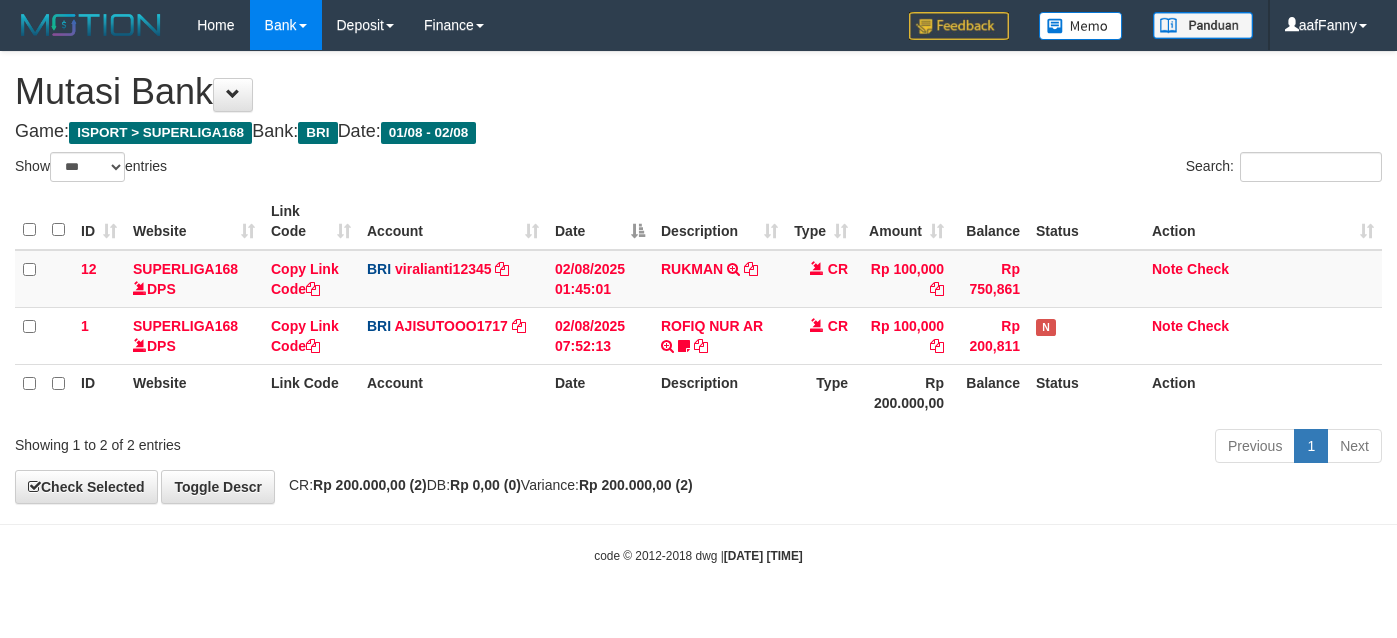 select on "***" 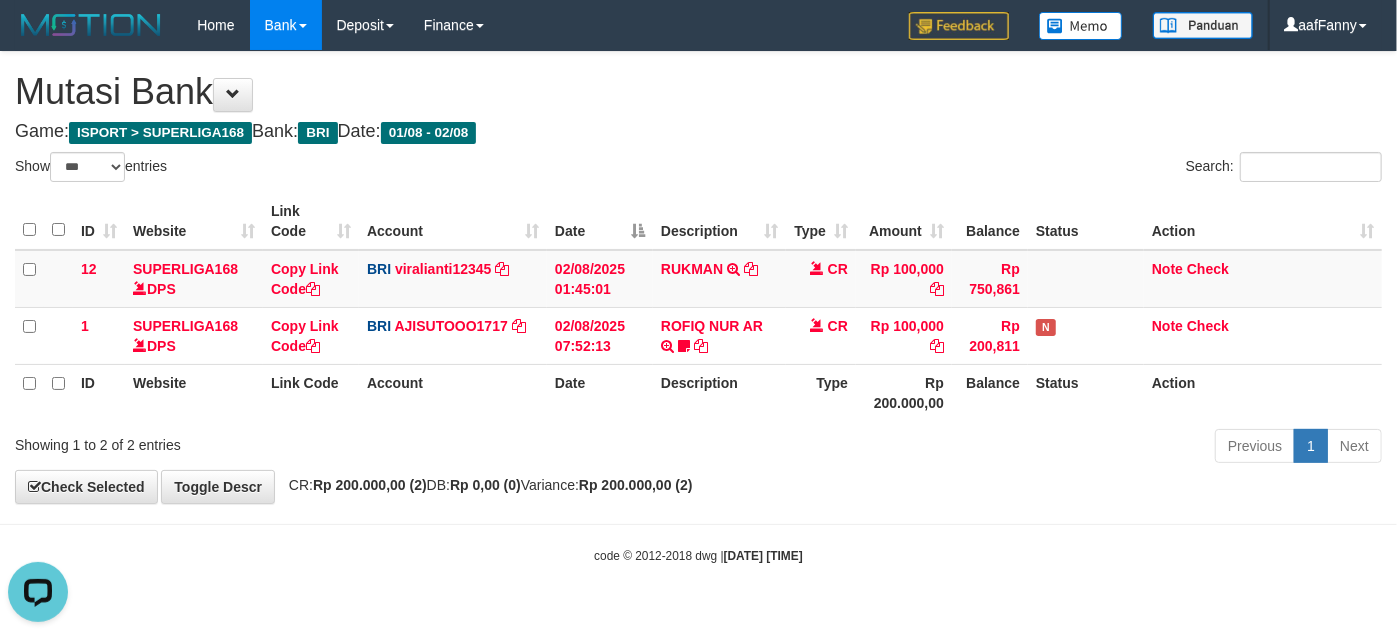 scroll, scrollTop: 0, scrollLeft: 0, axis: both 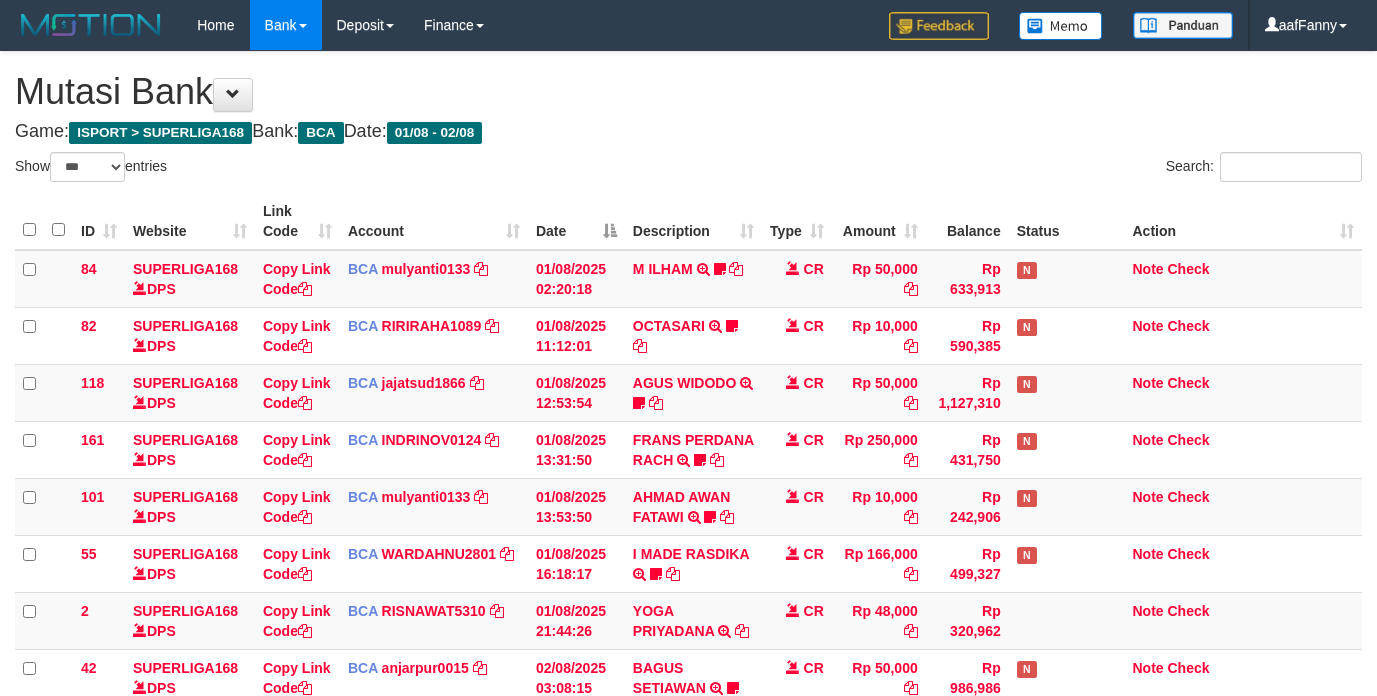 select on "***" 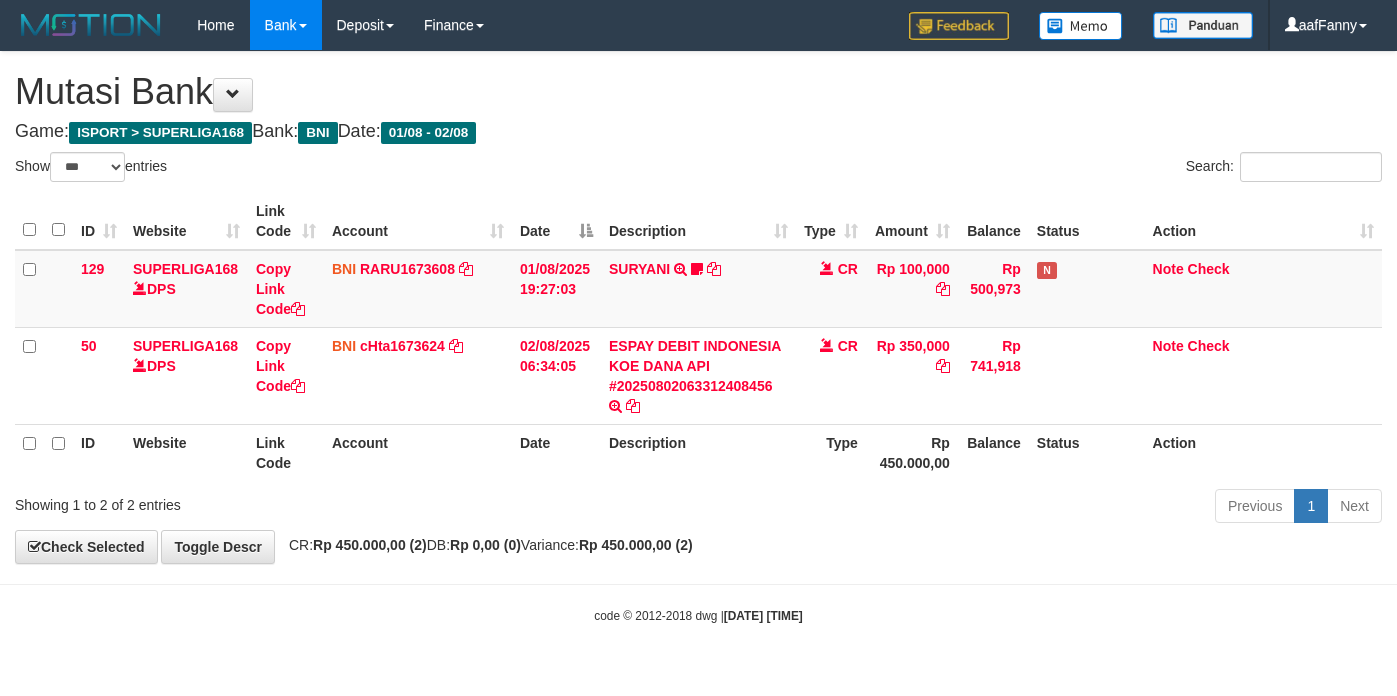 select on "***" 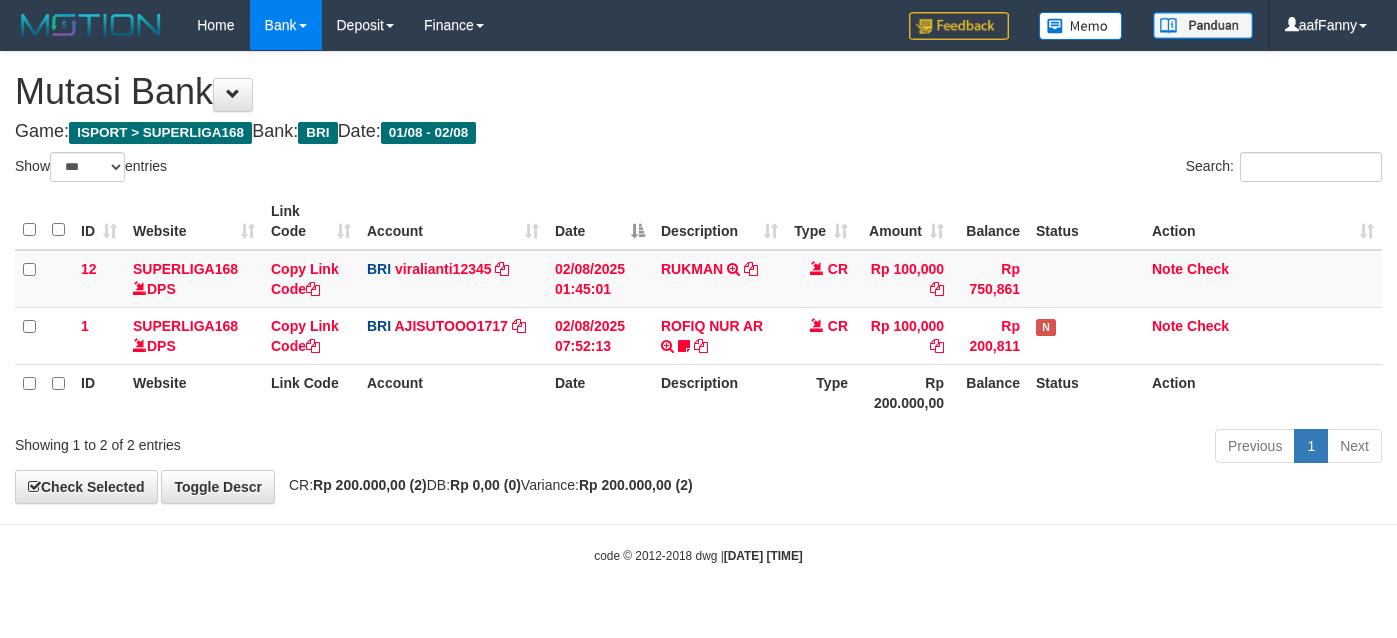 select on "***" 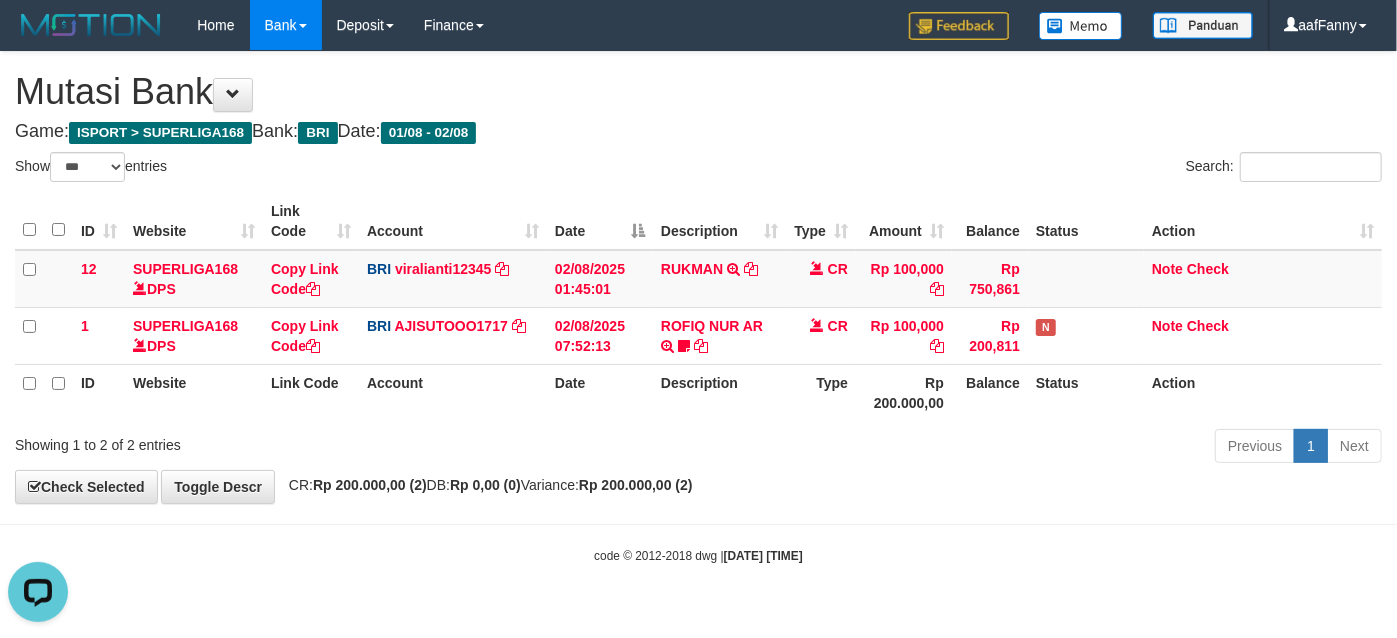 scroll, scrollTop: 0, scrollLeft: 0, axis: both 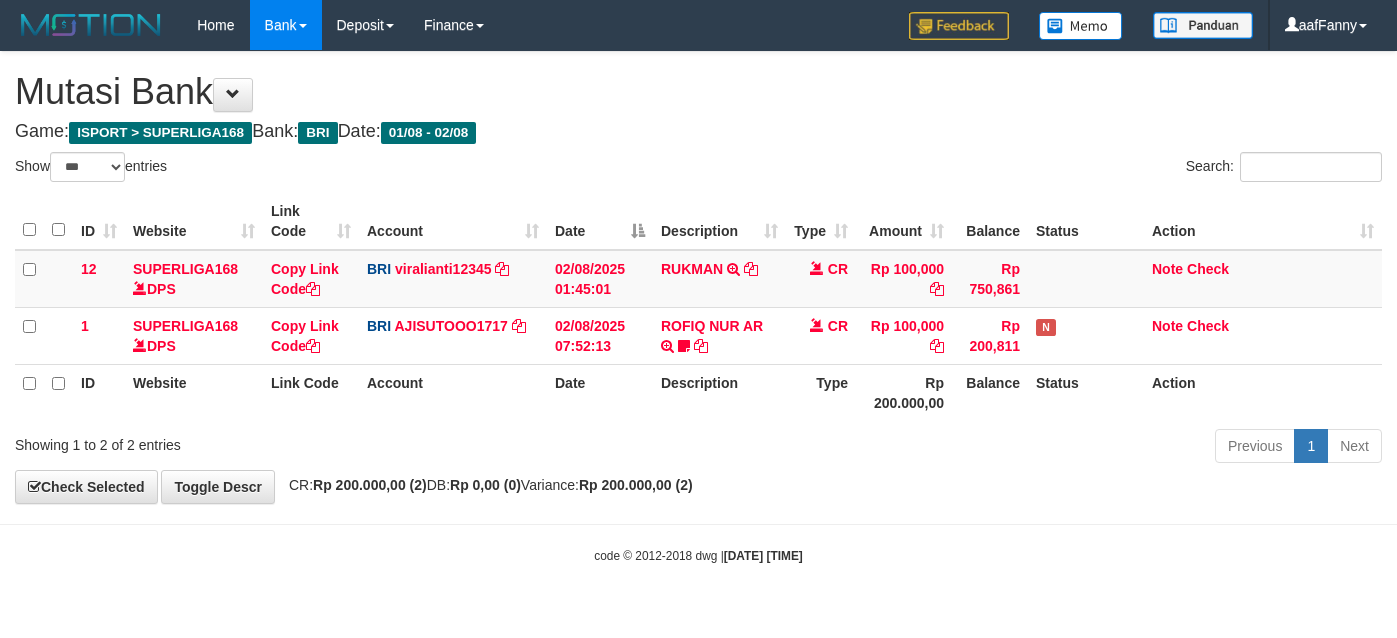 select on "***" 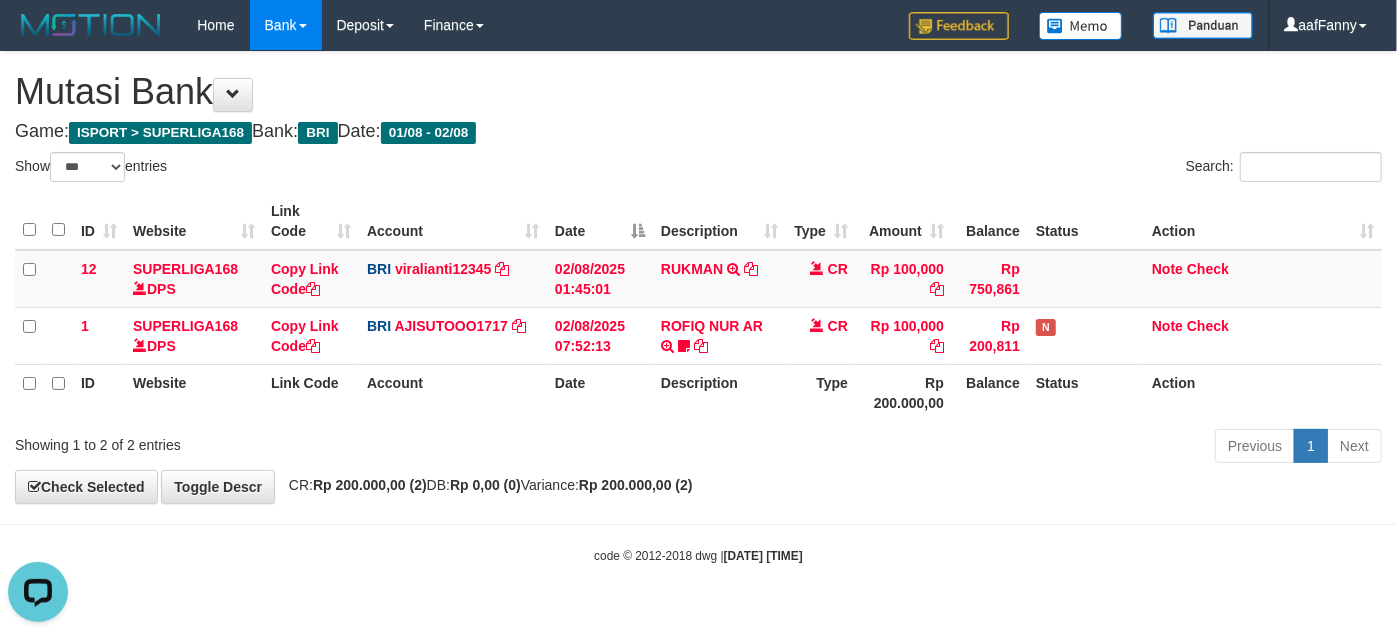 scroll, scrollTop: 0, scrollLeft: 0, axis: both 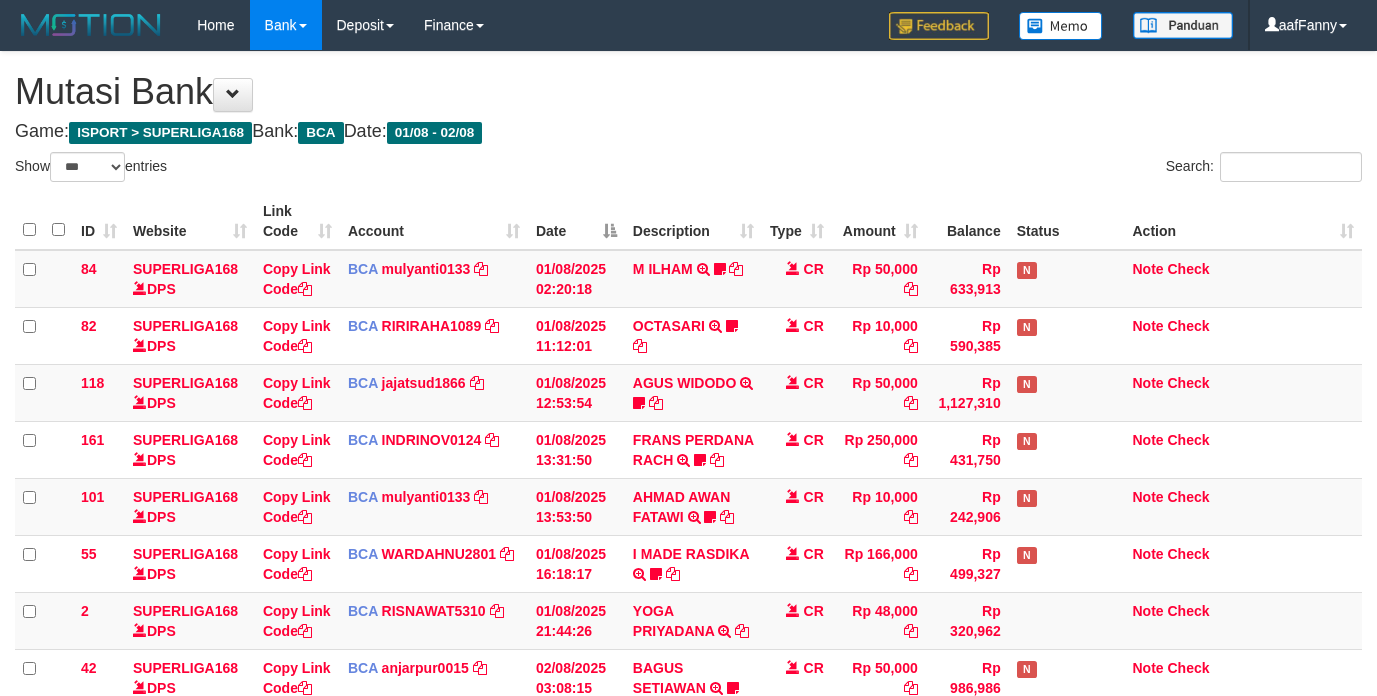 select on "***" 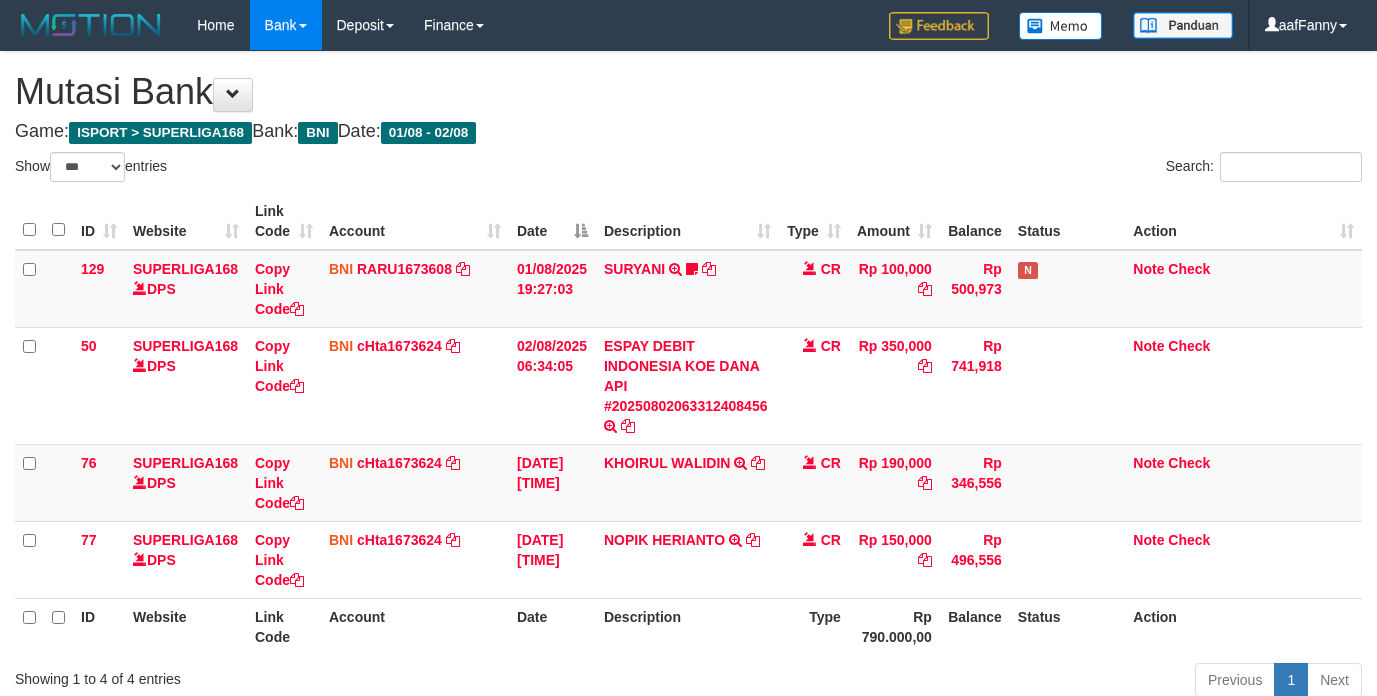 select on "***" 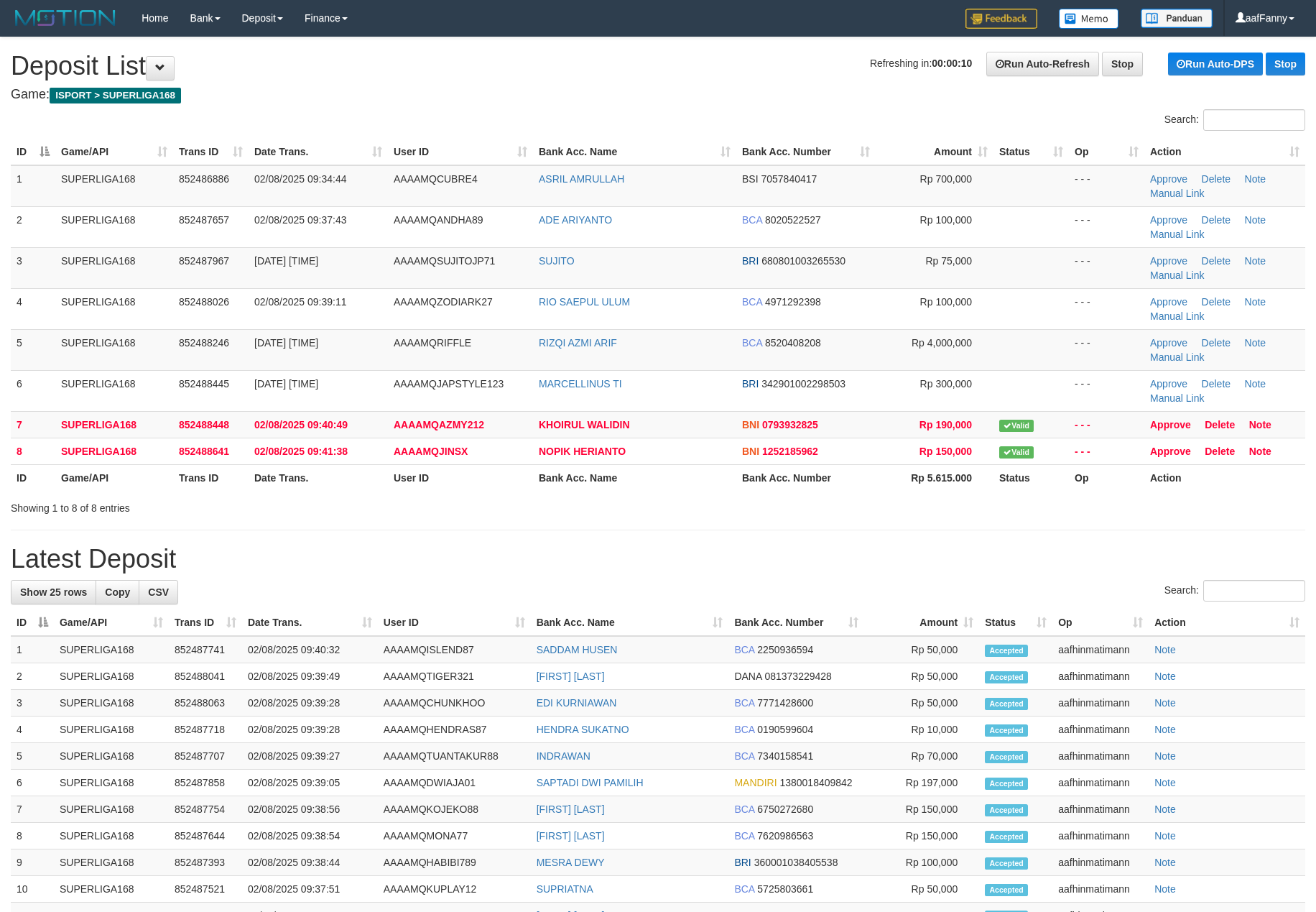 scroll, scrollTop: 0, scrollLeft: 0, axis: both 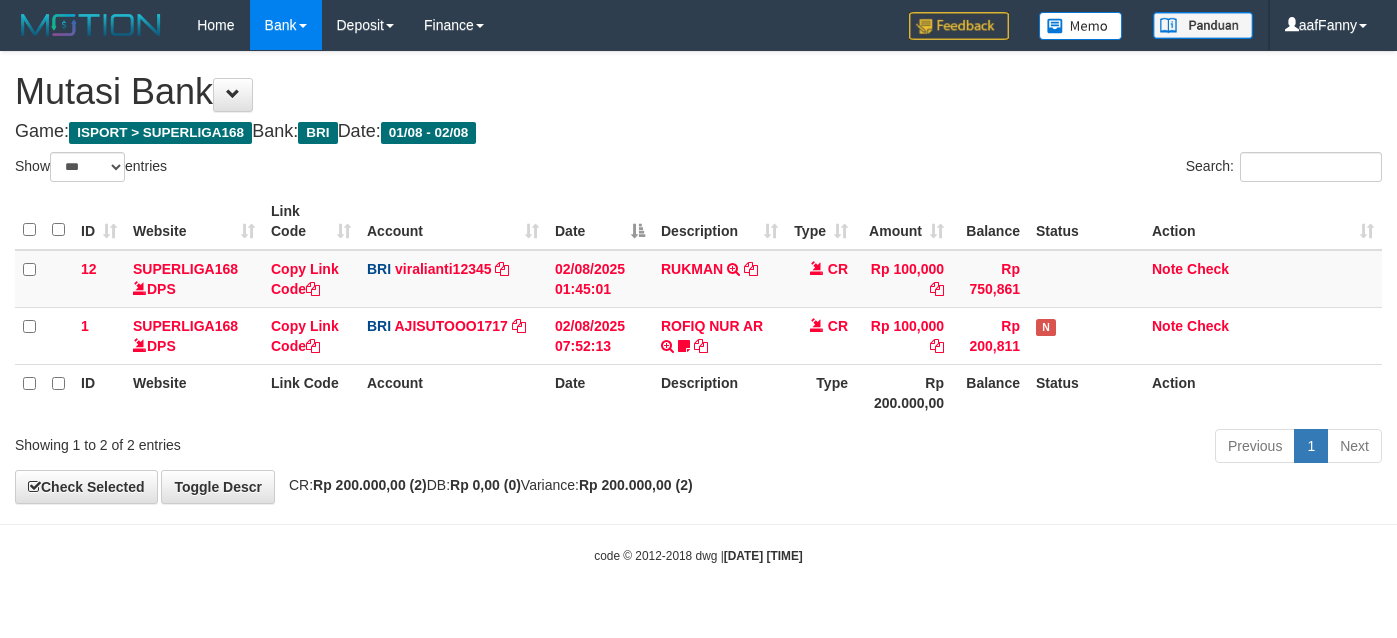 select on "***" 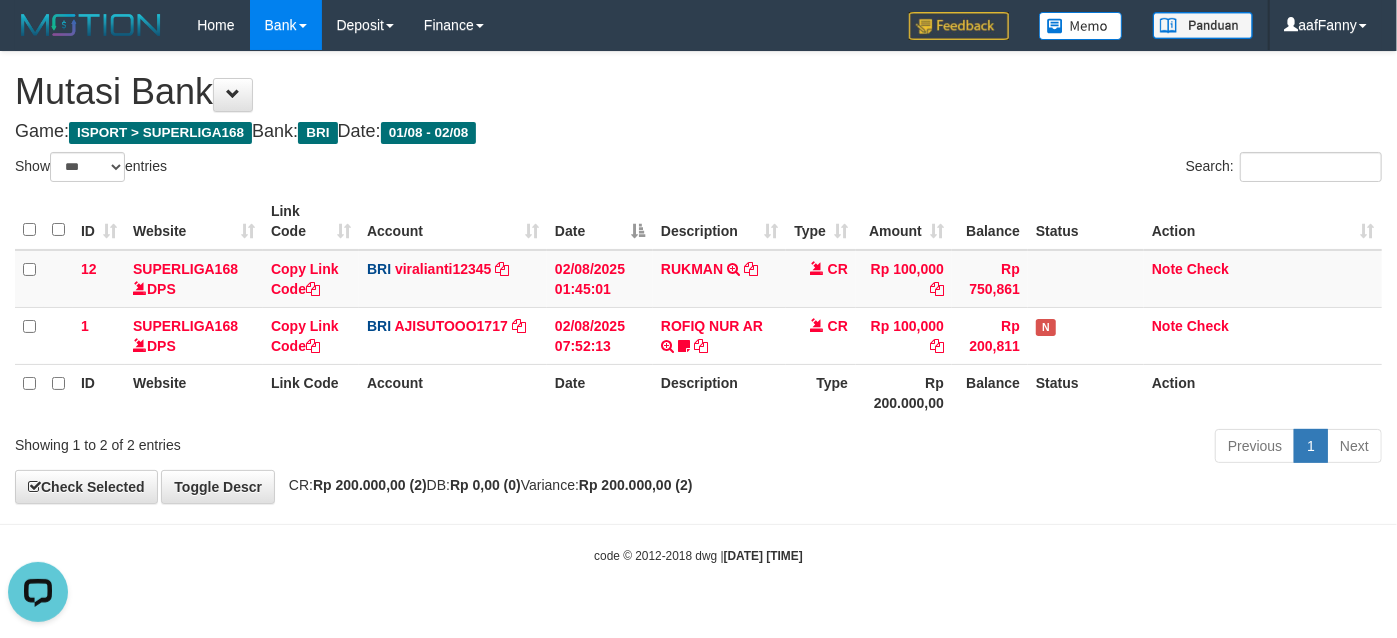 scroll, scrollTop: 0, scrollLeft: 0, axis: both 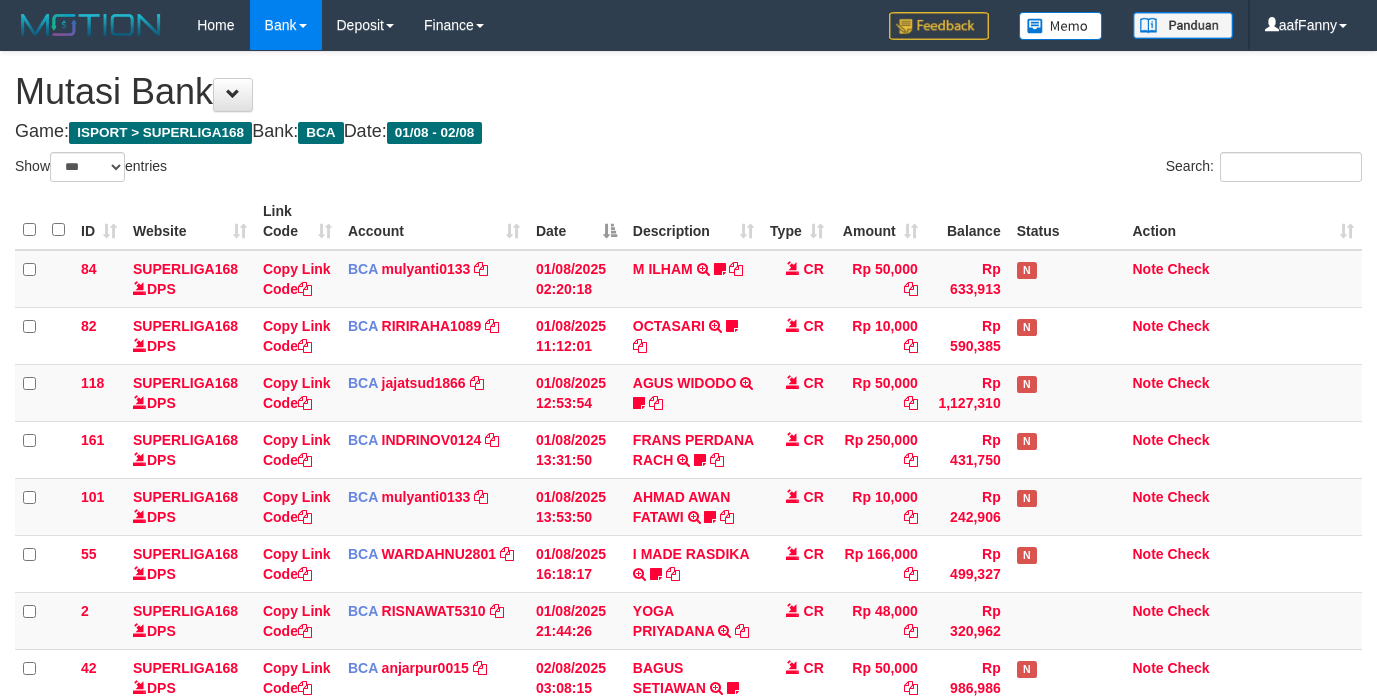 select on "***" 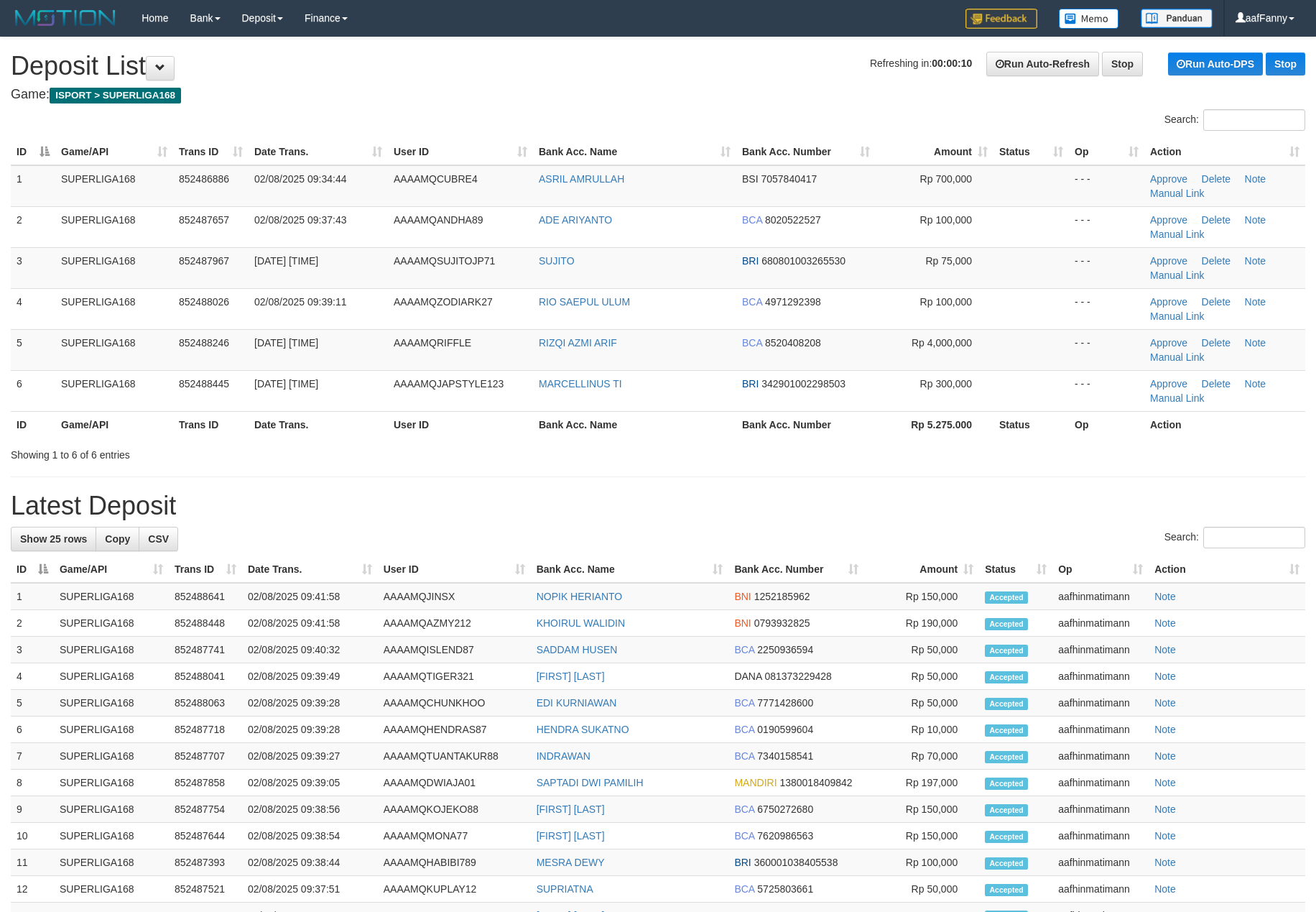 scroll, scrollTop: 0, scrollLeft: 0, axis: both 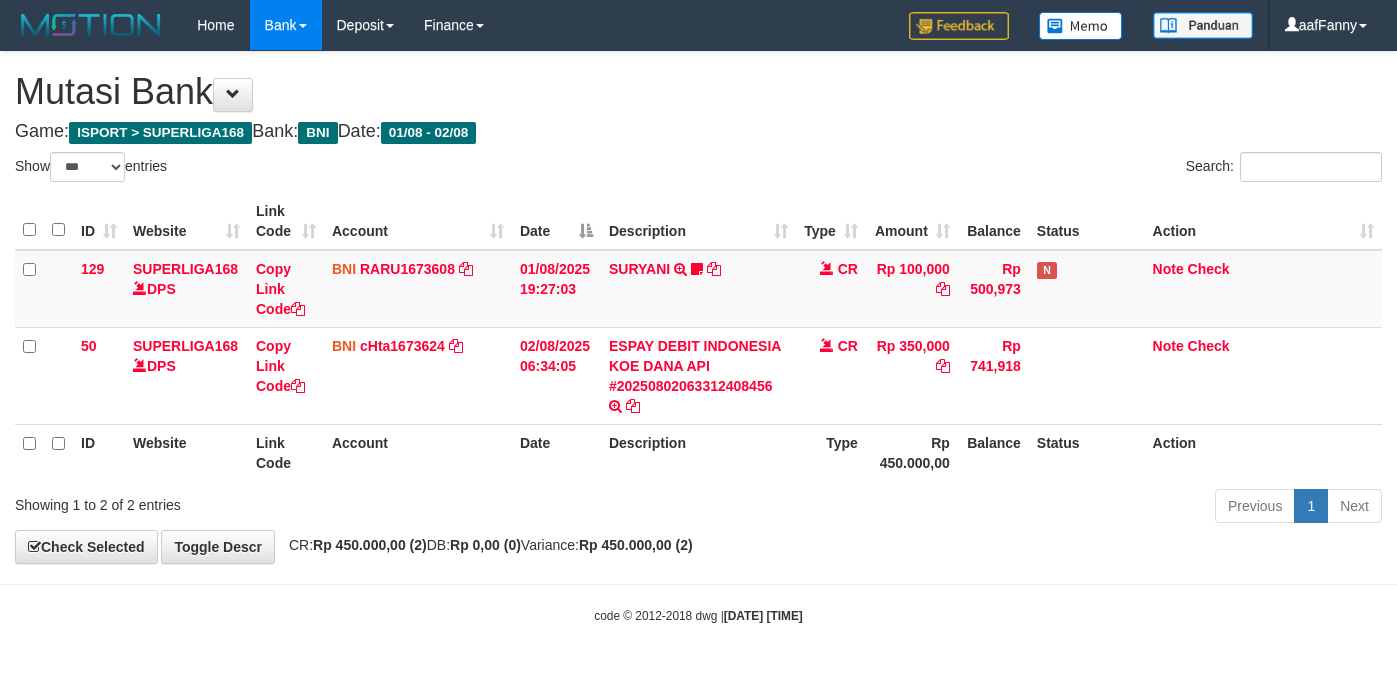 select on "***" 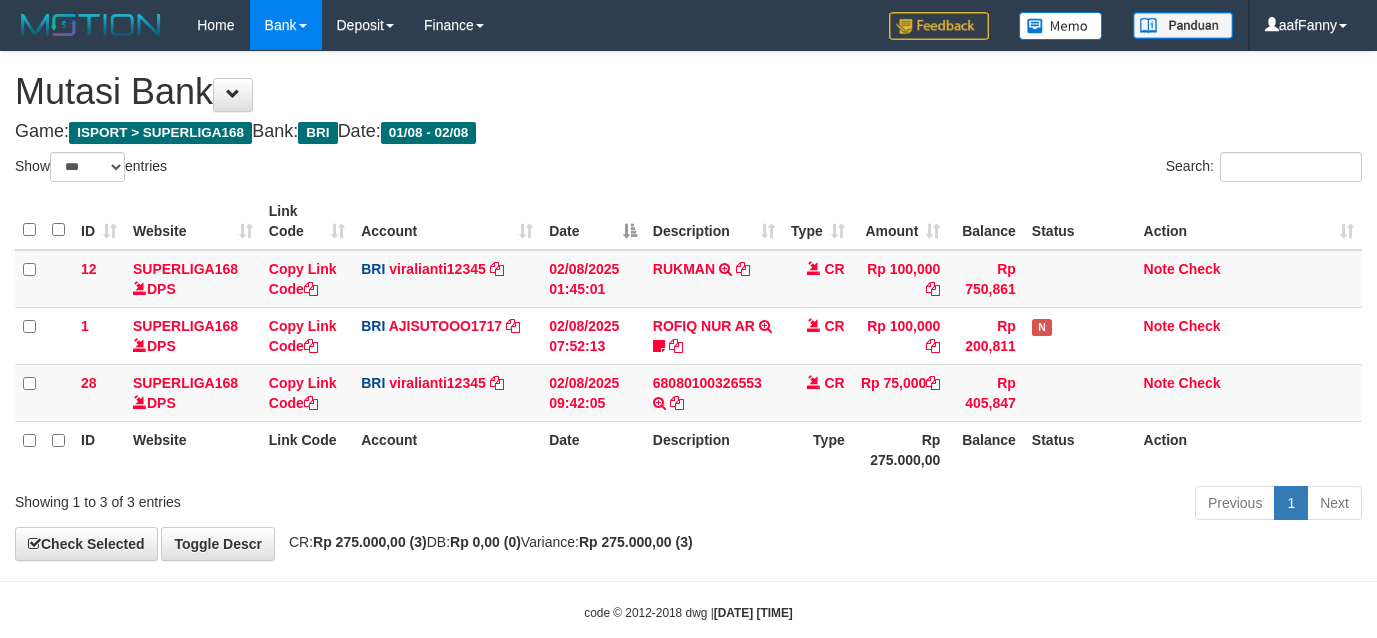 select on "***" 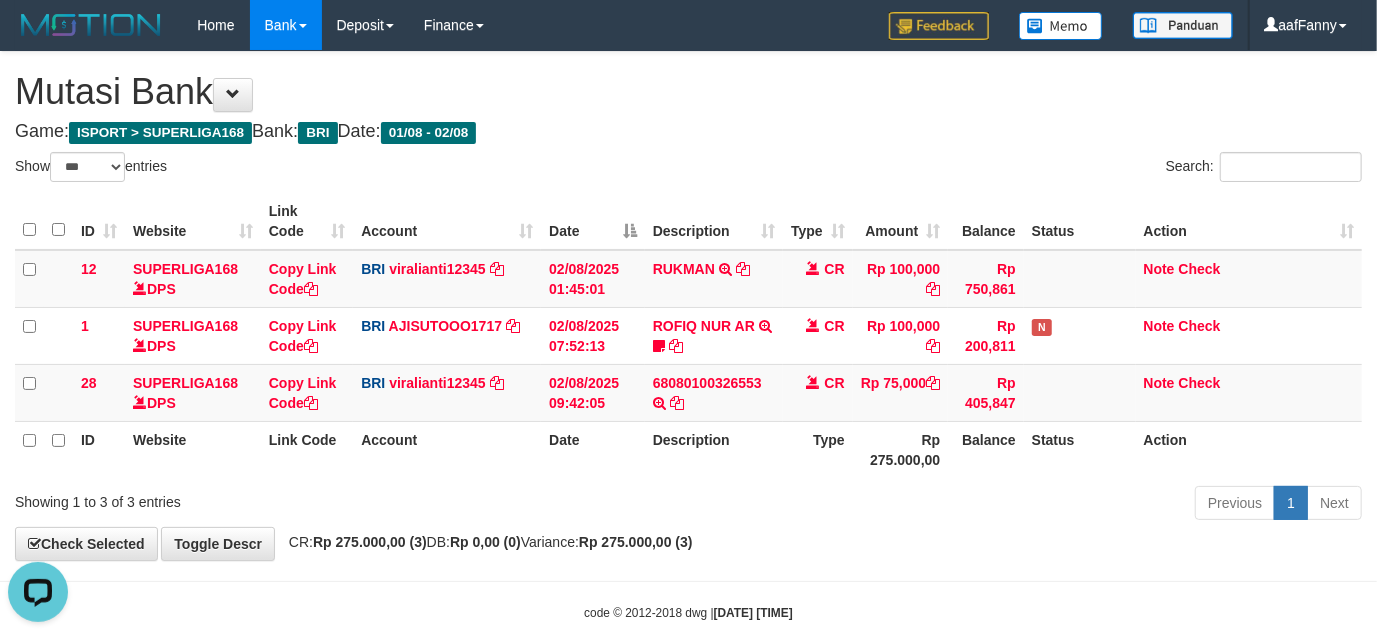 scroll, scrollTop: 0, scrollLeft: 0, axis: both 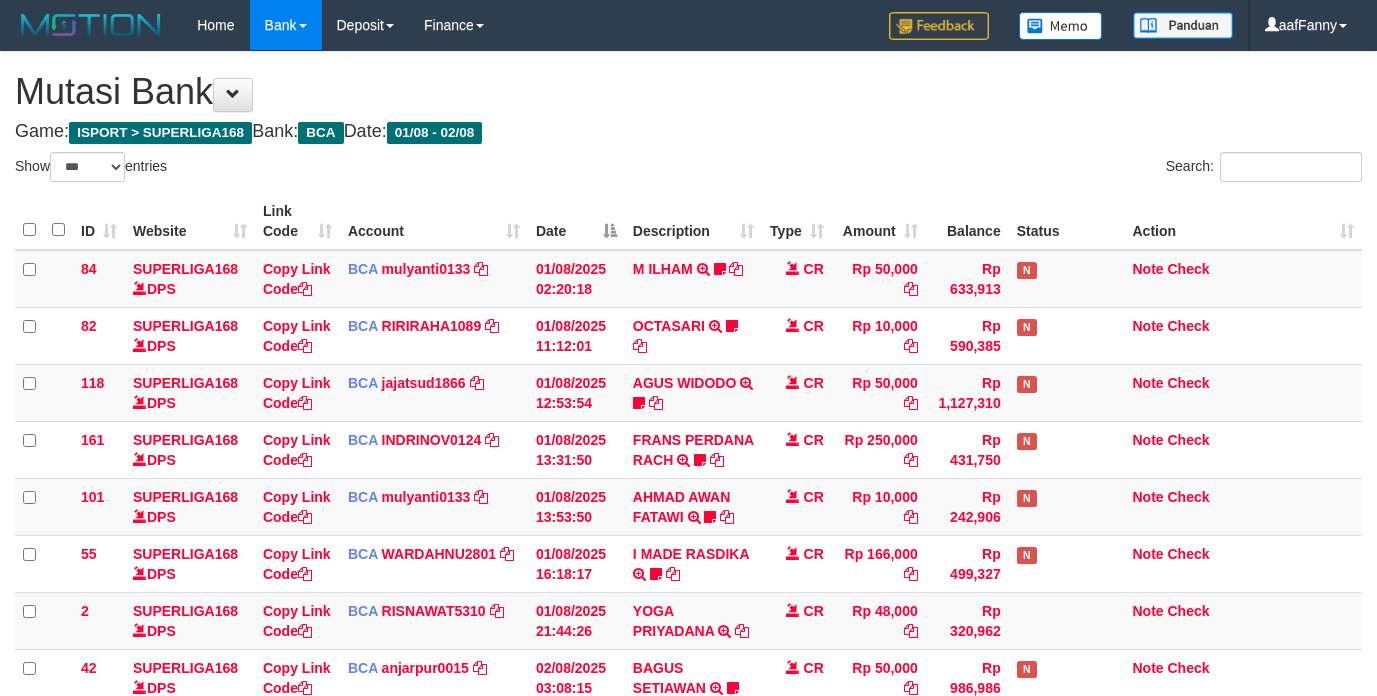 select on "***" 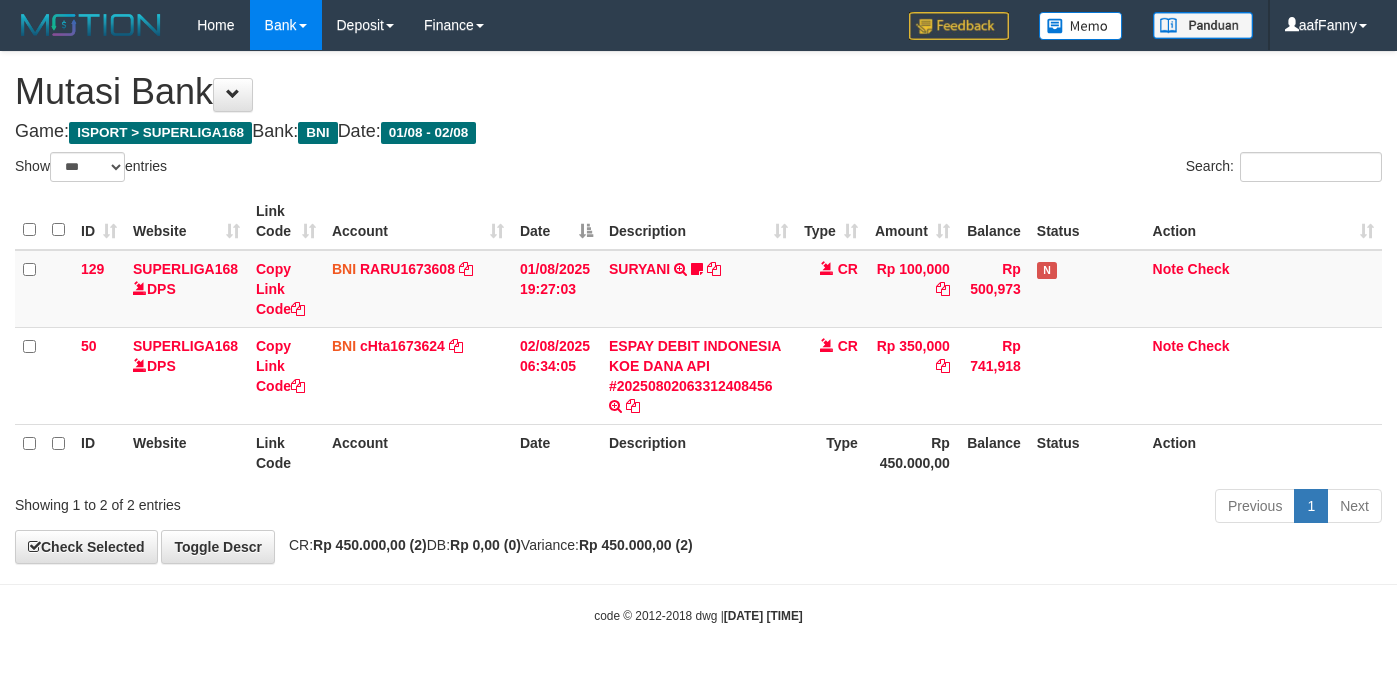 select on "***" 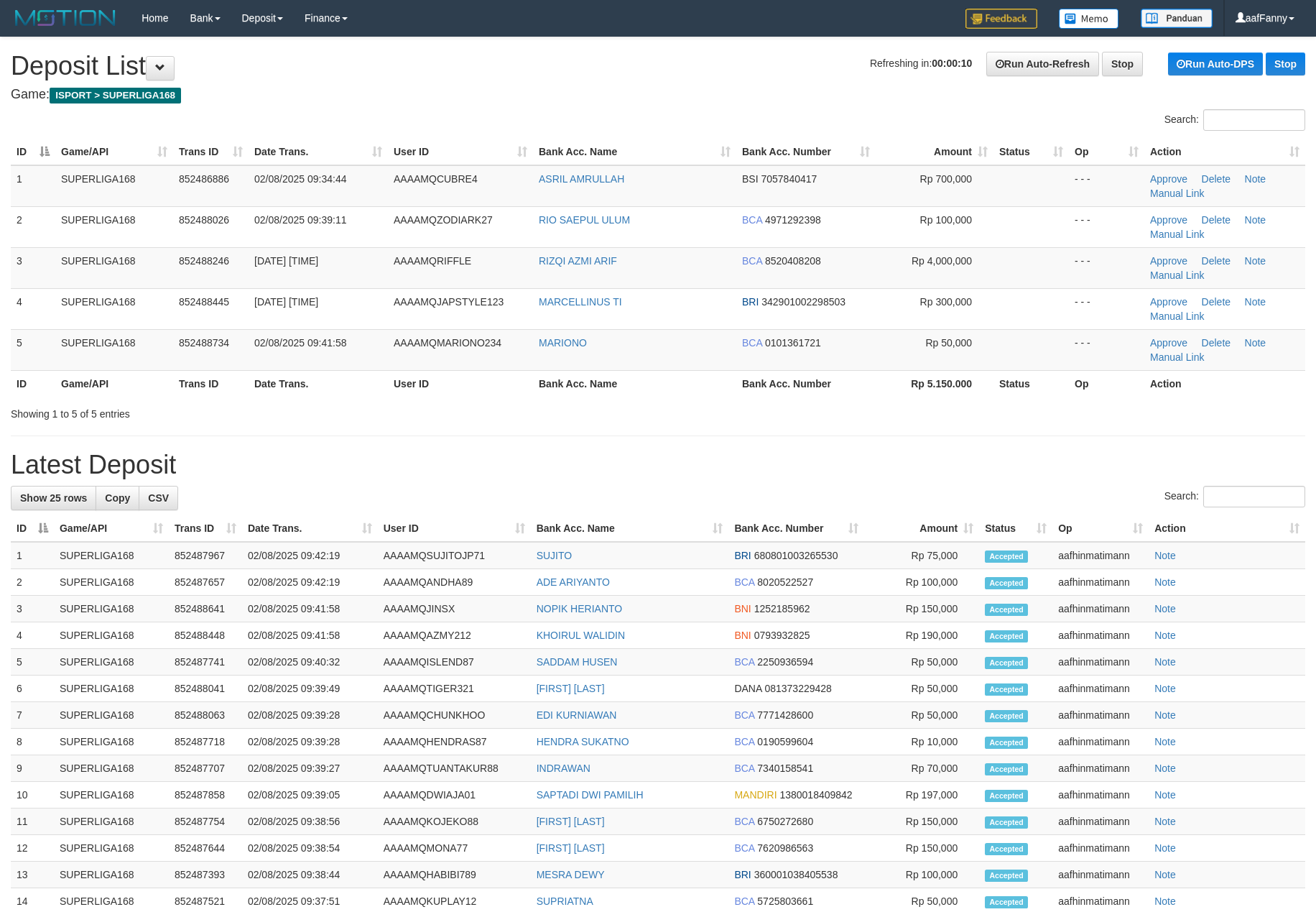 scroll, scrollTop: 0, scrollLeft: 0, axis: both 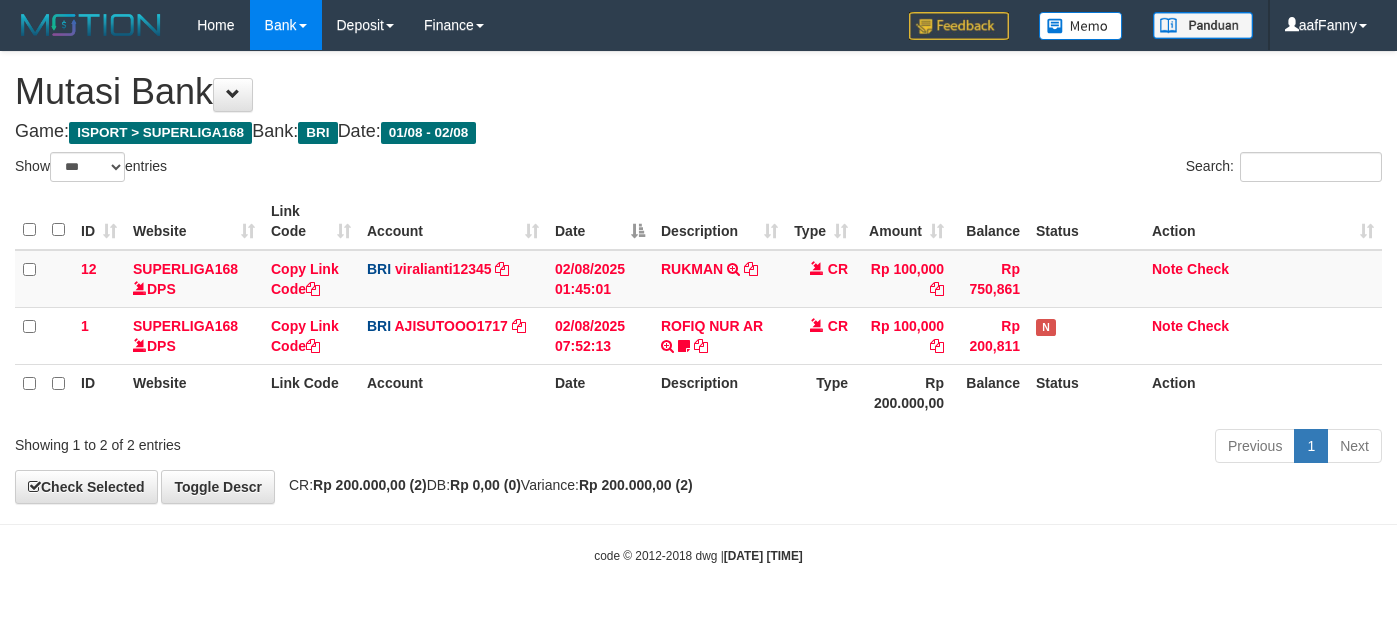 select on "***" 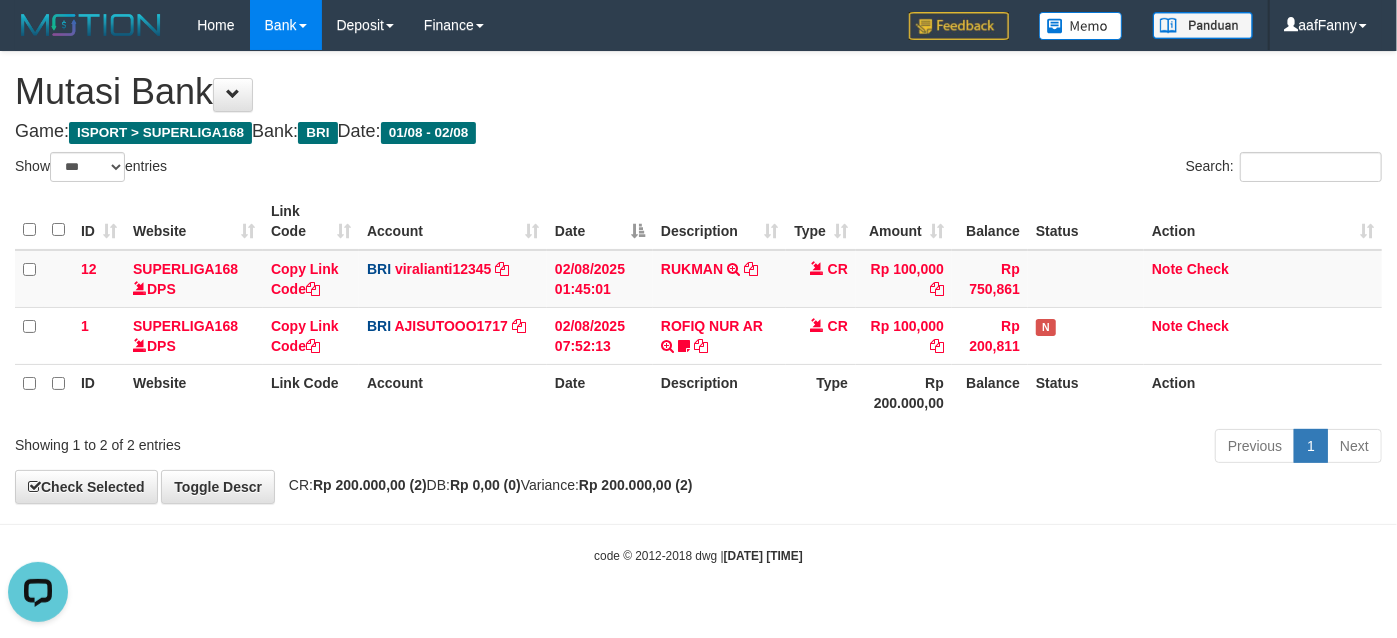 scroll, scrollTop: 0, scrollLeft: 0, axis: both 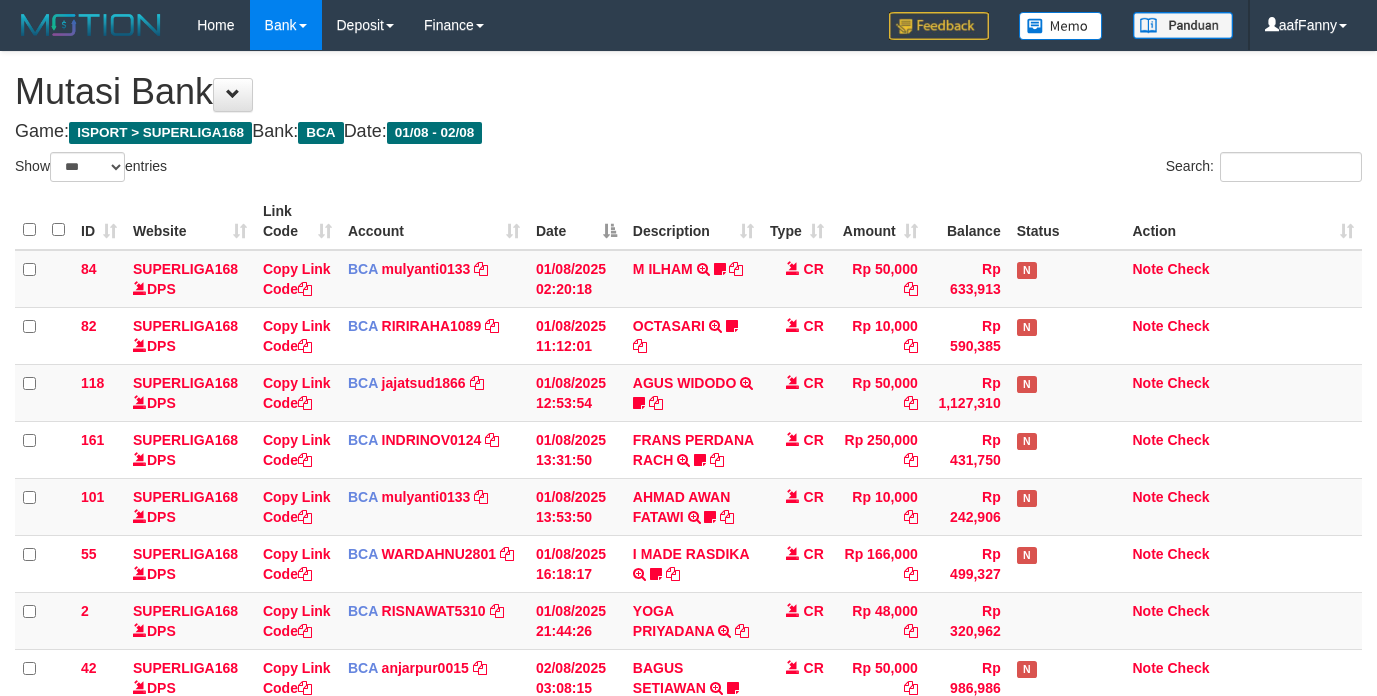 select on "***" 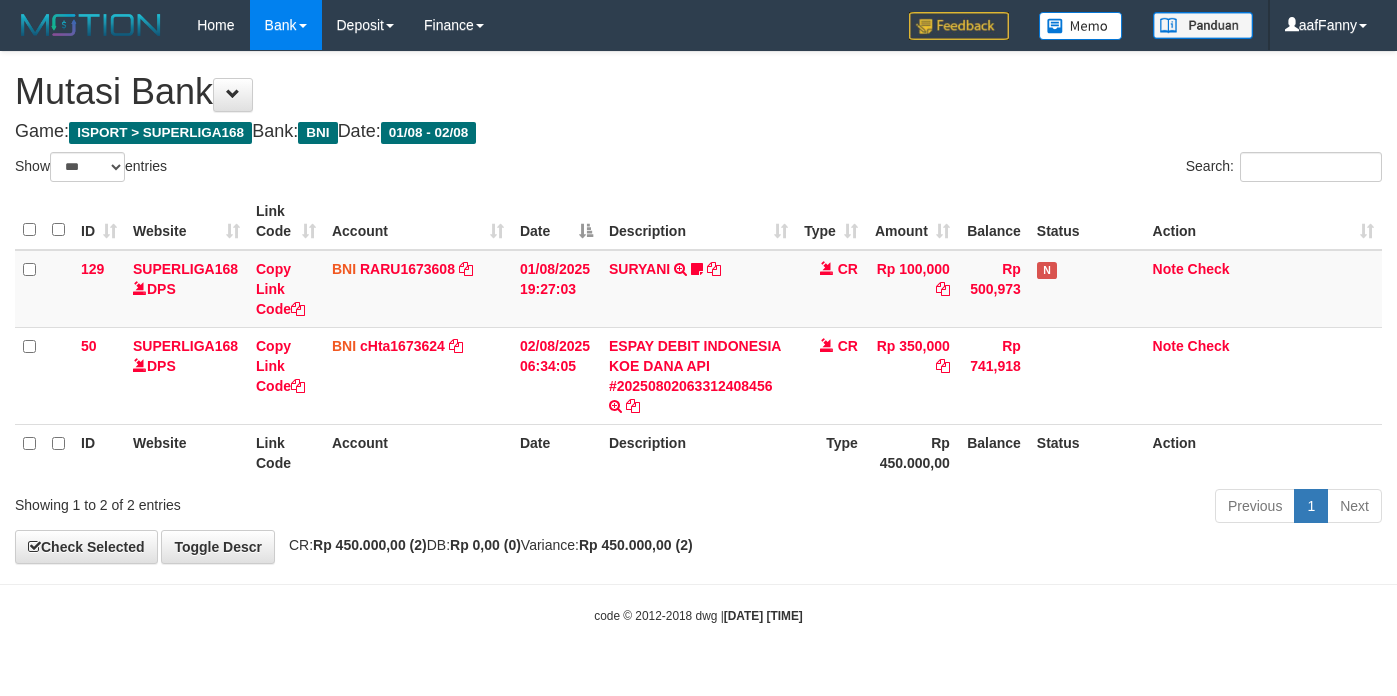 select on "***" 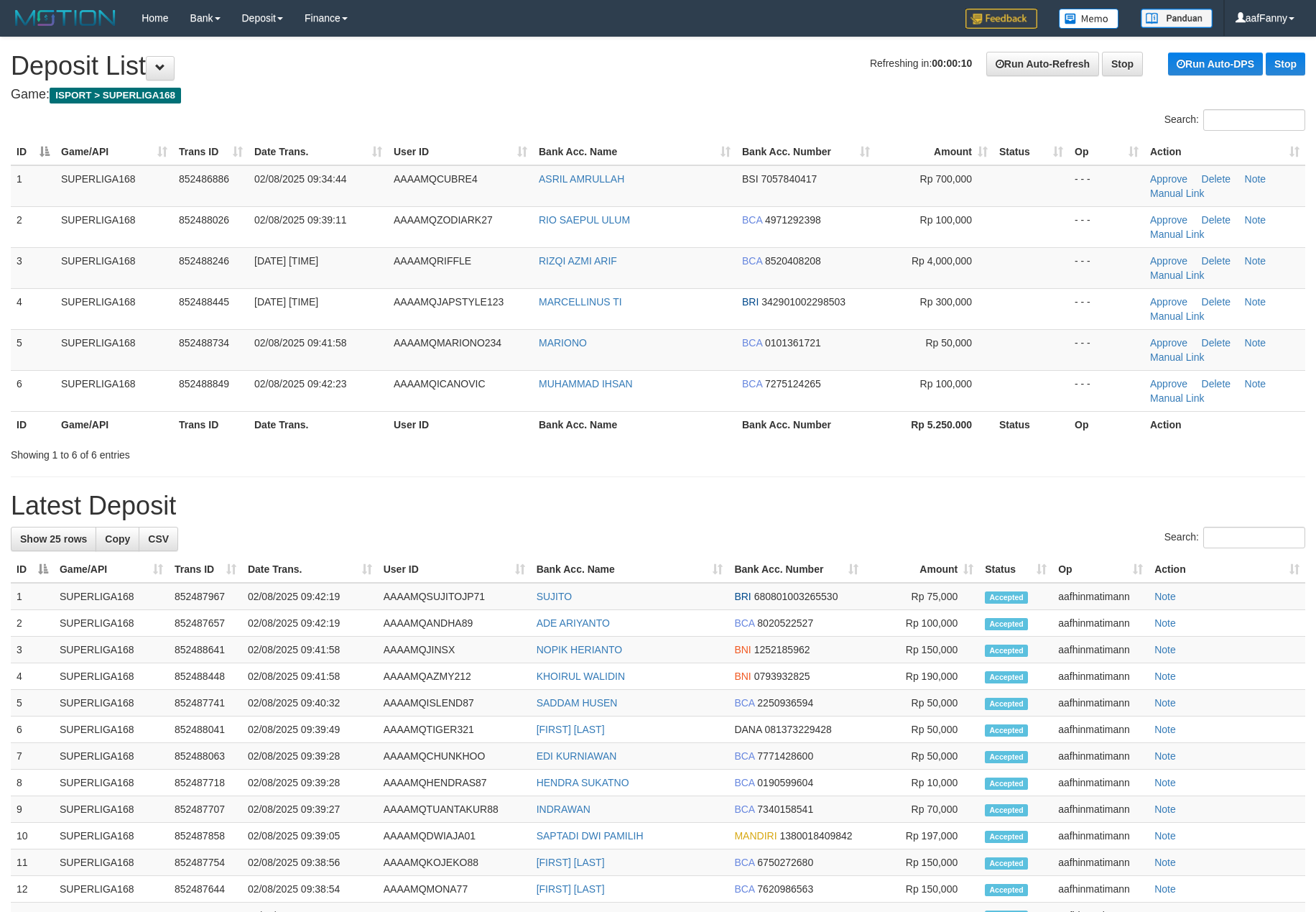 scroll, scrollTop: 0, scrollLeft: 0, axis: both 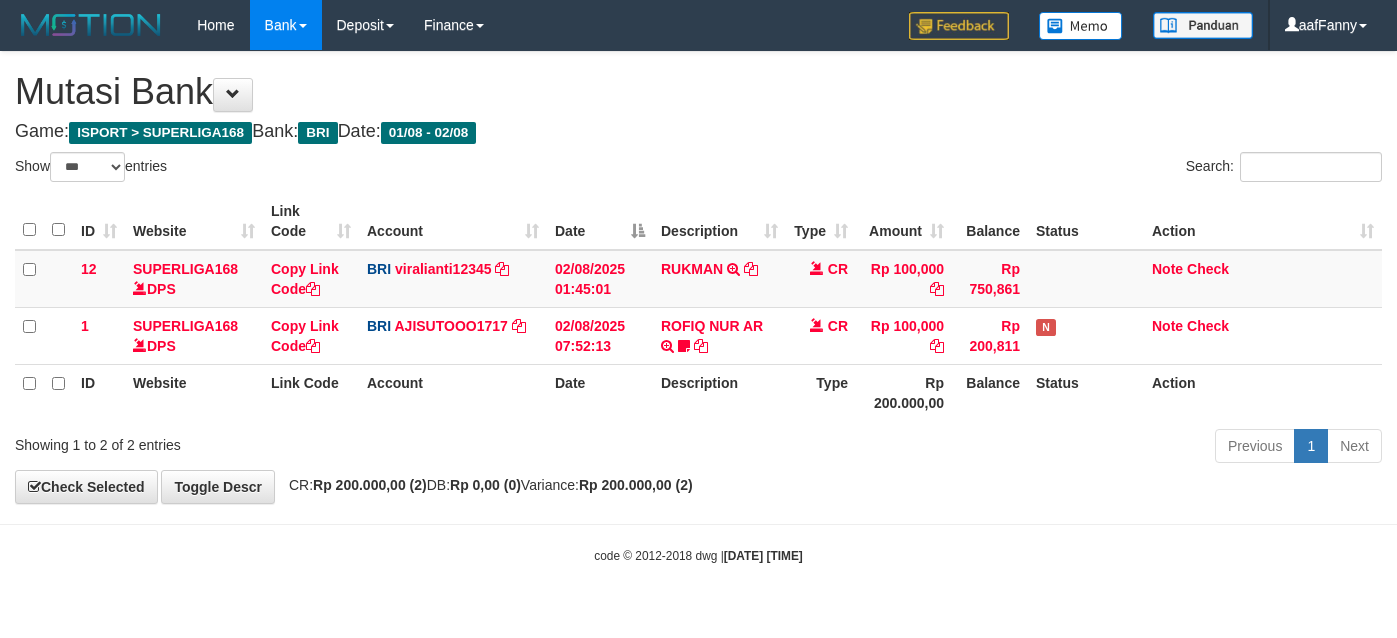 select on "***" 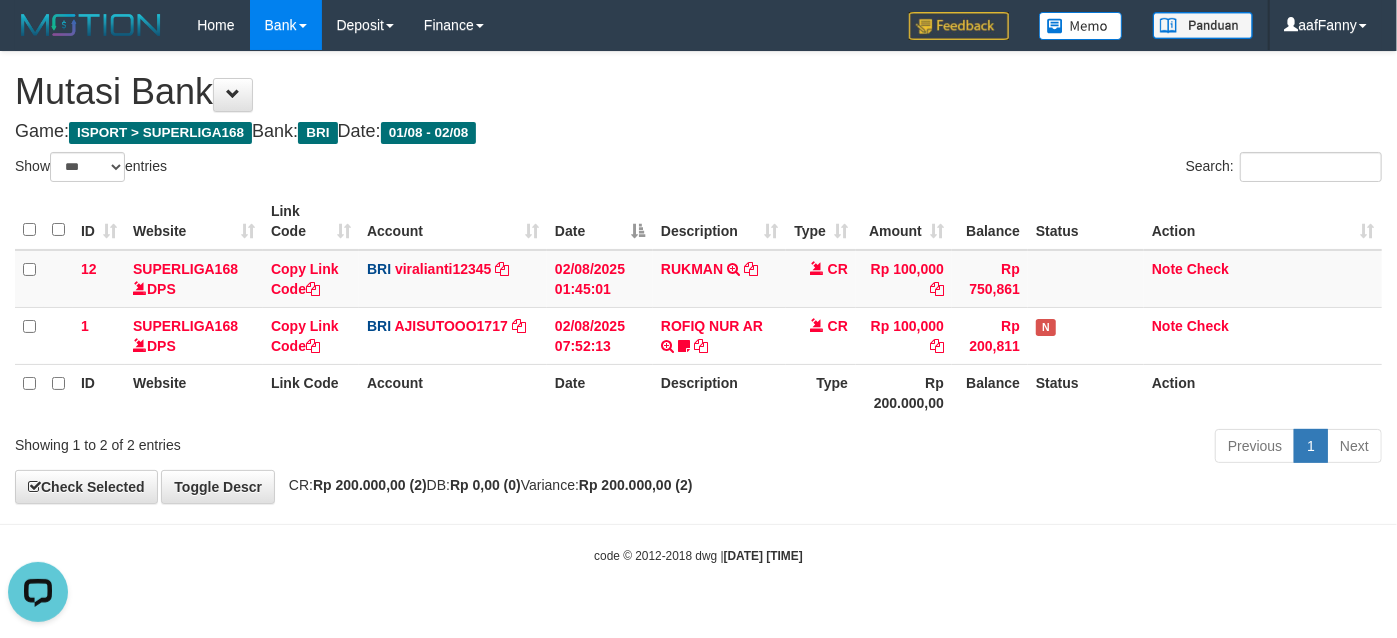 scroll, scrollTop: 0, scrollLeft: 0, axis: both 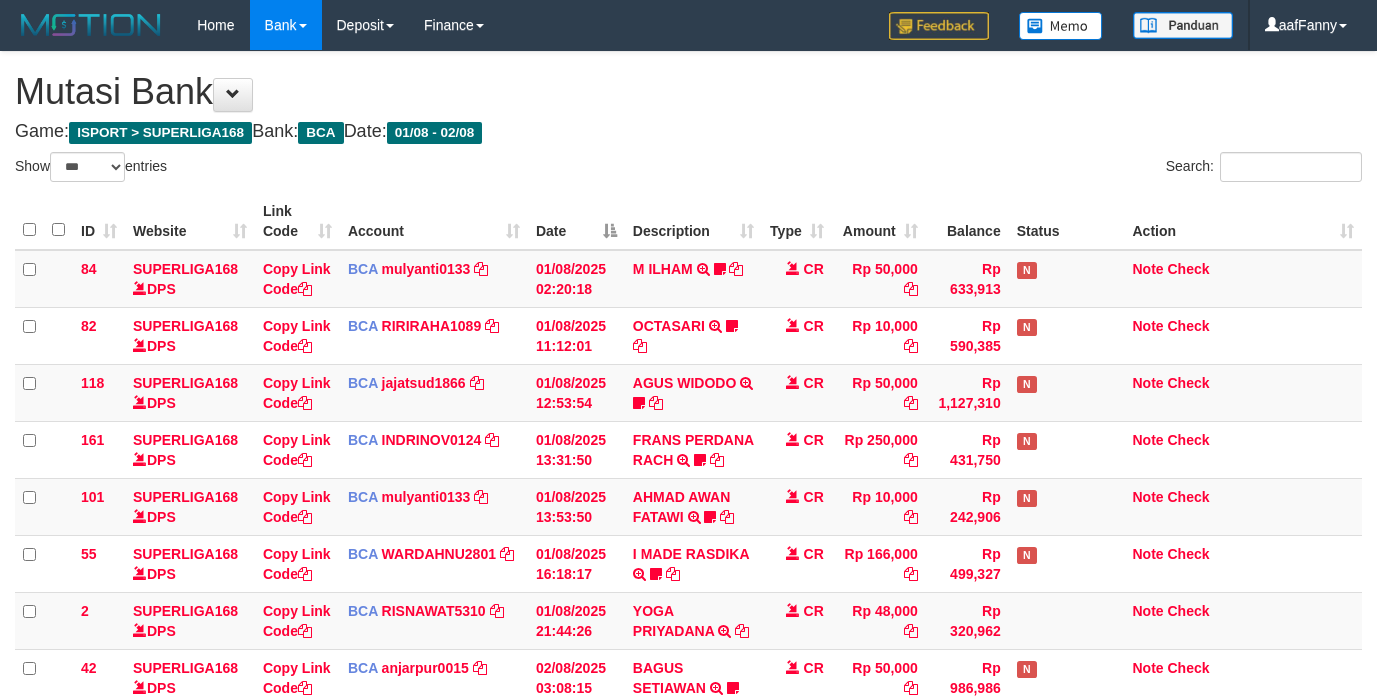 select on "***" 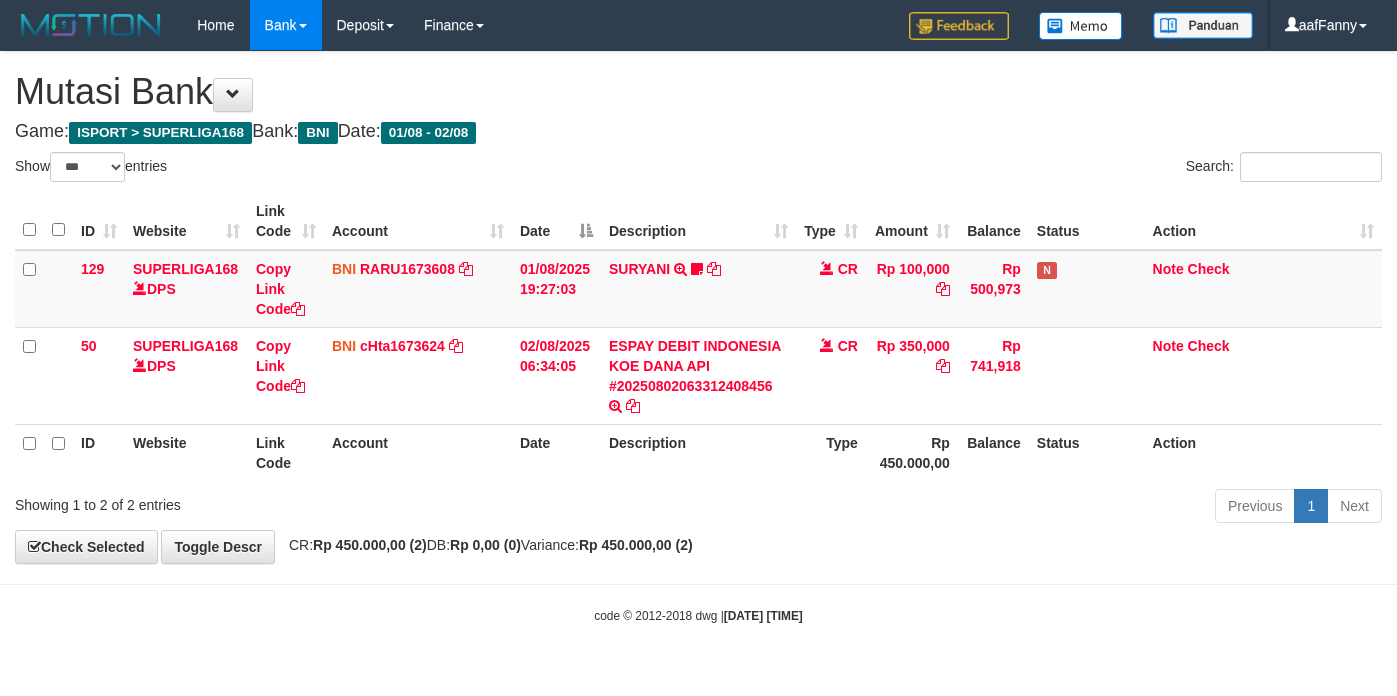 select on "***" 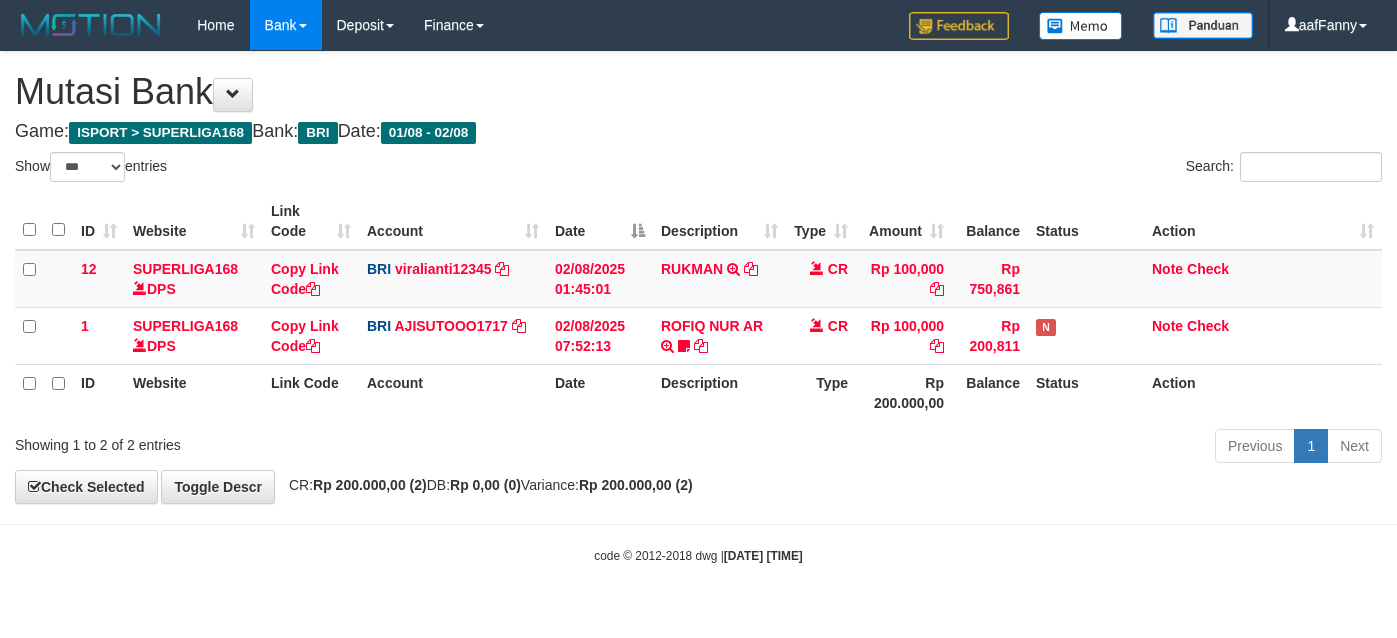 select on "***" 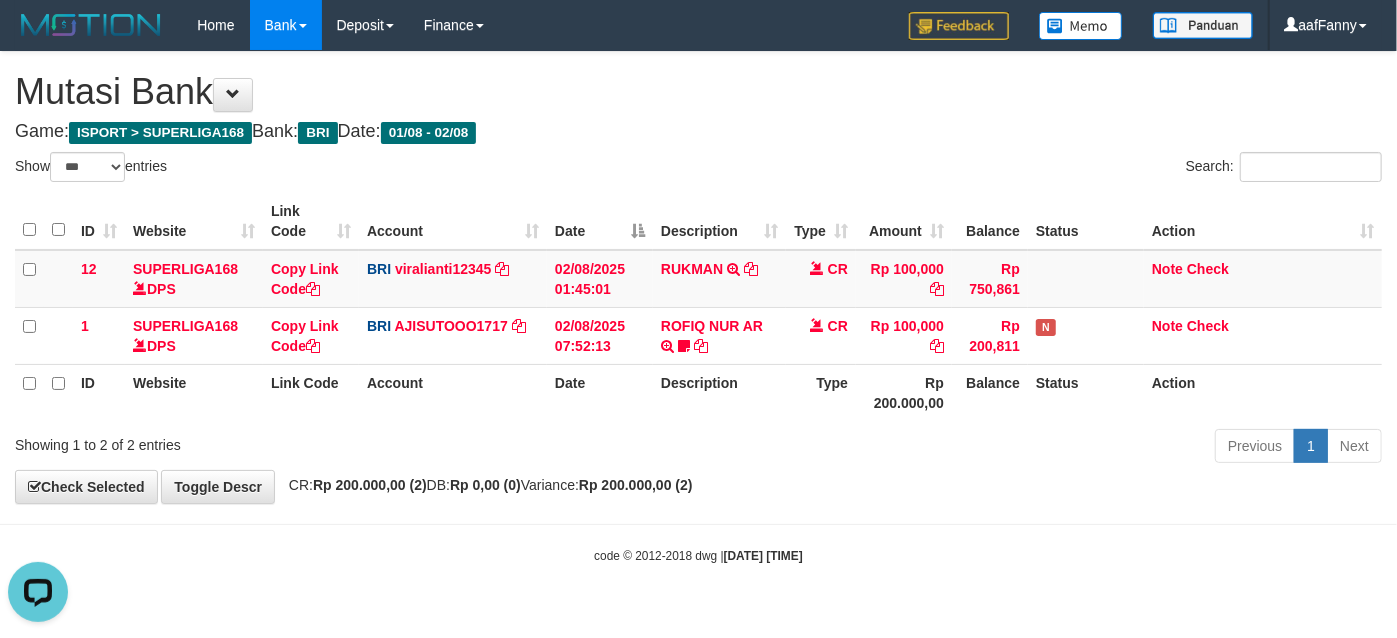scroll, scrollTop: 0, scrollLeft: 0, axis: both 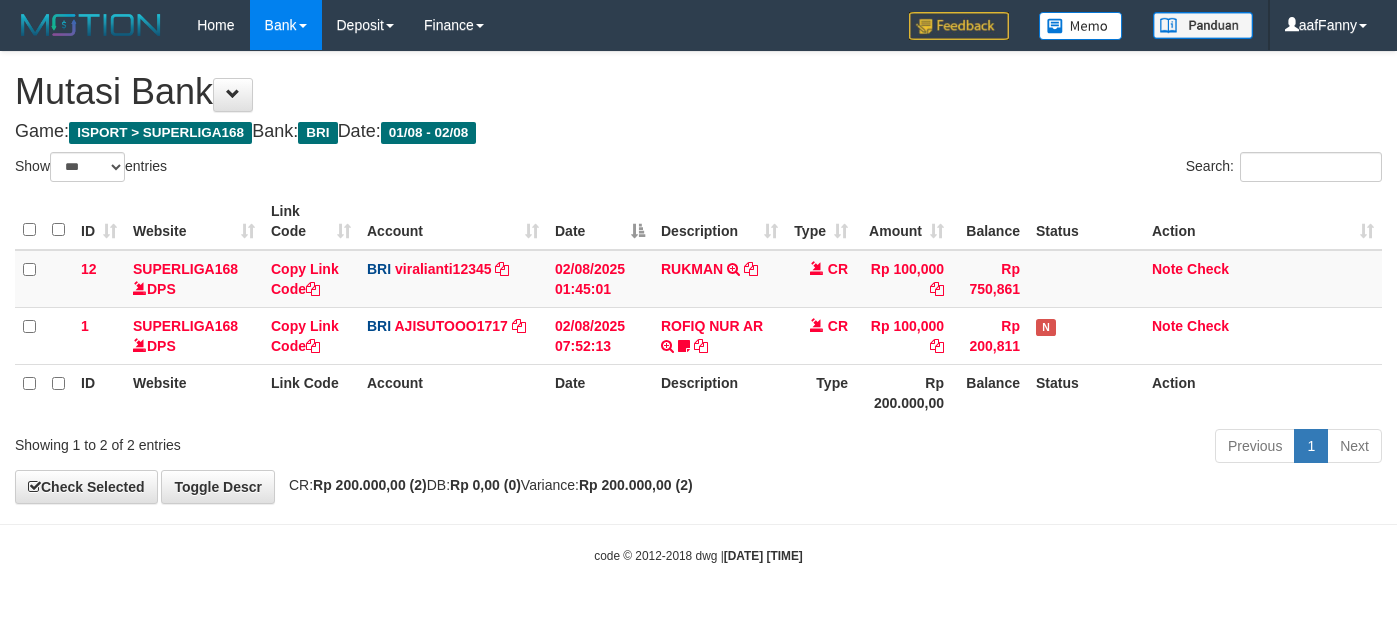 select on "***" 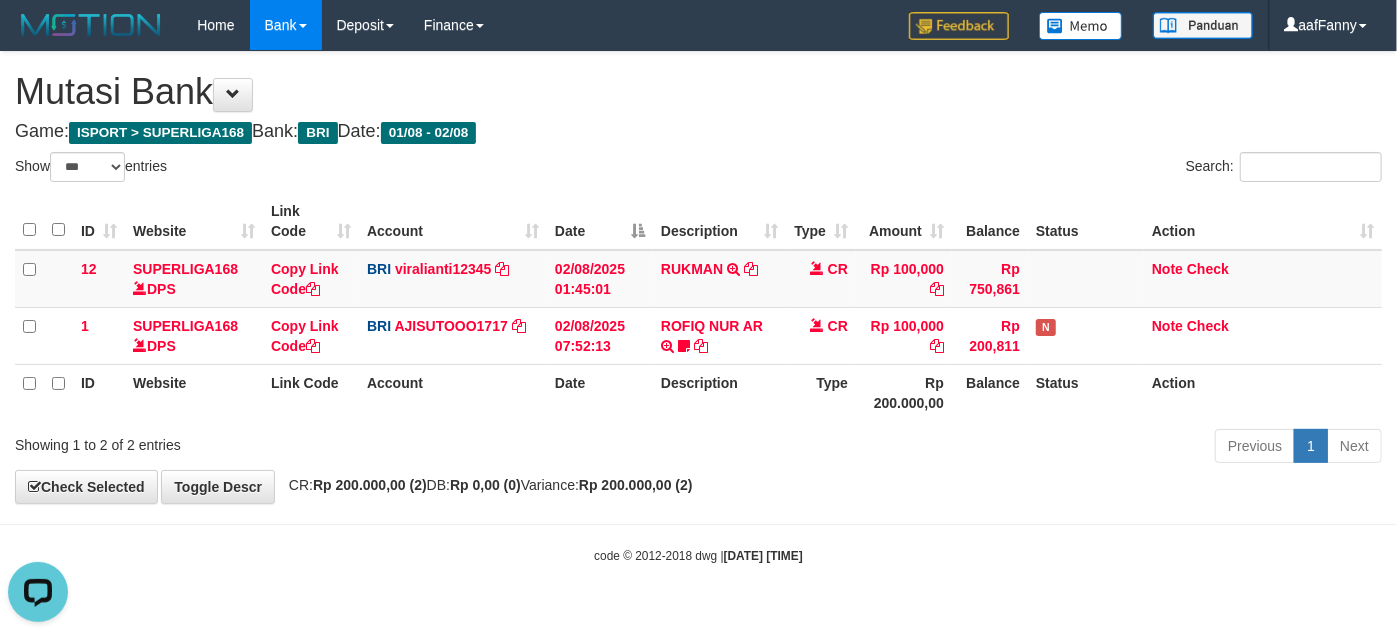 scroll, scrollTop: 0, scrollLeft: 0, axis: both 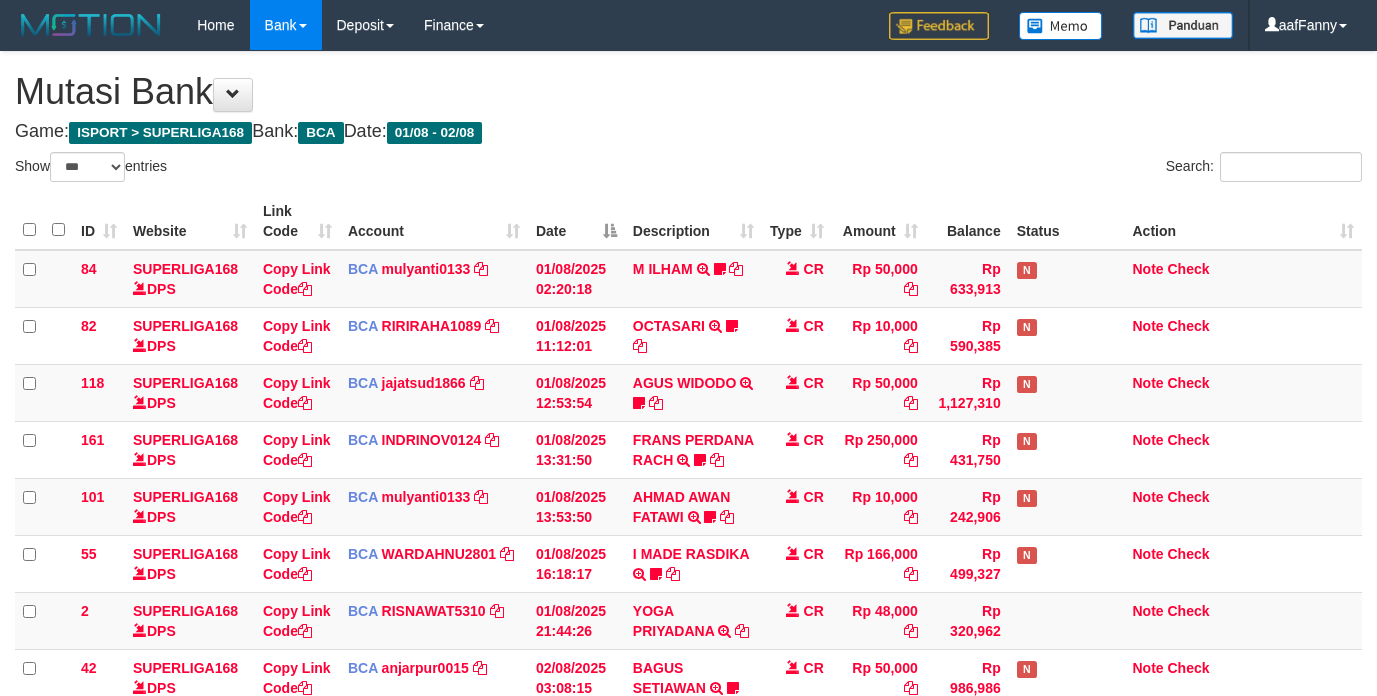 select on "***" 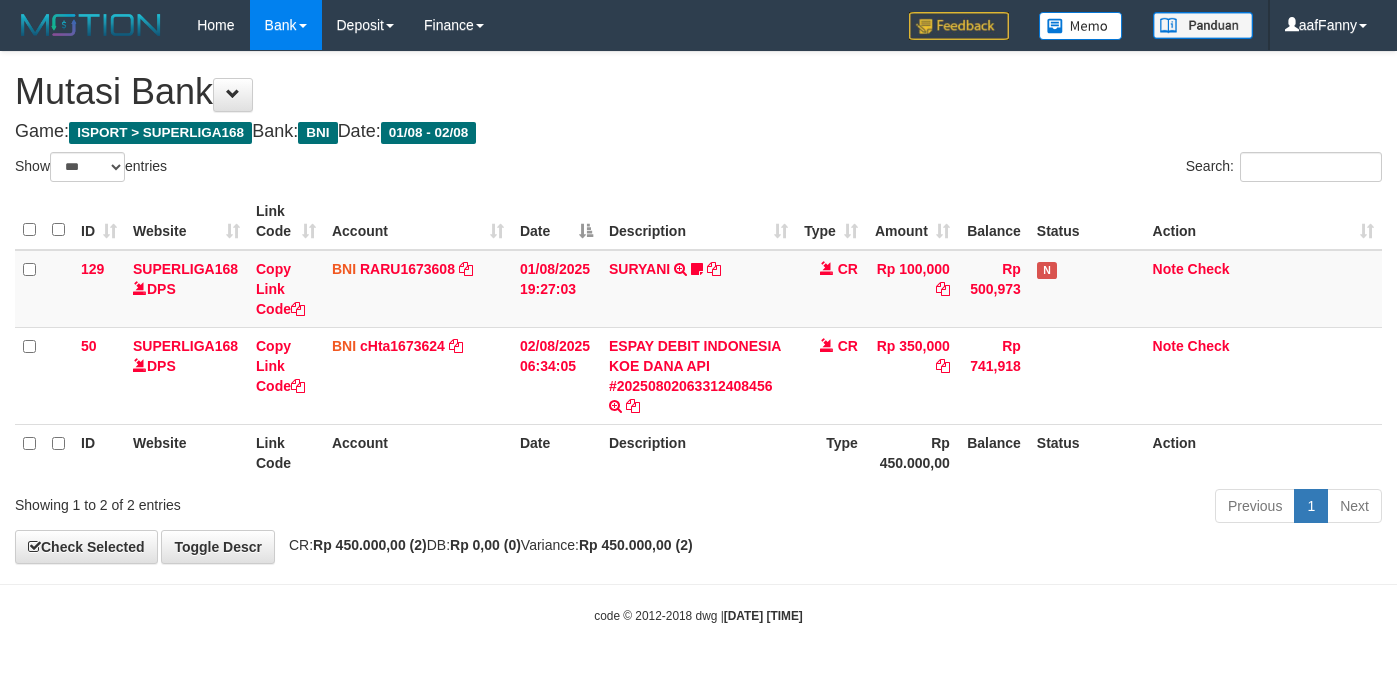 select on "***" 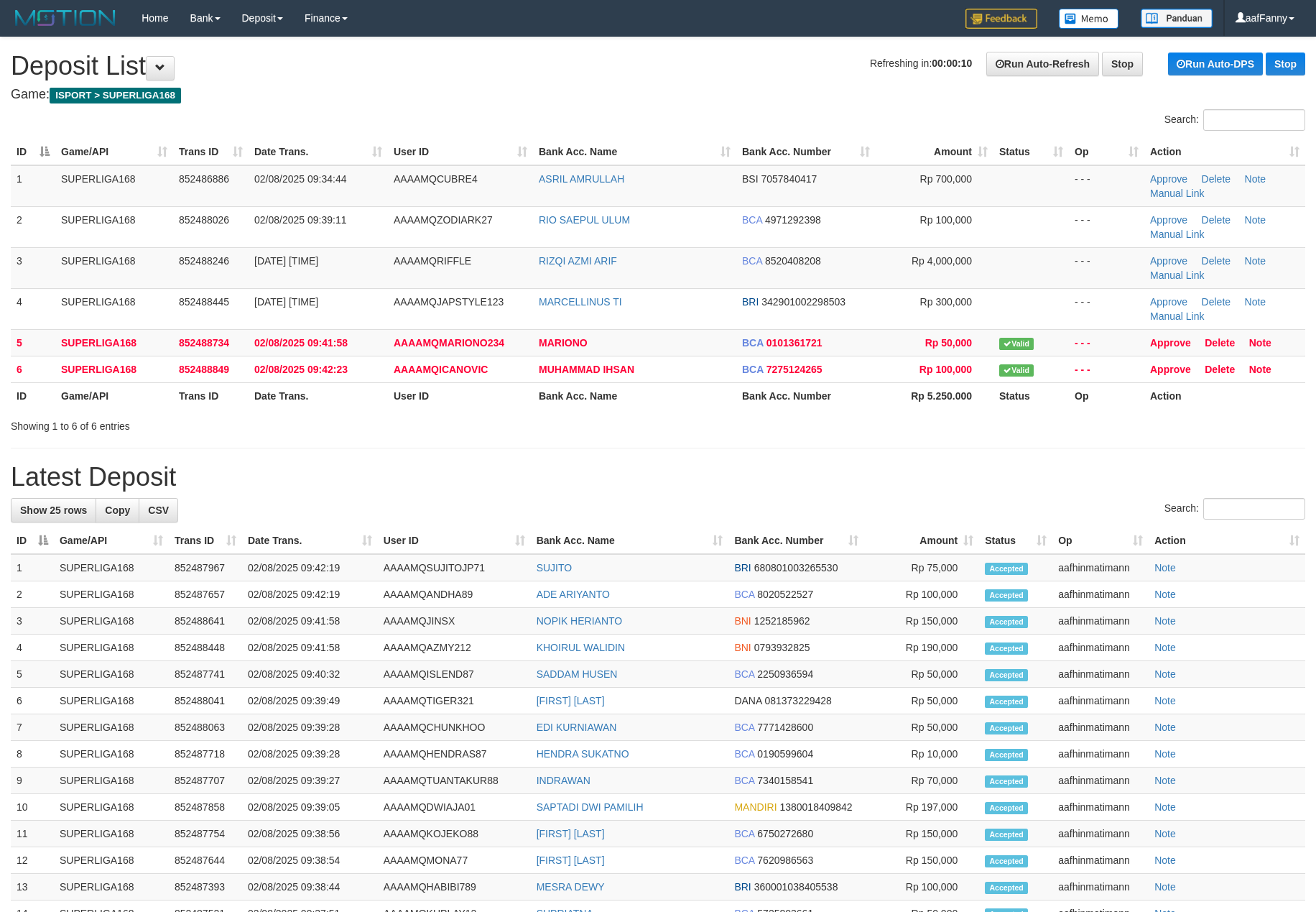 scroll, scrollTop: 0, scrollLeft: 0, axis: both 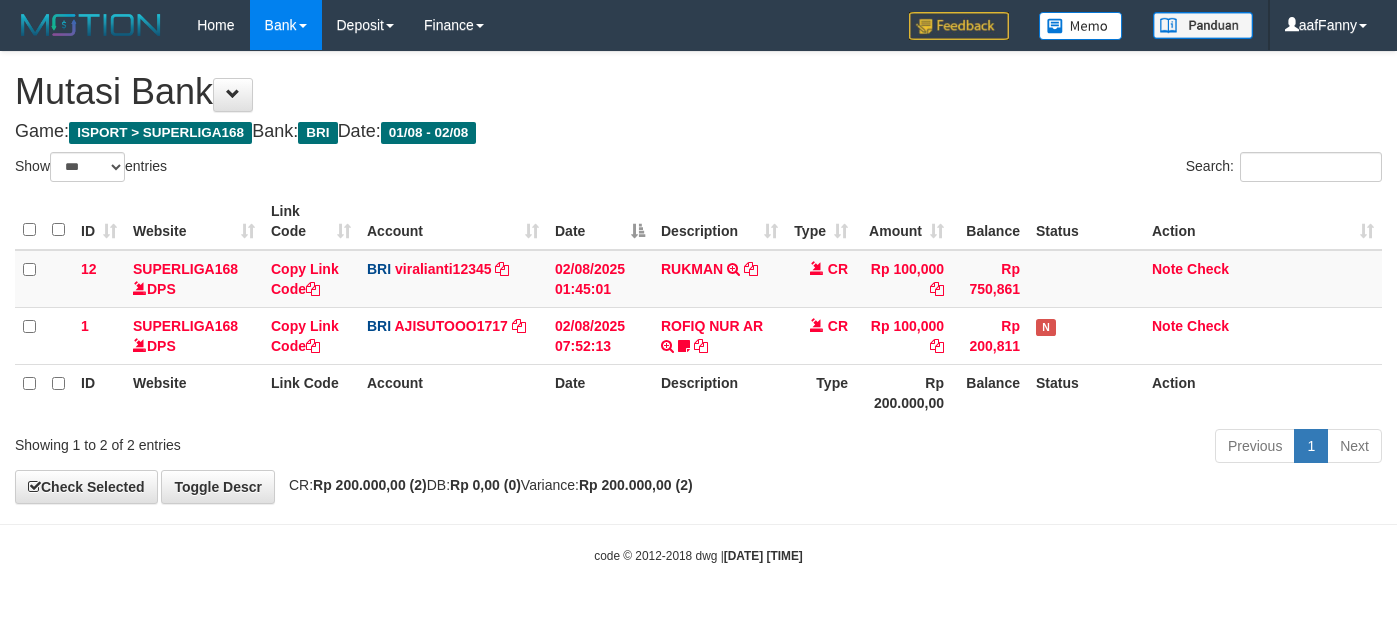 select on "***" 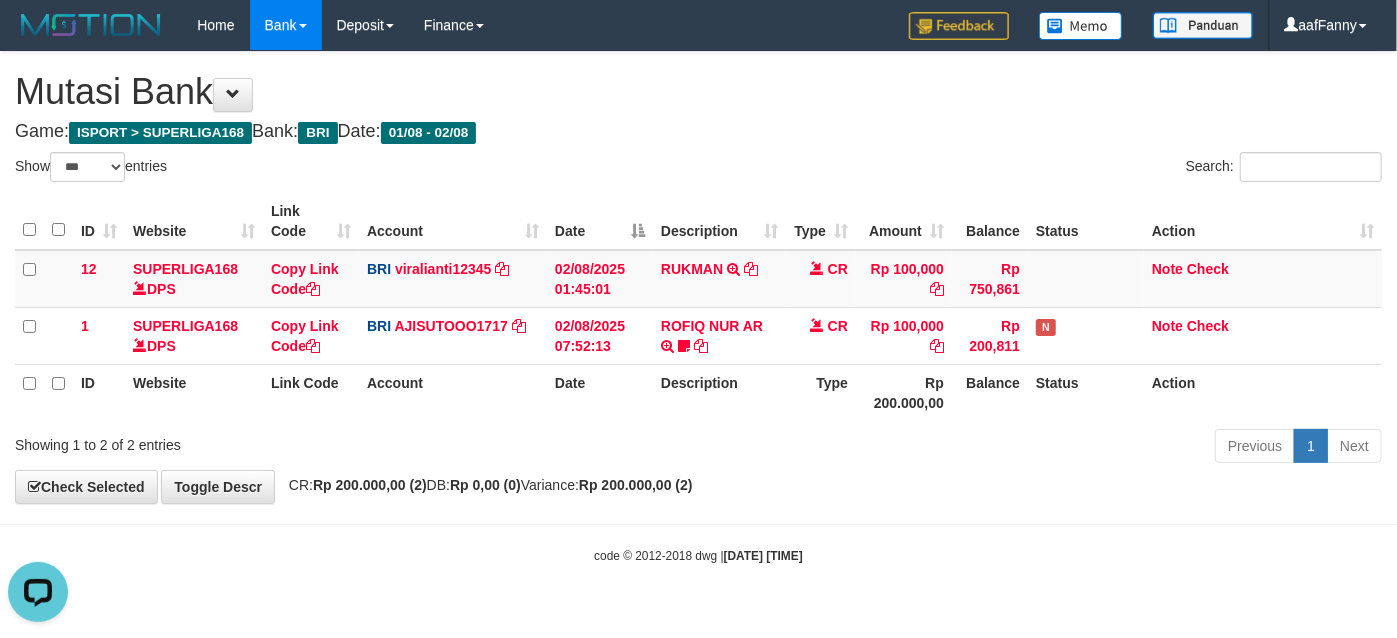 scroll, scrollTop: 0, scrollLeft: 0, axis: both 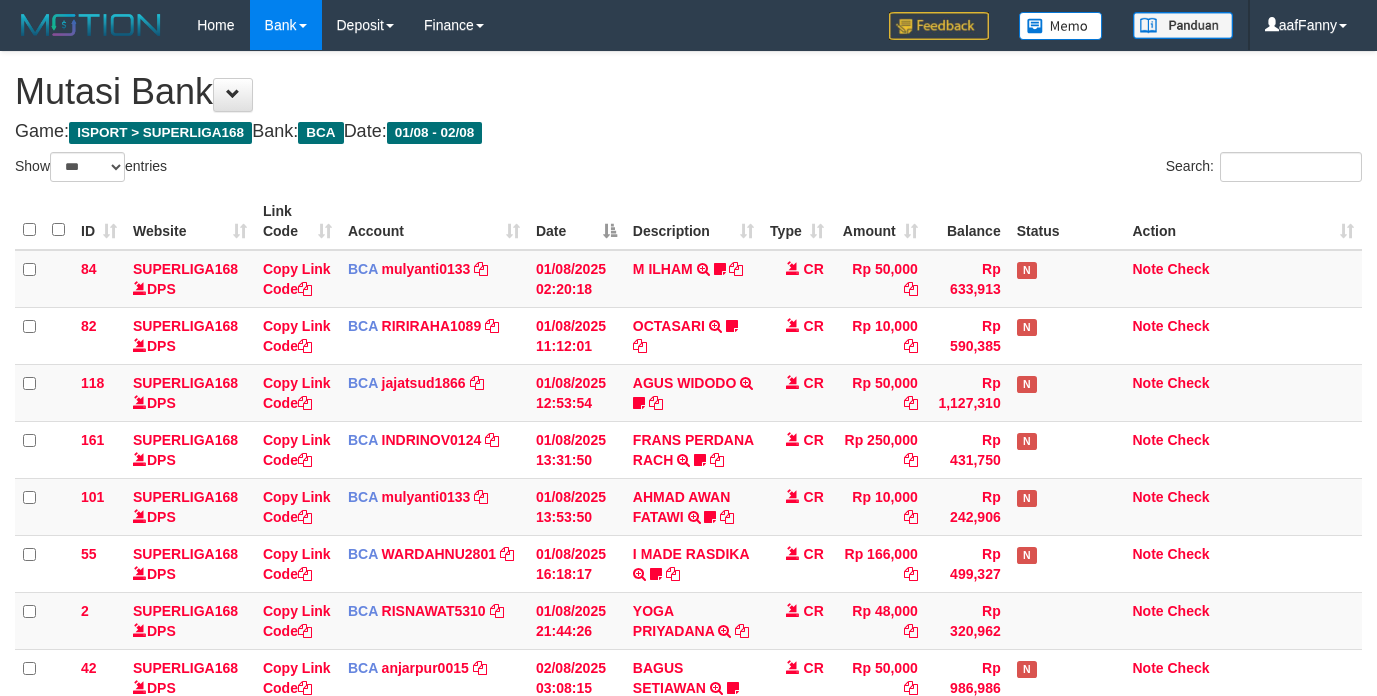 select on "***" 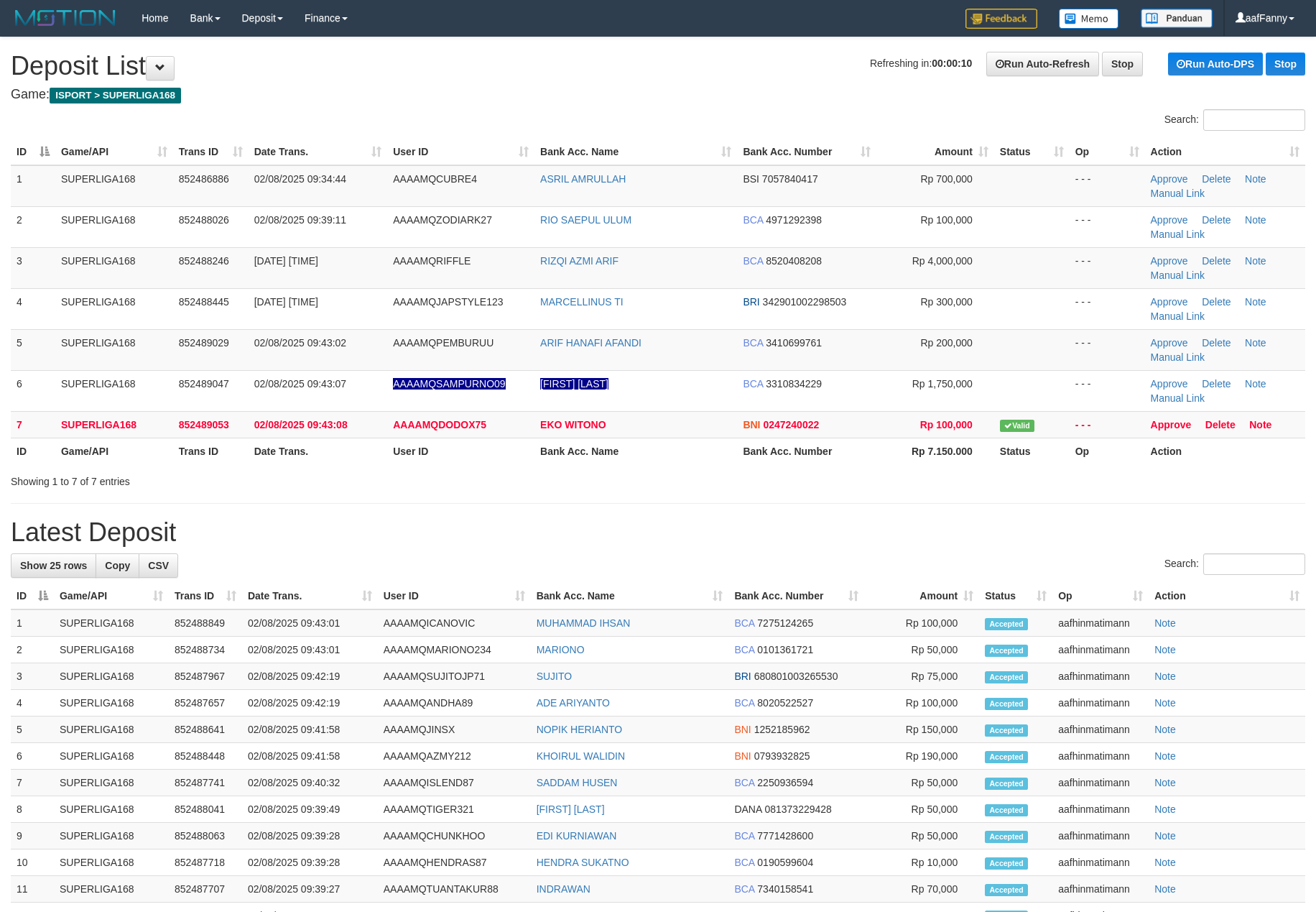 scroll, scrollTop: 0, scrollLeft: 0, axis: both 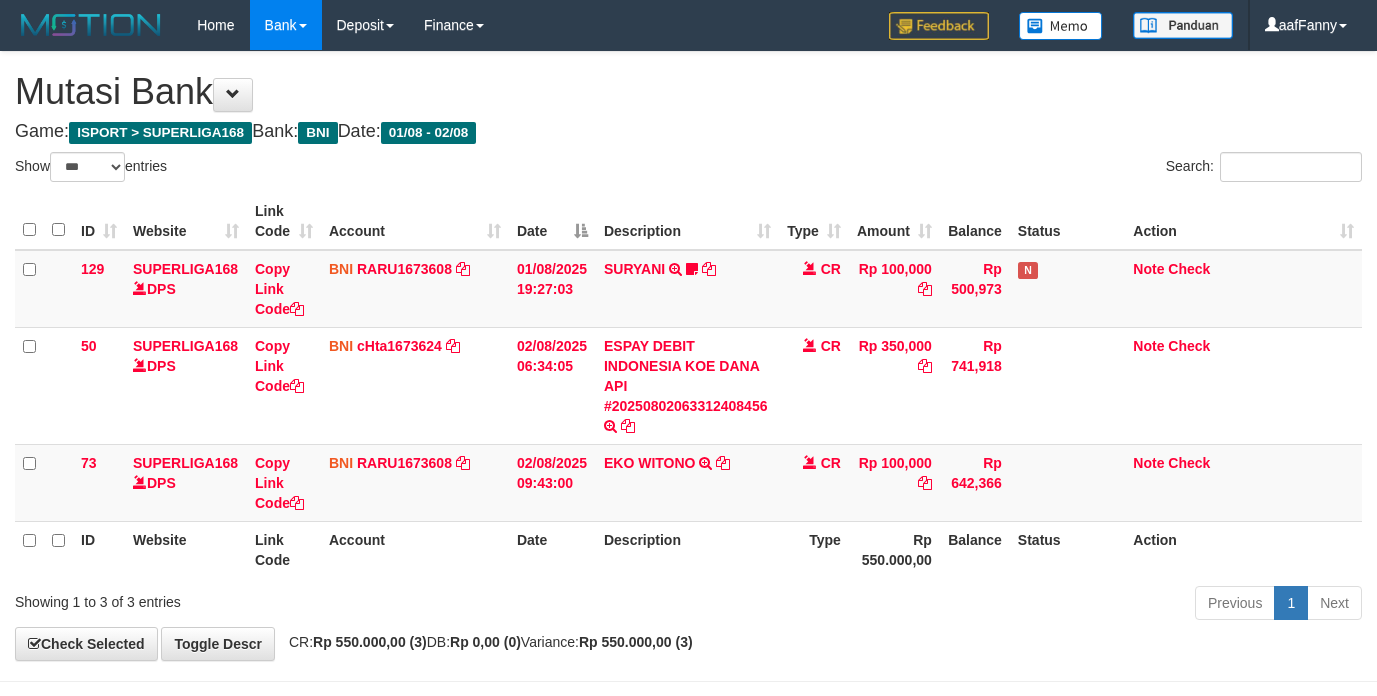 select on "***" 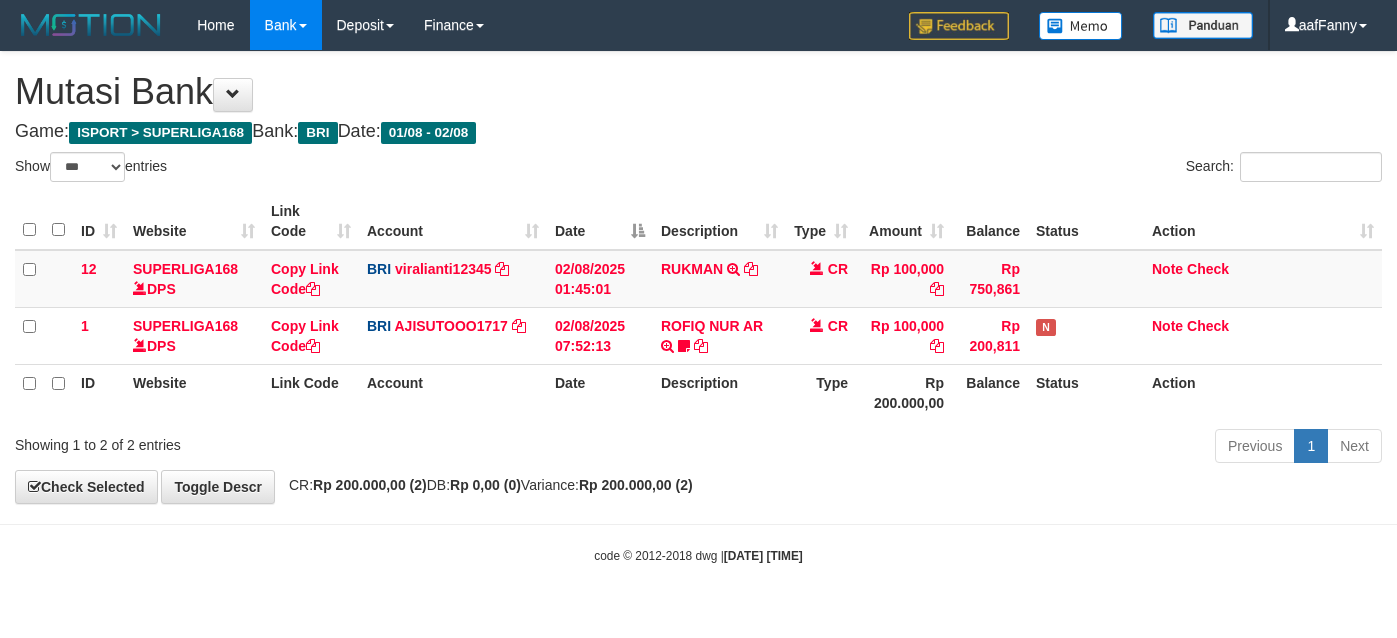 select on "***" 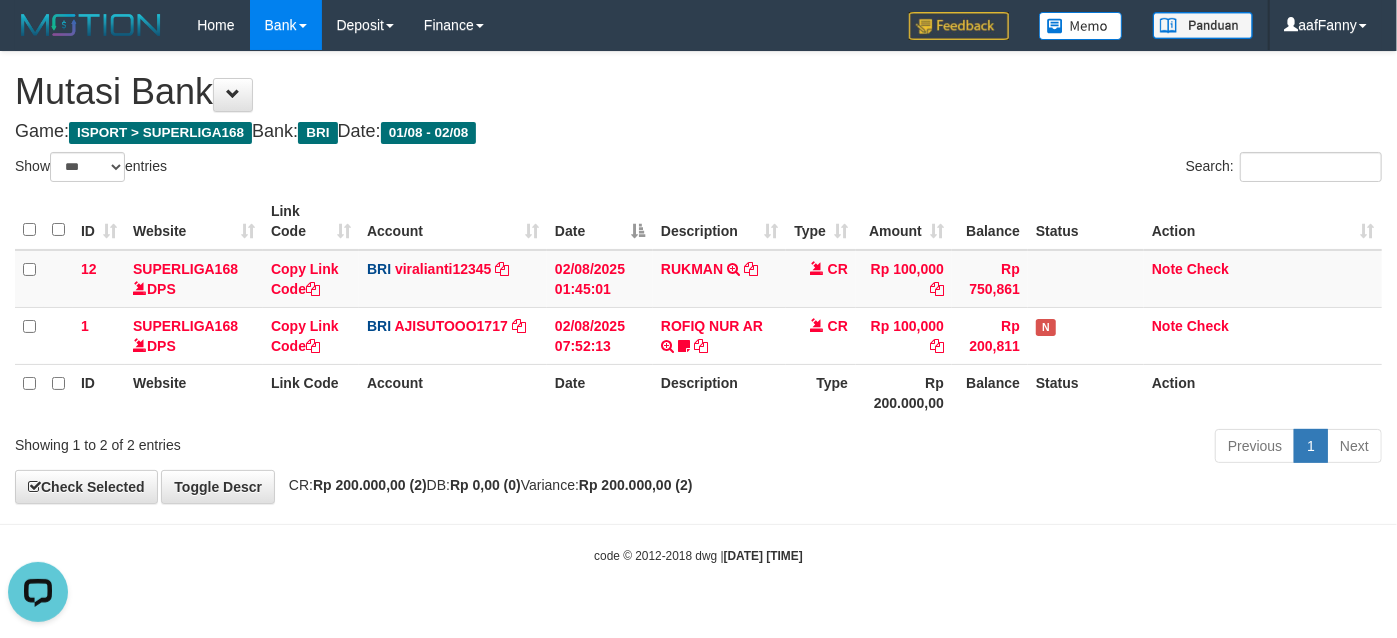 scroll, scrollTop: 0, scrollLeft: 0, axis: both 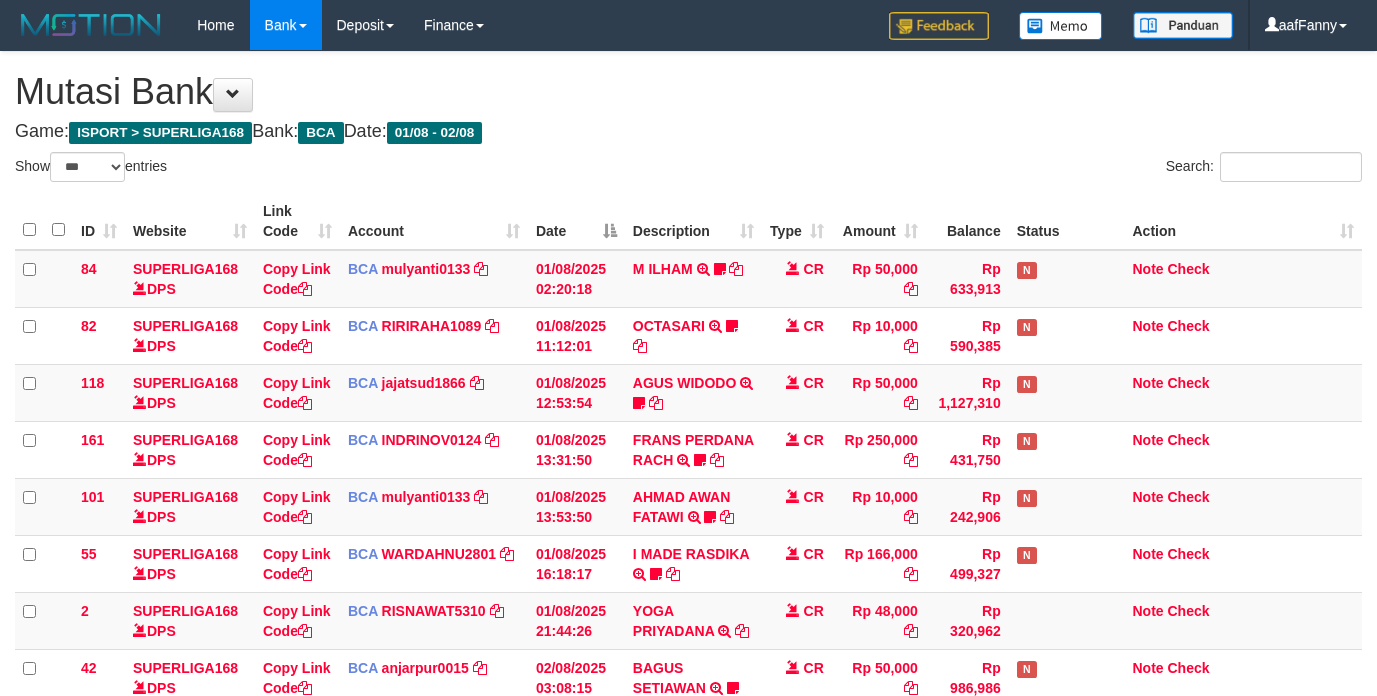 select on "***" 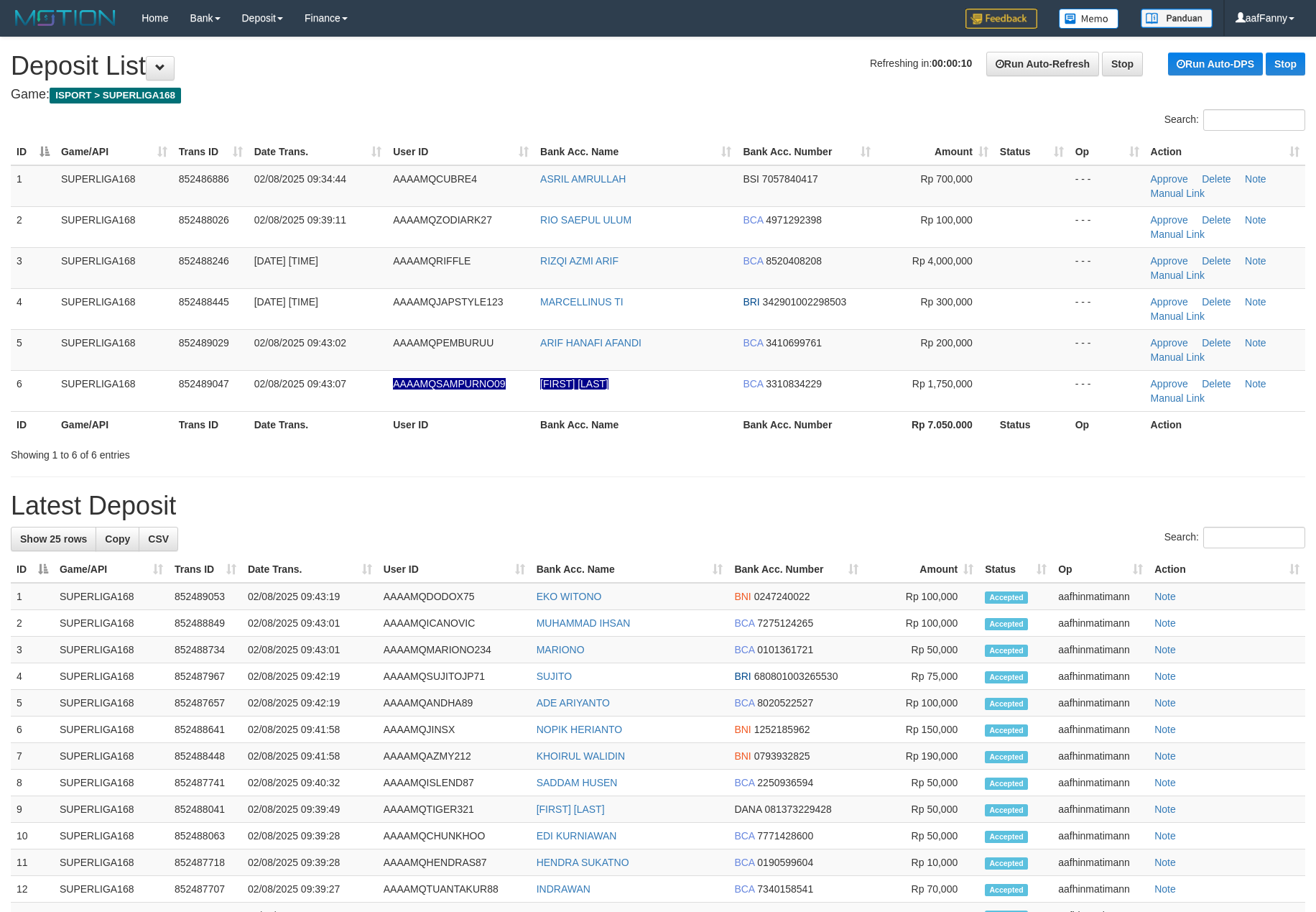 scroll, scrollTop: 0, scrollLeft: 0, axis: both 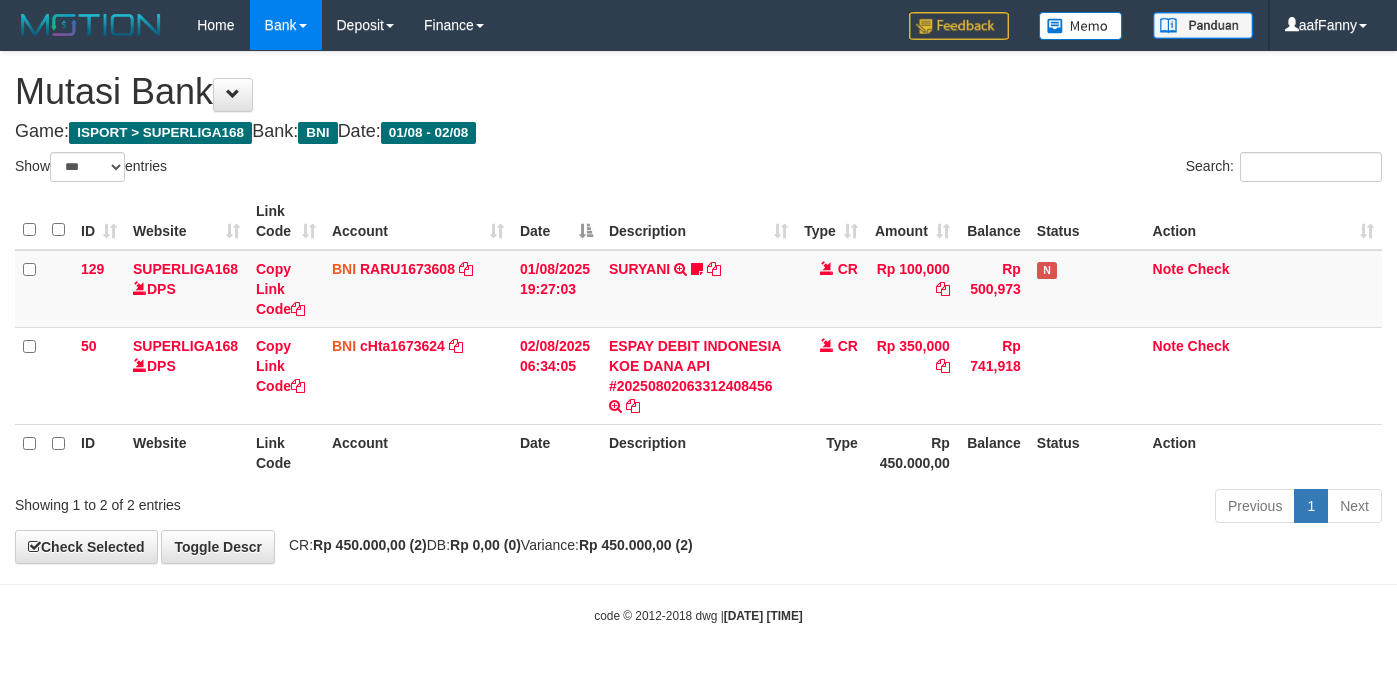 select on "***" 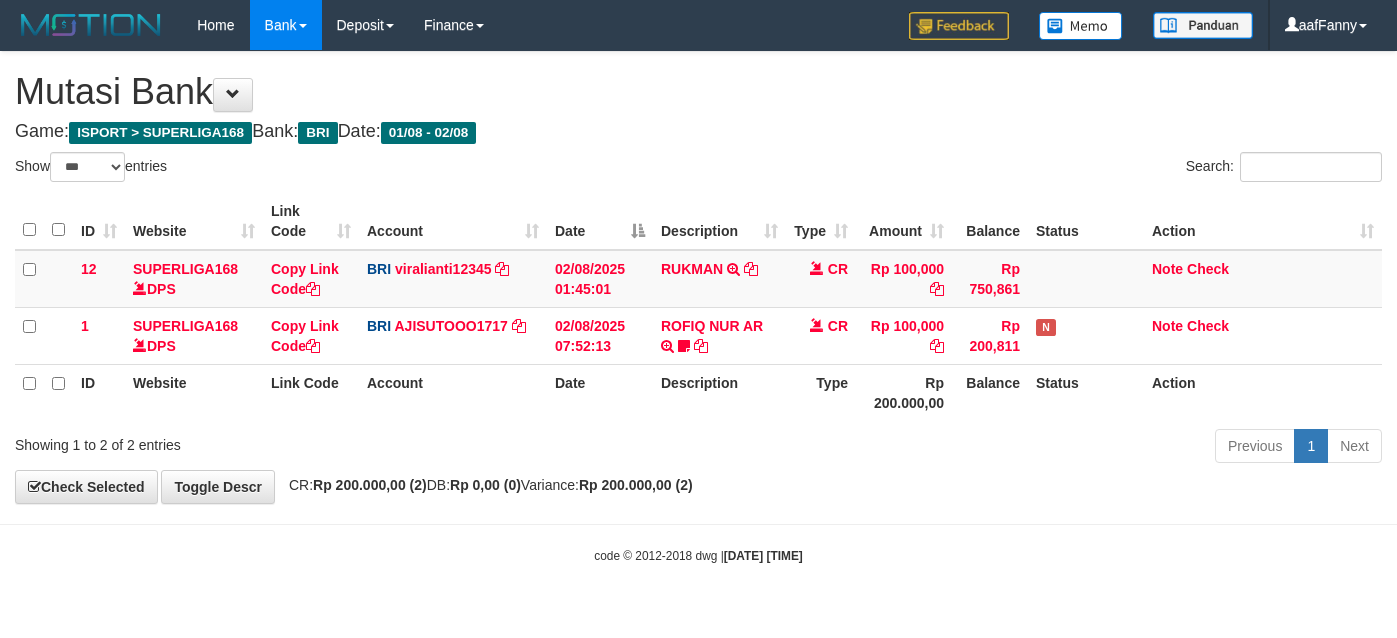 select on "***" 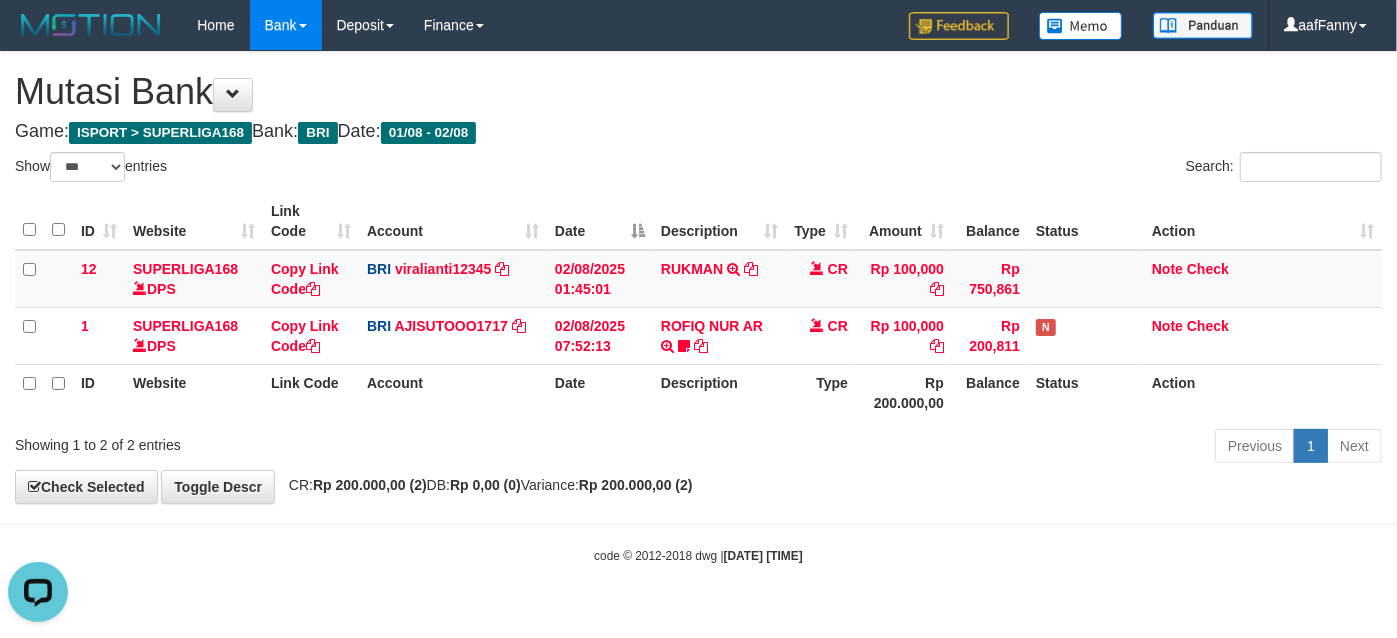 scroll, scrollTop: 0, scrollLeft: 0, axis: both 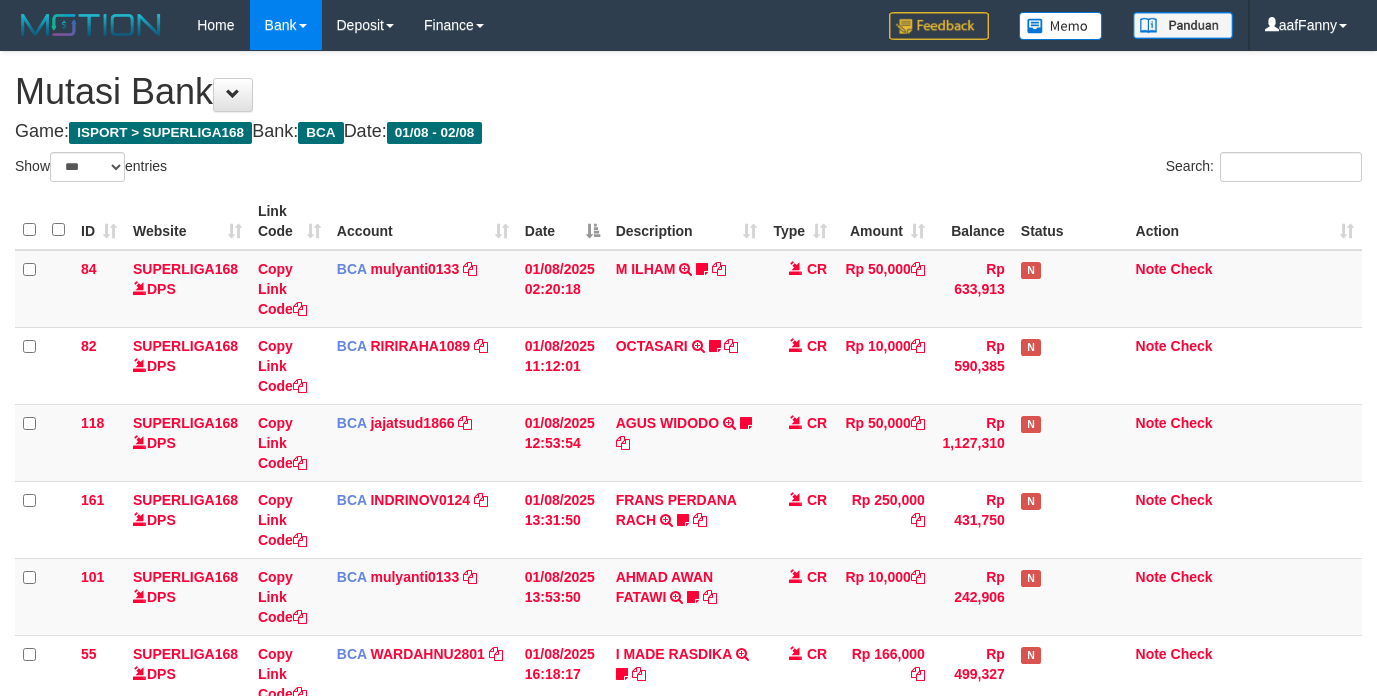 select on "***" 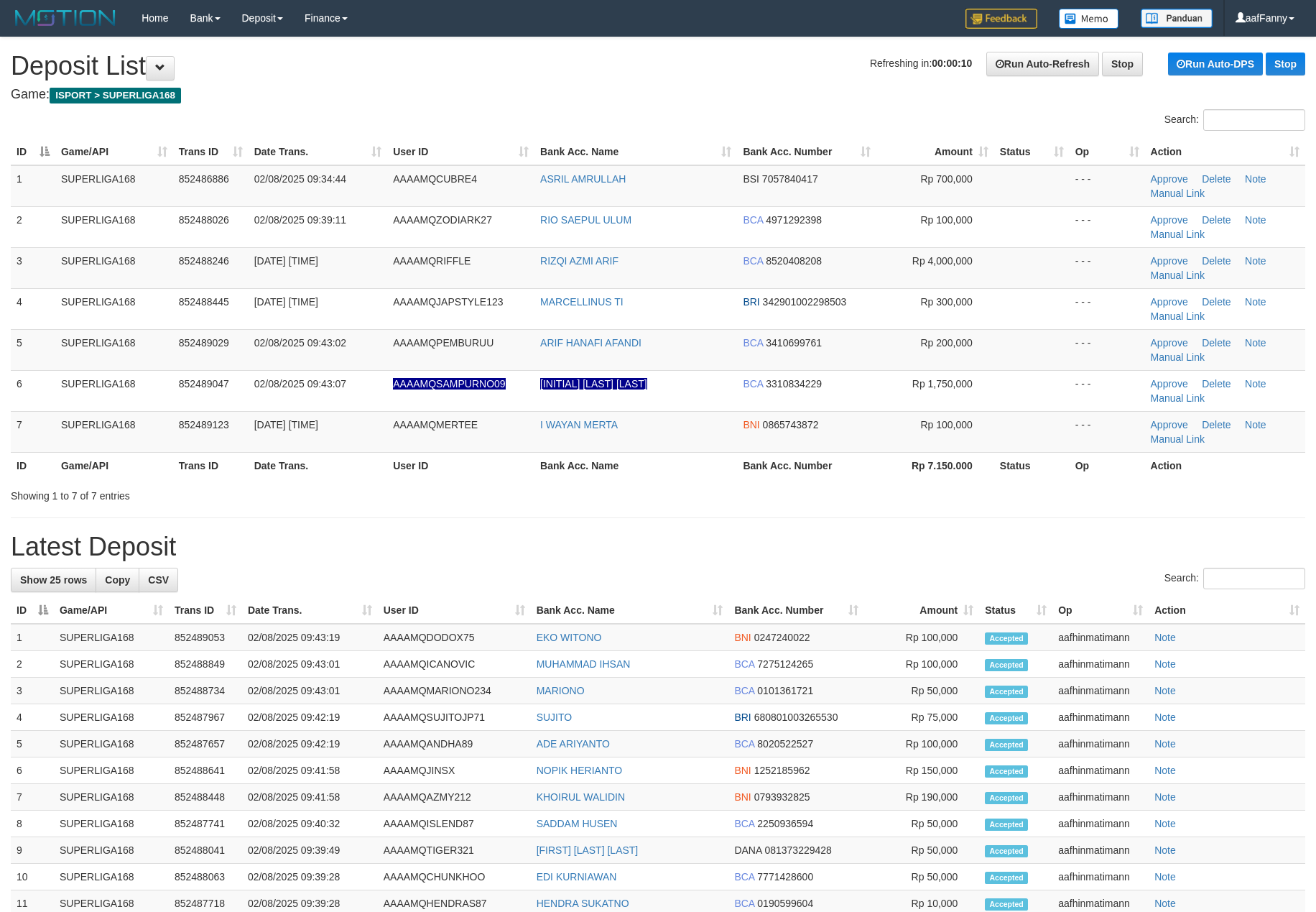 scroll, scrollTop: 0, scrollLeft: 0, axis: both 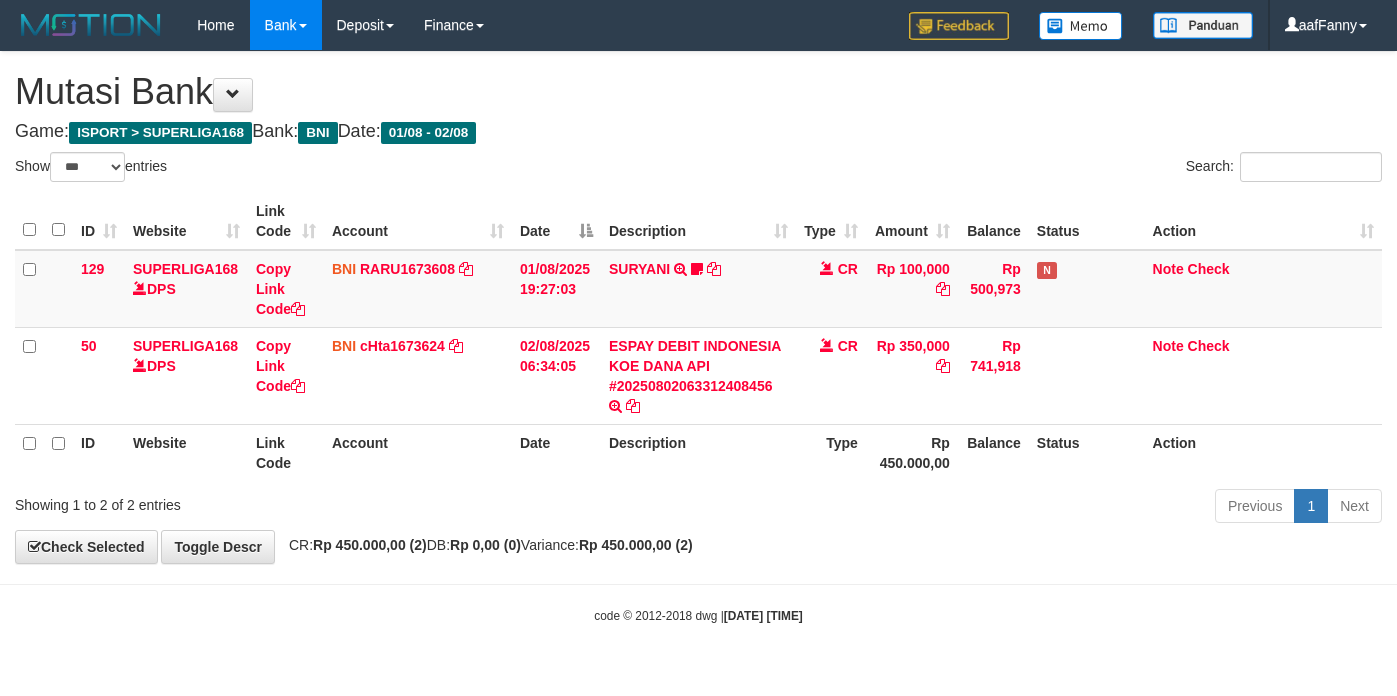 select on "***" 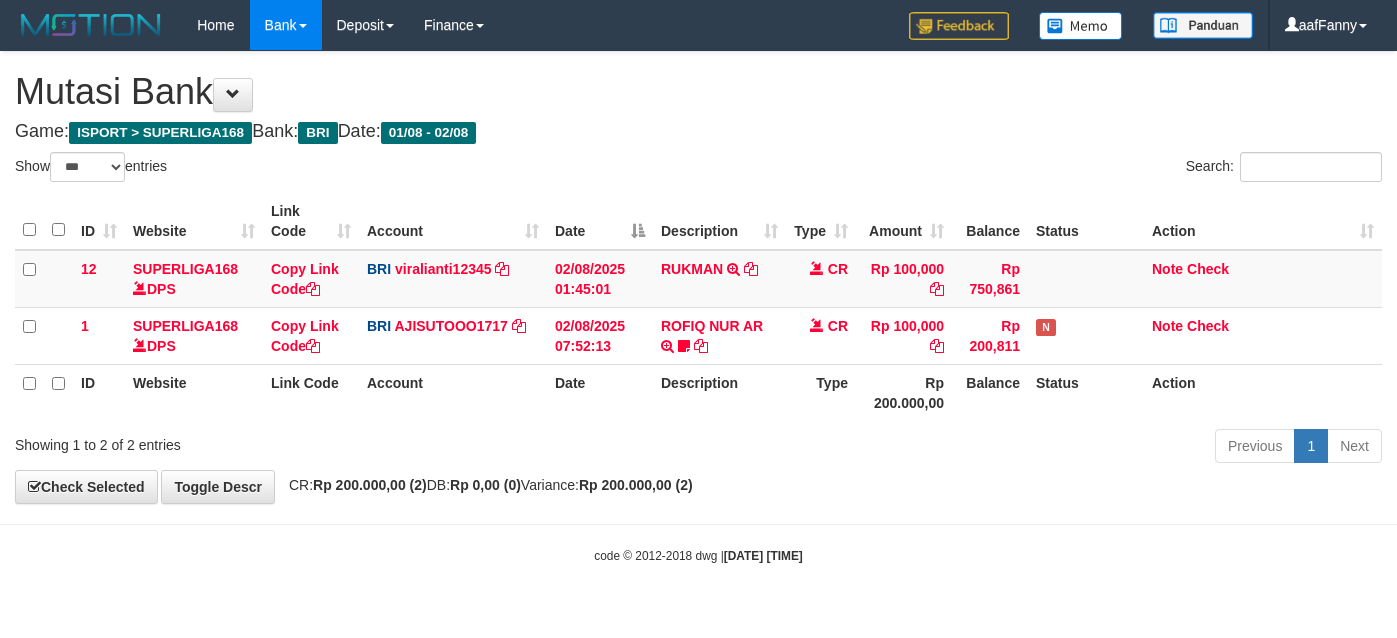 select on "***" 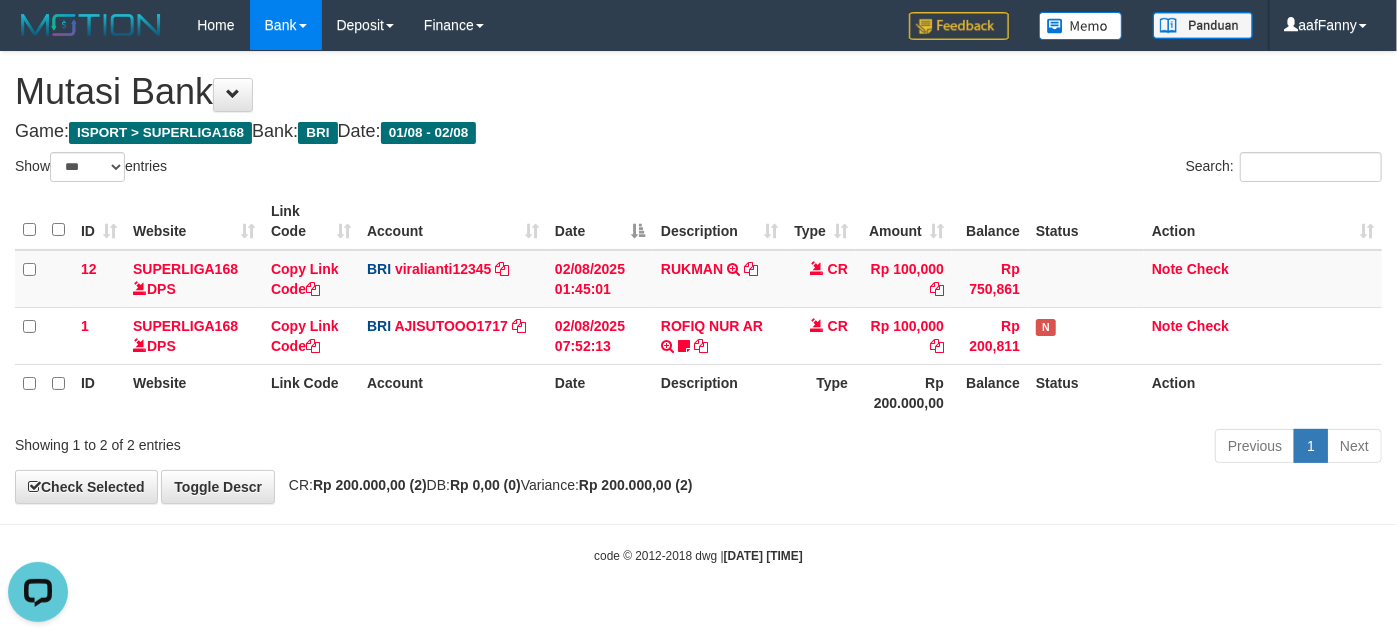 scroll, scrollTop: 0, scrollLeft: 0, axis: both 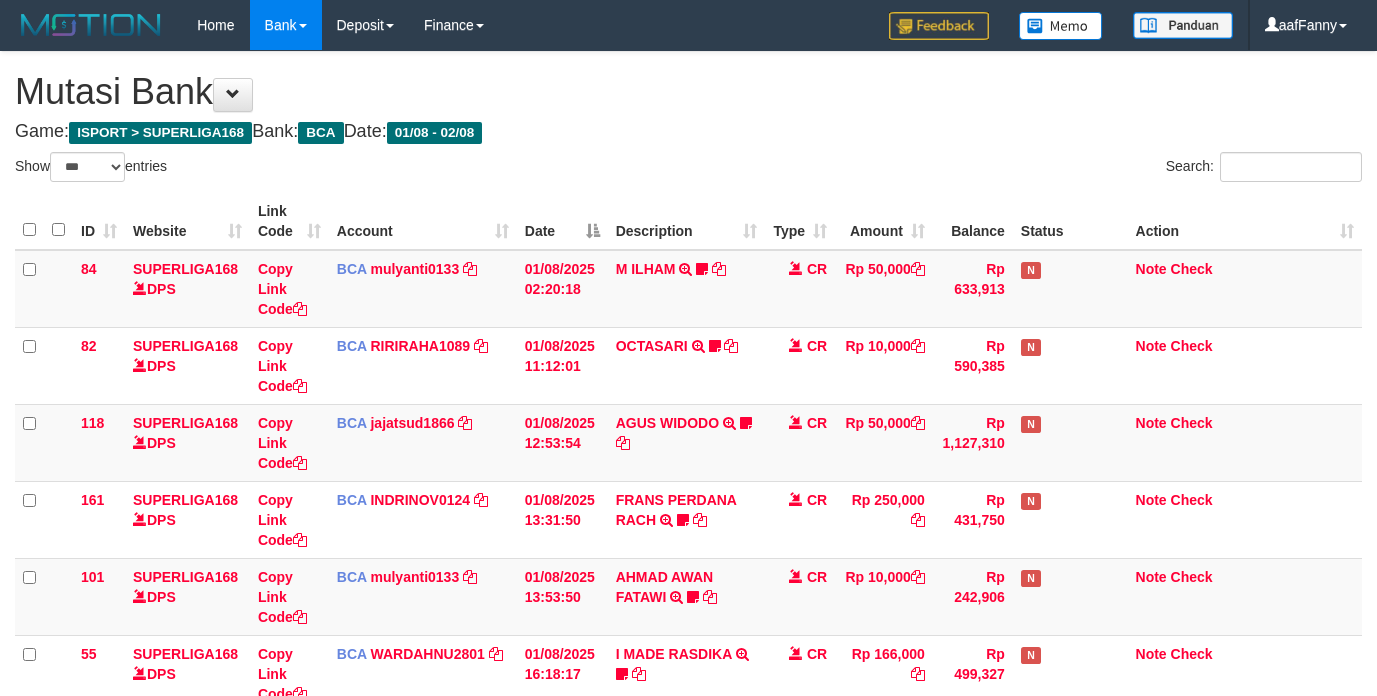 select on "***" 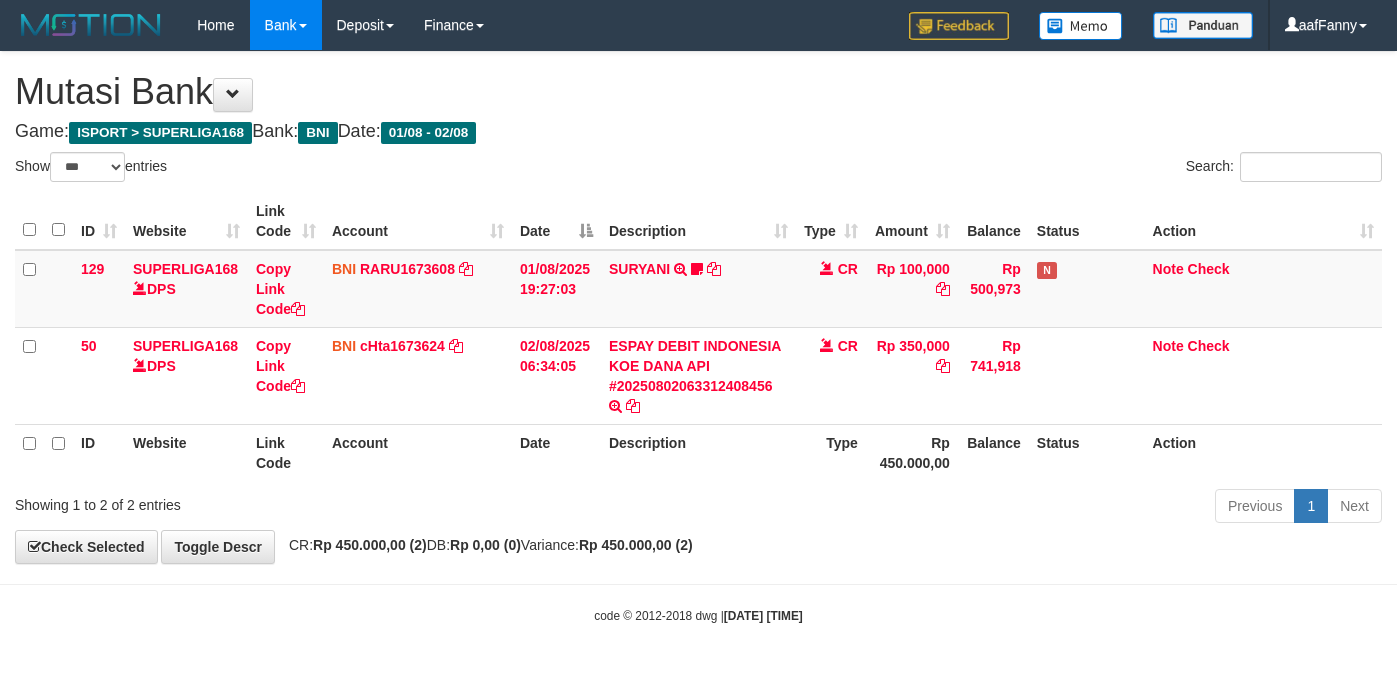 select on "***" 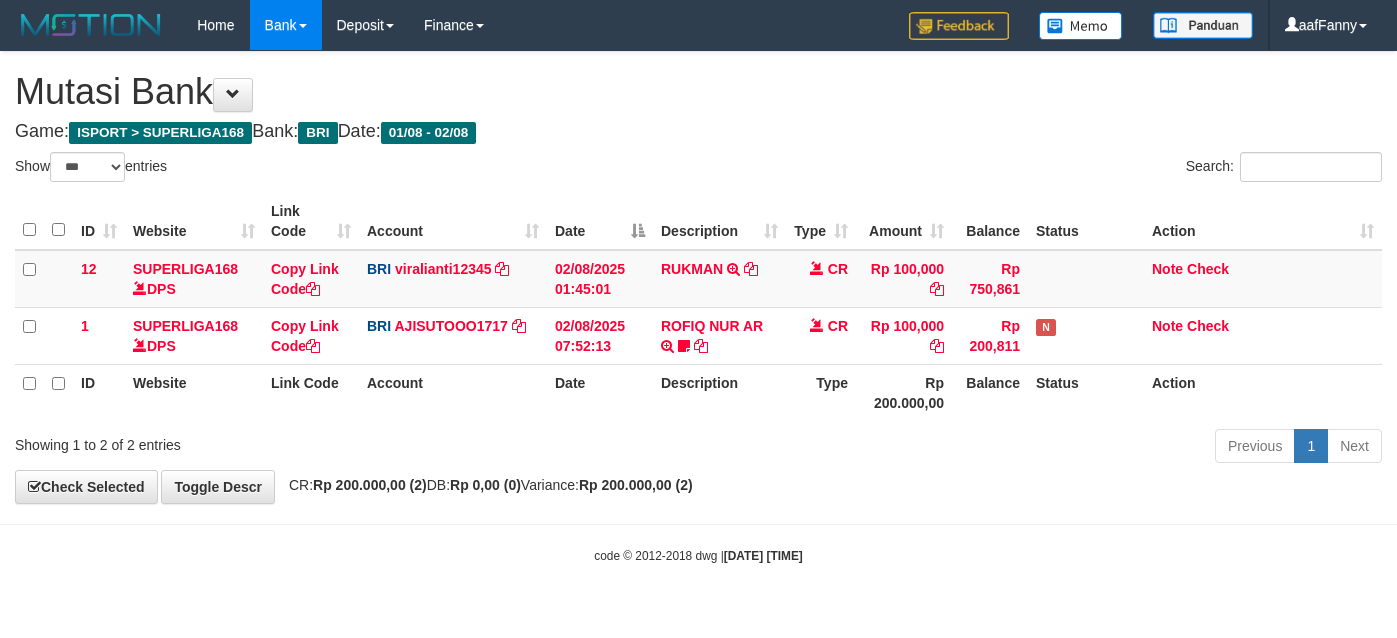 select on "***" 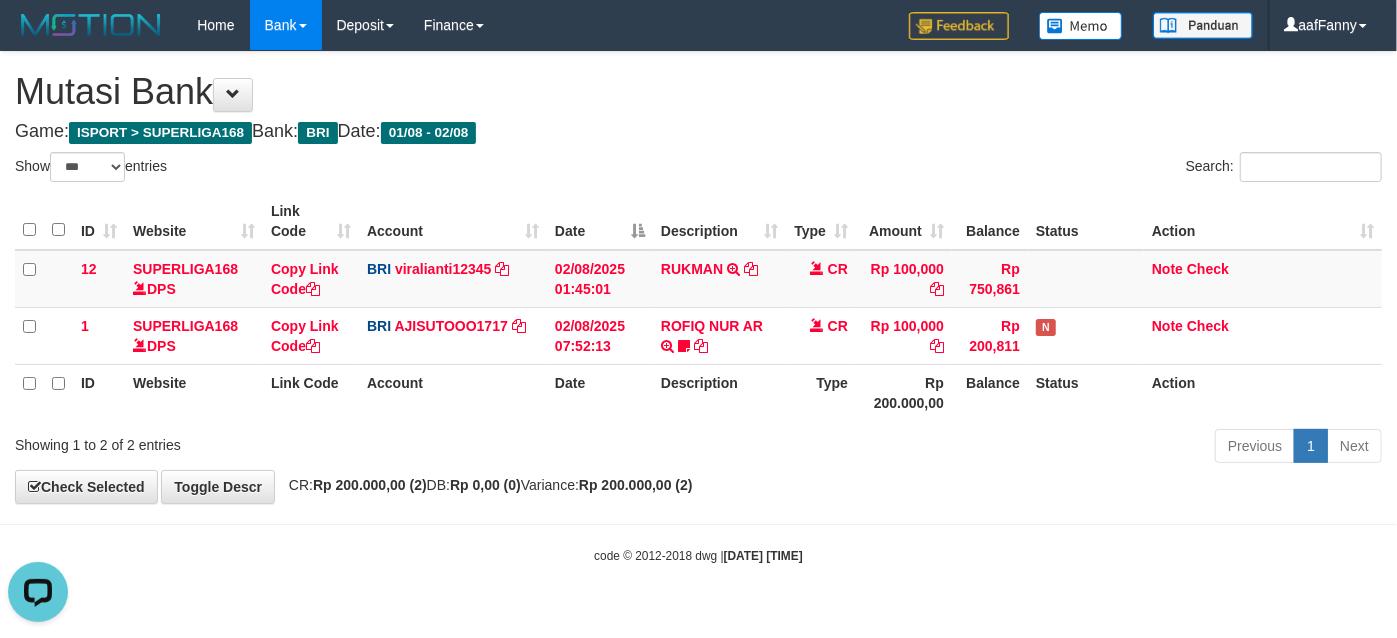 scroll, scrollTop: 0, scrollLeft: 0, axis: both 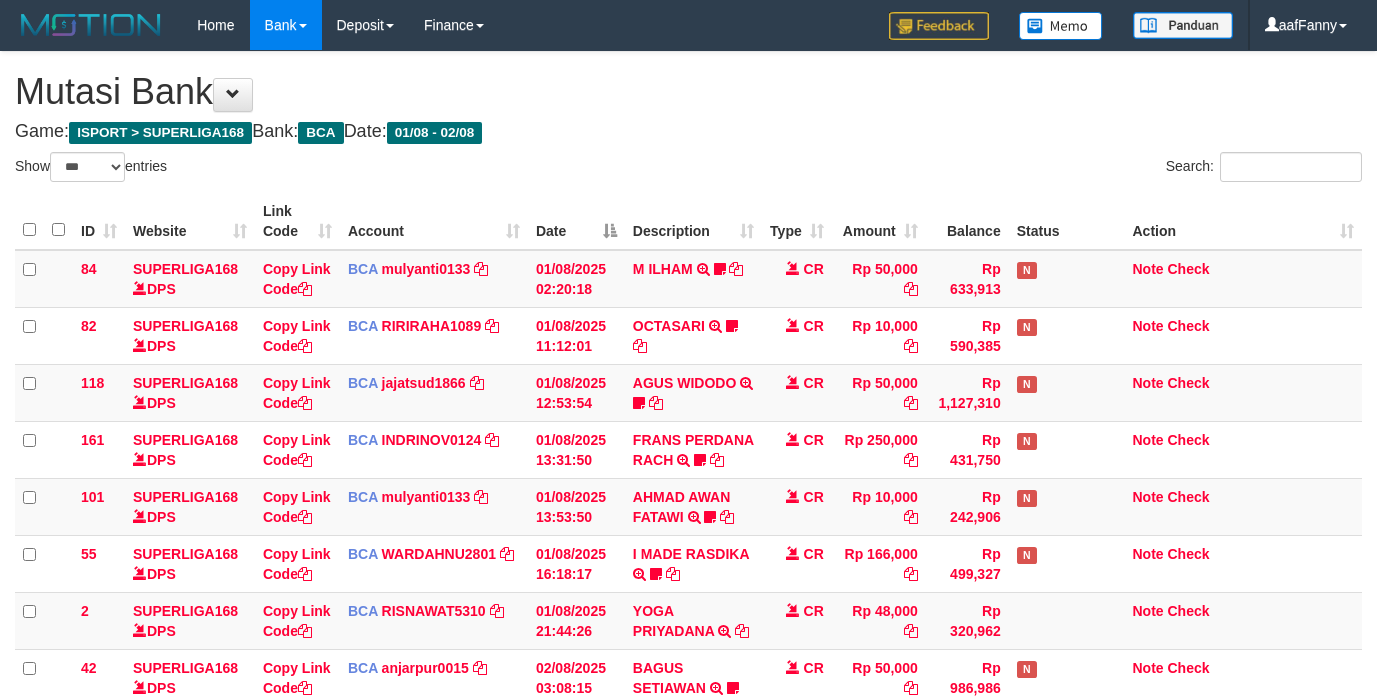 select on "***" 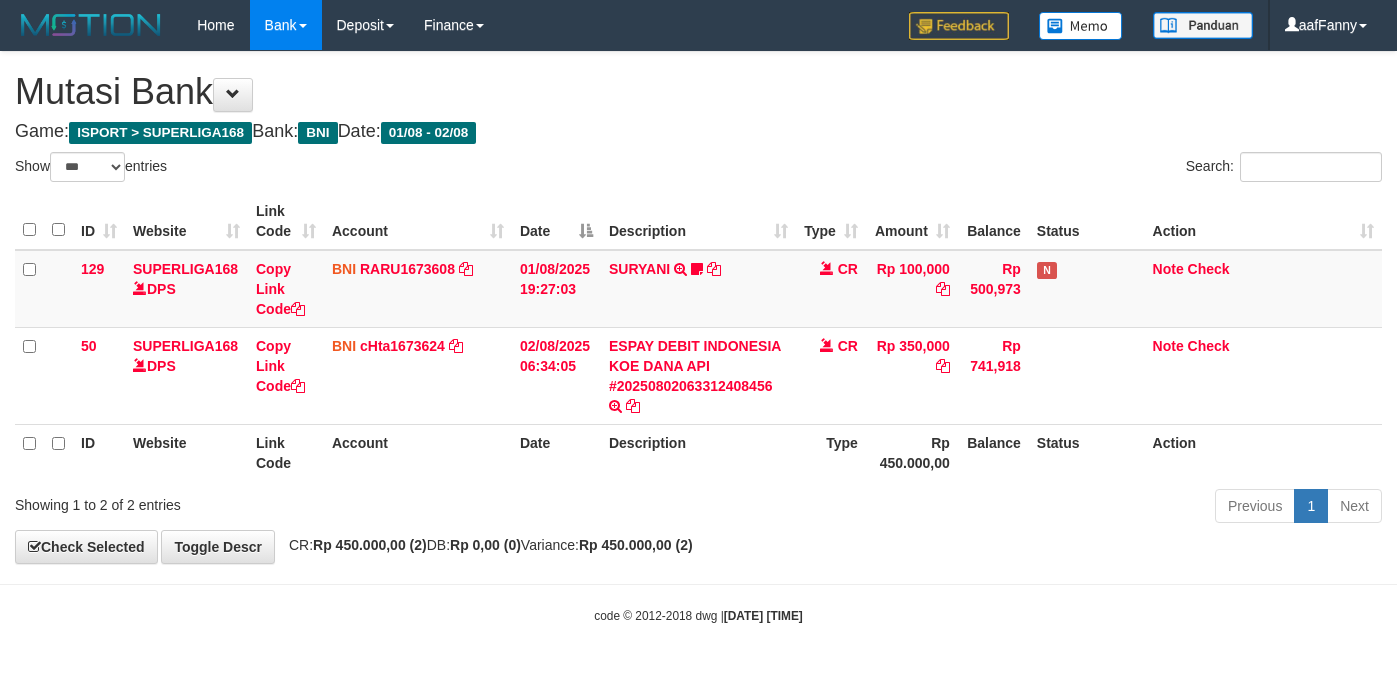 select on "***" 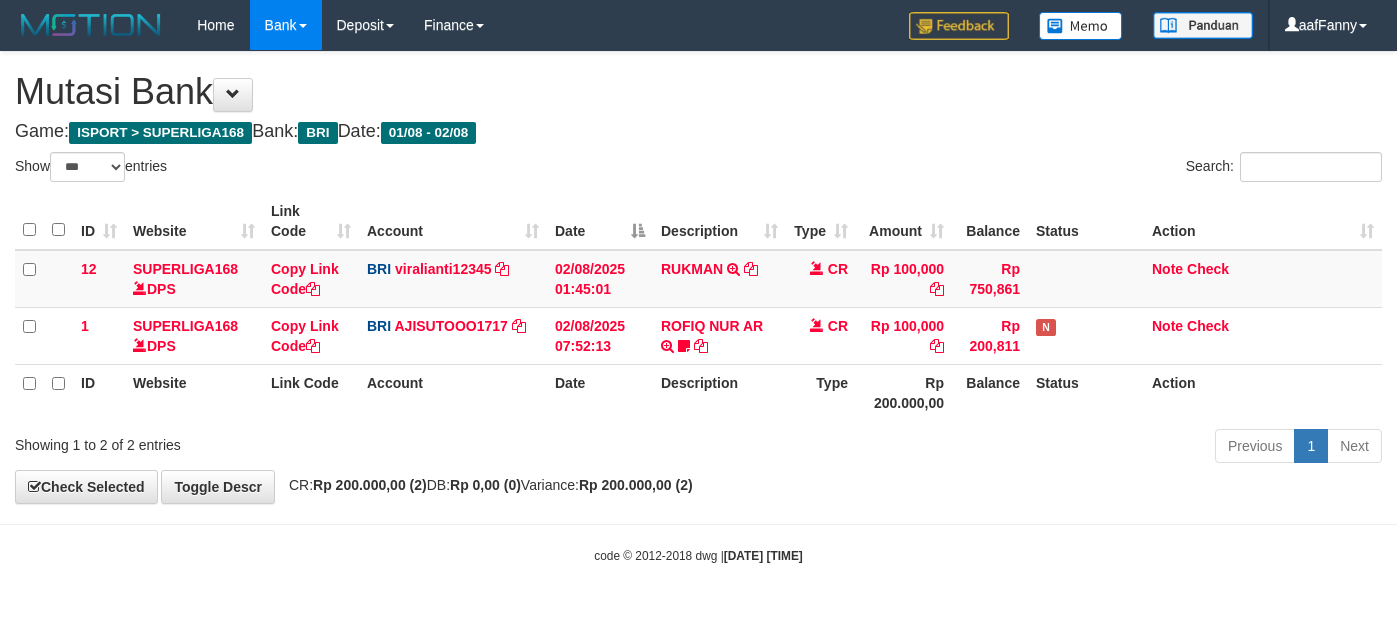 select on "***" 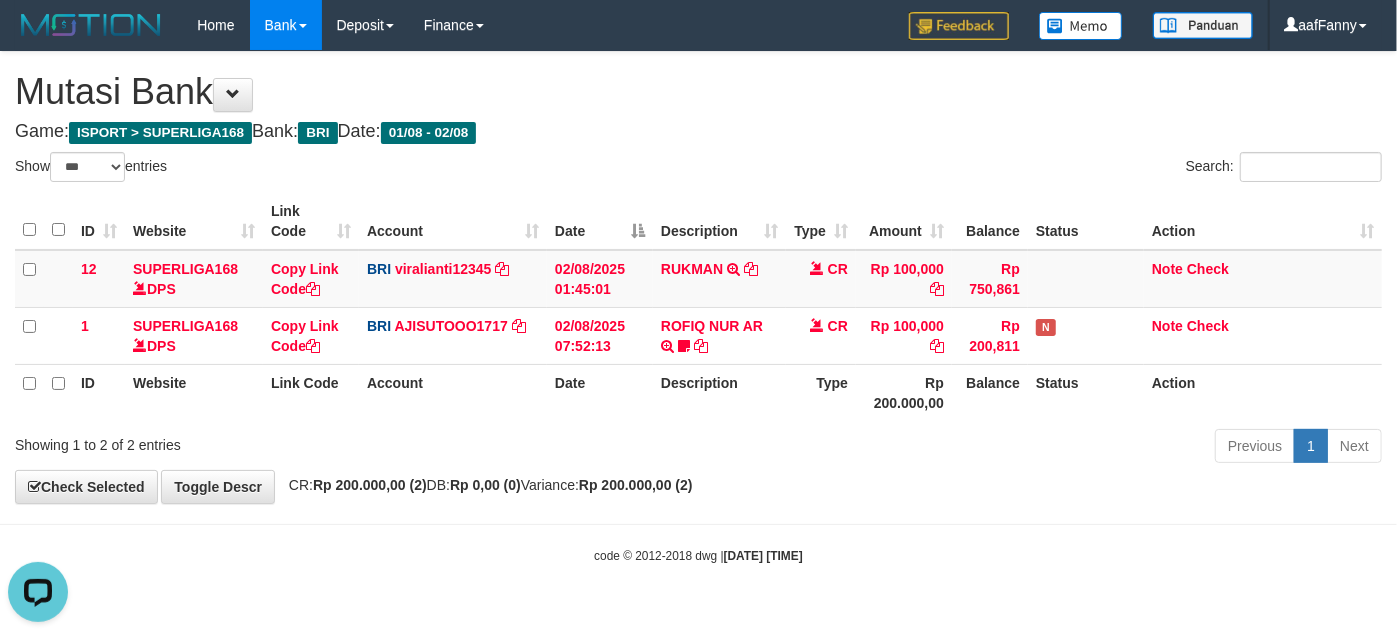 scroll, scrollTop: 0, scrollLeft: 0, axis: both 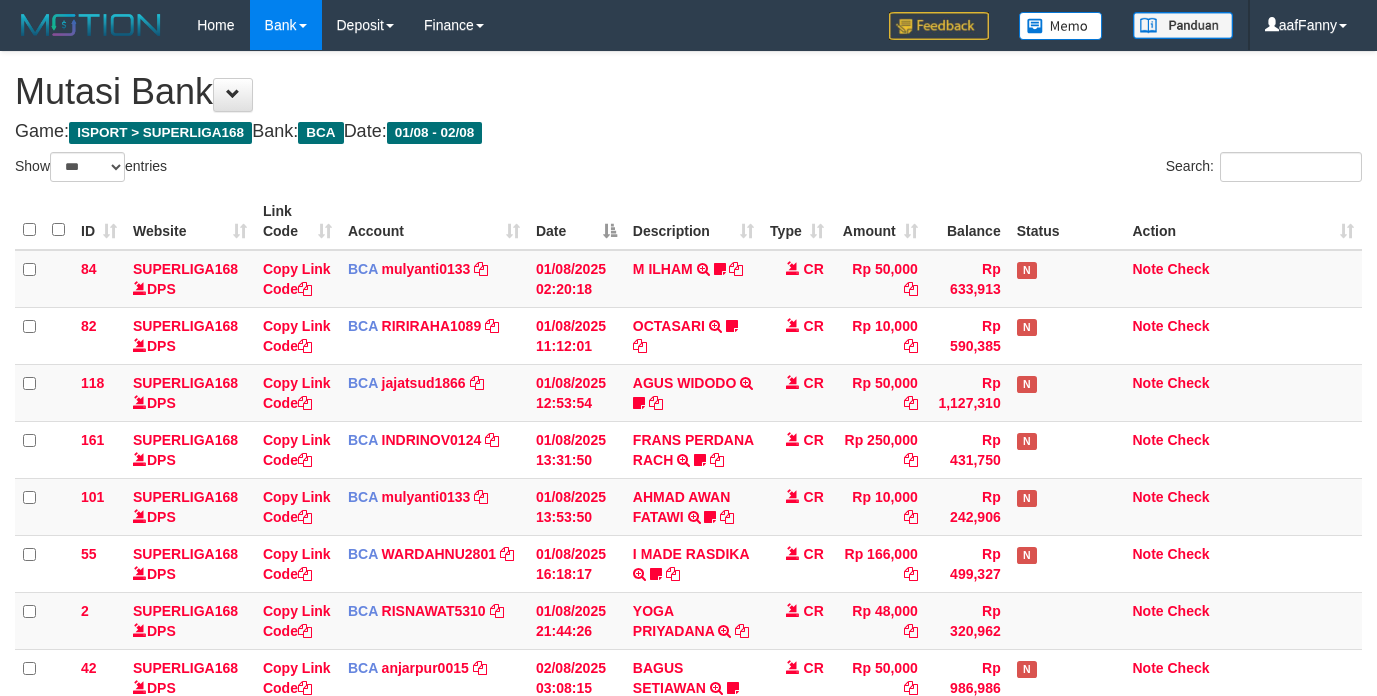 select on "***" 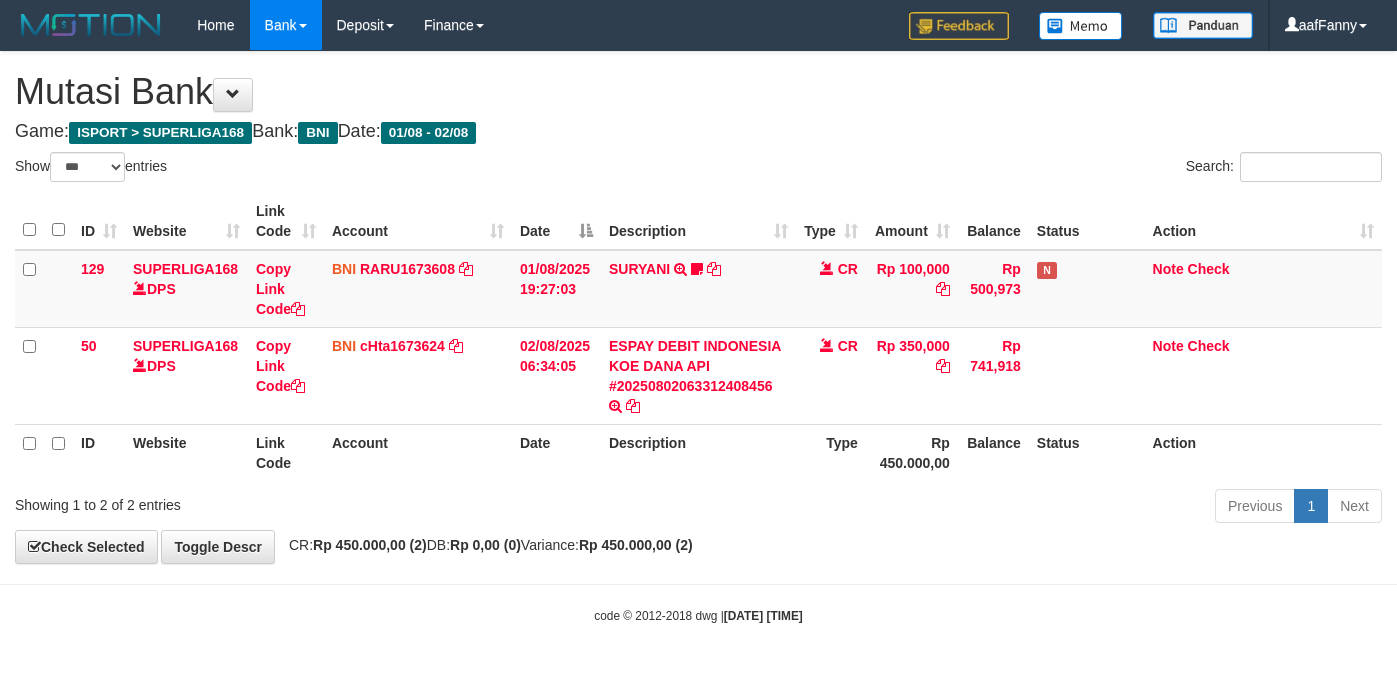 select on "***" 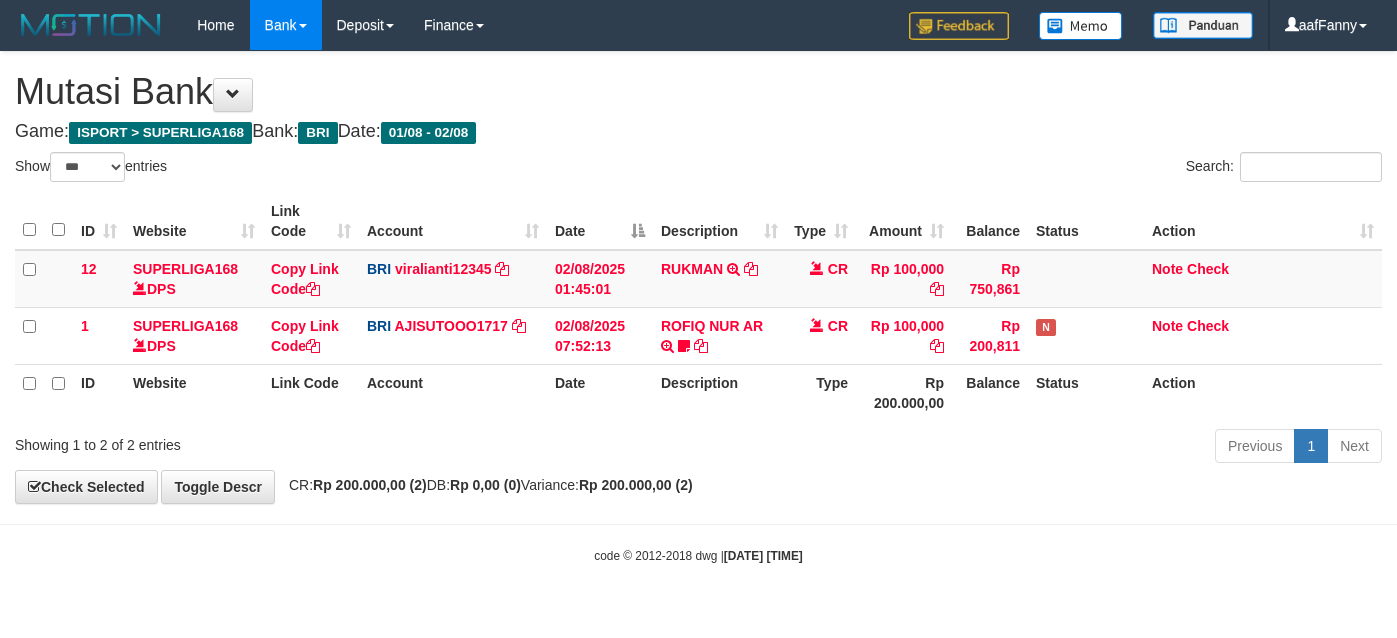 select on "***" 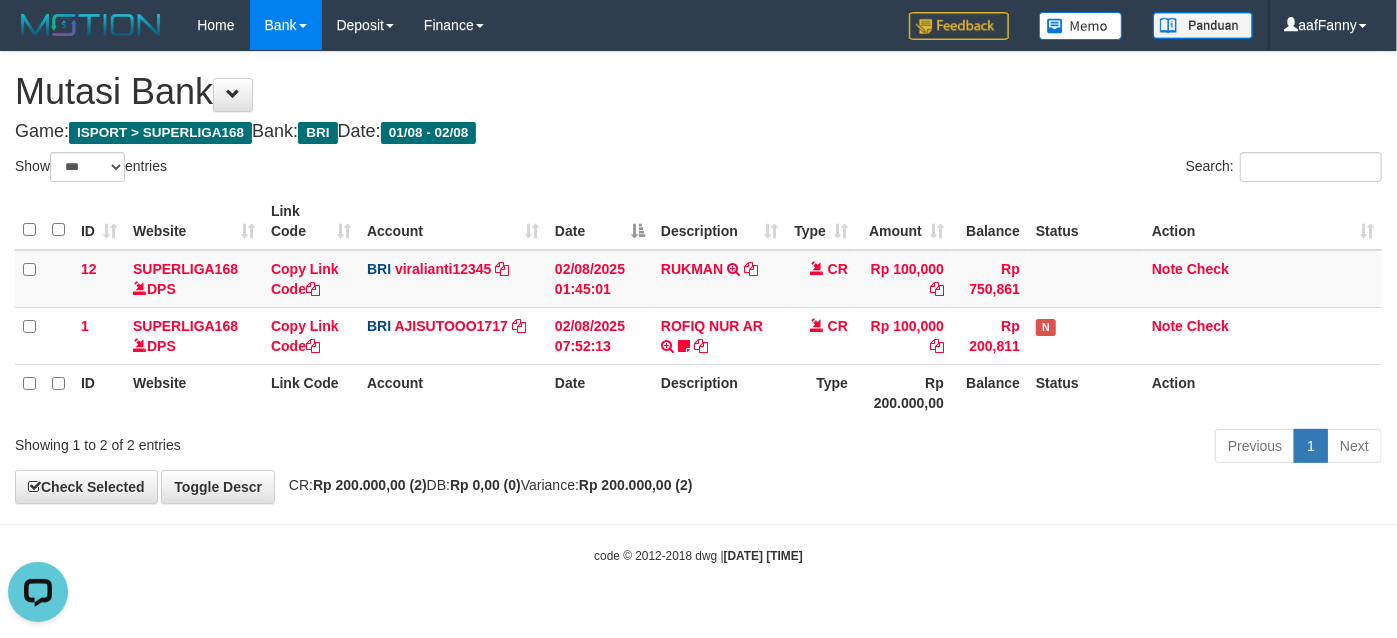 scroll, scrollTop: 0, scrollLeft: 0, axis: both 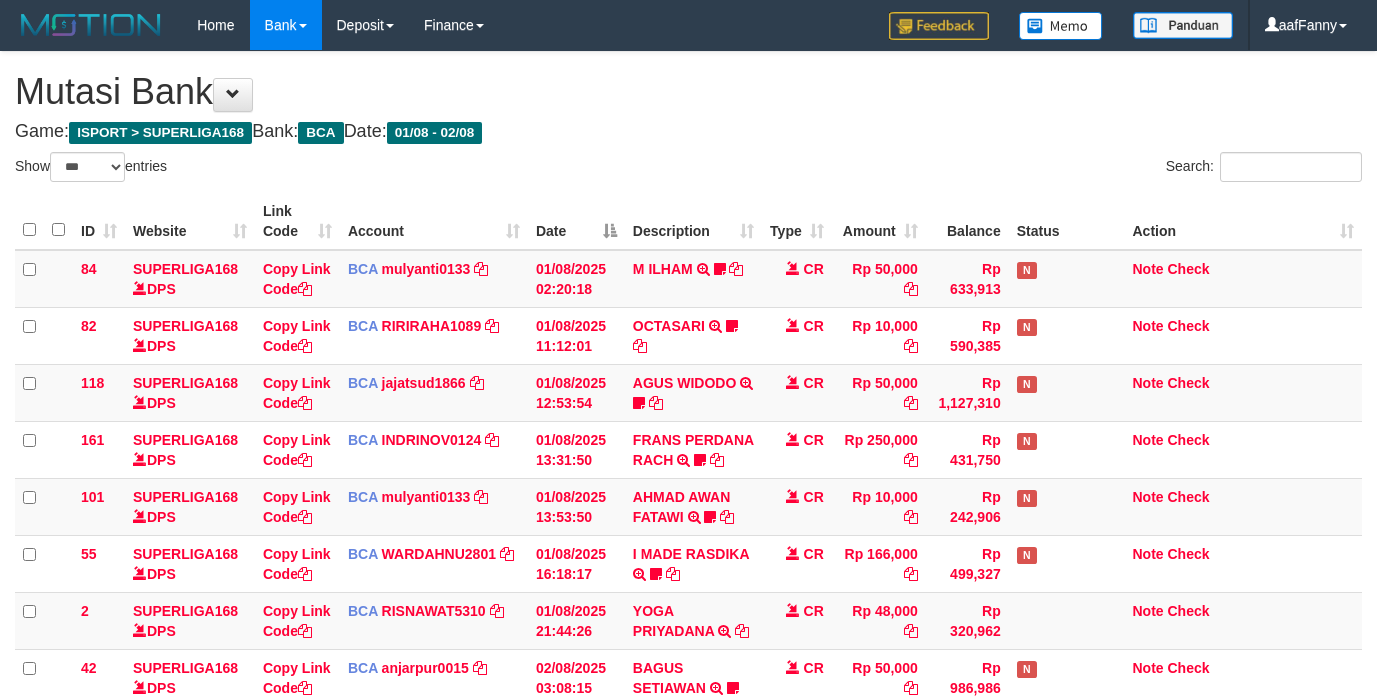 select on "***" 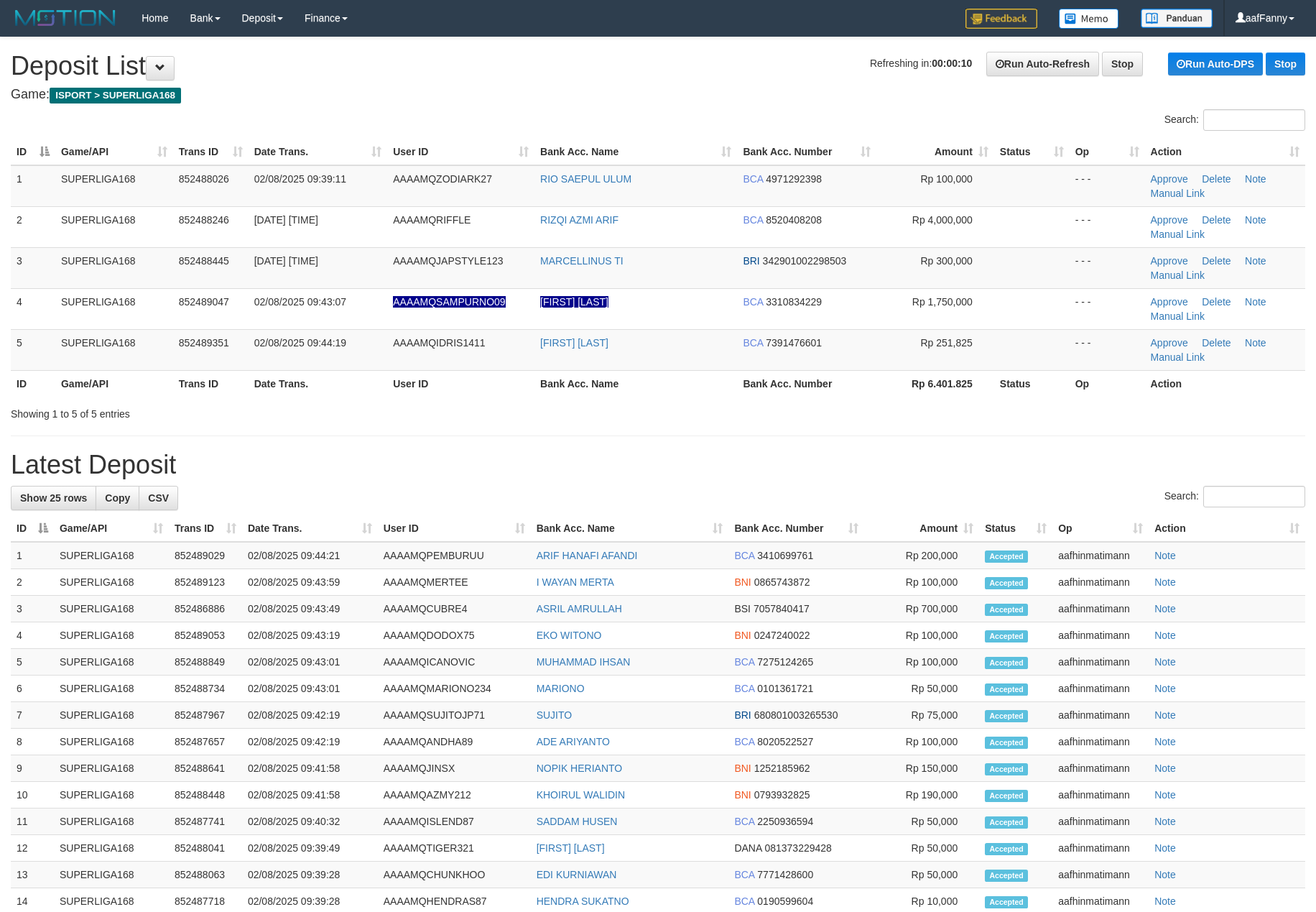 scroll, scrollTop: 0, scrollLeft: 0, axis: both 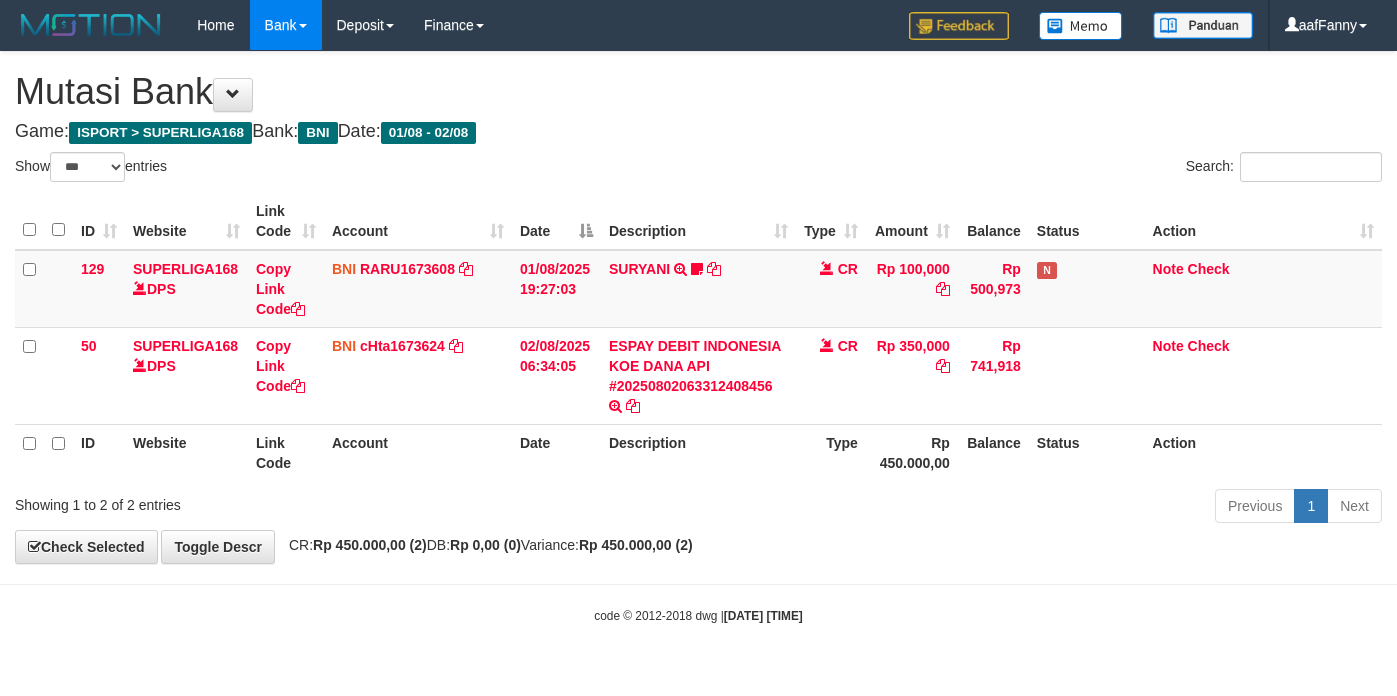select on "***" 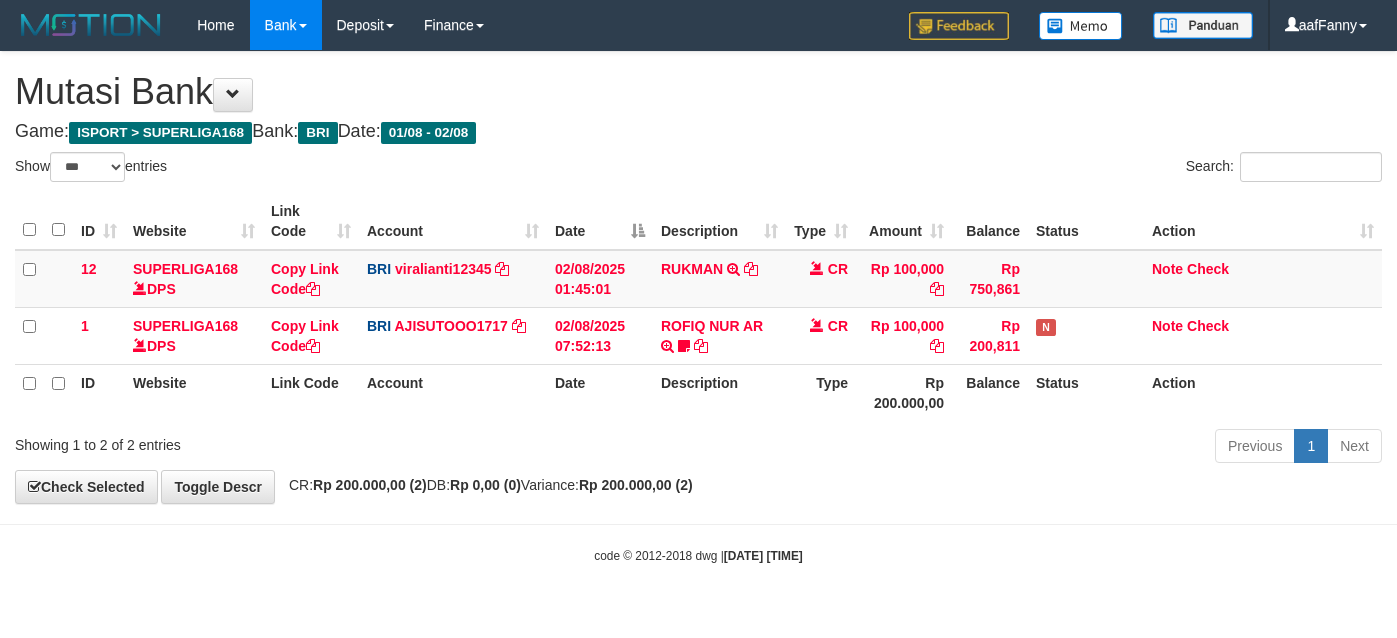 select on "***" 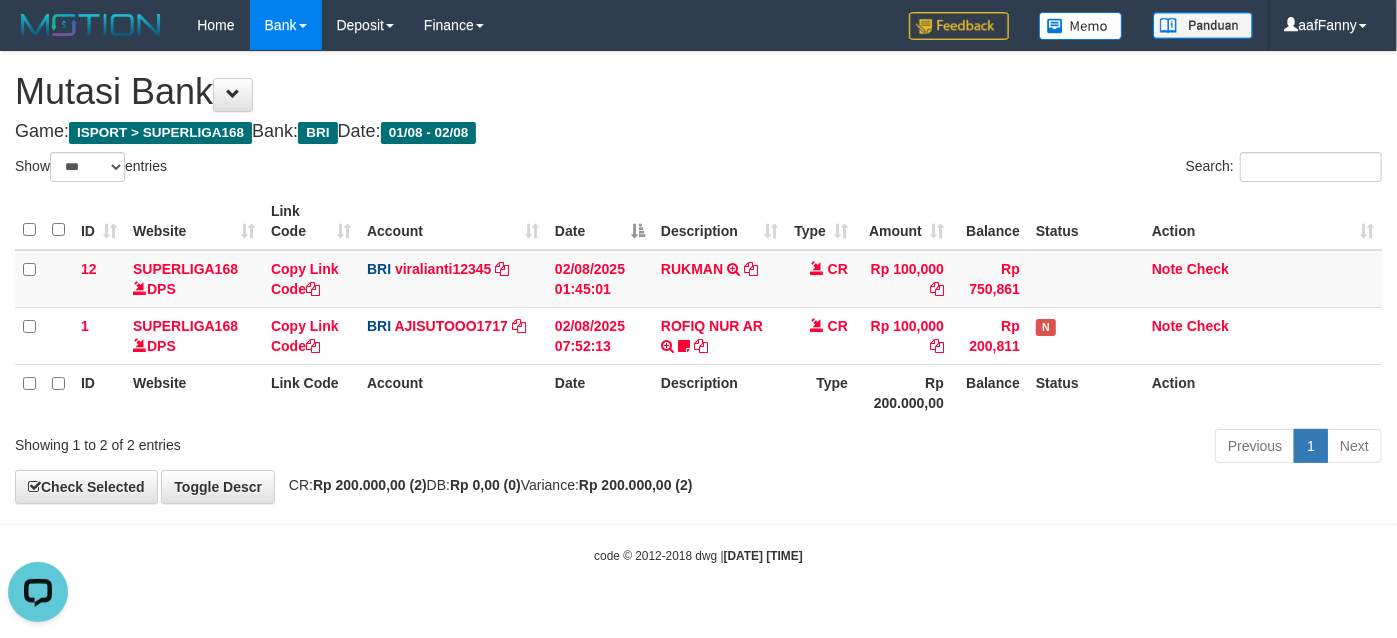 scroll, scrollTop: 0, scrollLeft: 0, axis: both 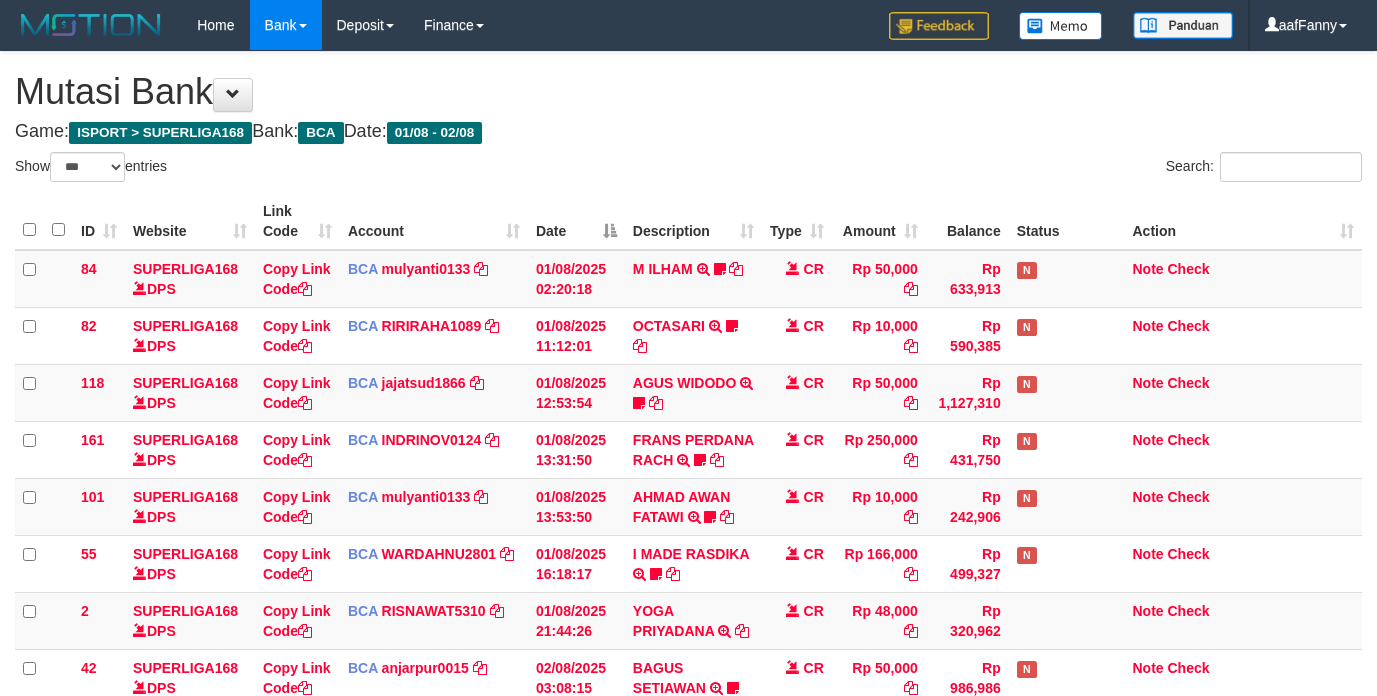 select on "***" 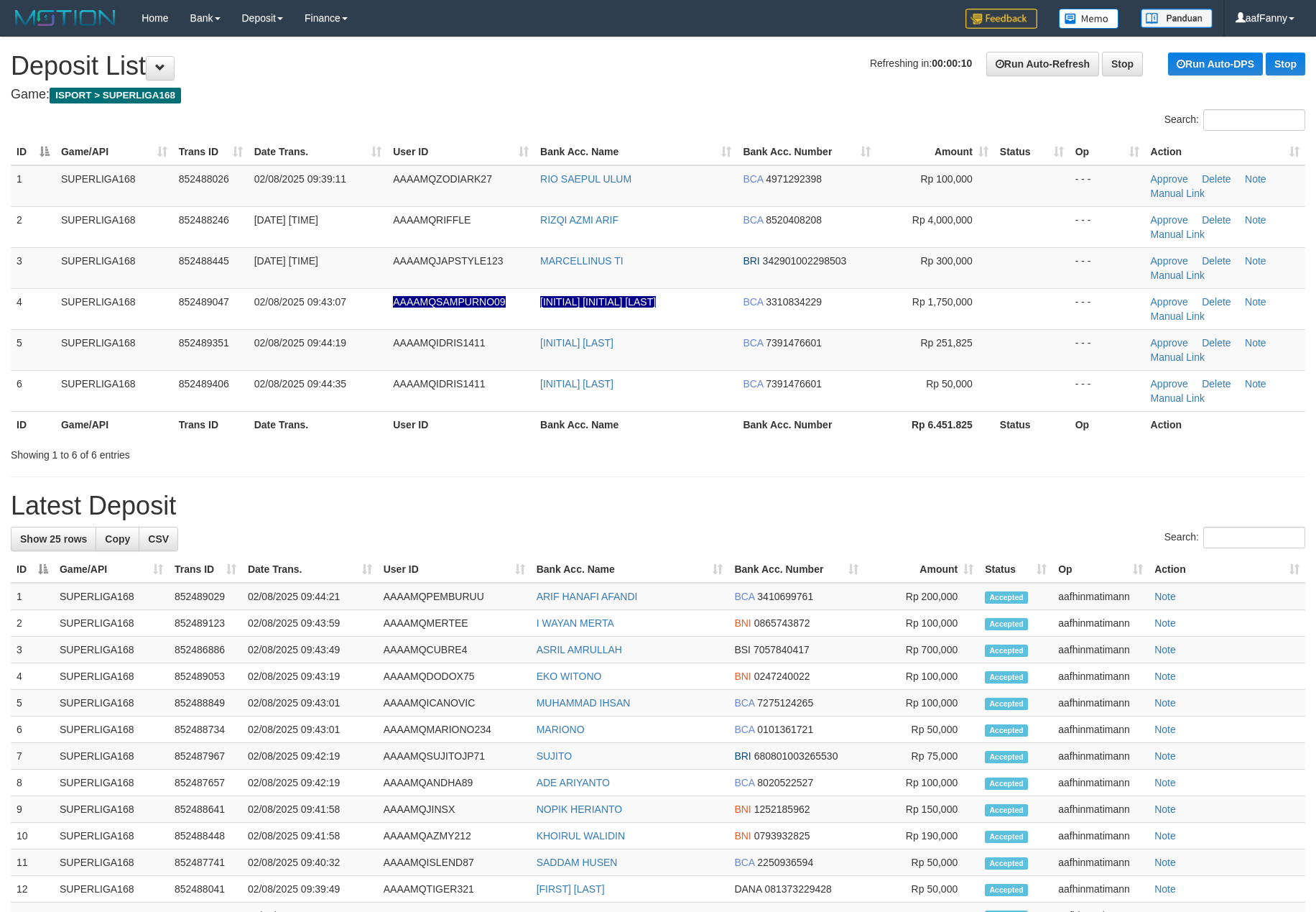 scroll, scrollTop: 0, scrollLeft: 0, axis: both 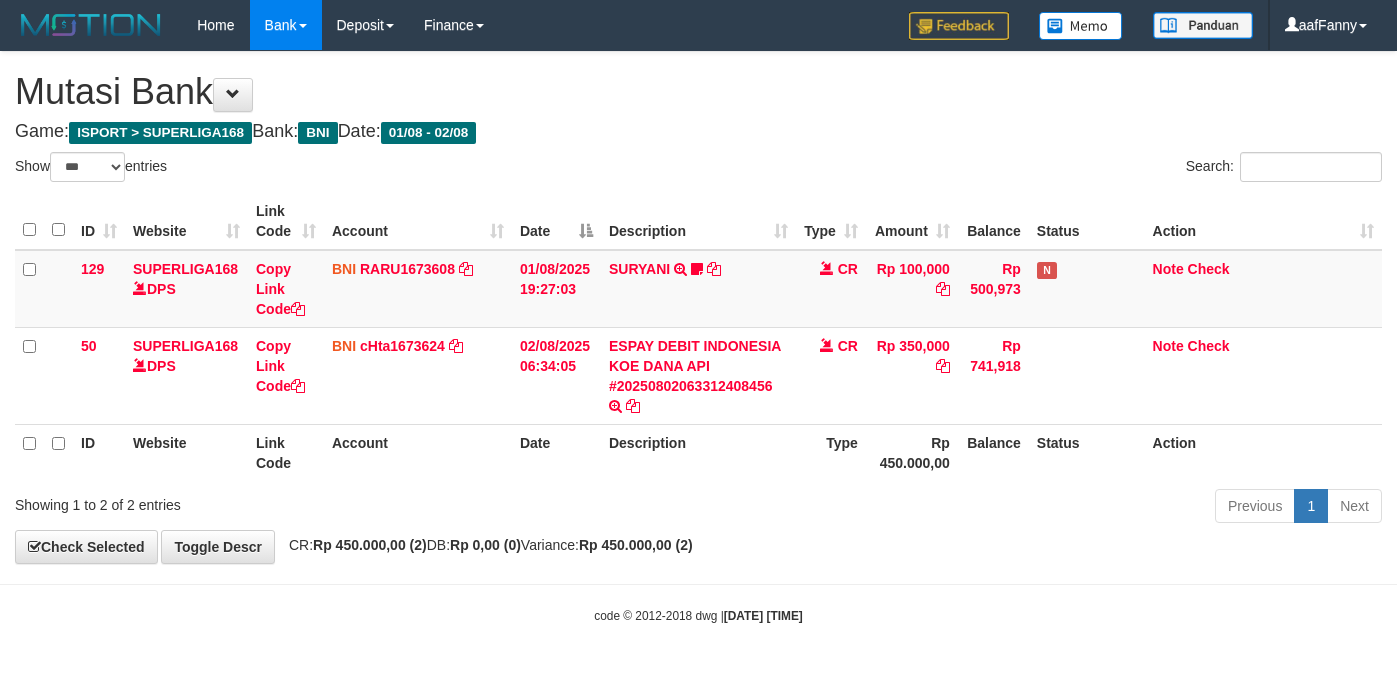 select on "***" 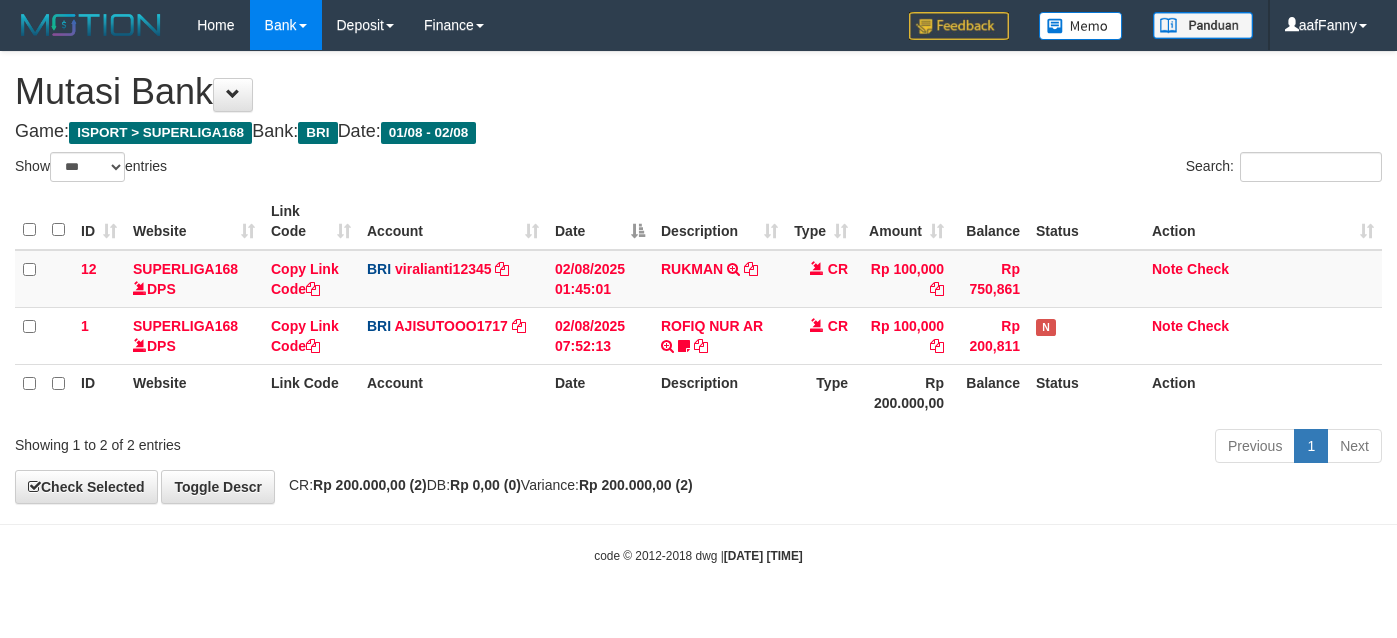 select on "***" 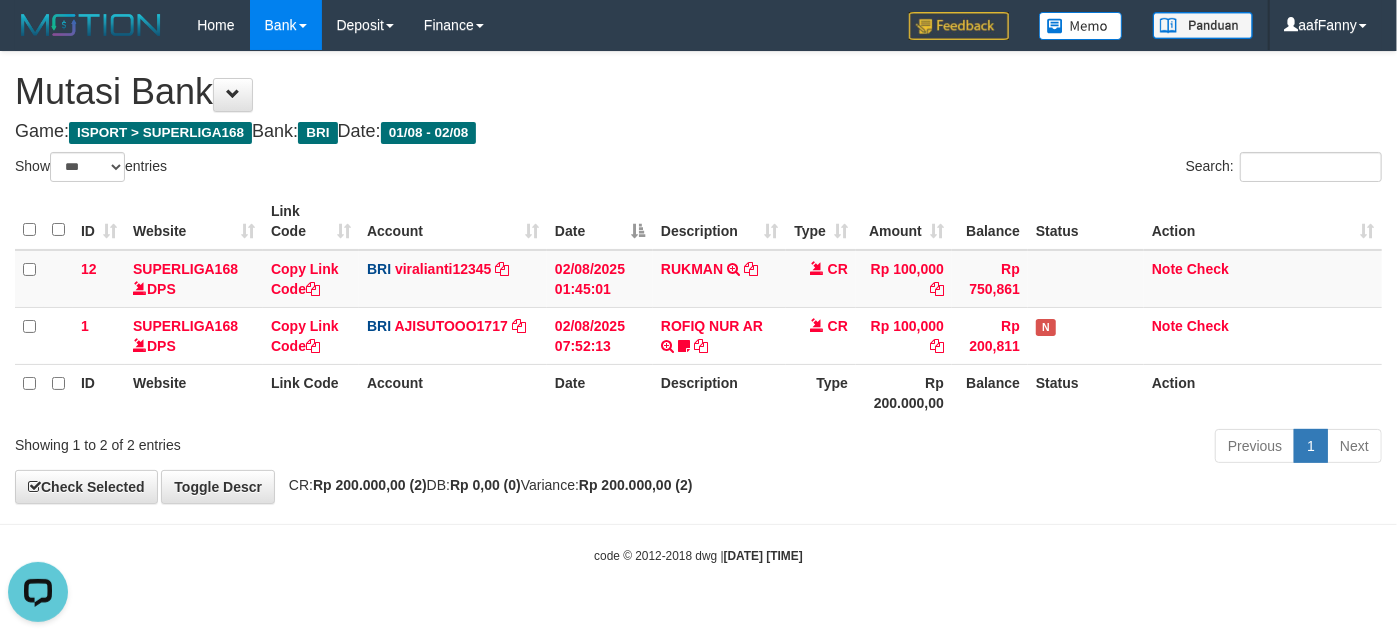 scroll, scrollTop: 0, scrollLeft: 0, axis: both 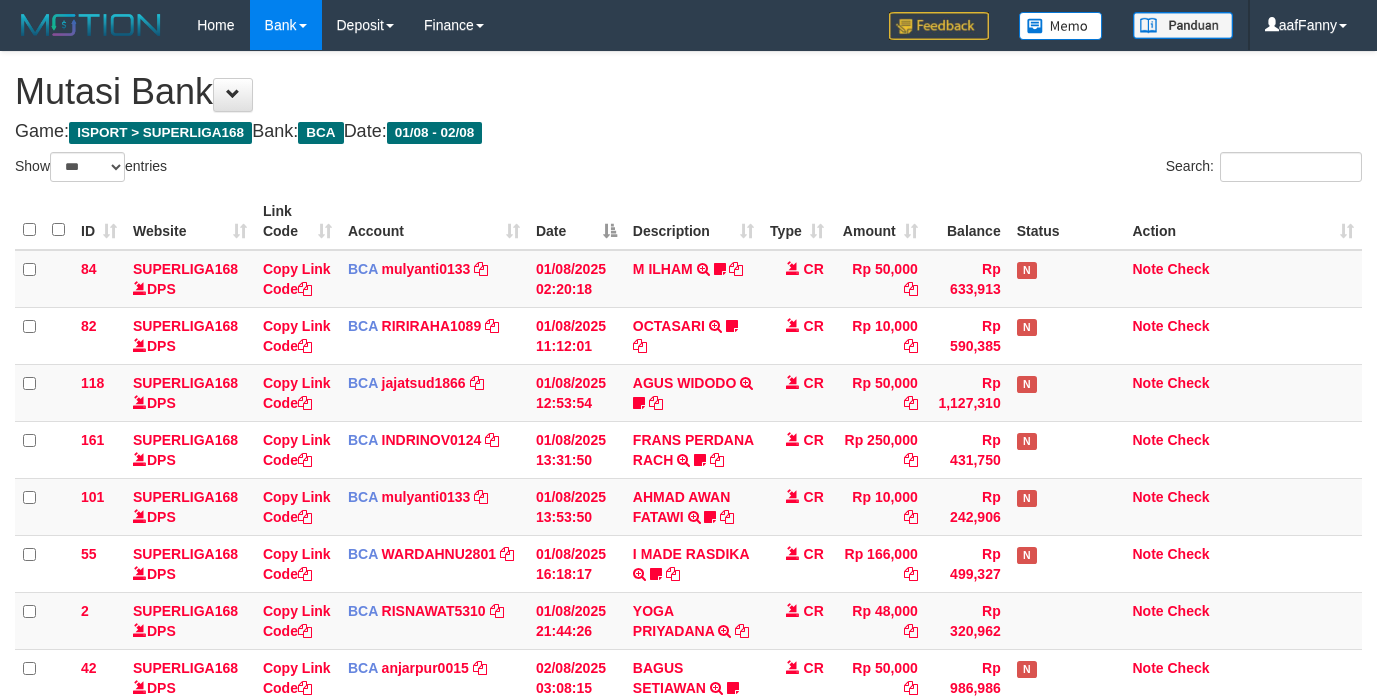 select on "***" 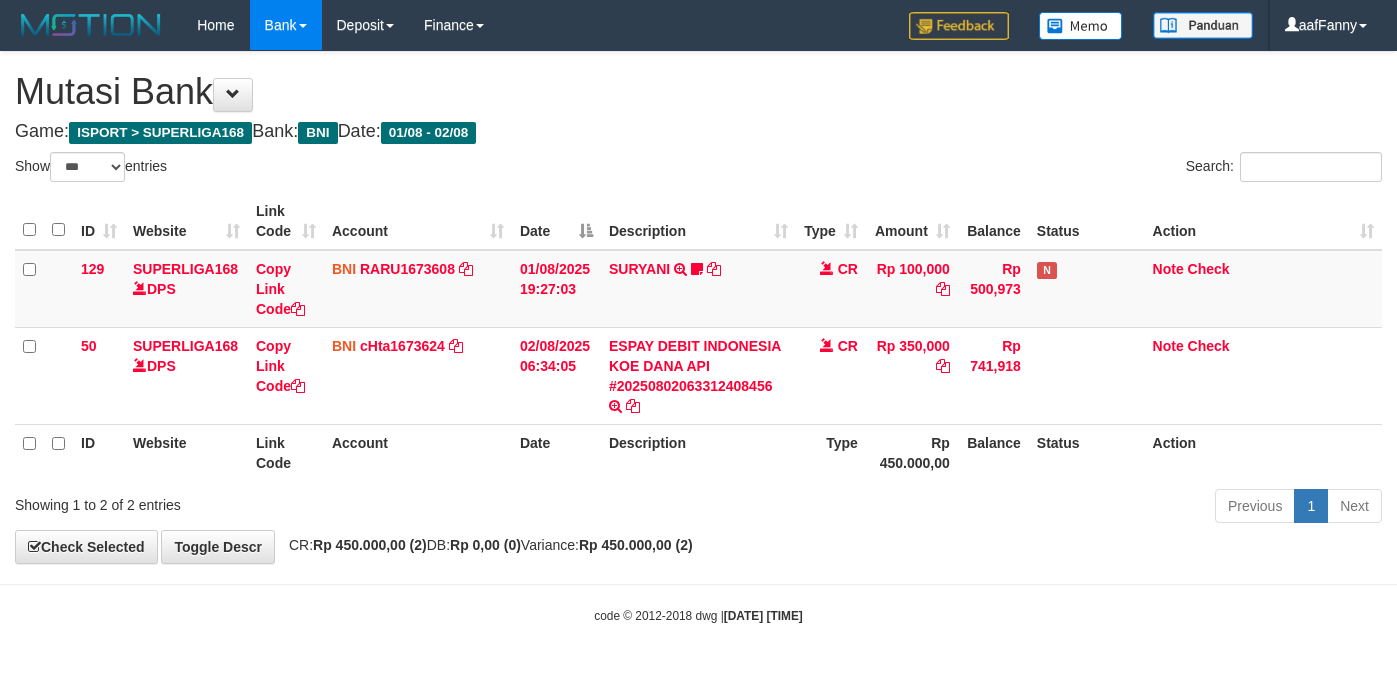 select on "***" 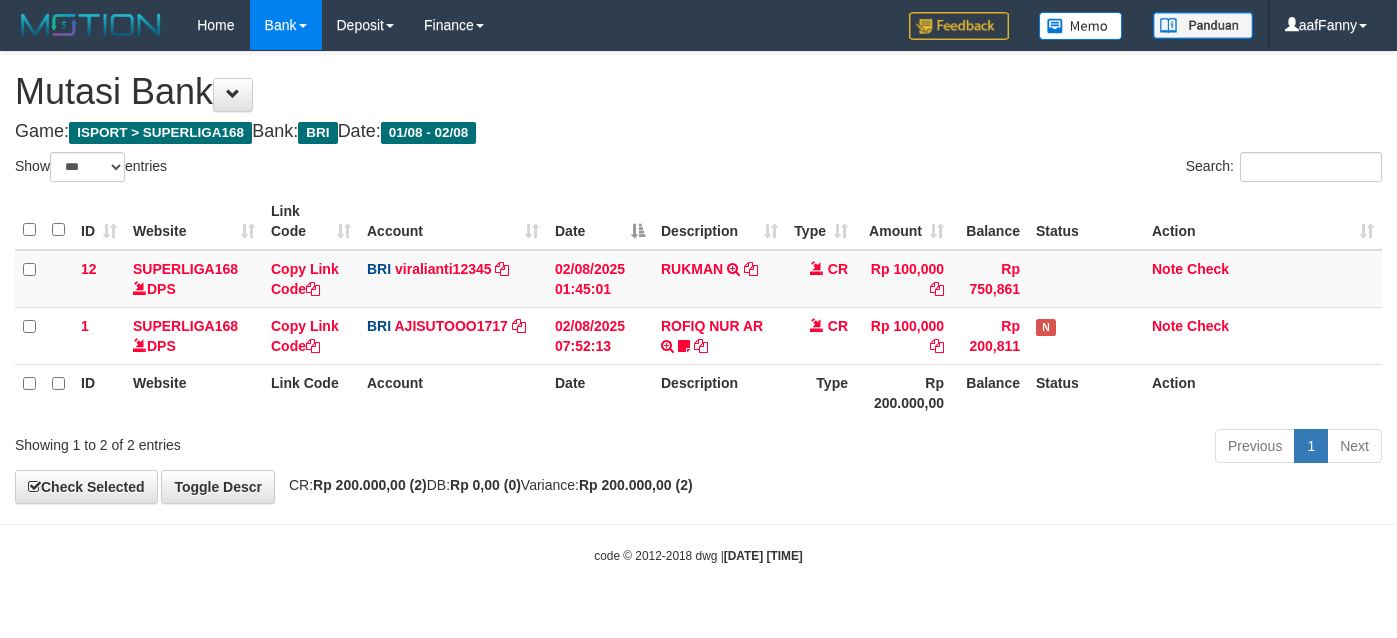 select on "***" 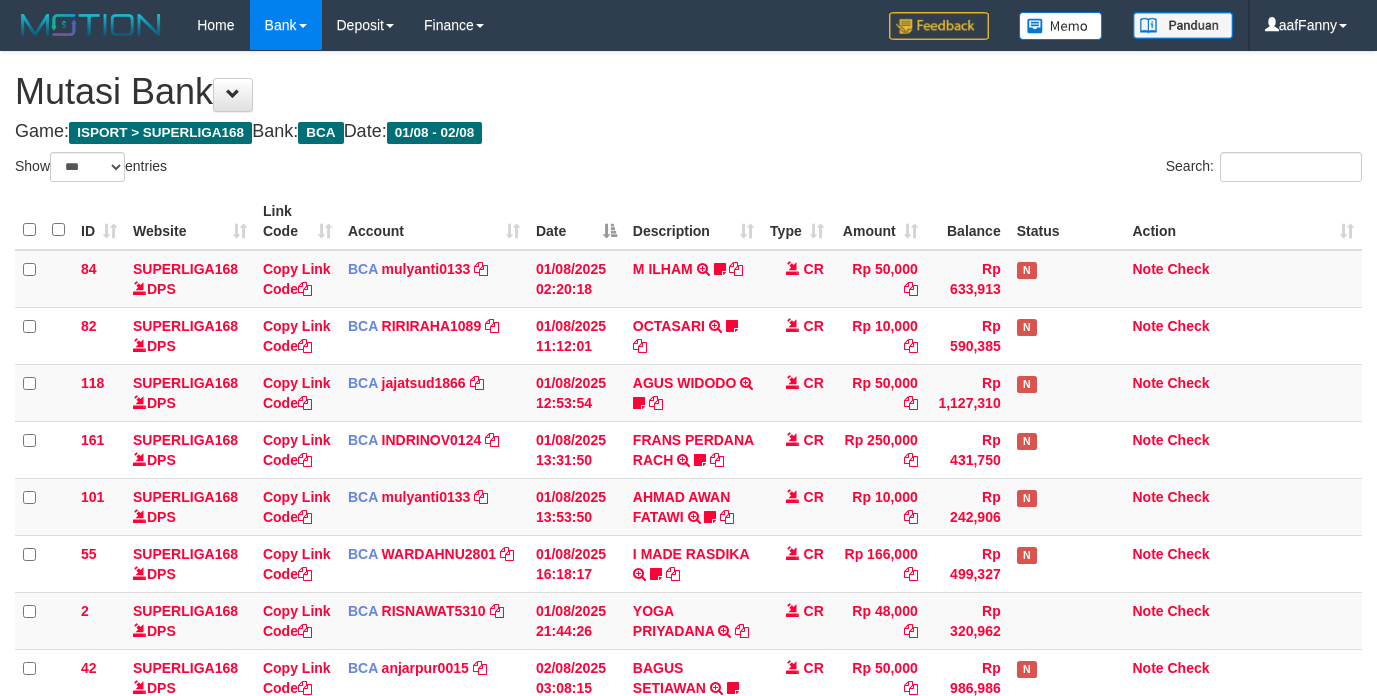 select on "***" 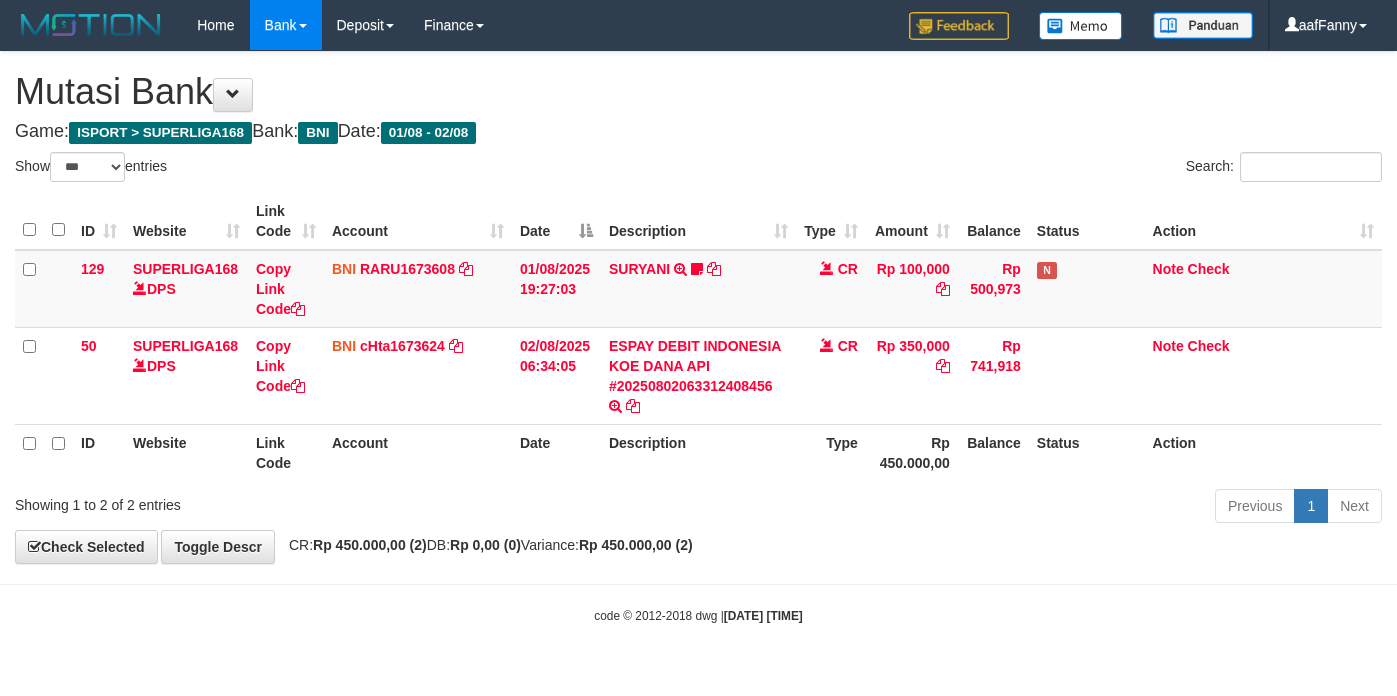 select on "***" 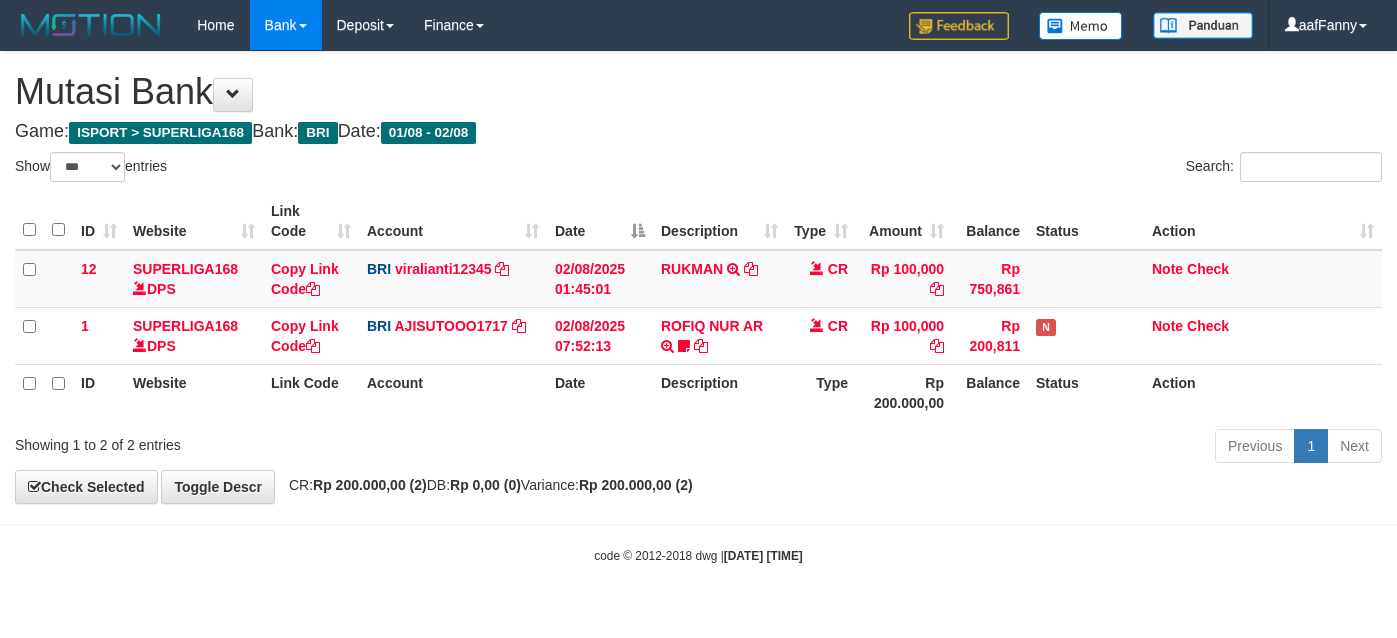 select on "***" 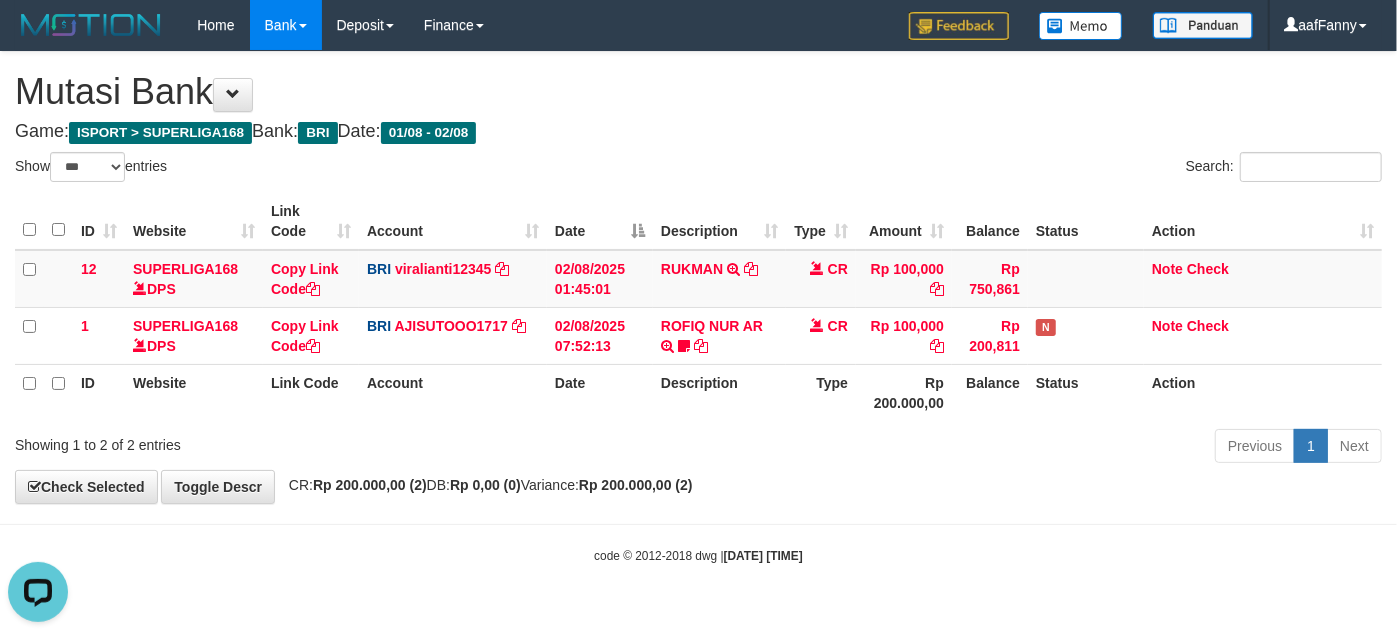 scroll, scrollTop: 0, scrollLeft: 0, axis: both 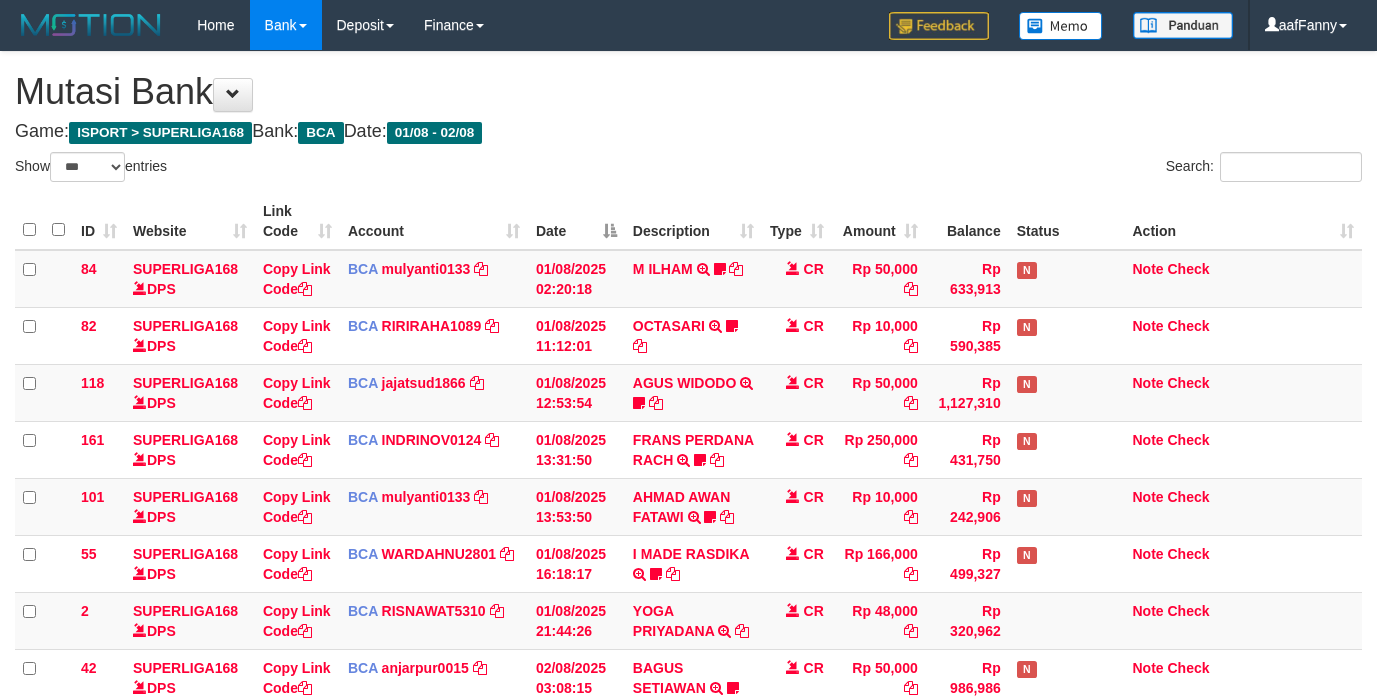 select on "***" 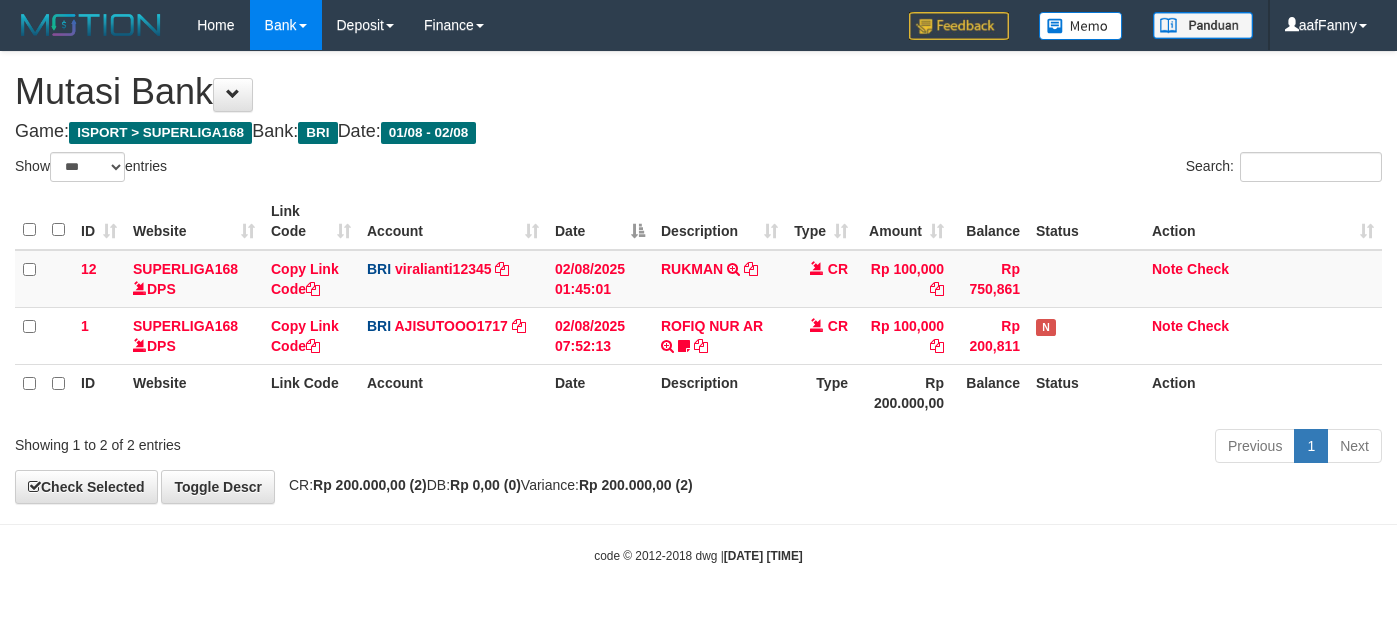 select on "***" 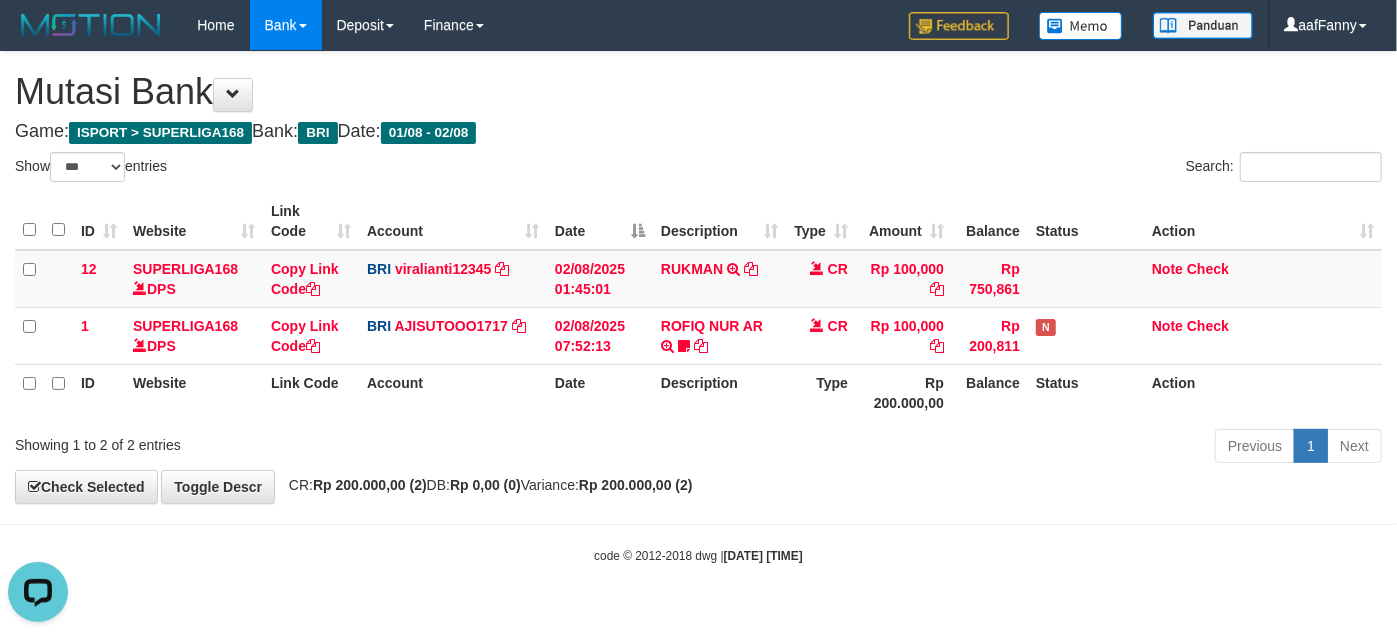 scroll, scrollTop: 0, scrollLeft: 0, axis: both 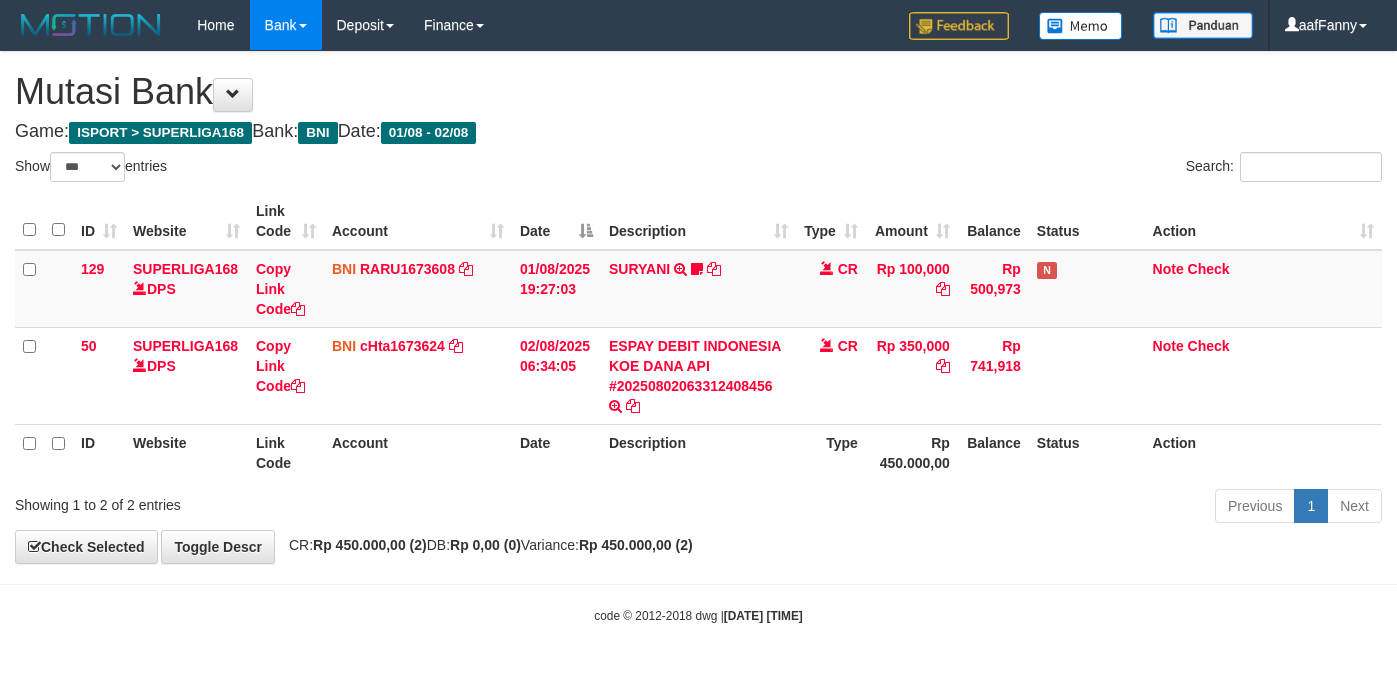 select on "***" 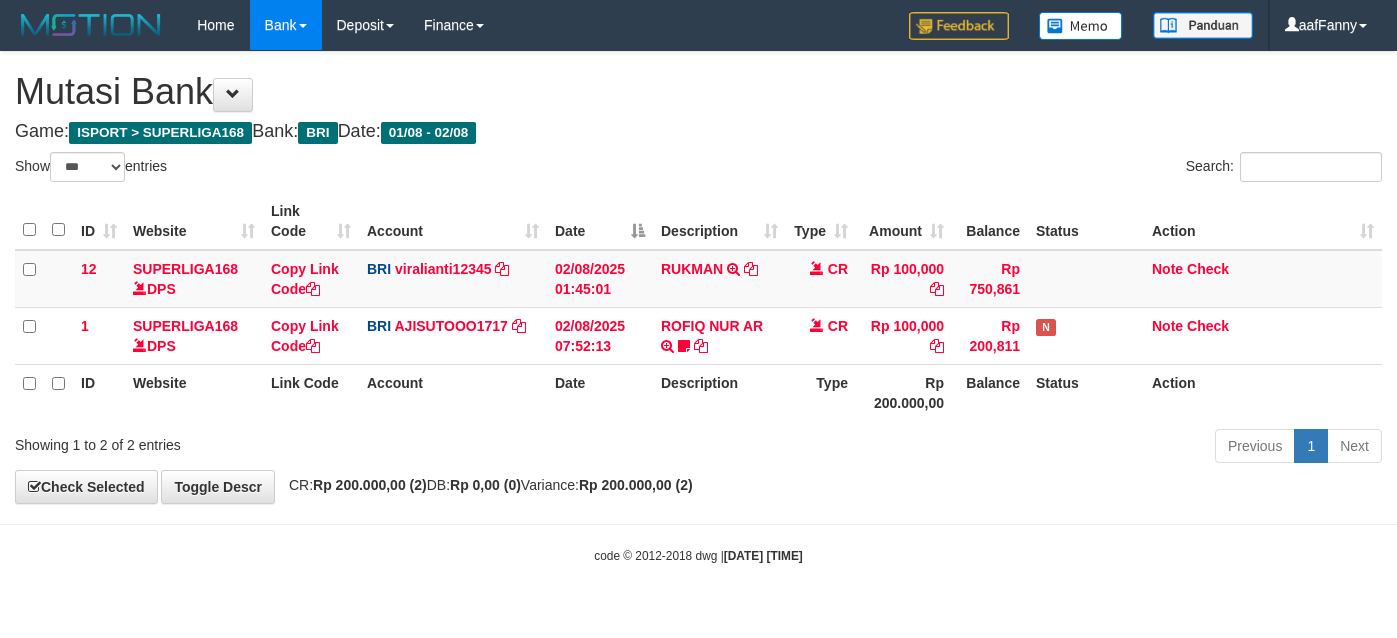 select on "***" 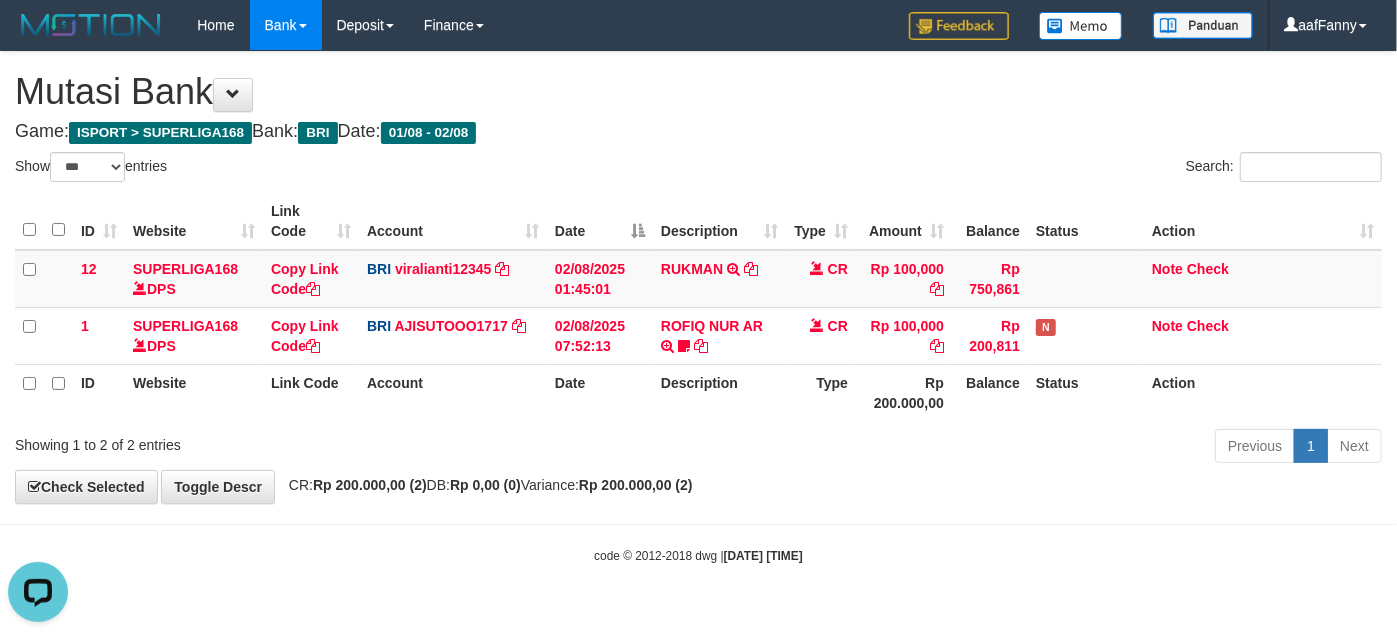 scroll, scrollTop: 0, scrollLeft: 0, axis: both 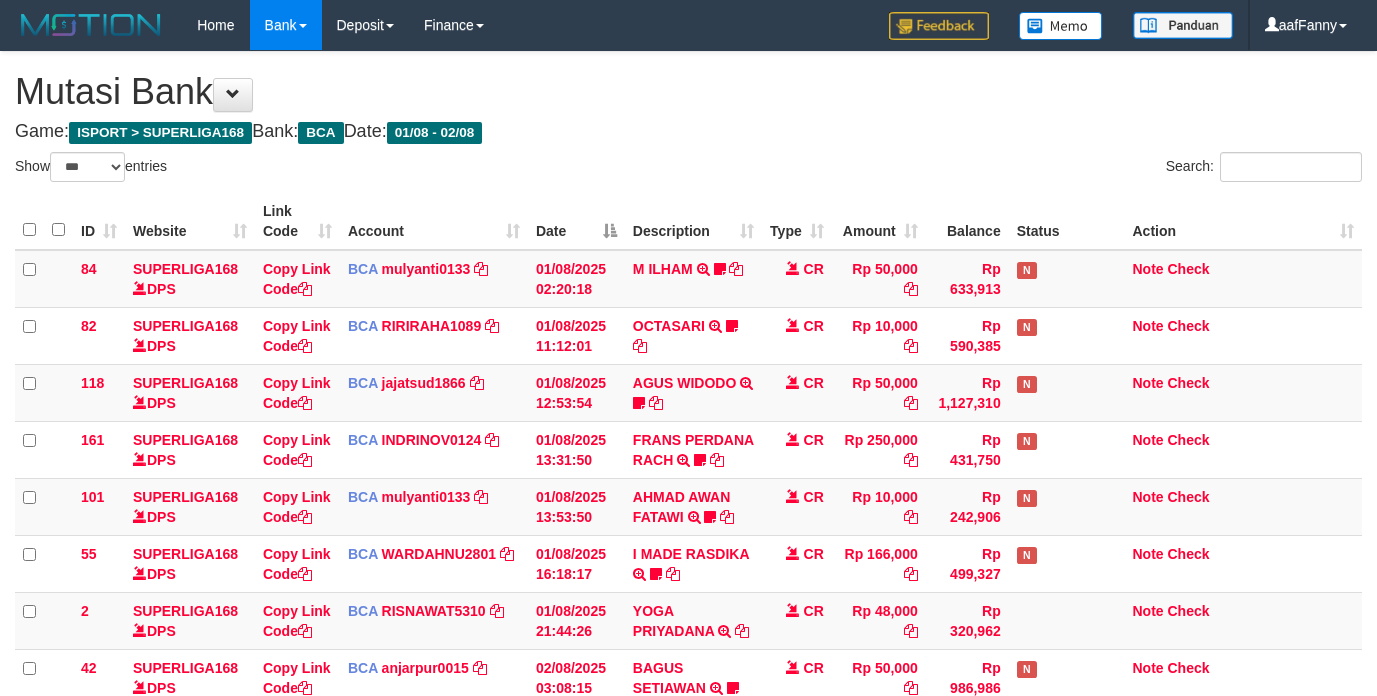 select on "***" 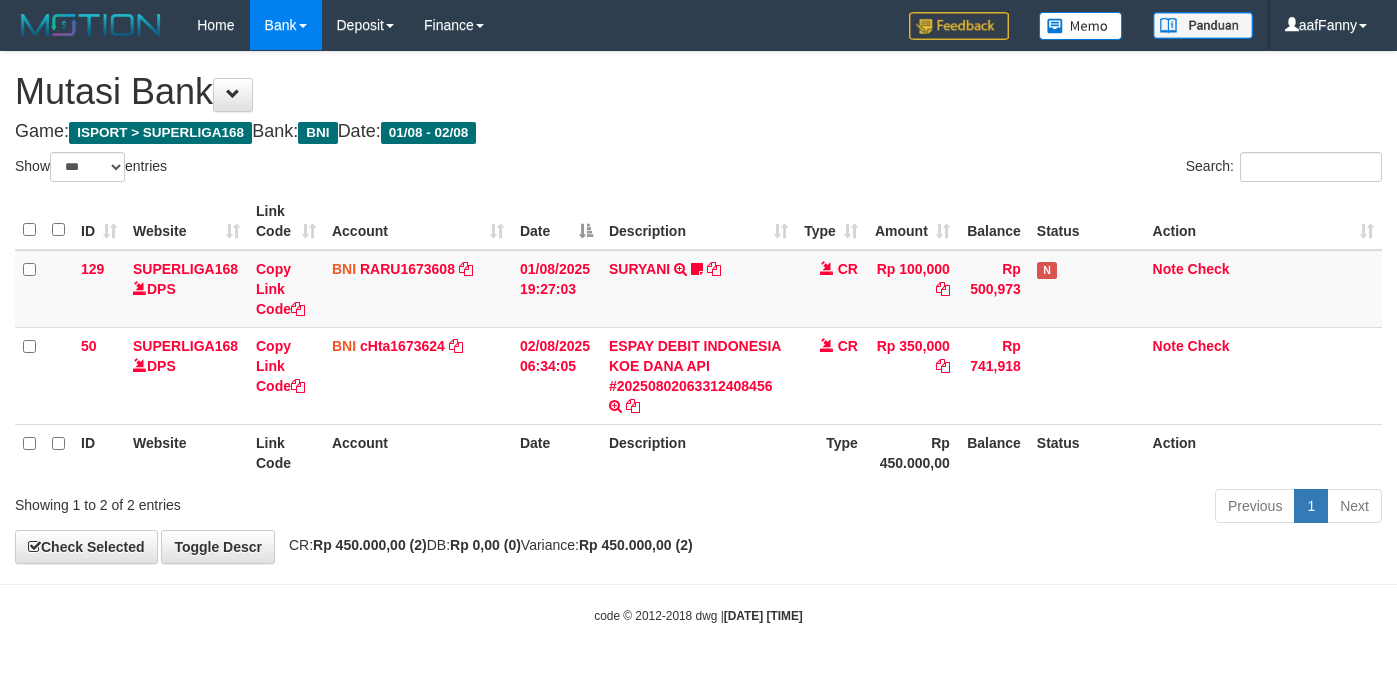 select on "***" 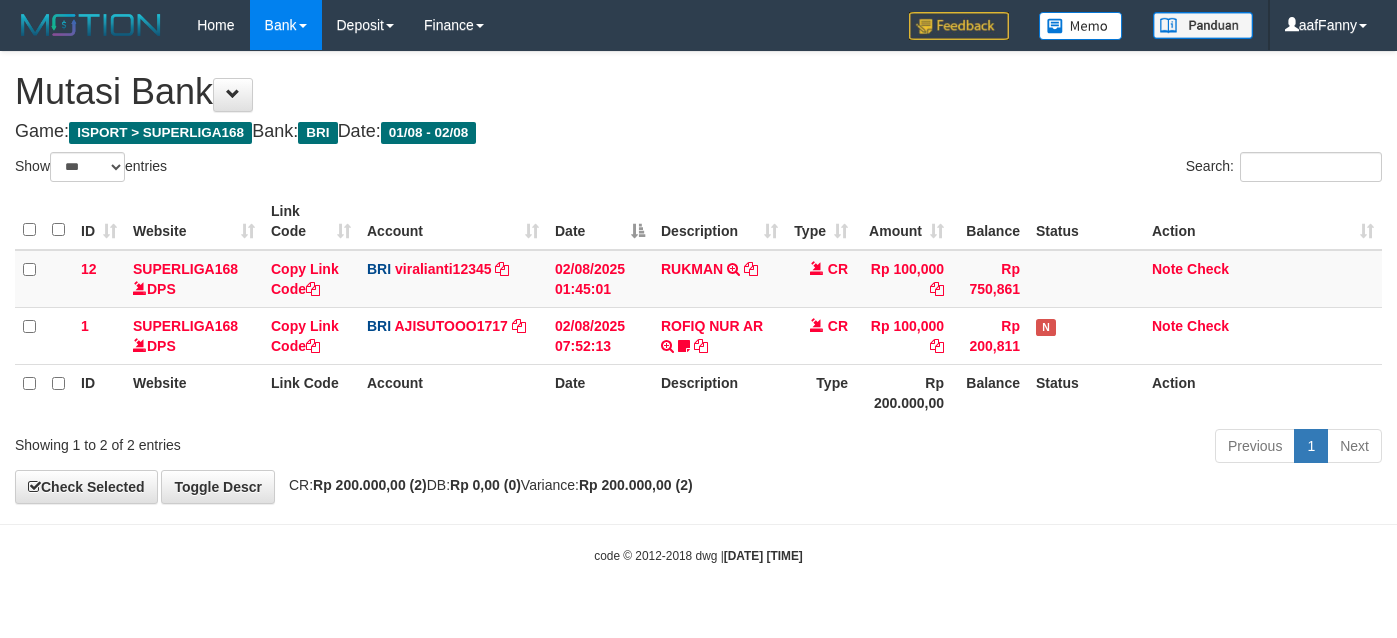 select on "***" 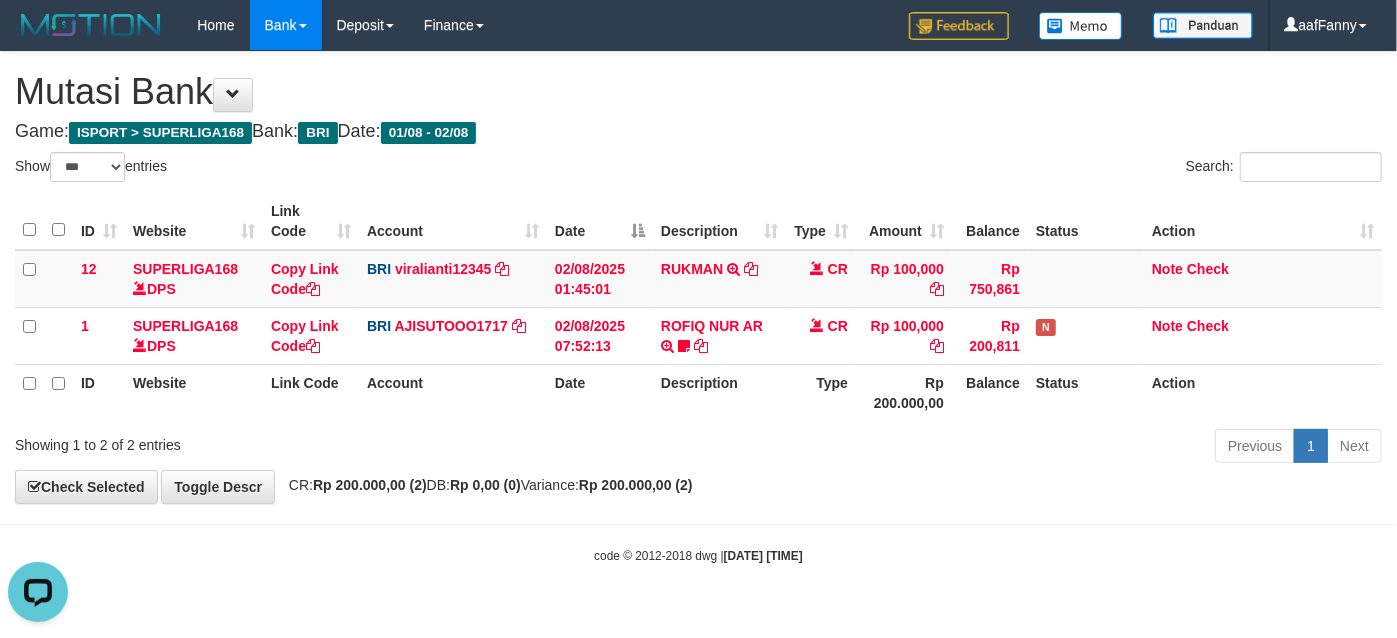 scroll, scrollTop: 0, scrollLeft: 0, axis: both 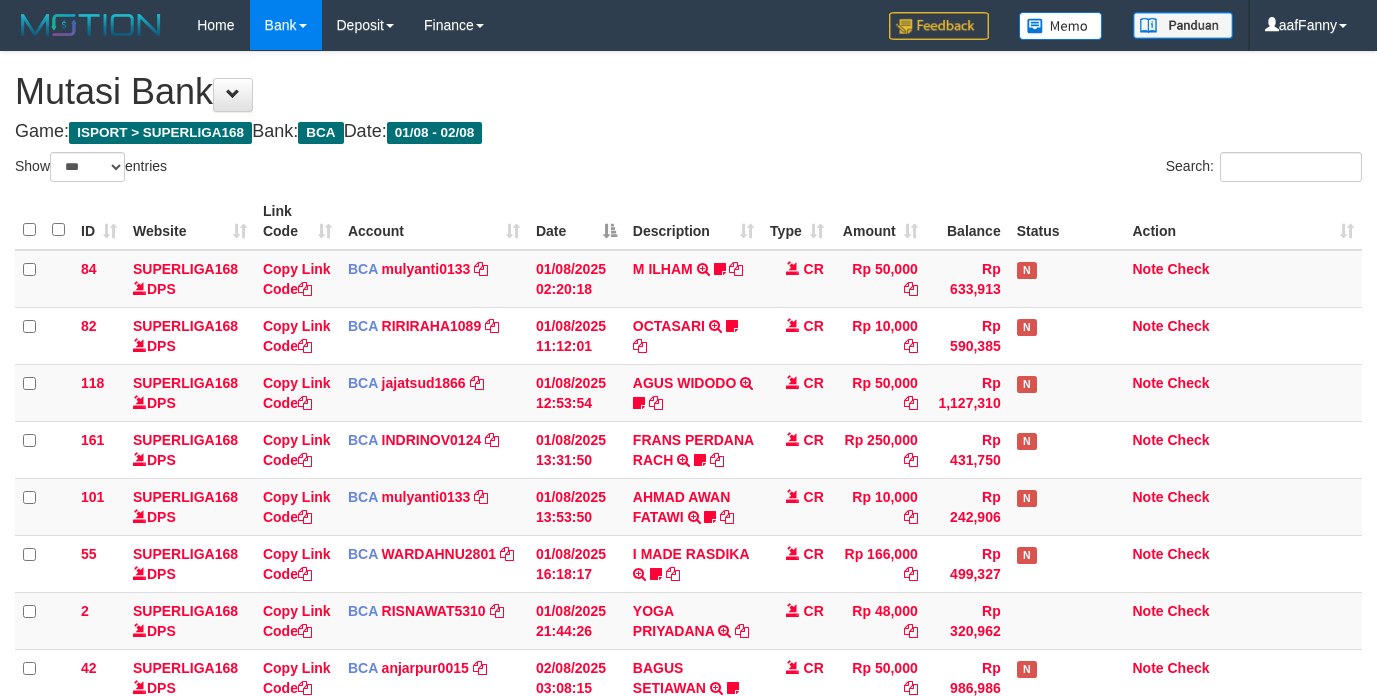 select on "***" 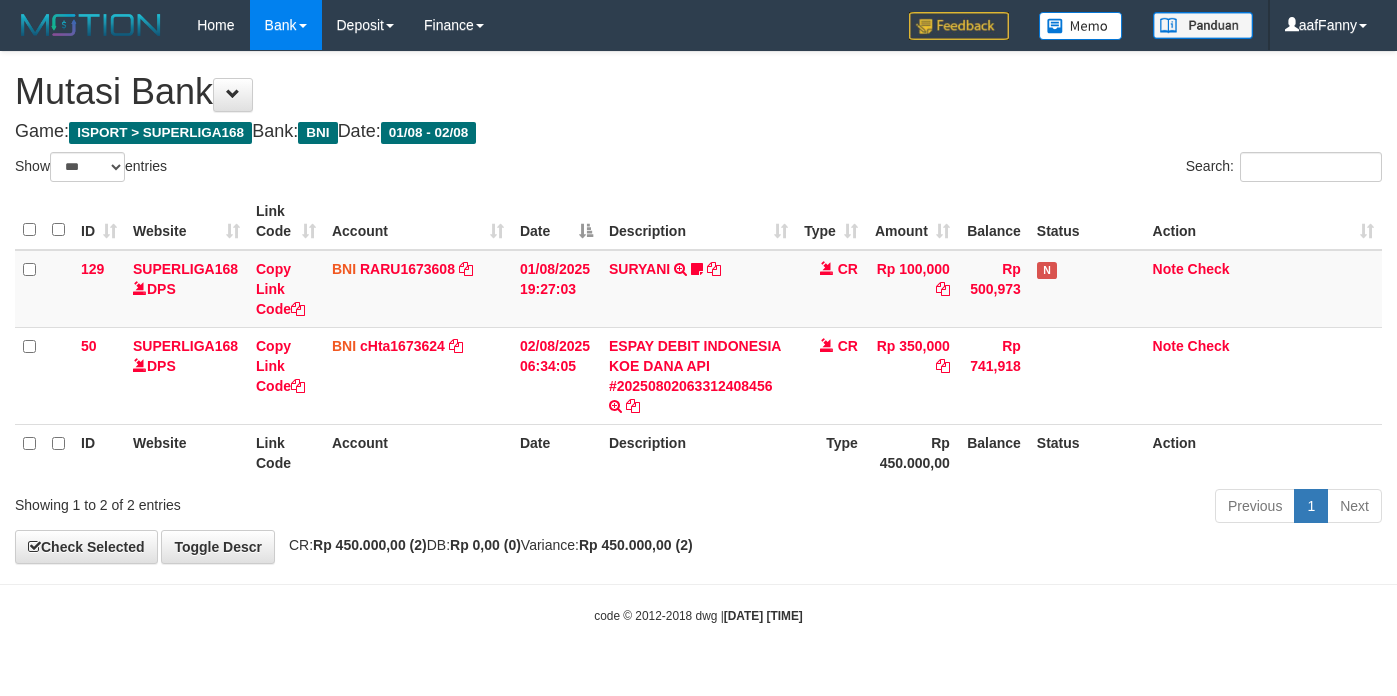 select on "***" 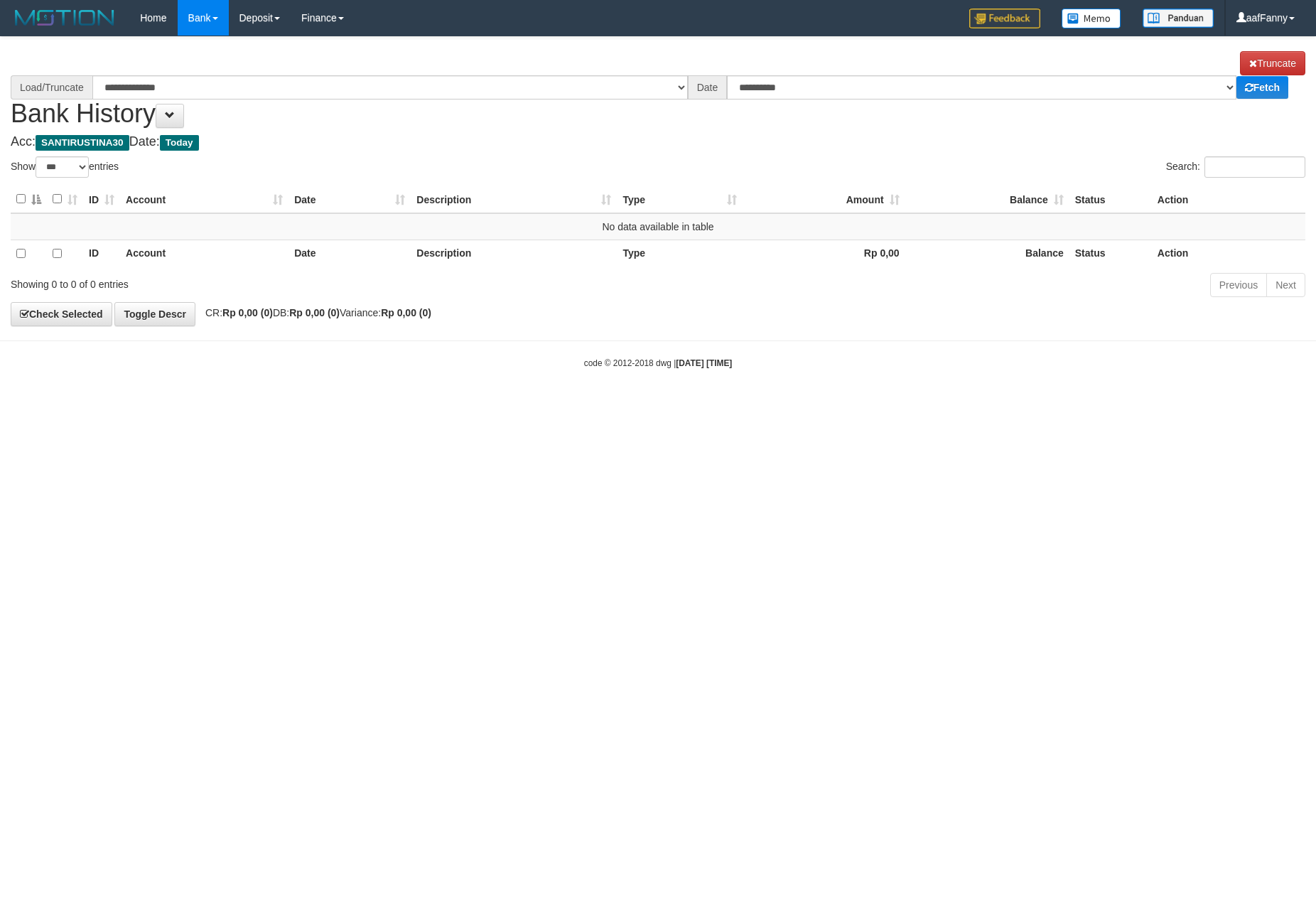 select on "***" 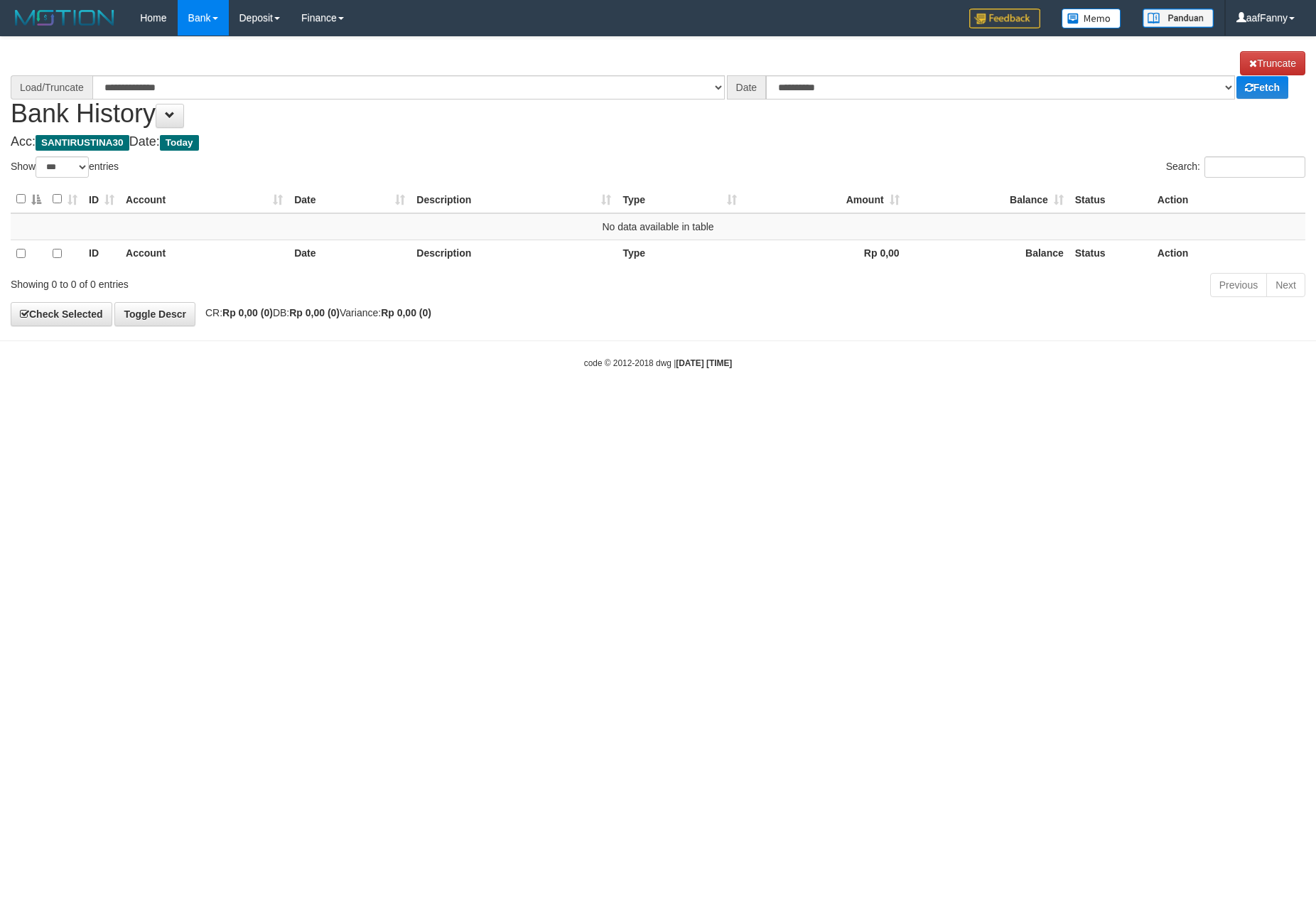 scroll, scrollTop: 0, scrollLeft: 0, axis: both 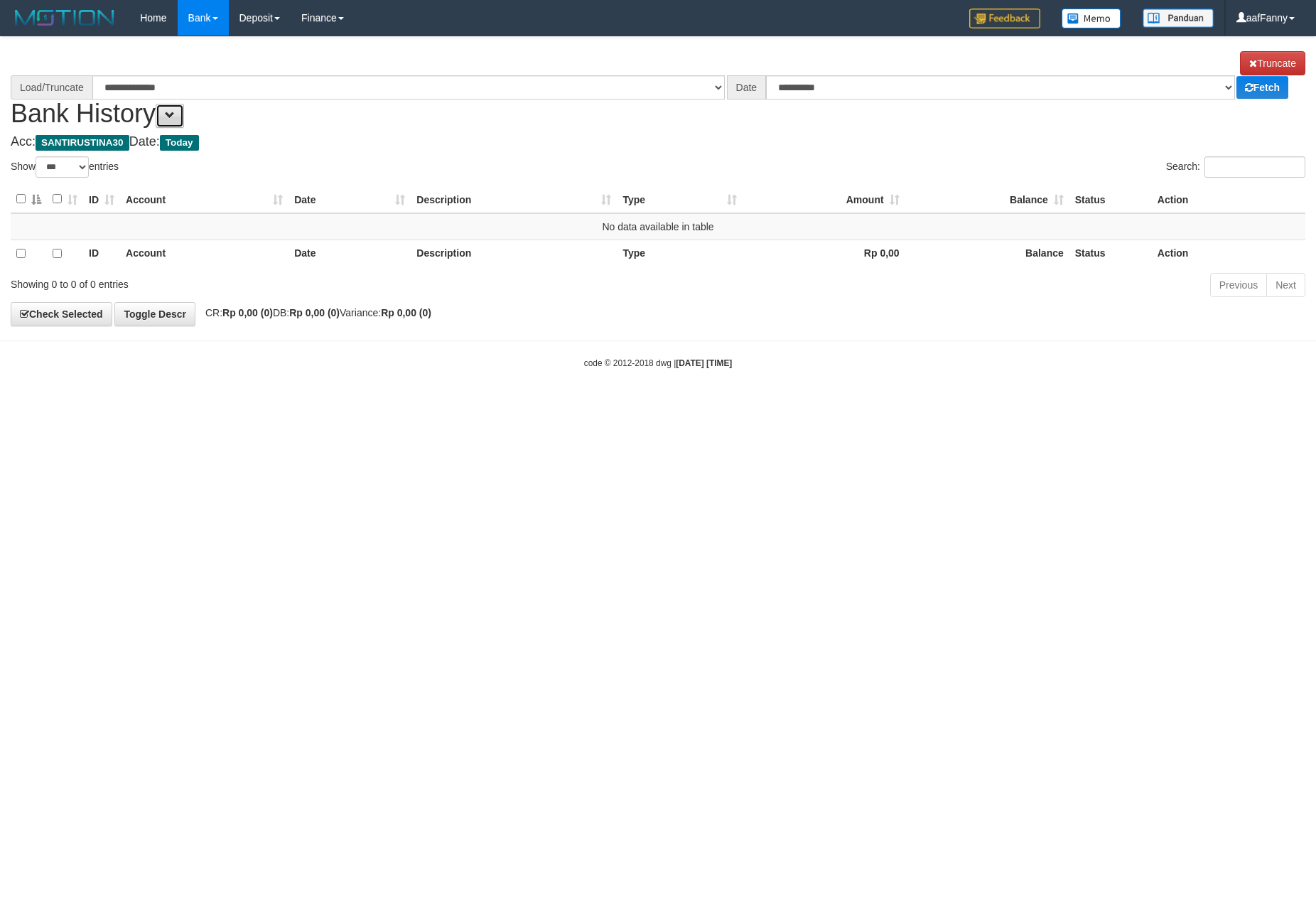 drag, startPoint x: 182, startPoint y: 121, endPoint x: 404, endPoint y: 294, distance: 281.448 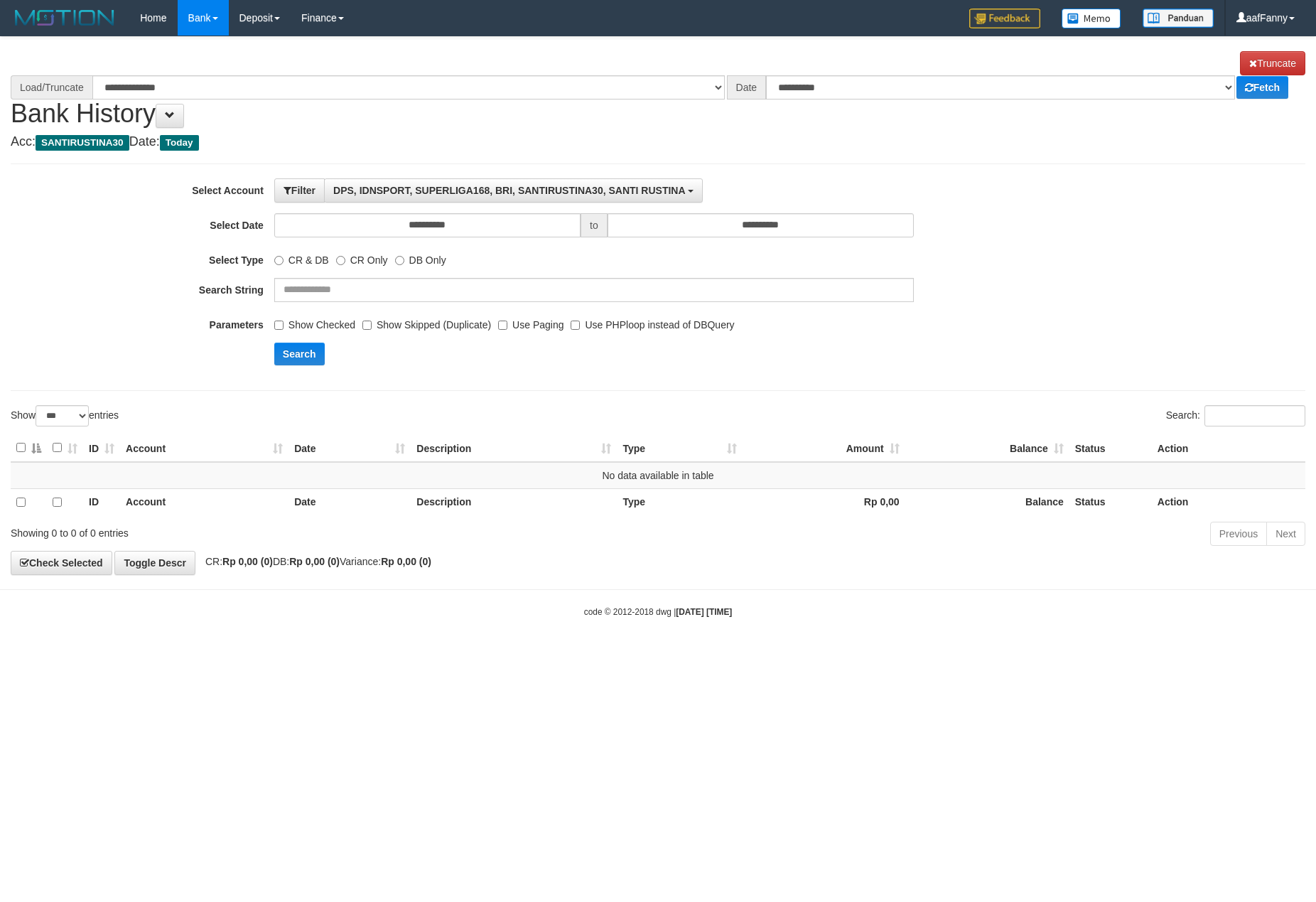 drag, startPoint x: 344, startPoint y: 321, endPoint x: 344, endPoint y: 331, distance: 10 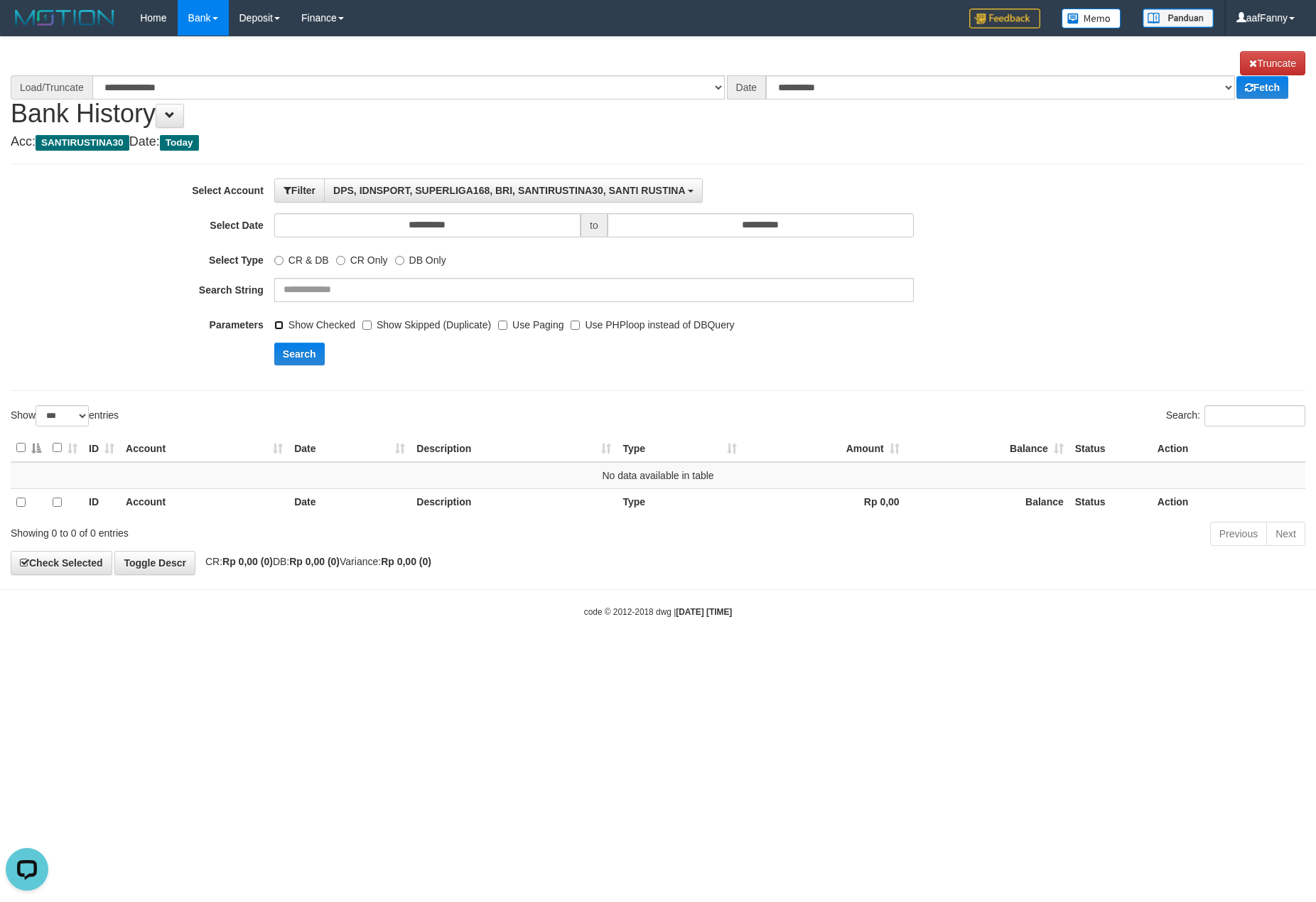scroll, scrollTop: 0, scrollLeft: 0, axis: both 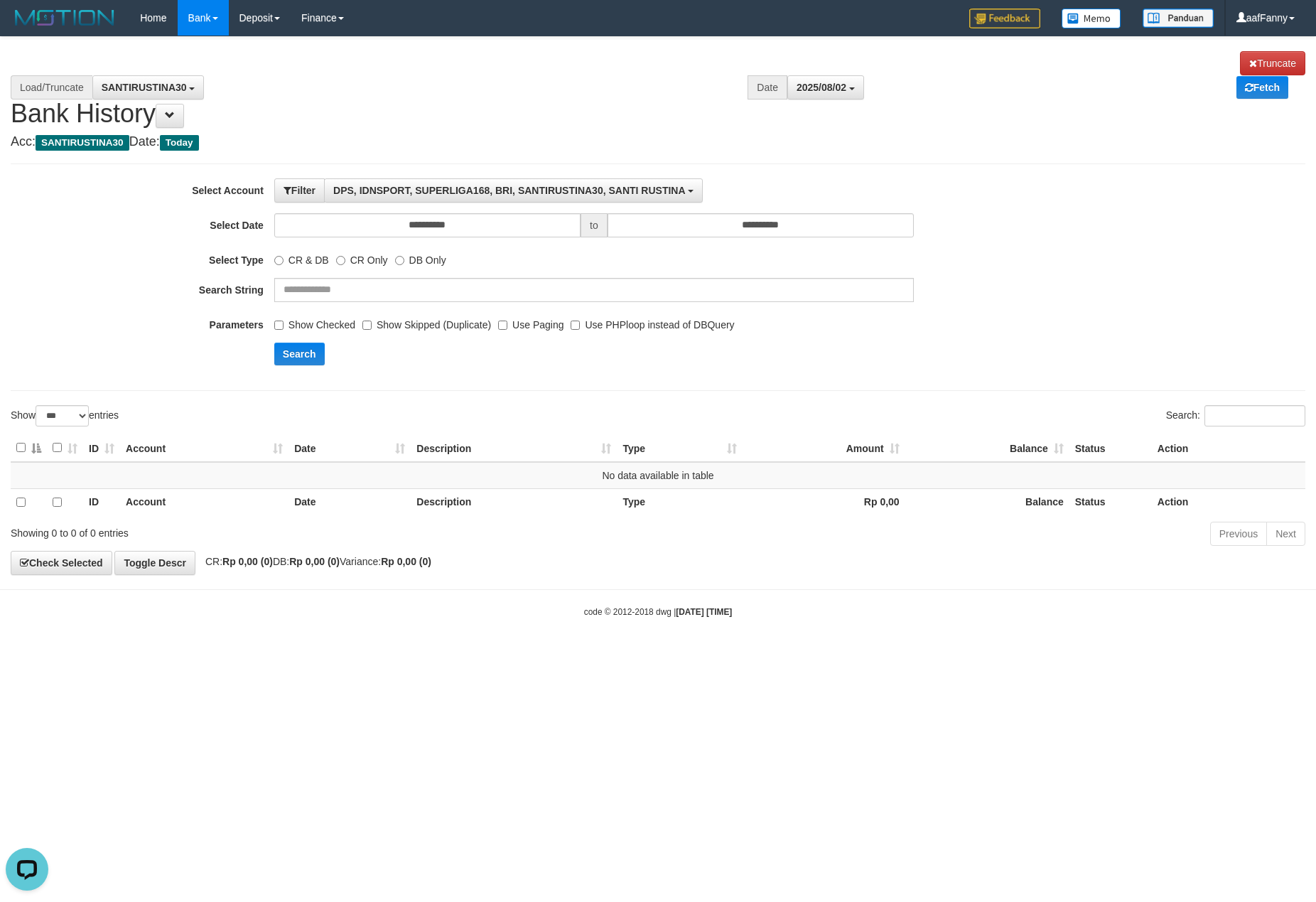 click on "Search" at bounding box center [686, 354] 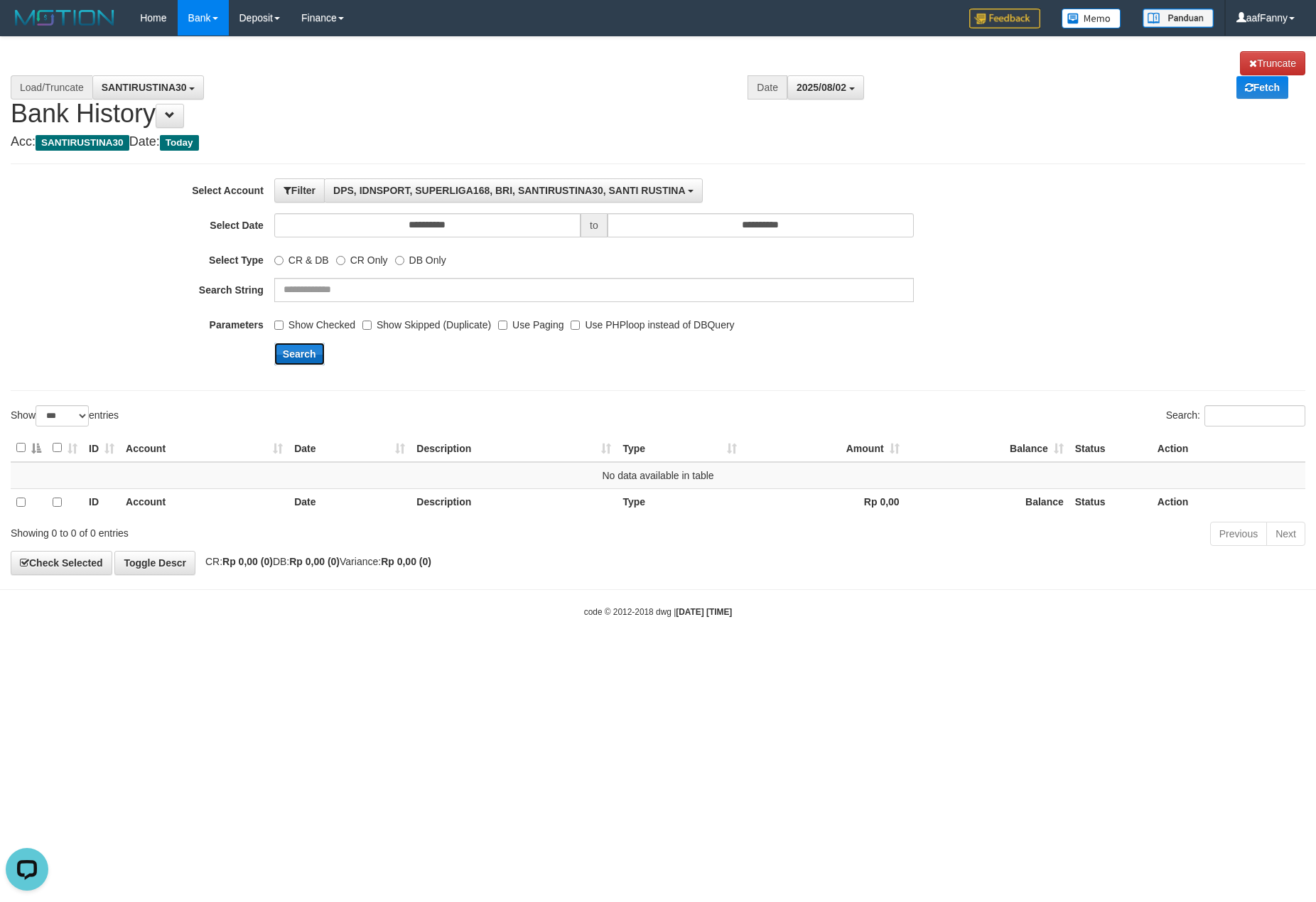 click on "Search" at bounding box center [299, 354] 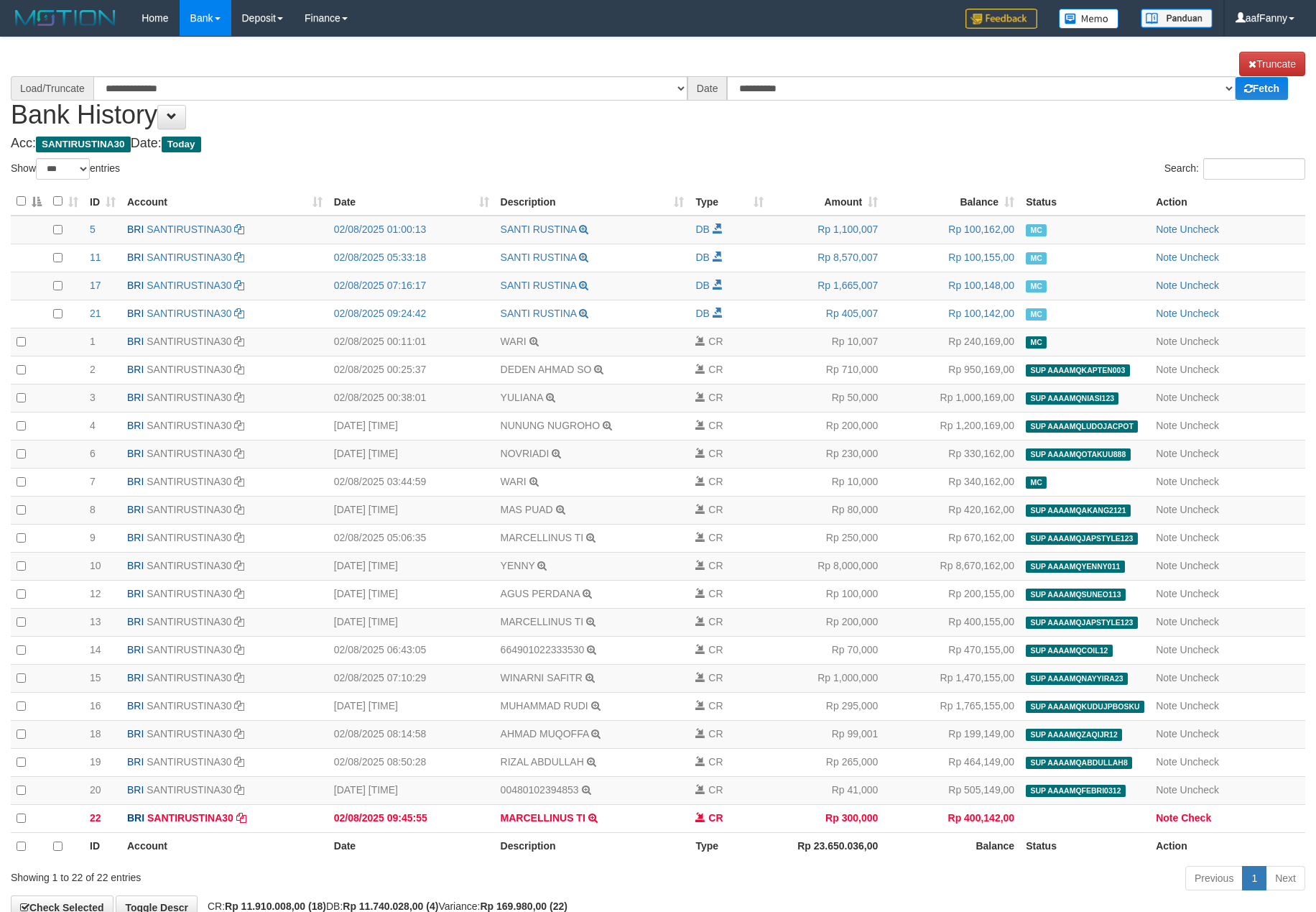 select on "***" 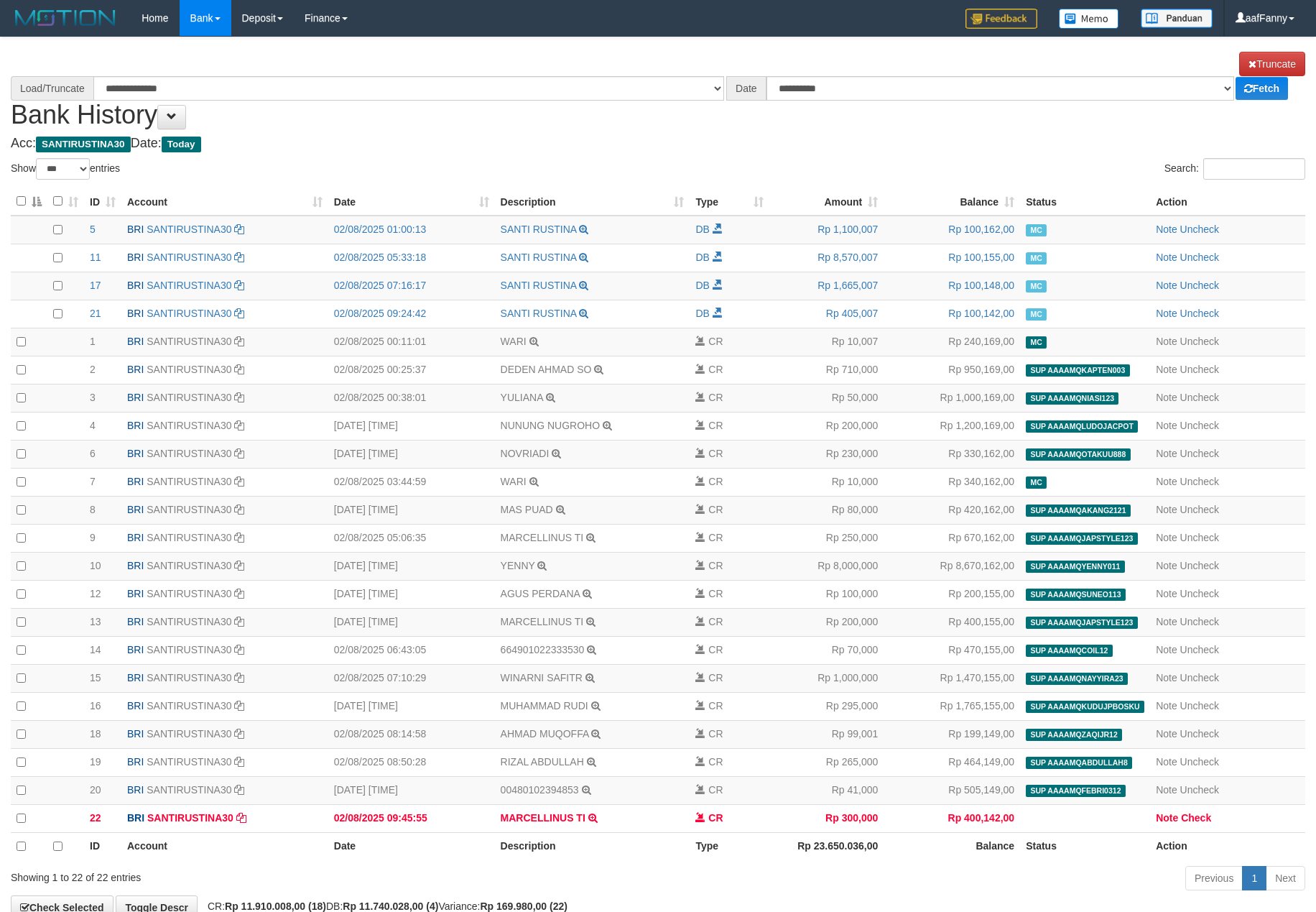scroll, scrollTop: 99, scrollLeft: 0, axis: vertical 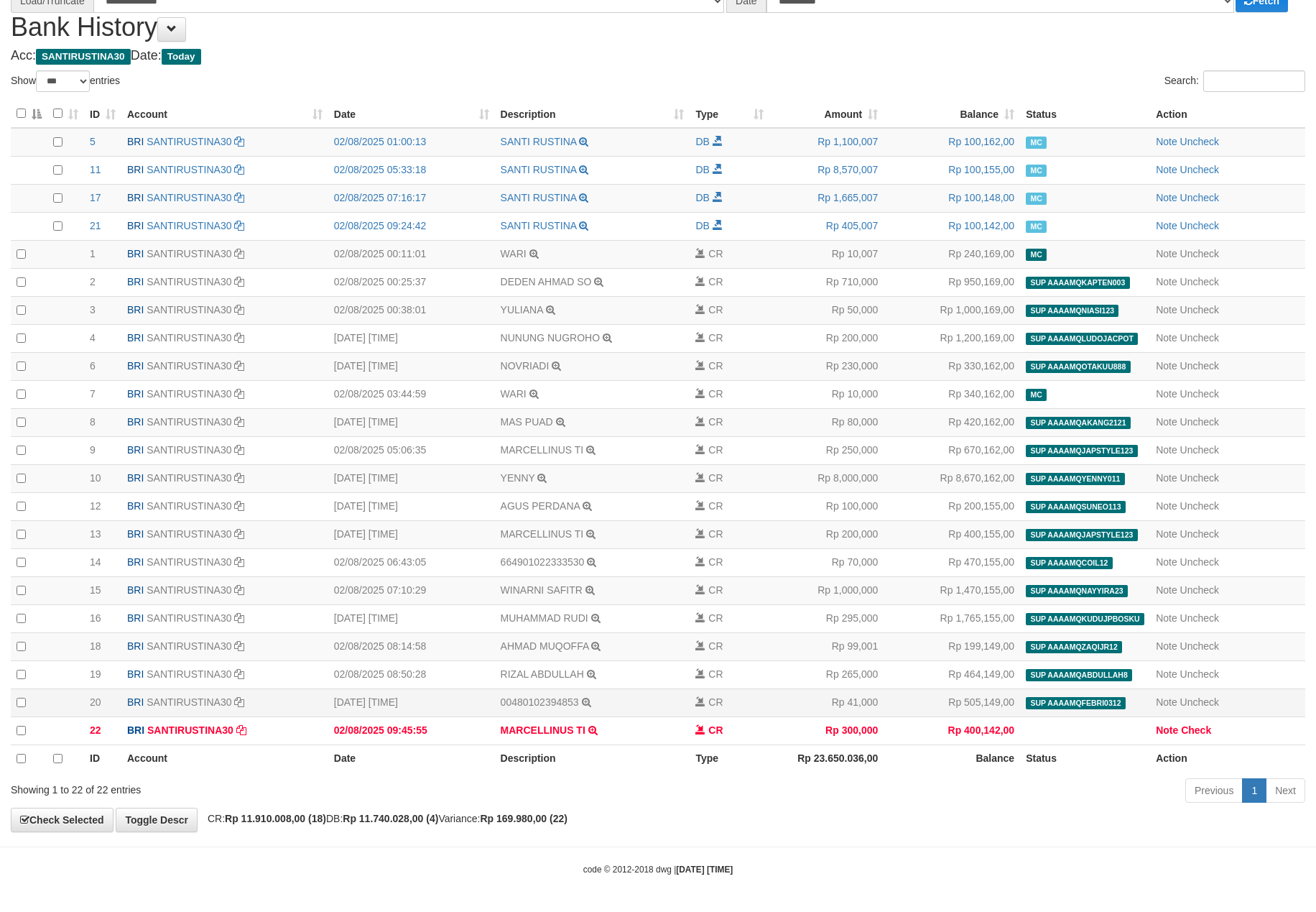 select on "****" 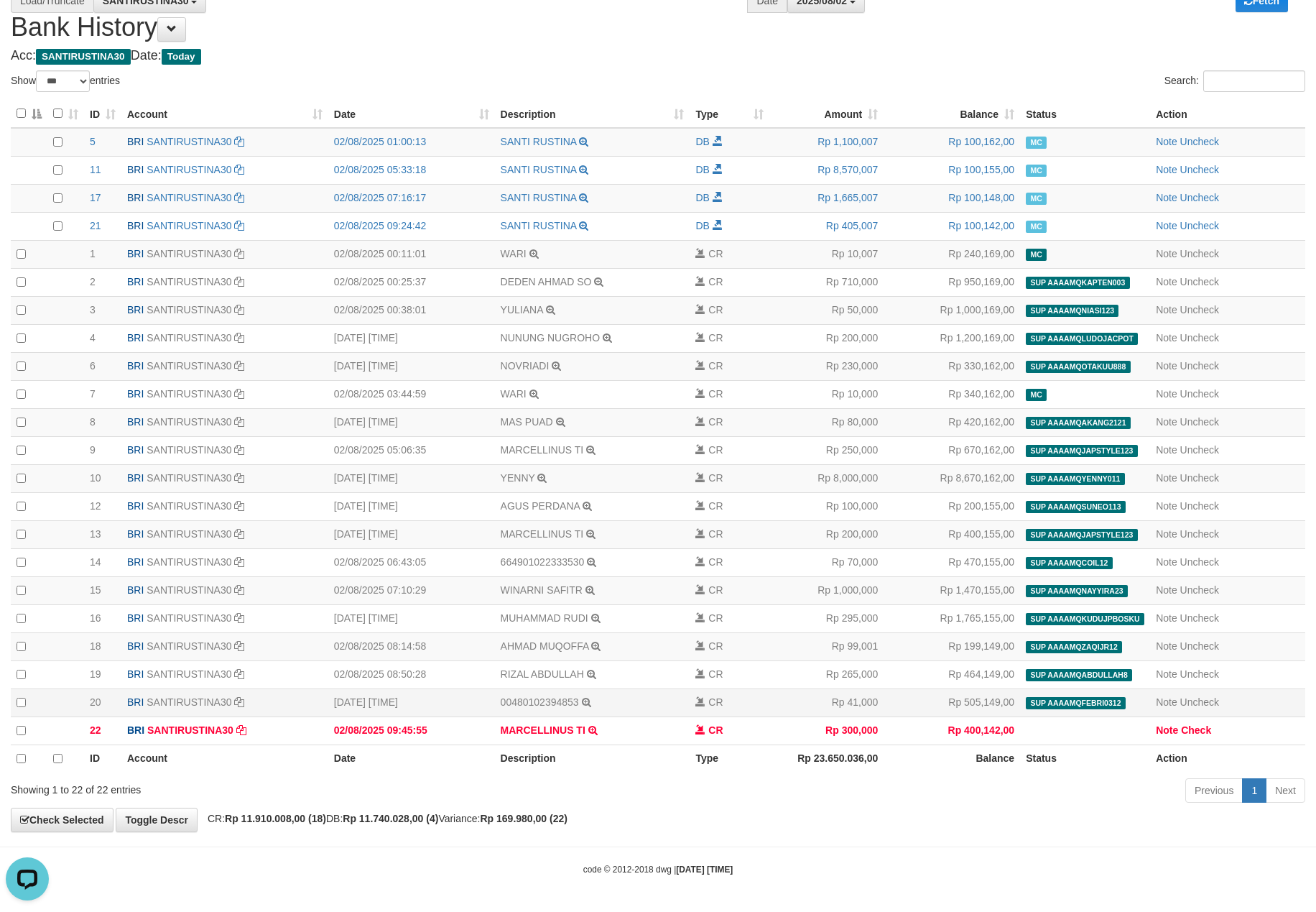 scroll, scrollTop: 0, scrollLeft: 0, axis: both 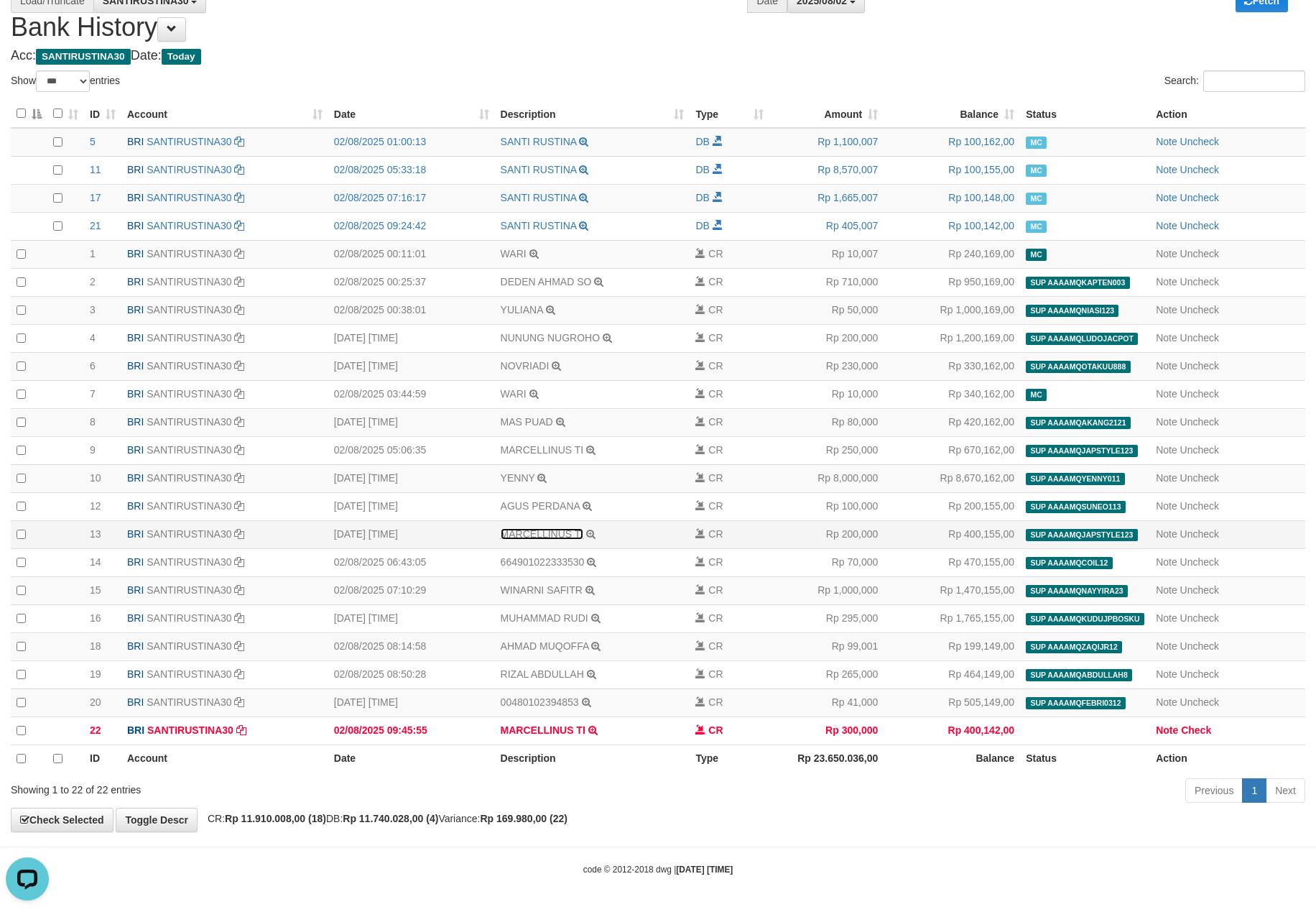 click on "MARCELLINUS TI" at bounding box center [542, 534] 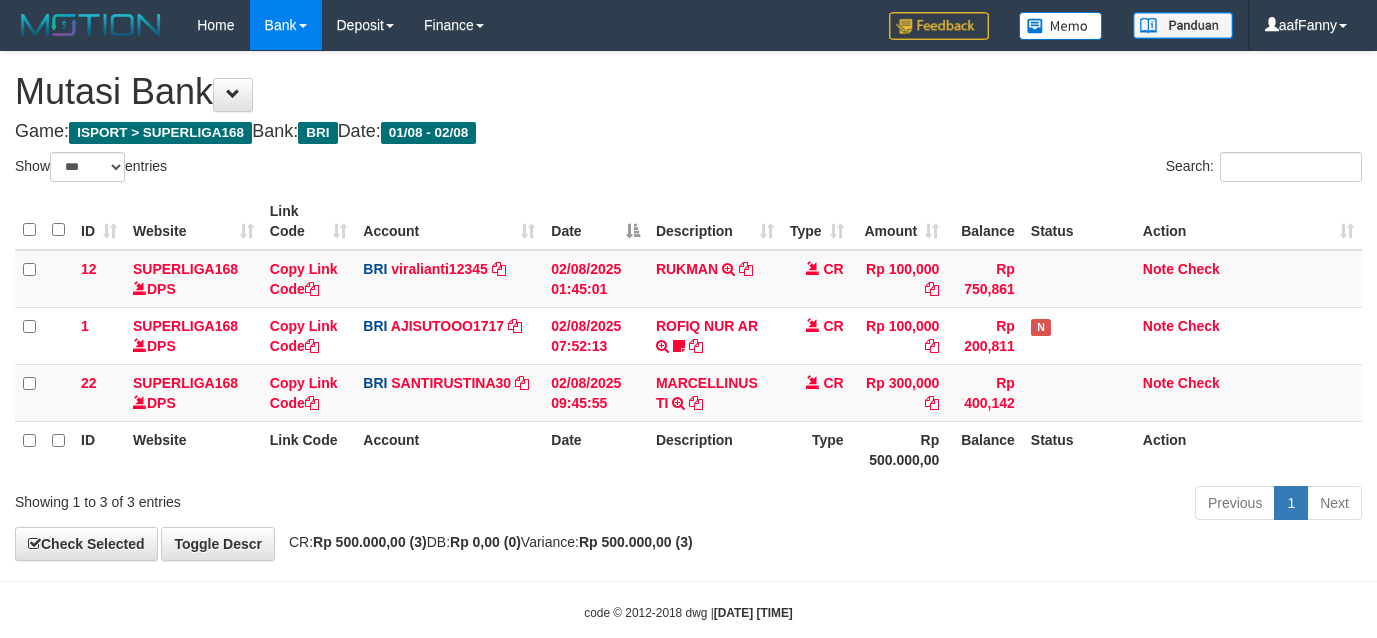 select on "***" 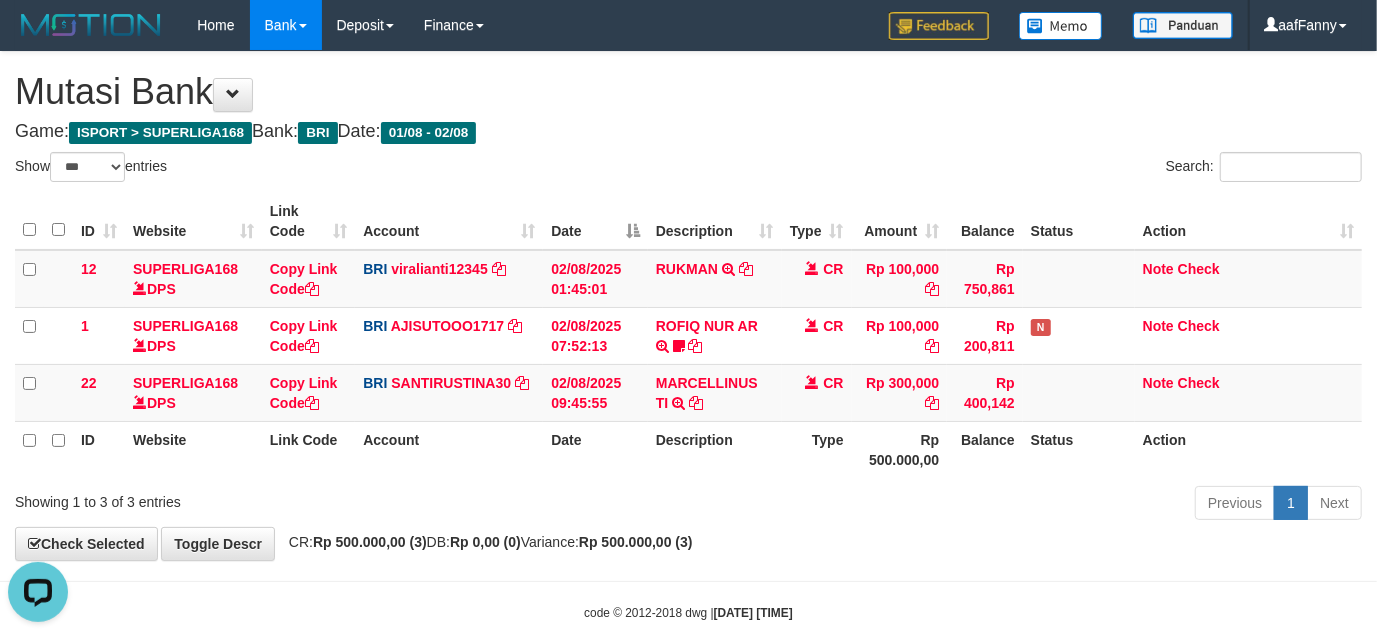 scroll, scrollTop: 0, scrollLeft: 0, axis: both 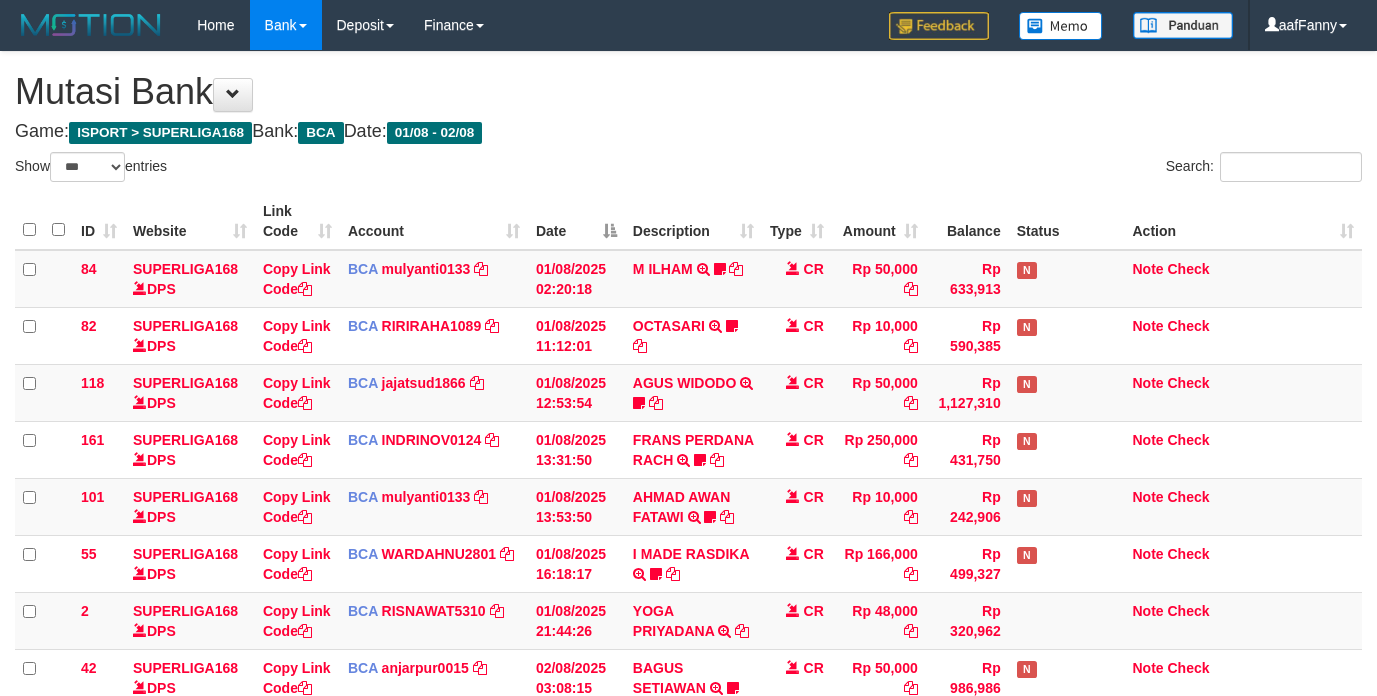 select on "***" 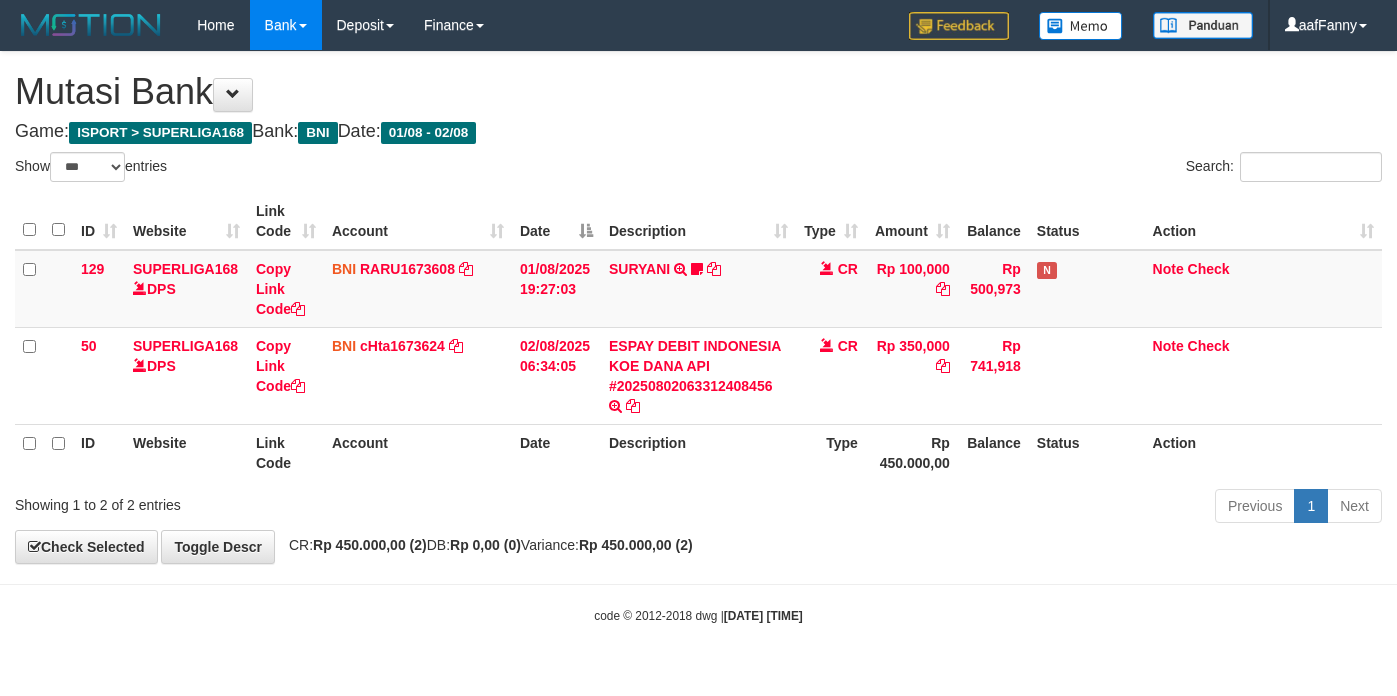 select on "***" 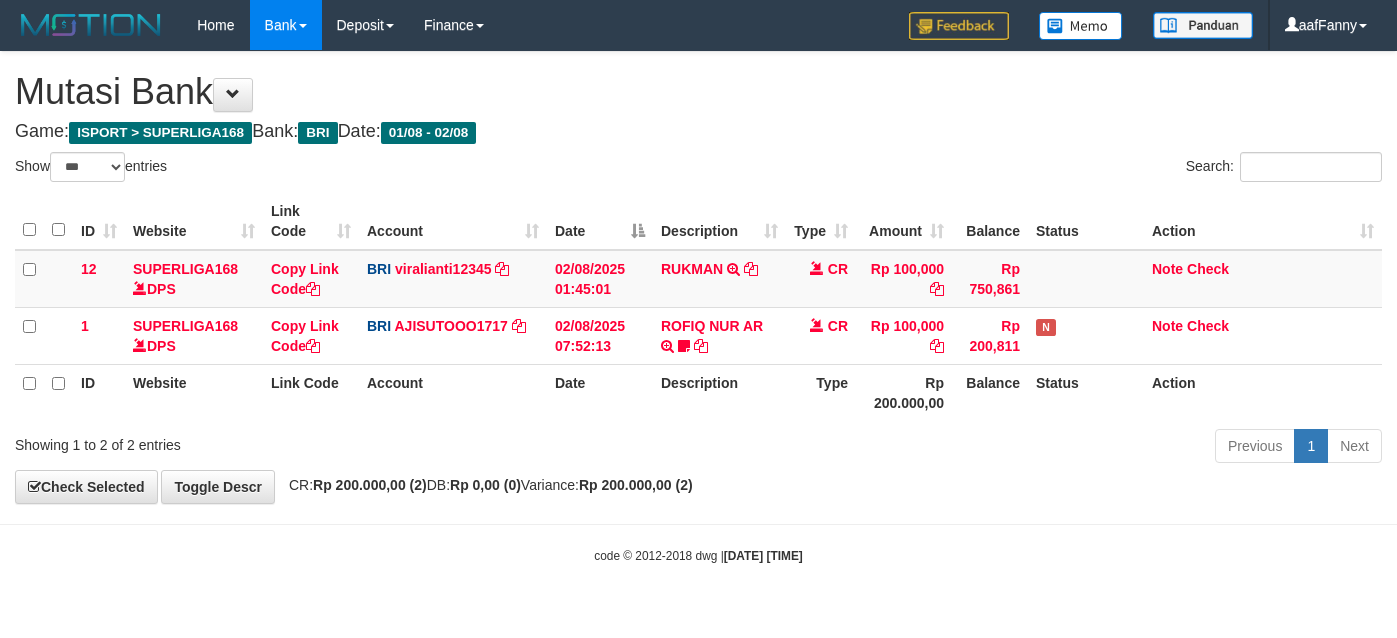 select on "***" 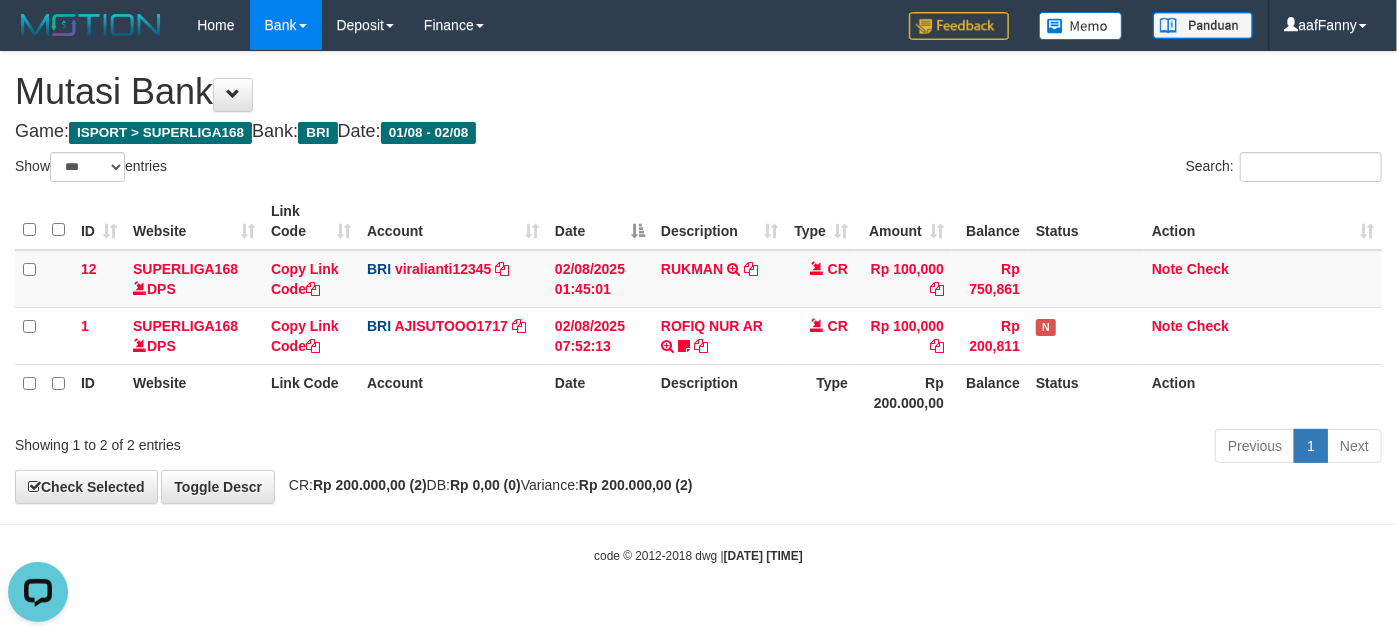 scroll, scrollTop: 0, scrollLeft: 0, axis: both 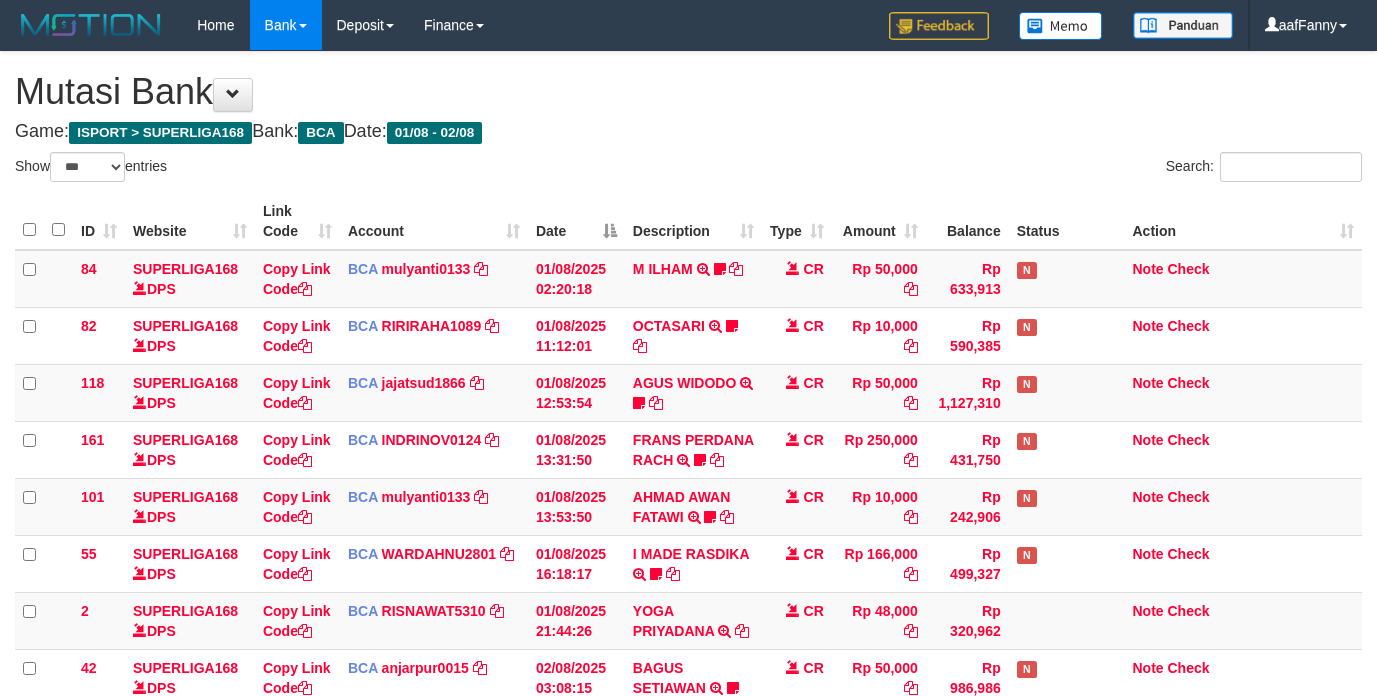 select on "***" 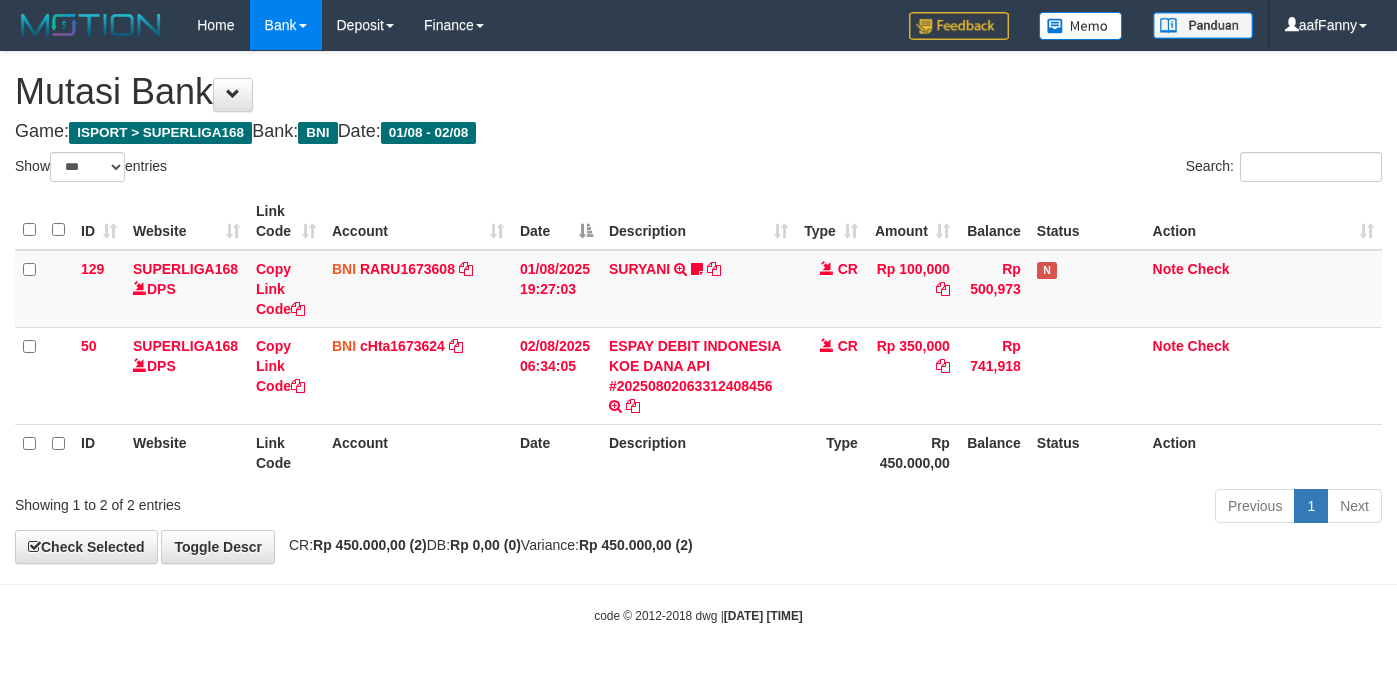 select on "***" 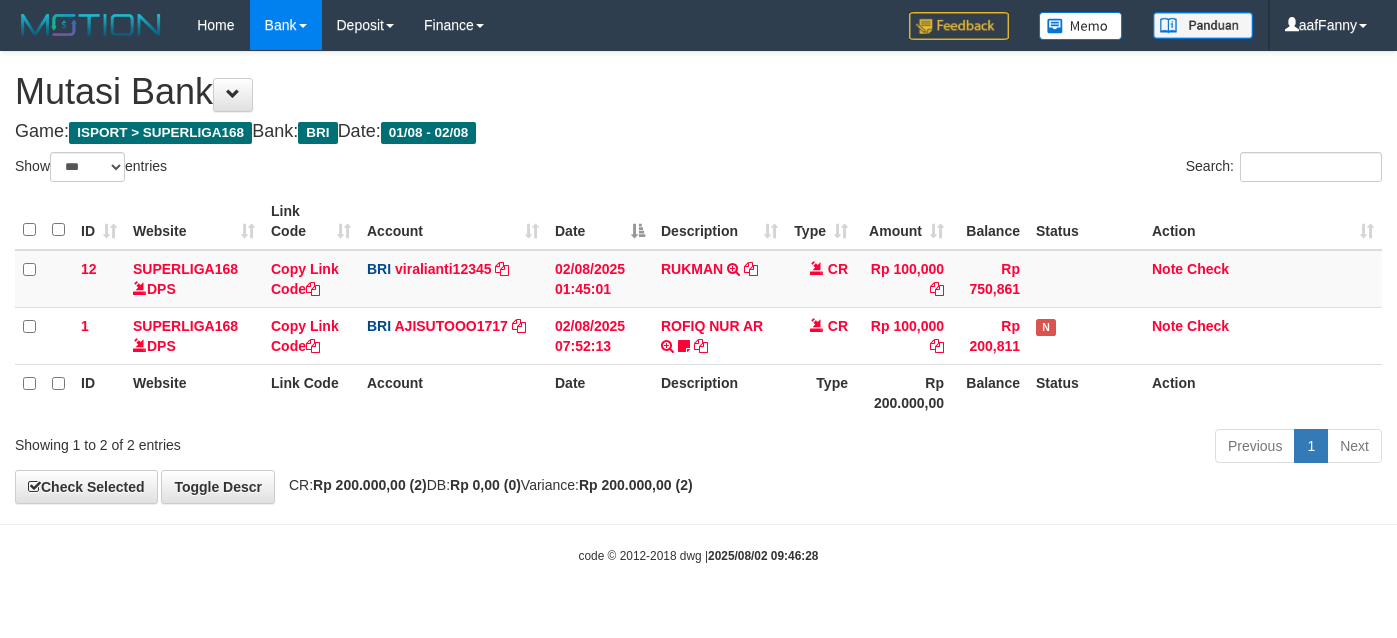 select on "***" 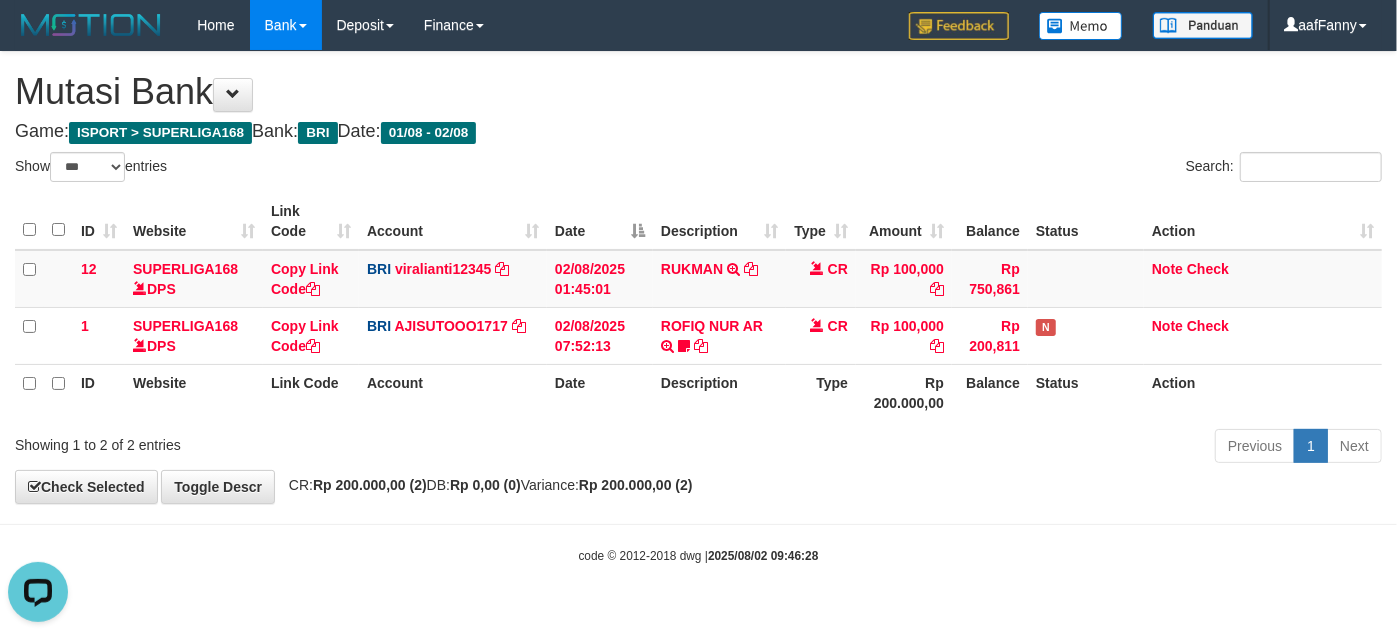 scroll, scrollTop: 0, scrollLeft: 0, axis: both 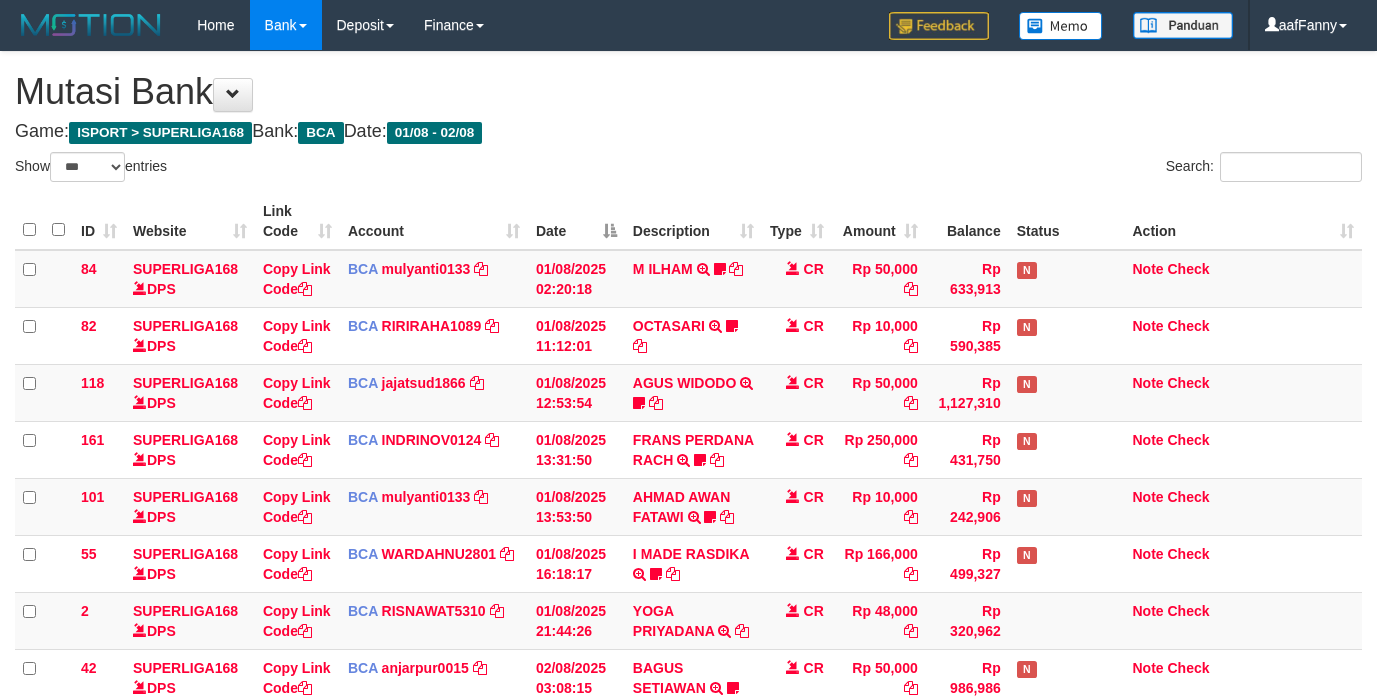 select on "***" 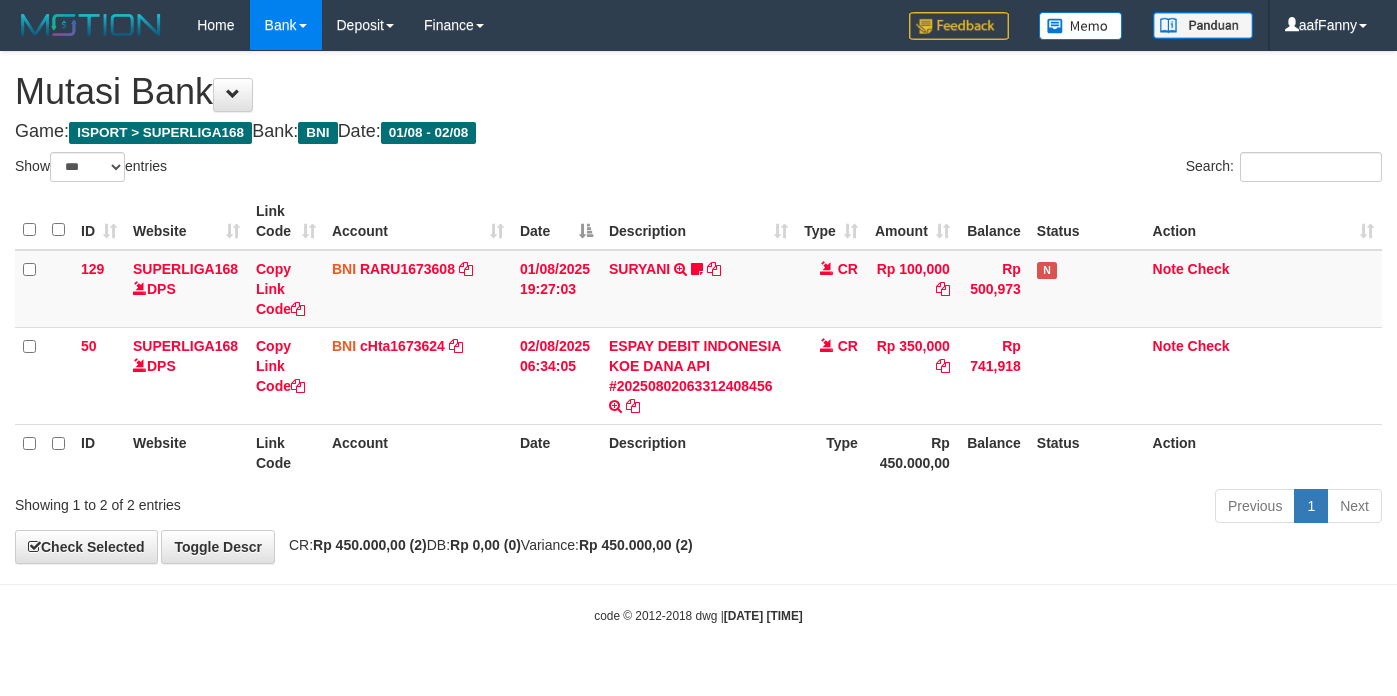 select on "***" 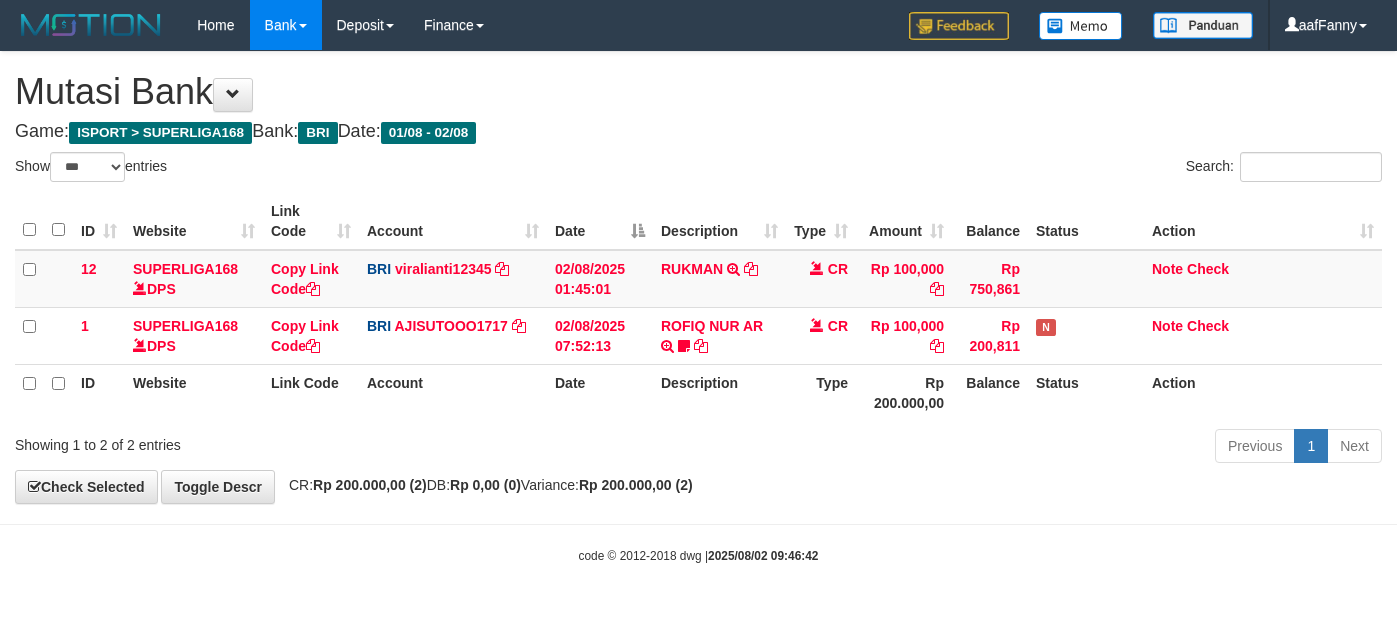 select on "***" 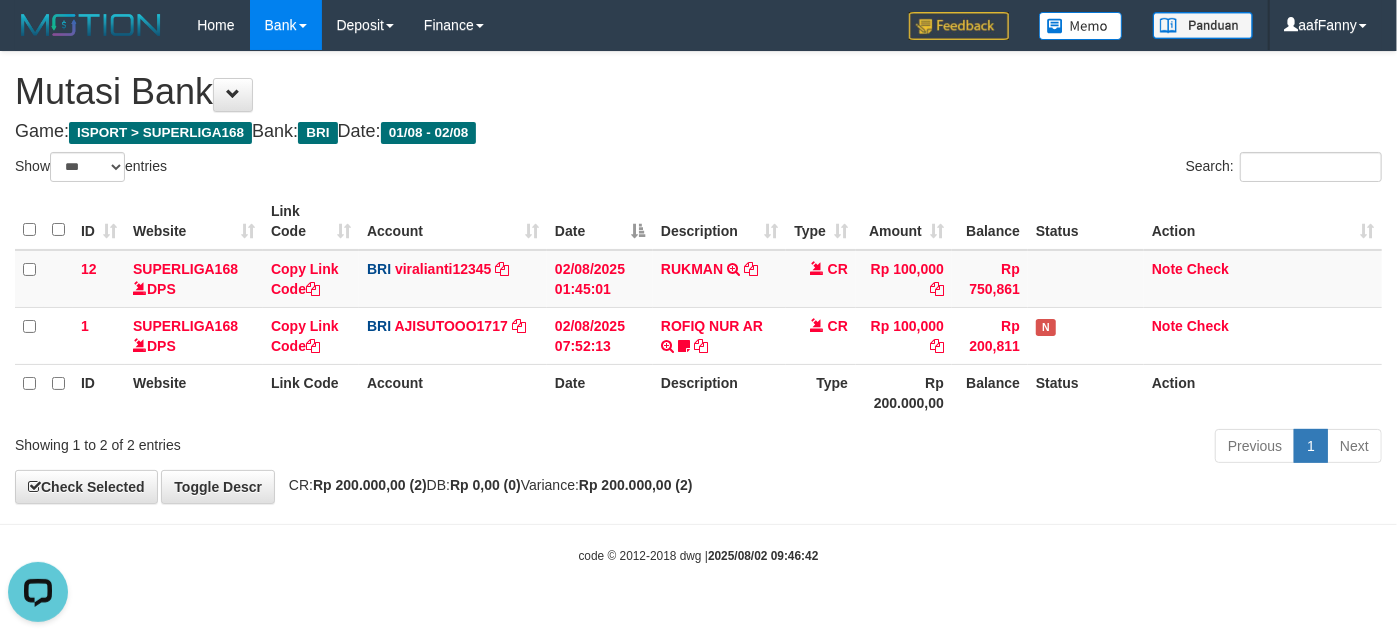 scroll, scrollTop: 0, scrollLeft: 0, axis: both 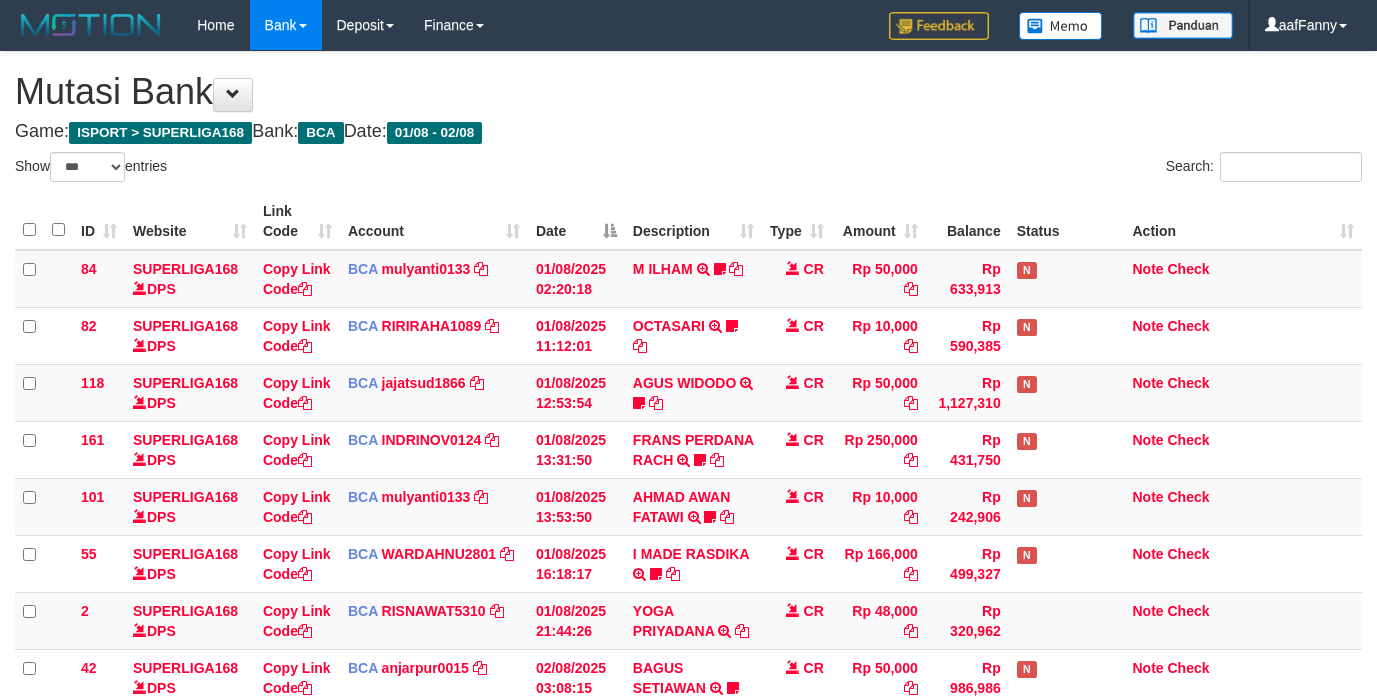 select on "***" 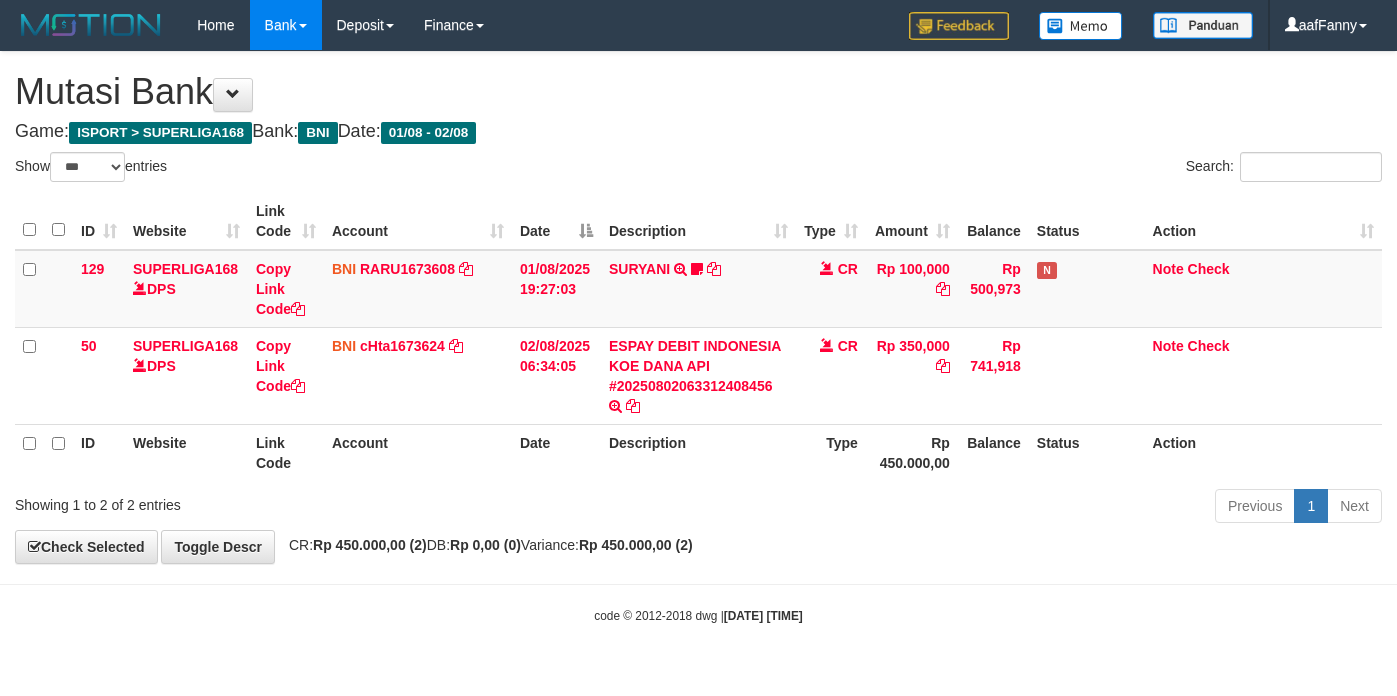 select on "***" 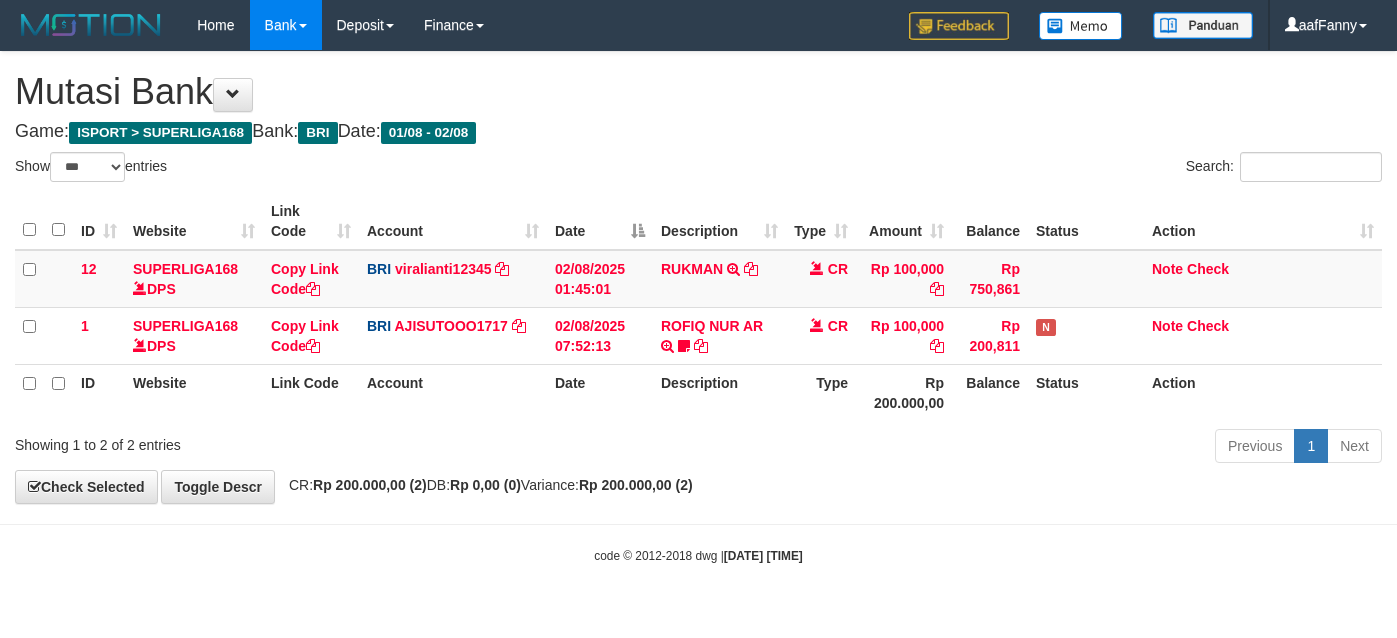 select on "***" 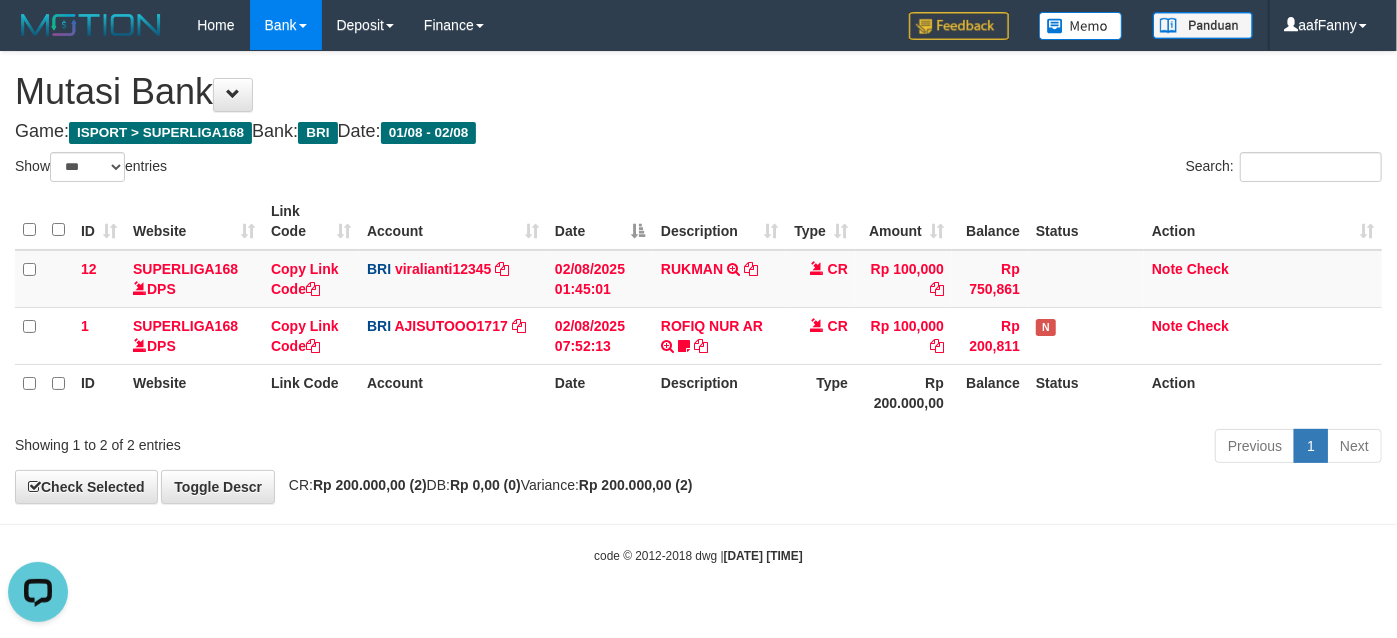 scroll, scrollTop: 0, scrollLeft: 0, axis: both 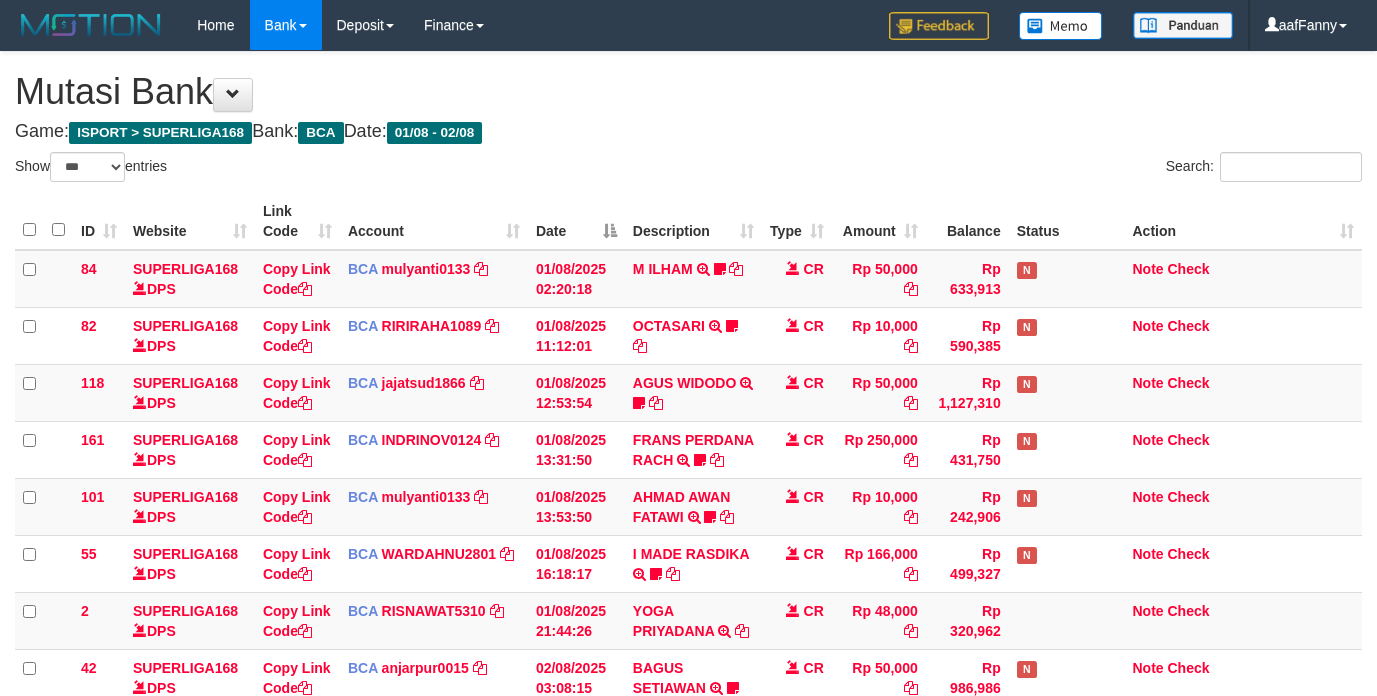 select on "***" 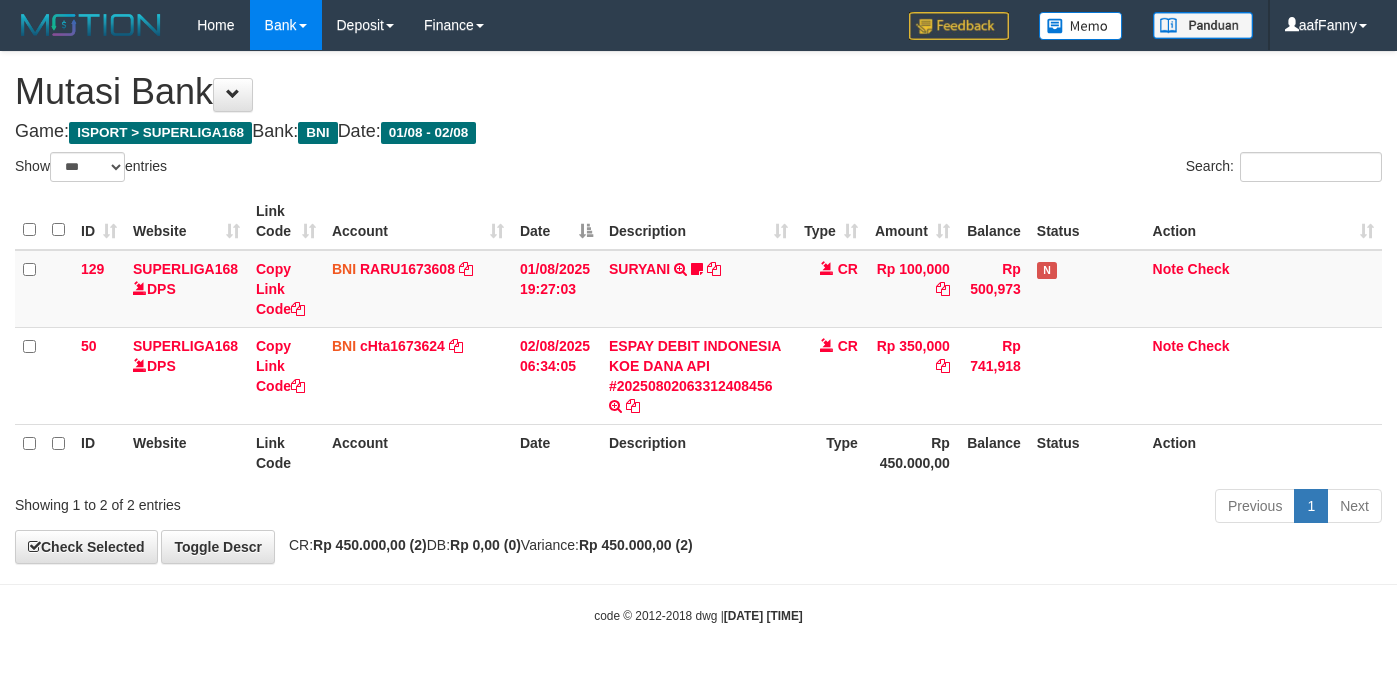 select on "***" 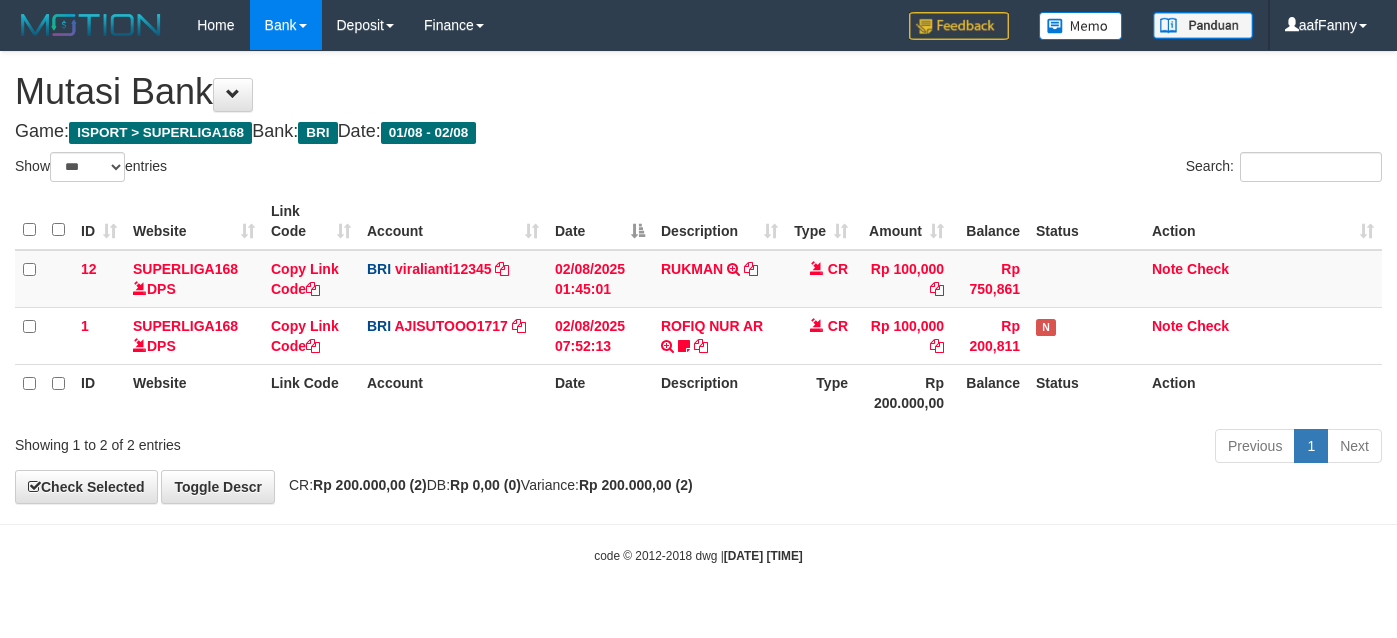 select on "***" 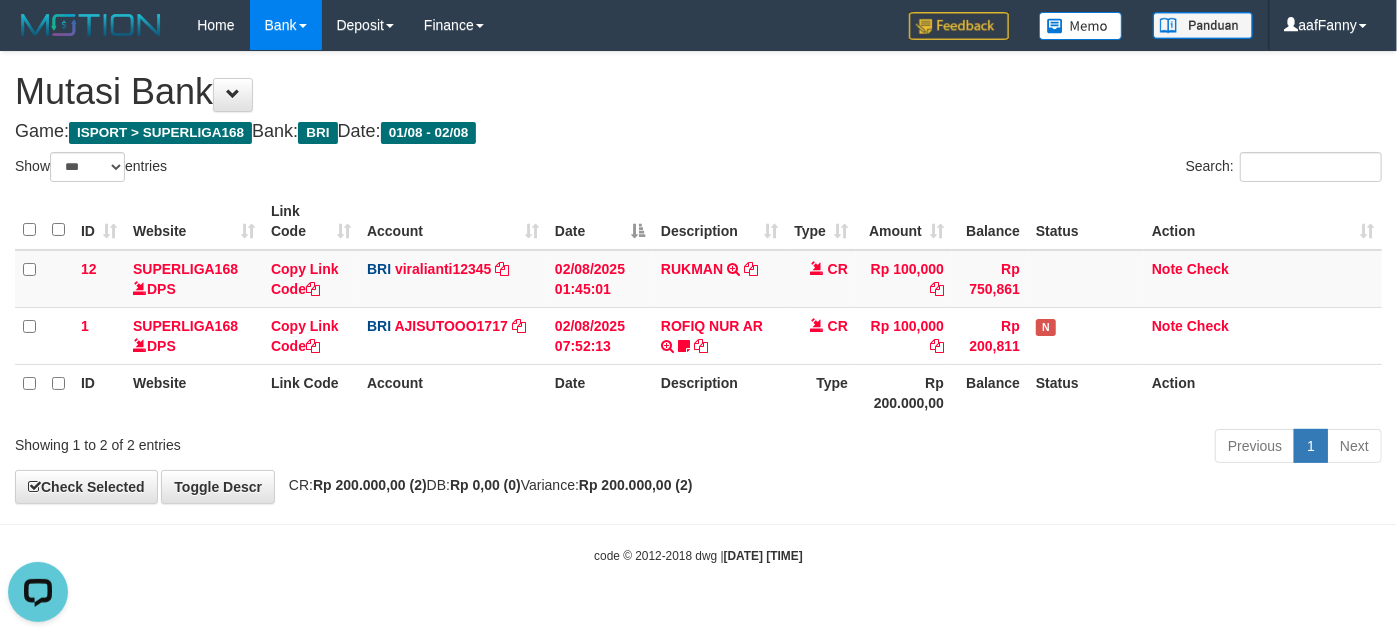 scroll, scrollTop: 0, scrollLeft: 0, axis: both 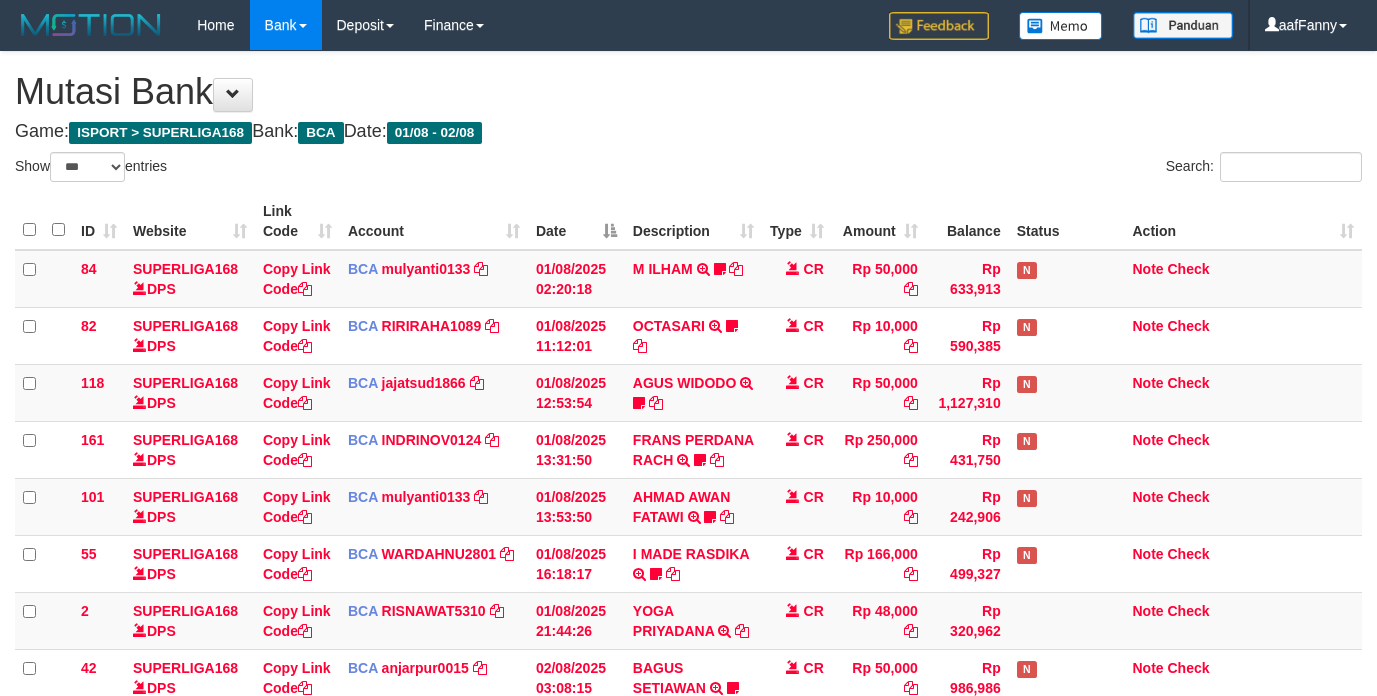 select on "***" 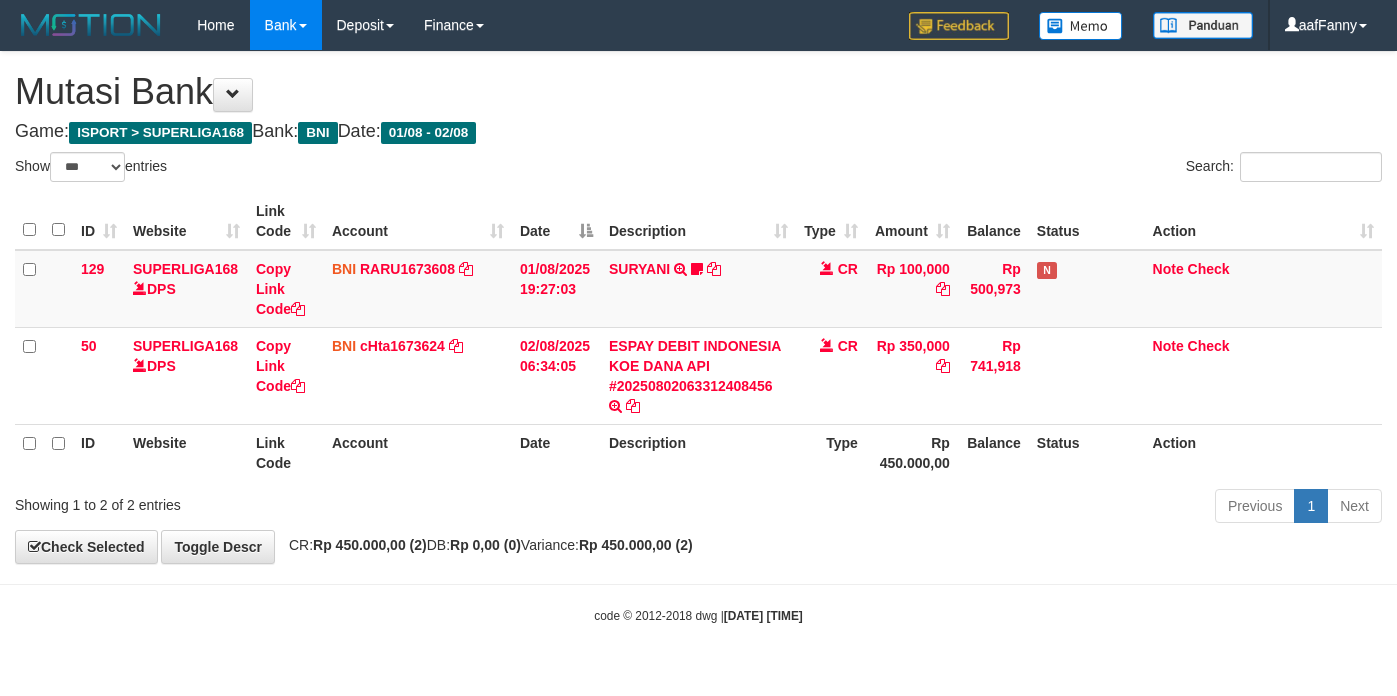 select on "***" 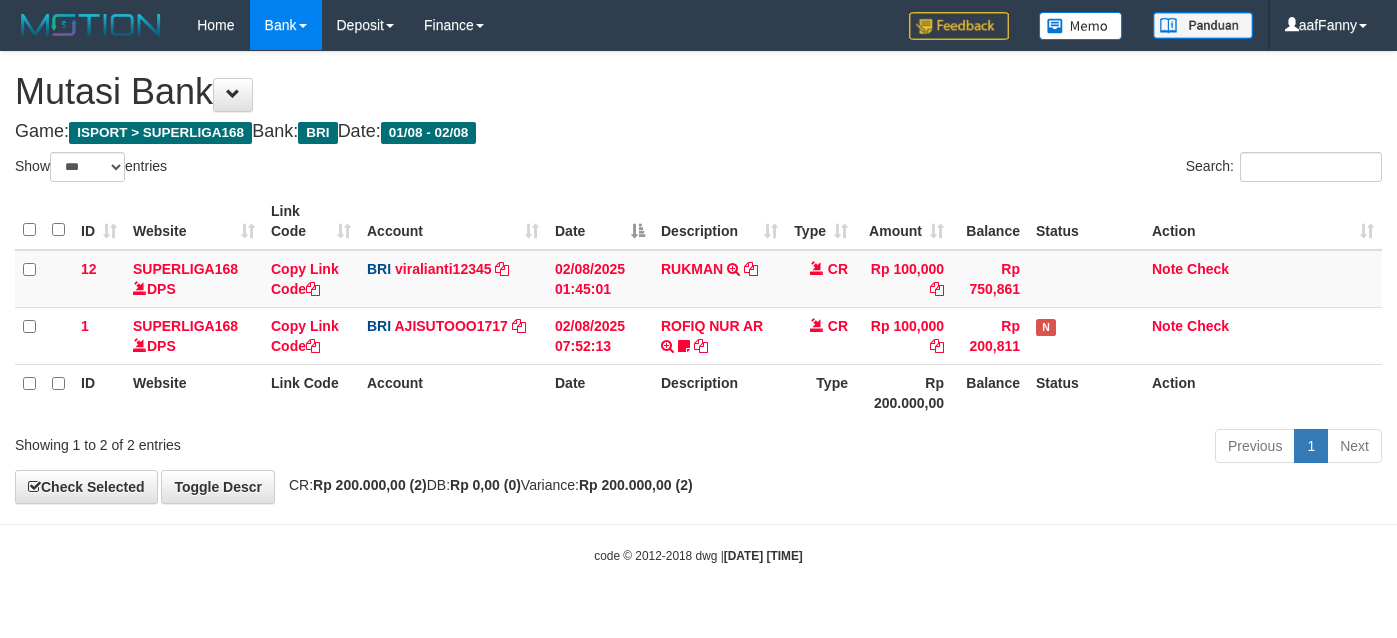 select on "***" 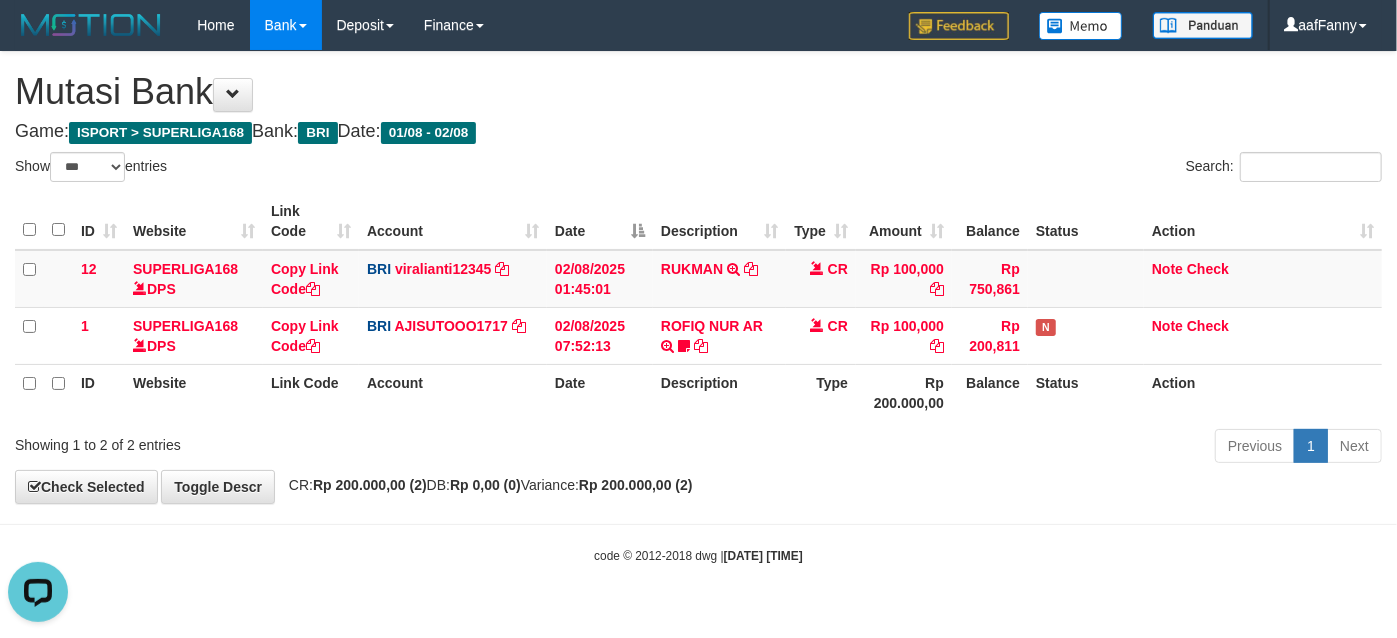 scroll, scrollTop: 0, scrollLeft: 0, axis: both 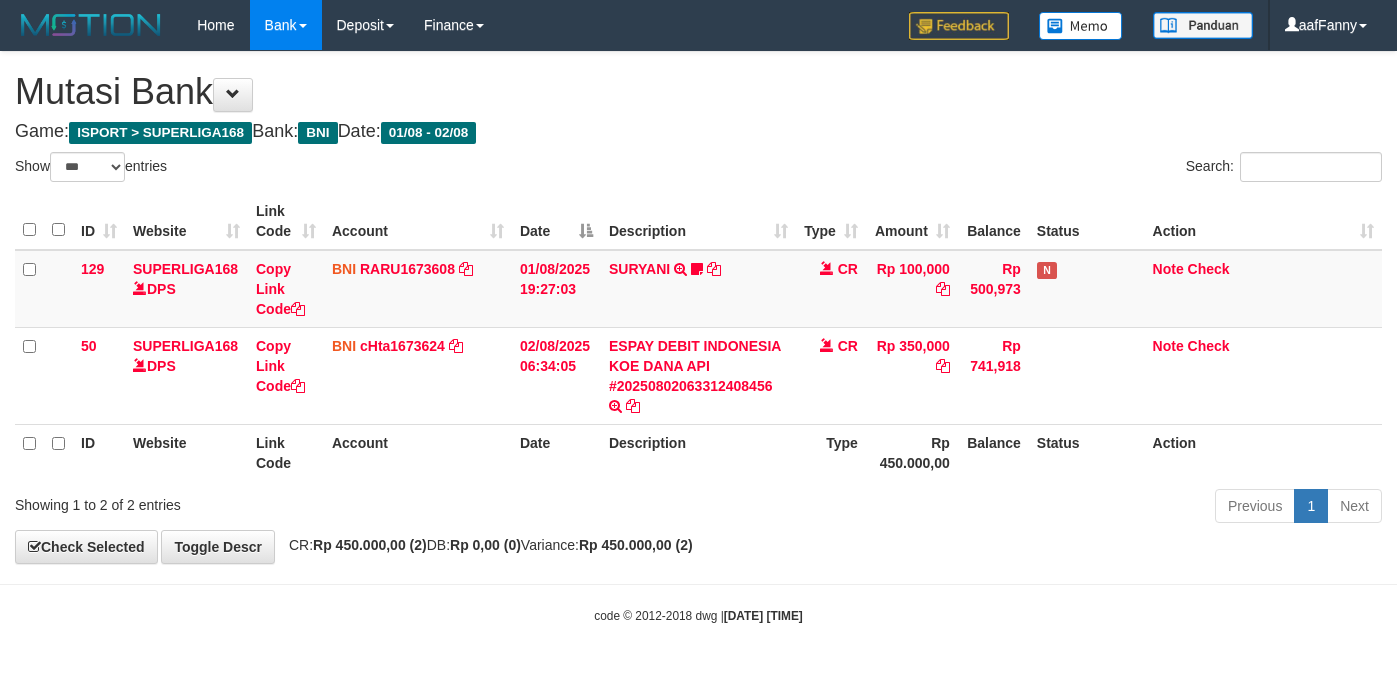 select on "***" 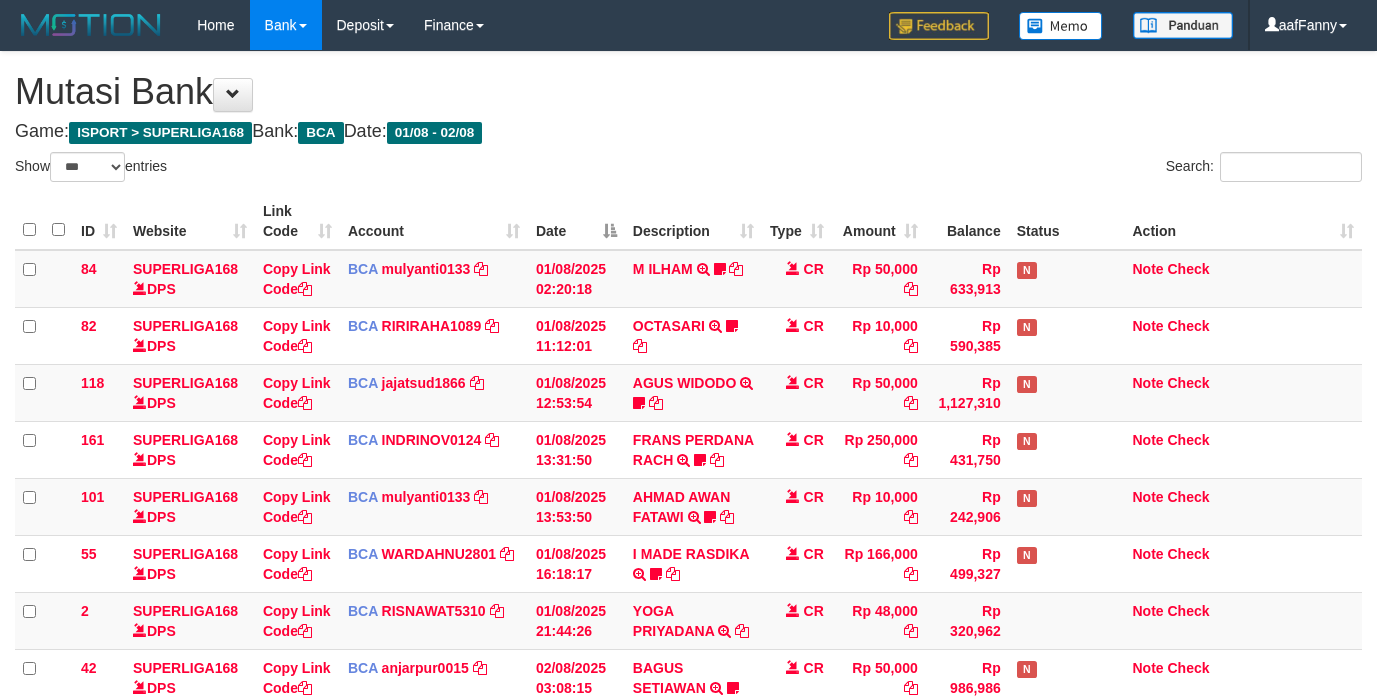 select on "***" 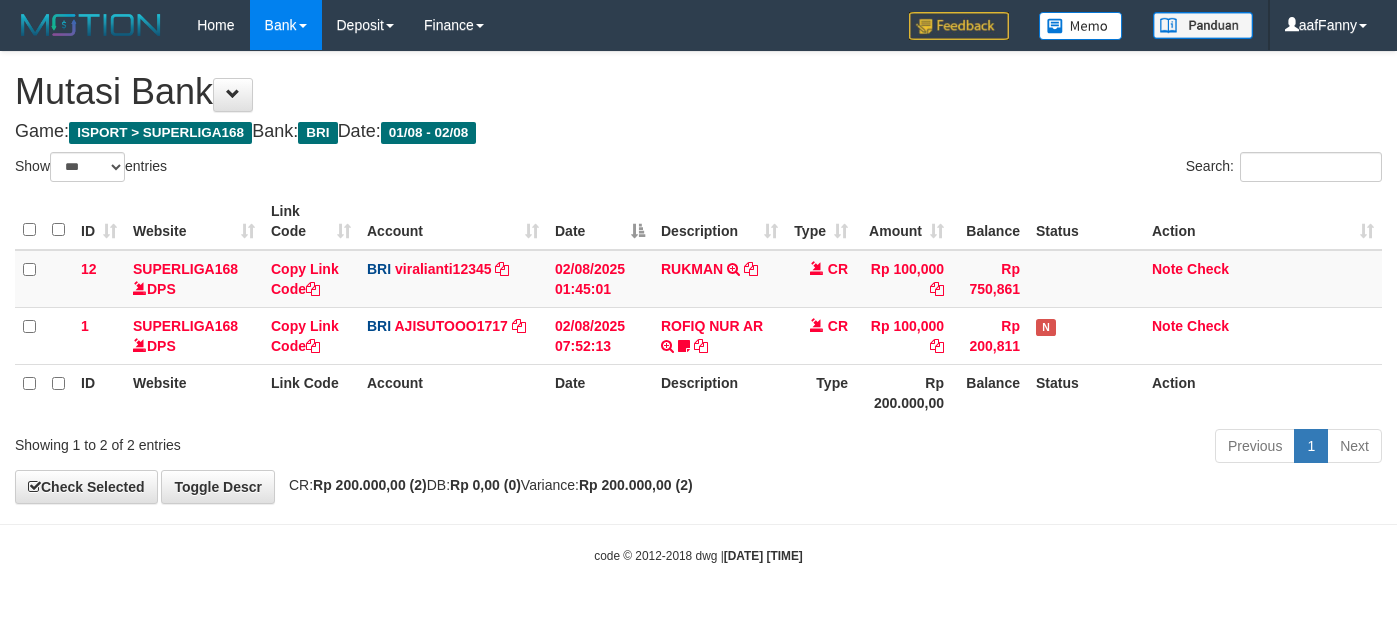 select on "***" 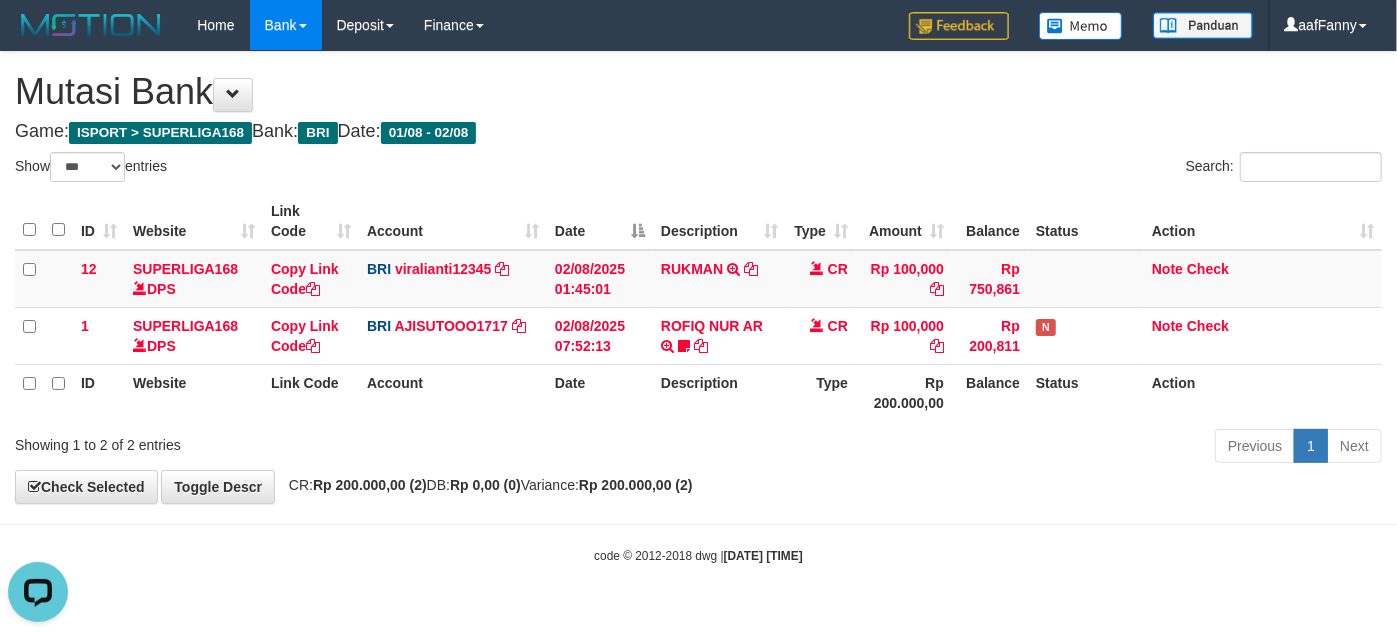 scroll, scrollTop: 0, scrollLeft: 0, axis: both 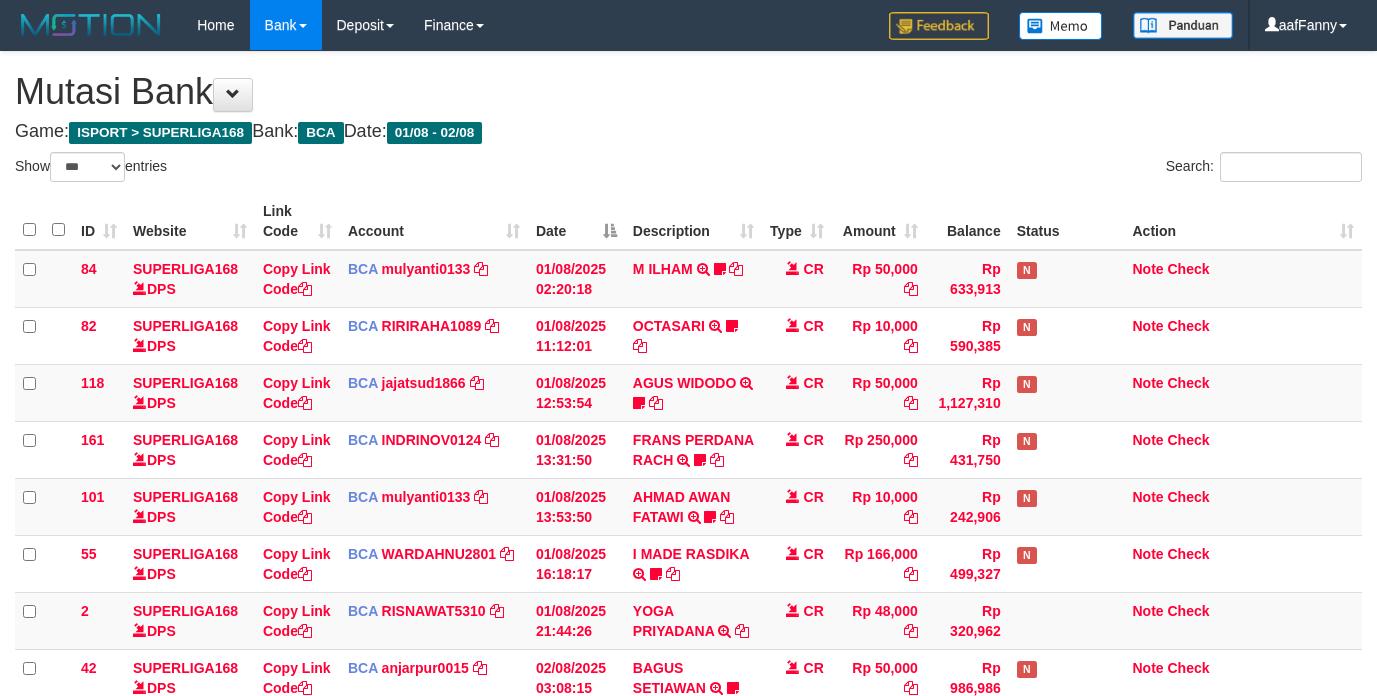 select on "***" 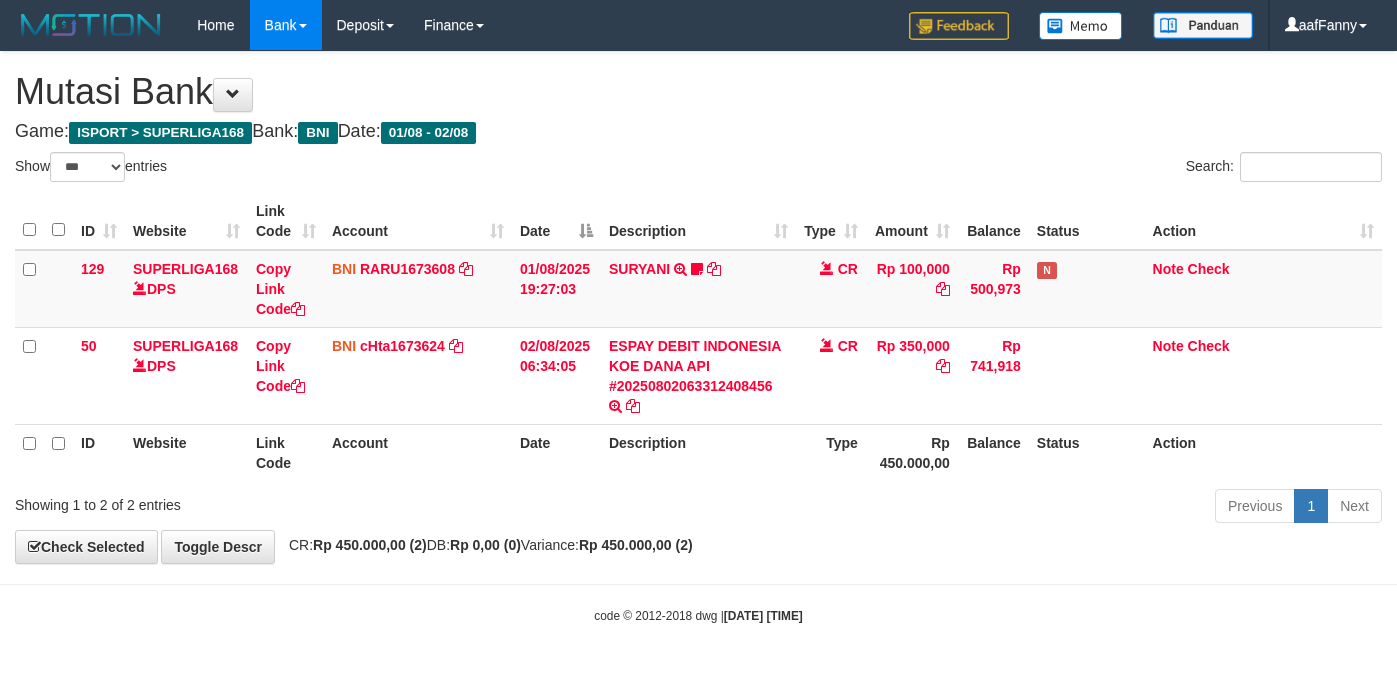 select on "***" 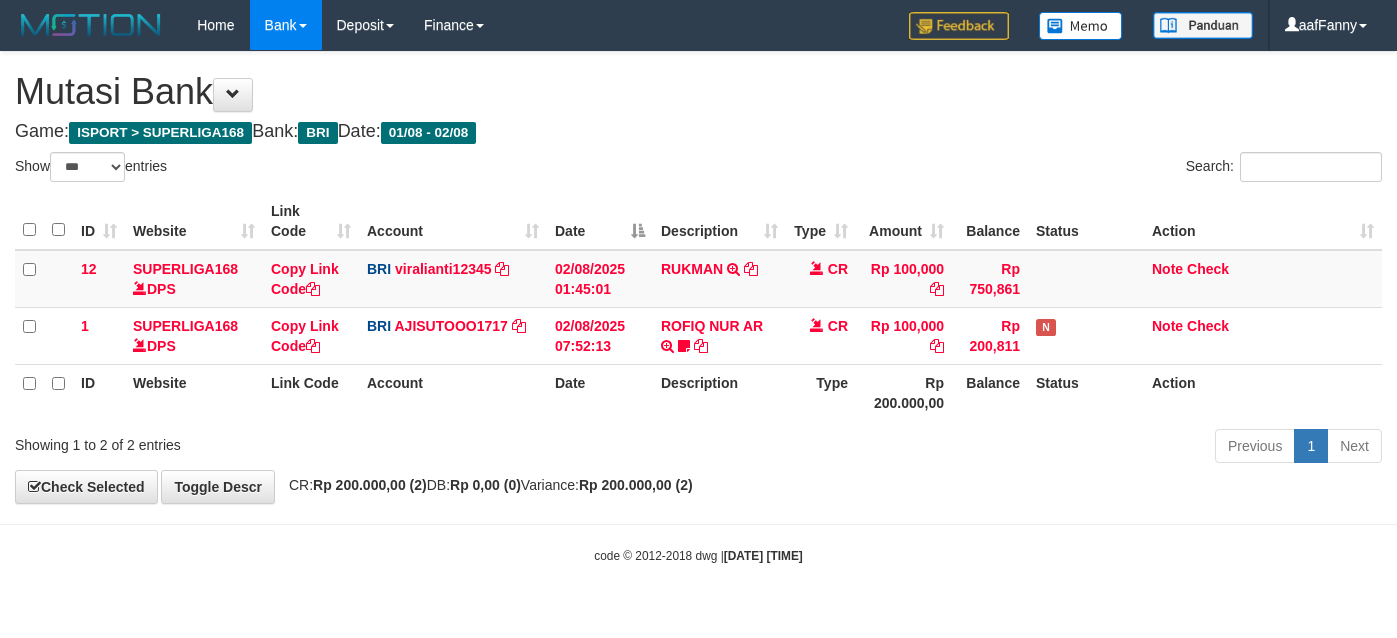 select on "***" 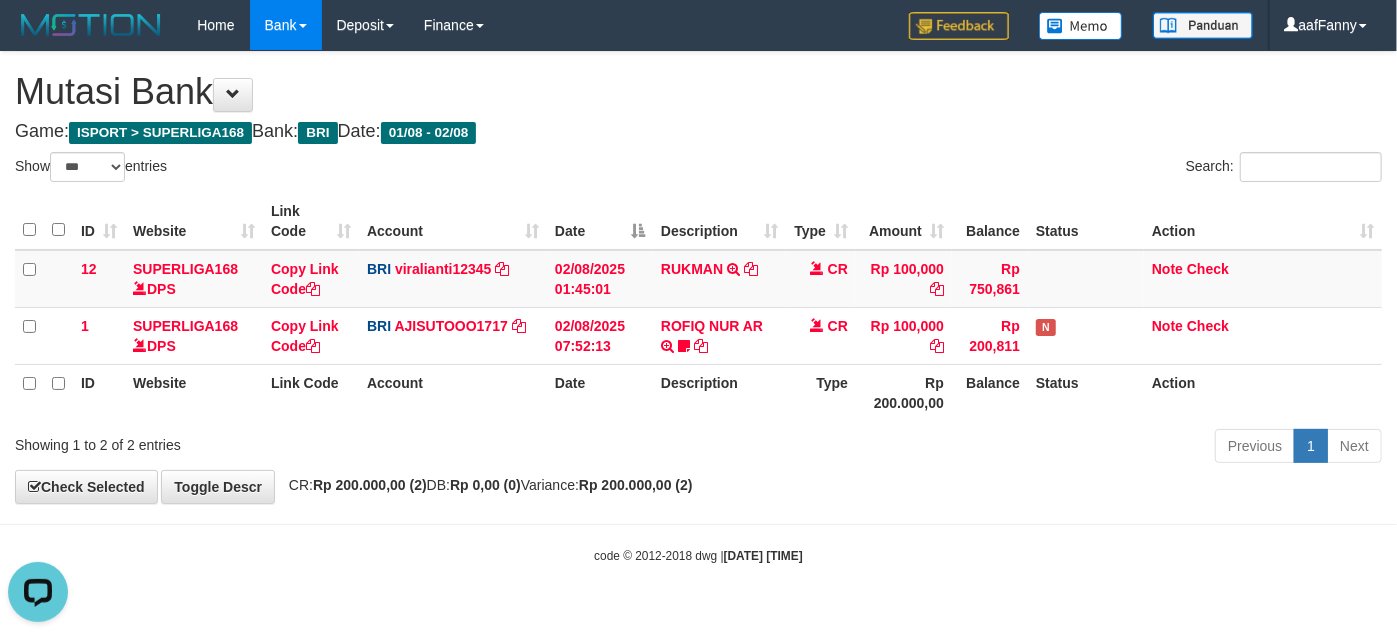 scroll, scrollTop: 0, scrollLeft: 0, axis: both 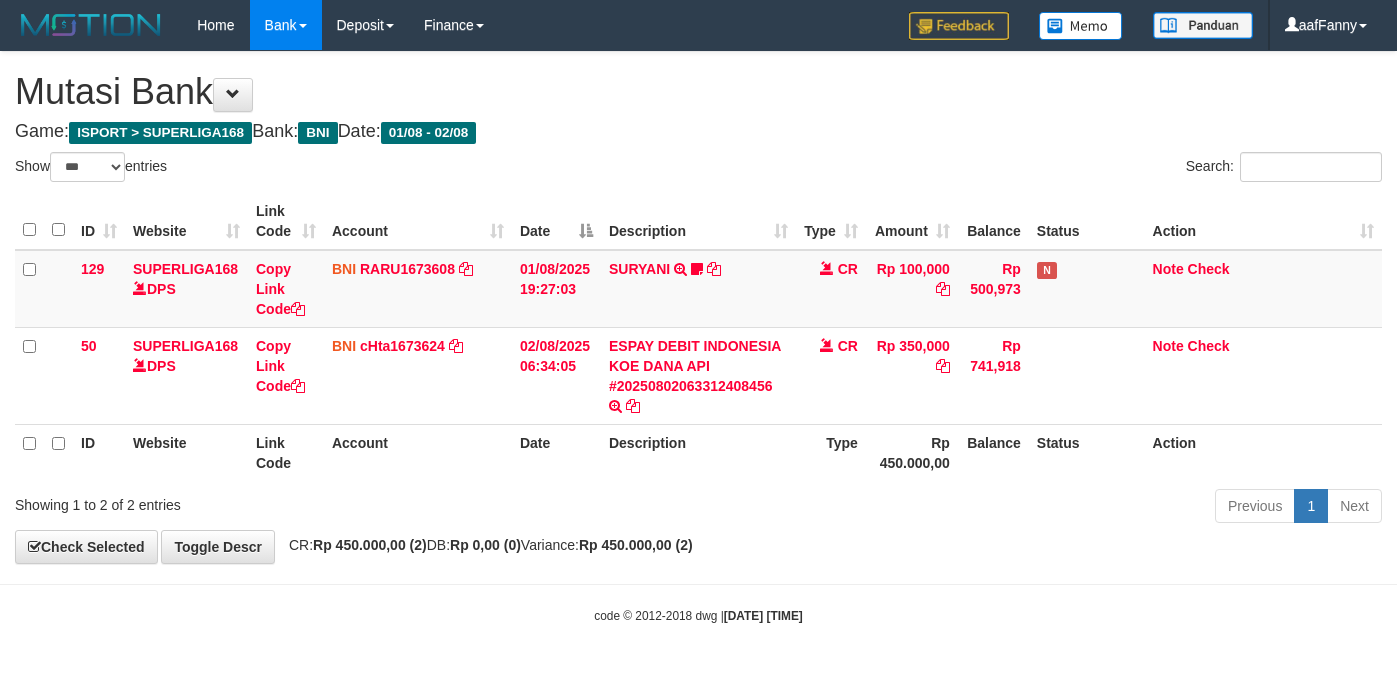 select on "***" 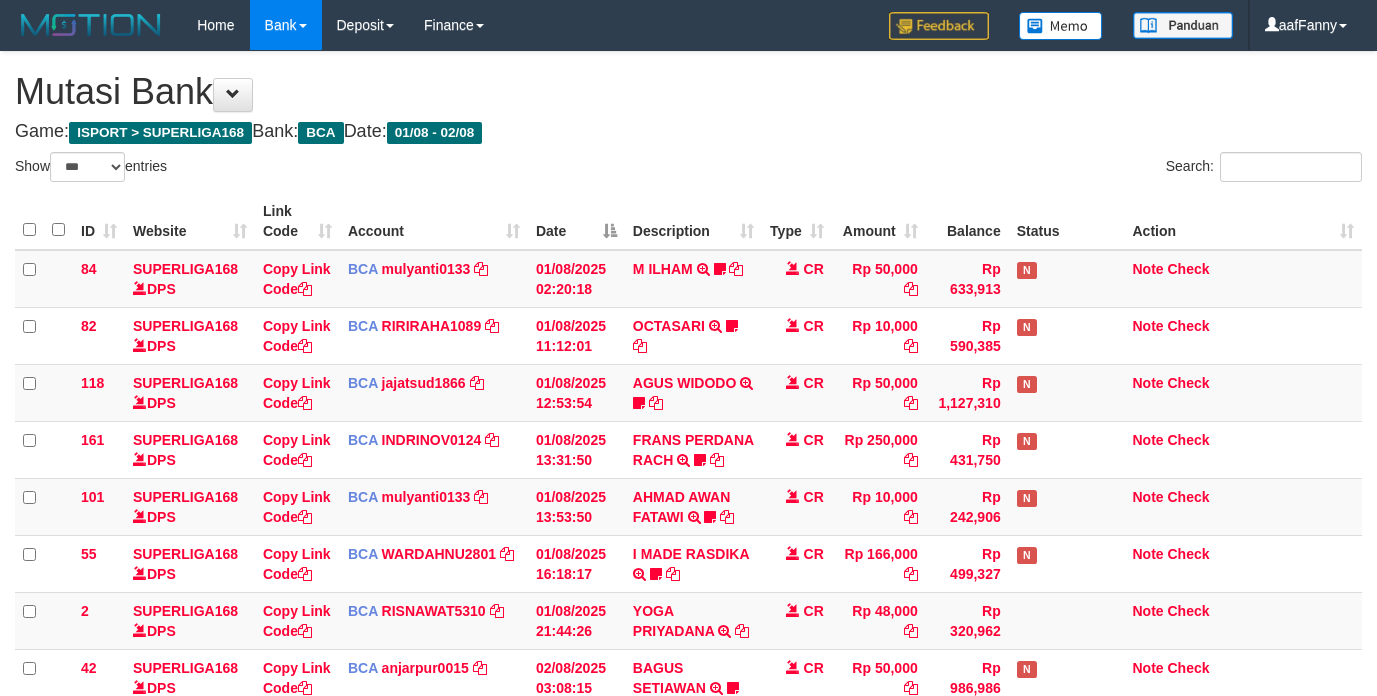 select on "***" 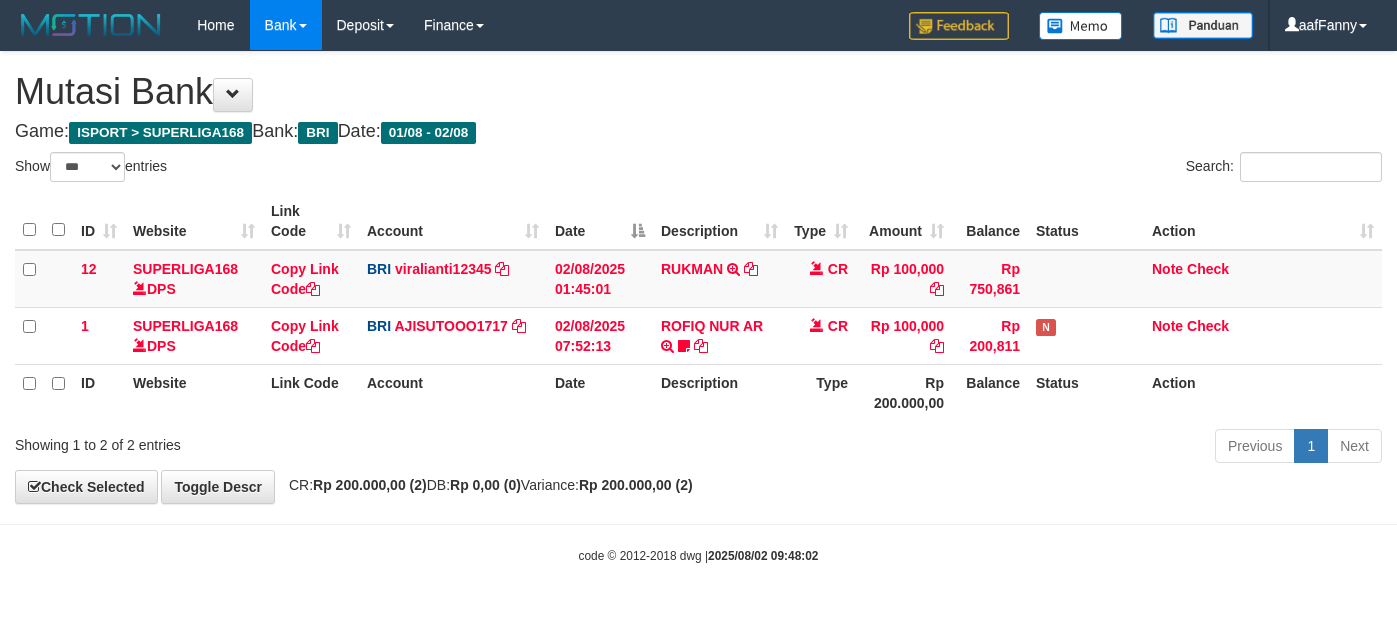 select on "***" 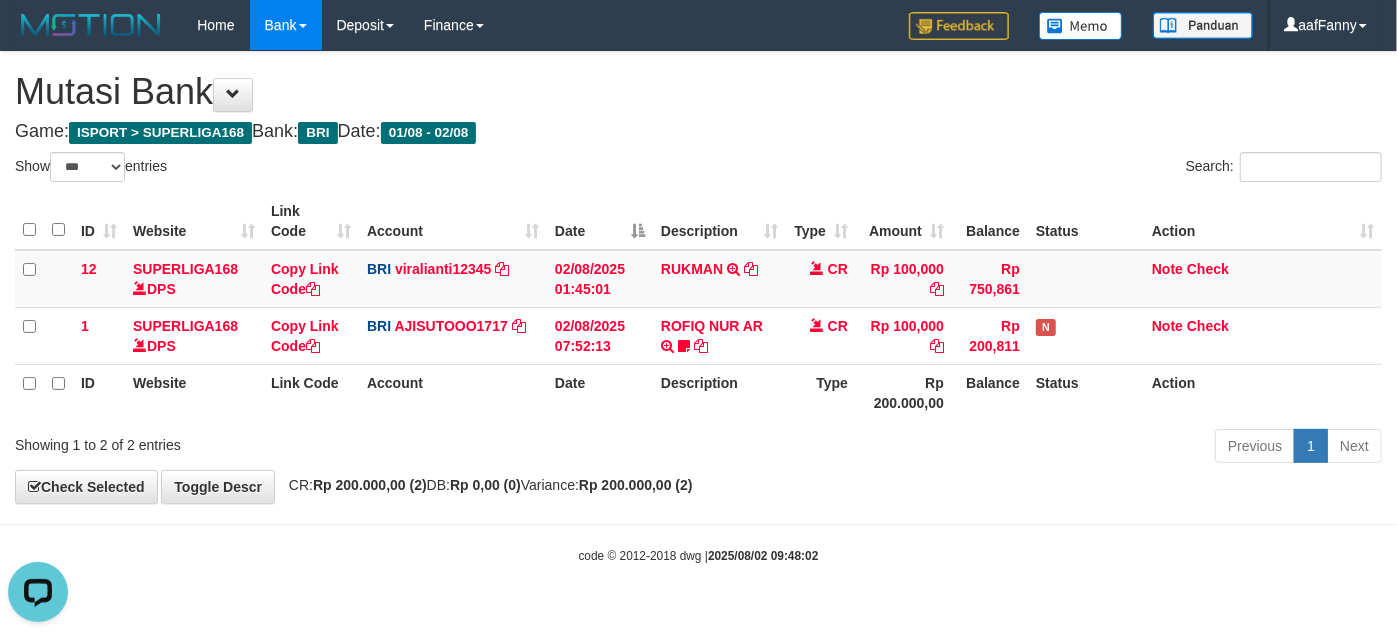 scroll, scrollTop: 0, scrollLeft: 0, axis: both 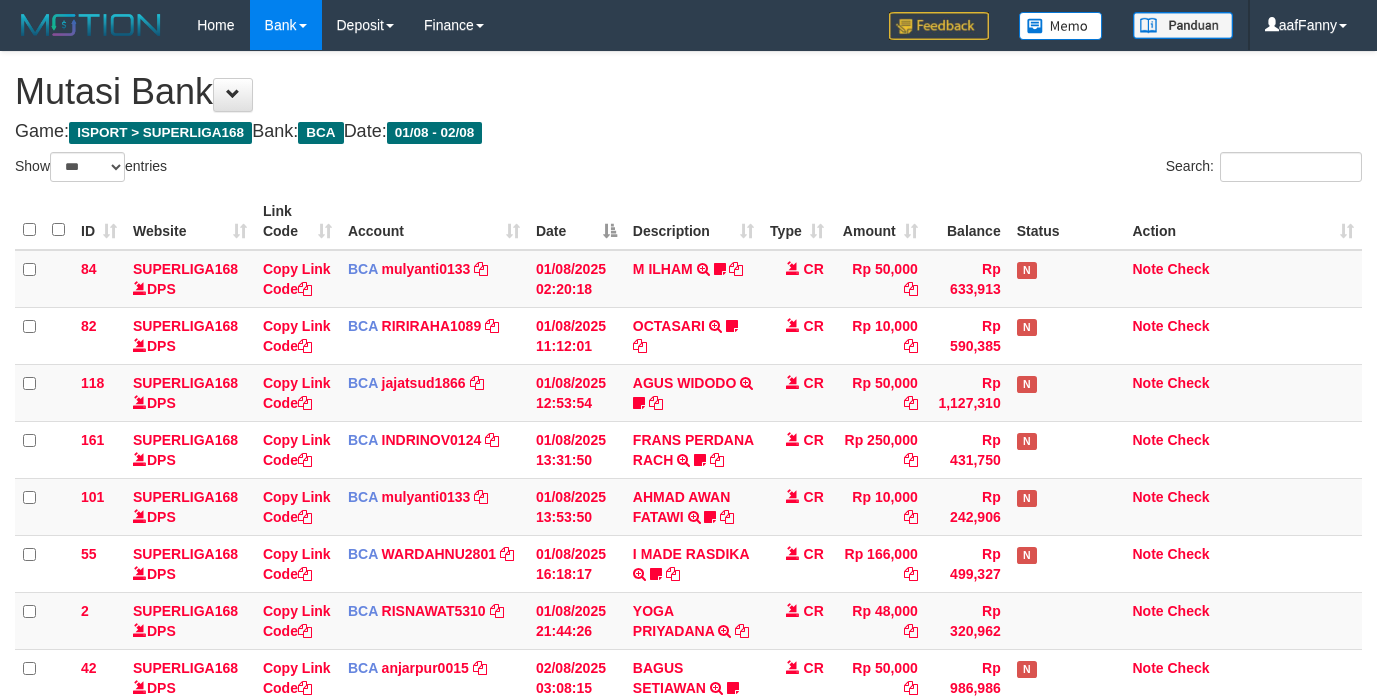 select on "***" 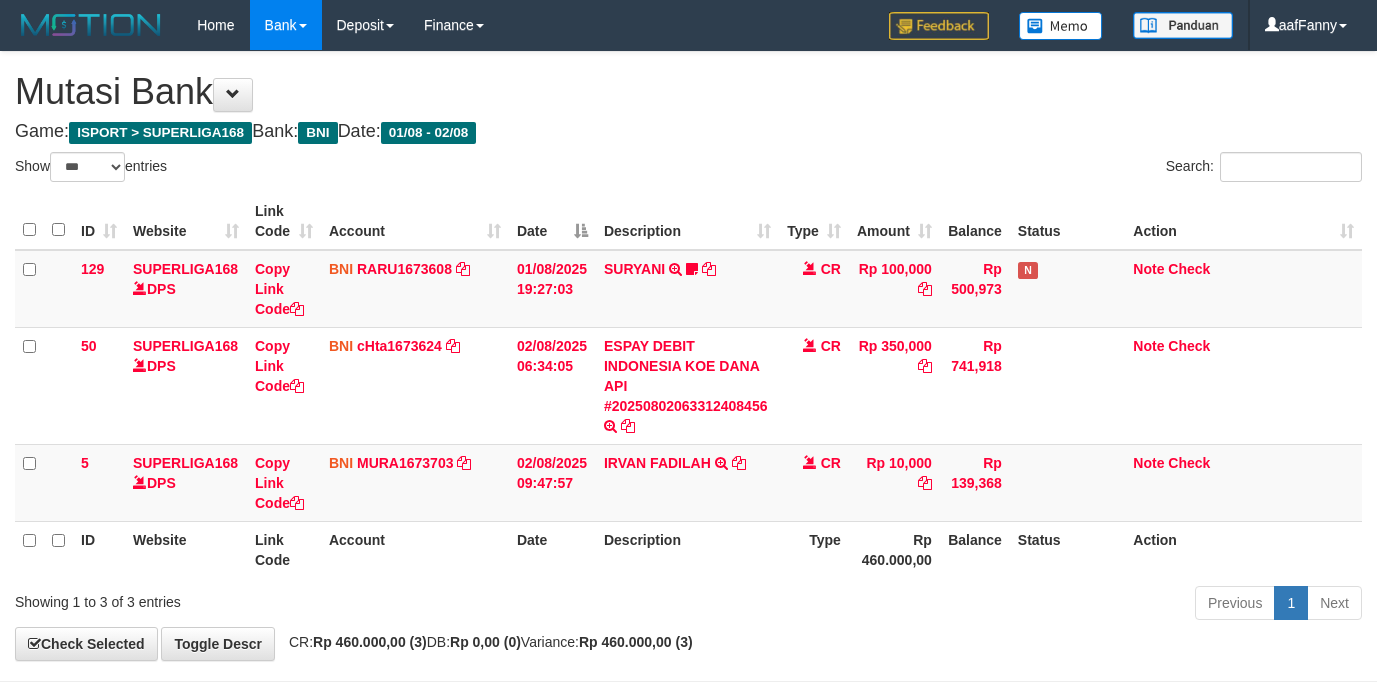 select on "***" 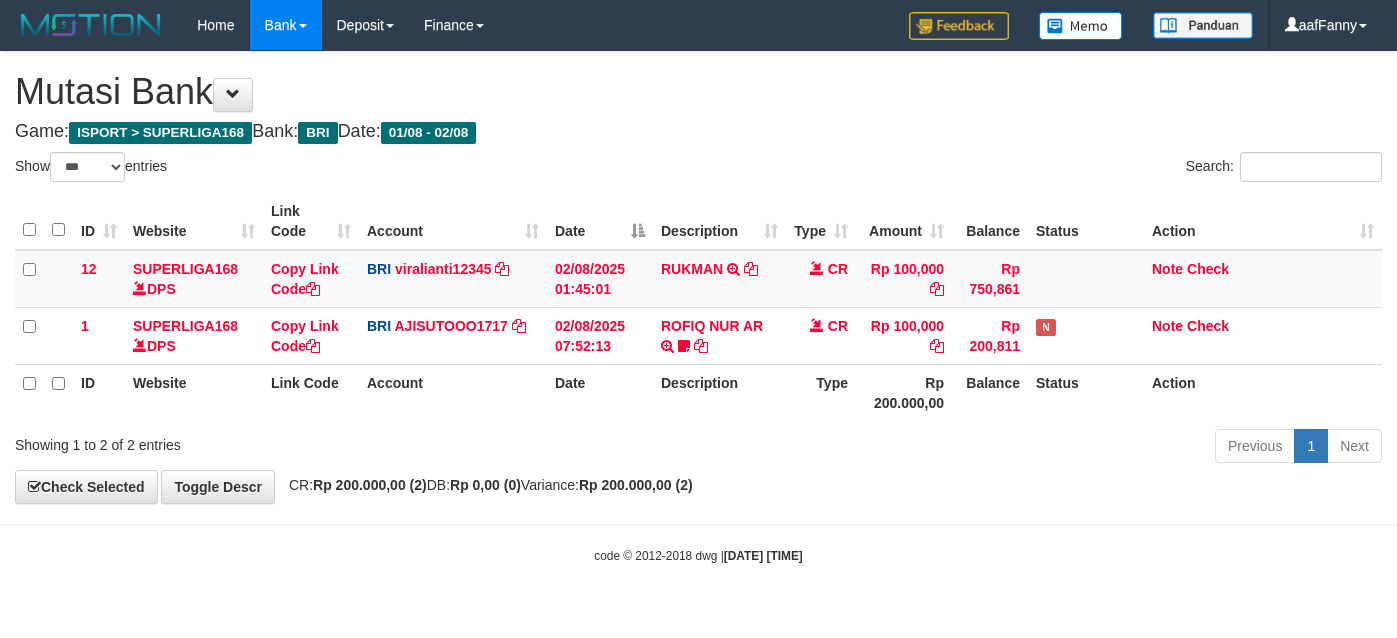 select on "***" 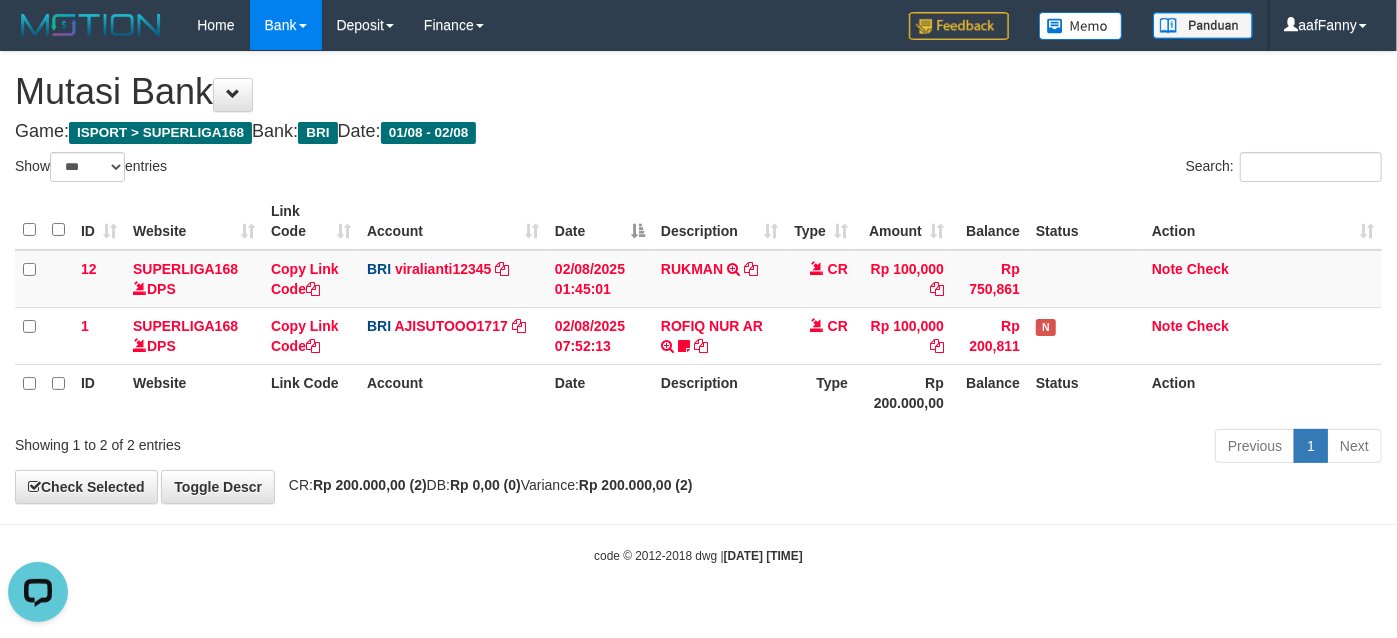 scroll, scrollTop: 0, scrollLeft: 0, axis: both 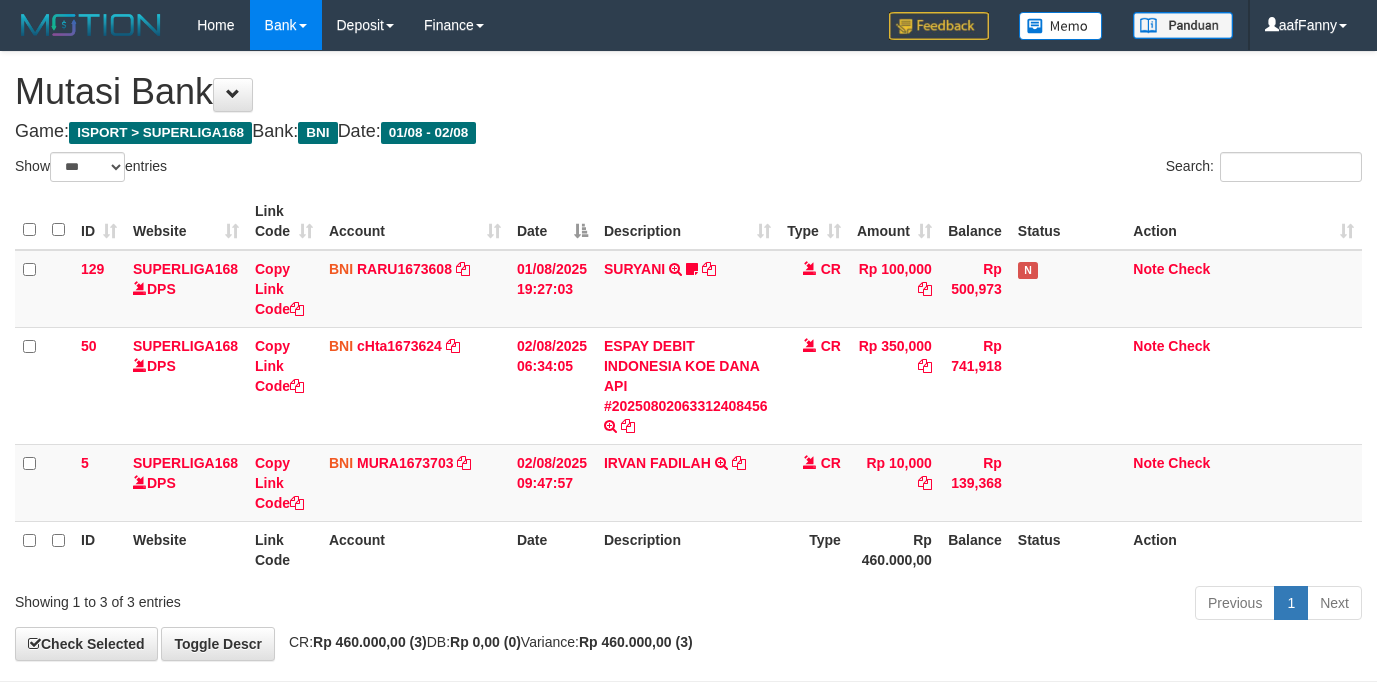 select on "***" 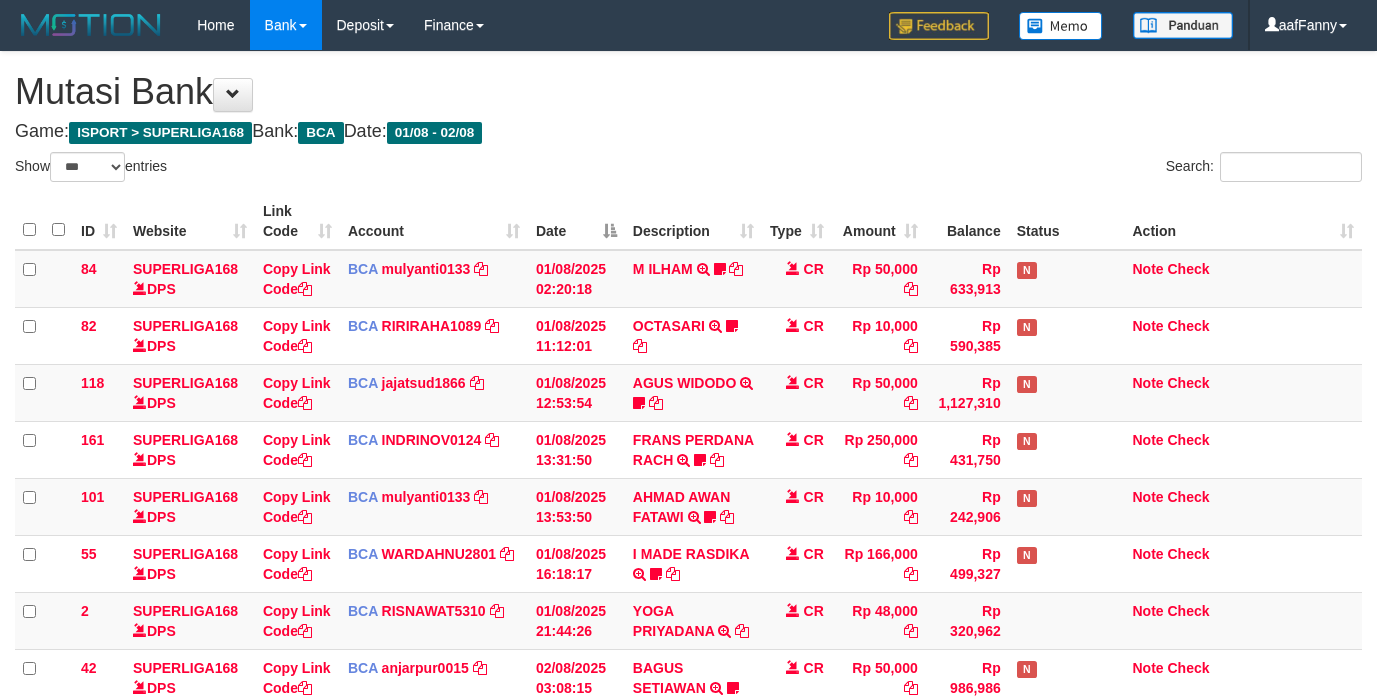 select on "***" 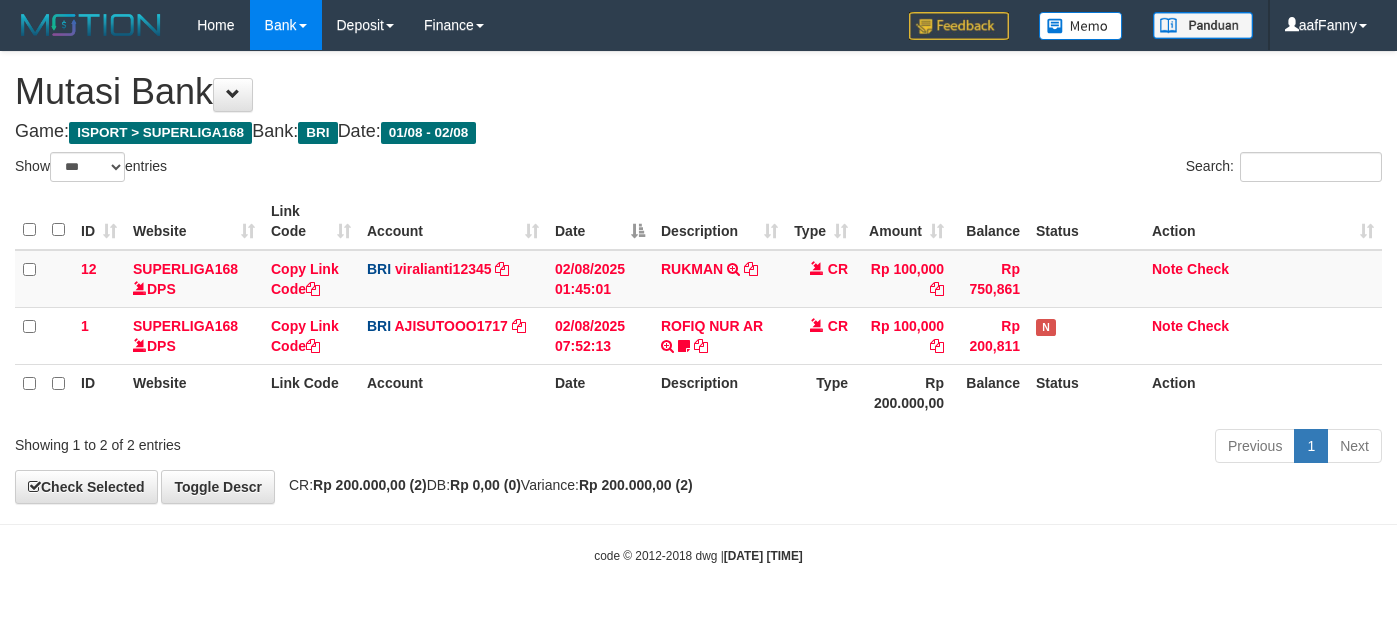select on "***" 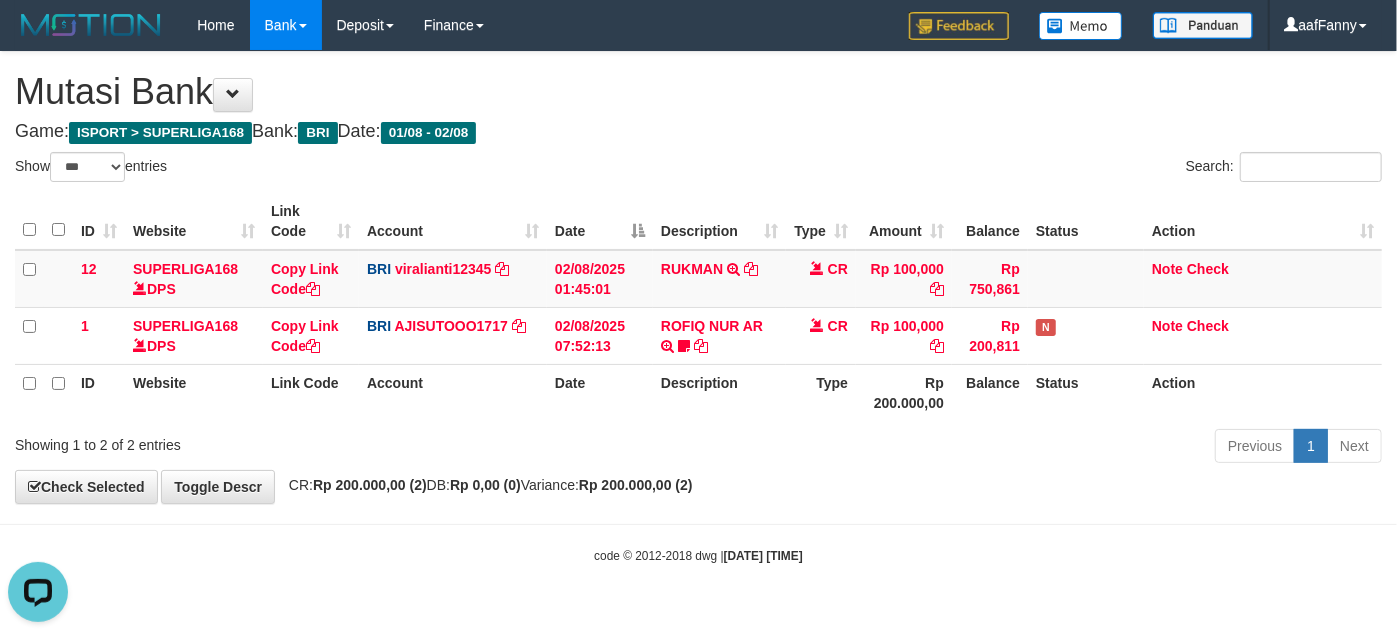scroll, scrollTop: 0, scrollLeft: 0, axis: both 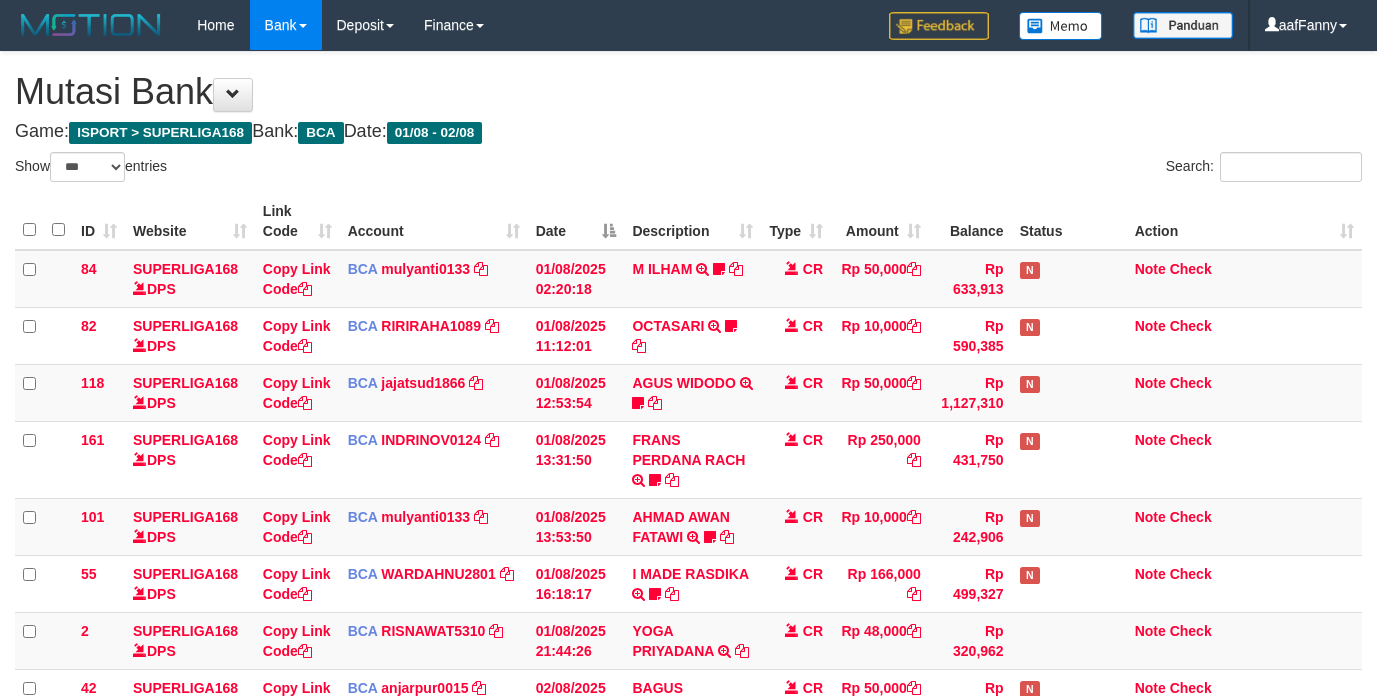 select on "***" 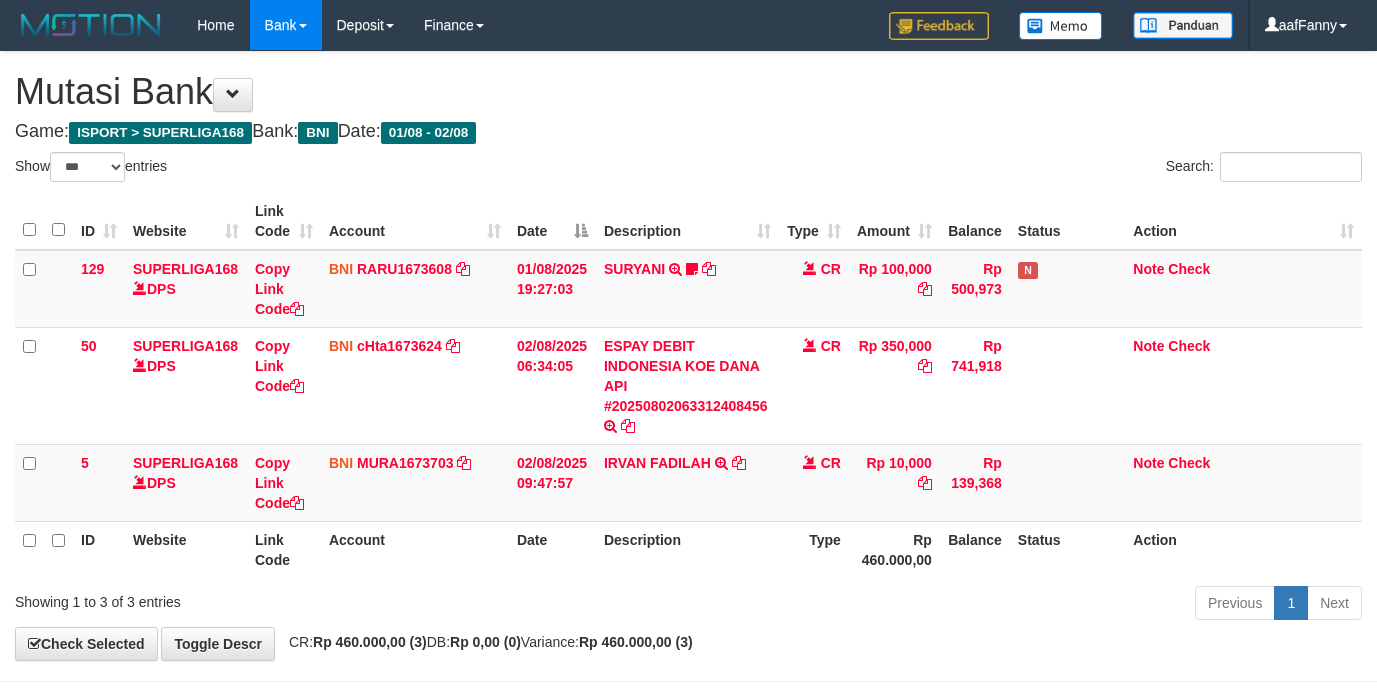 select on "***" 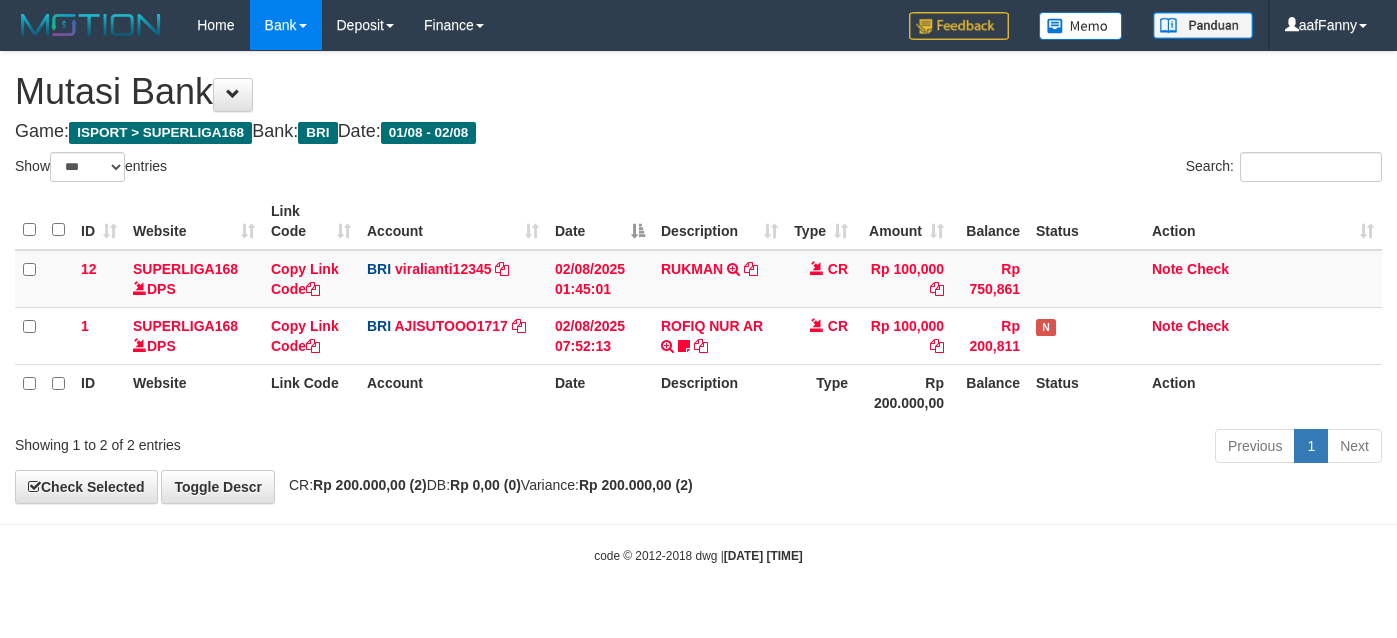 select on "***" 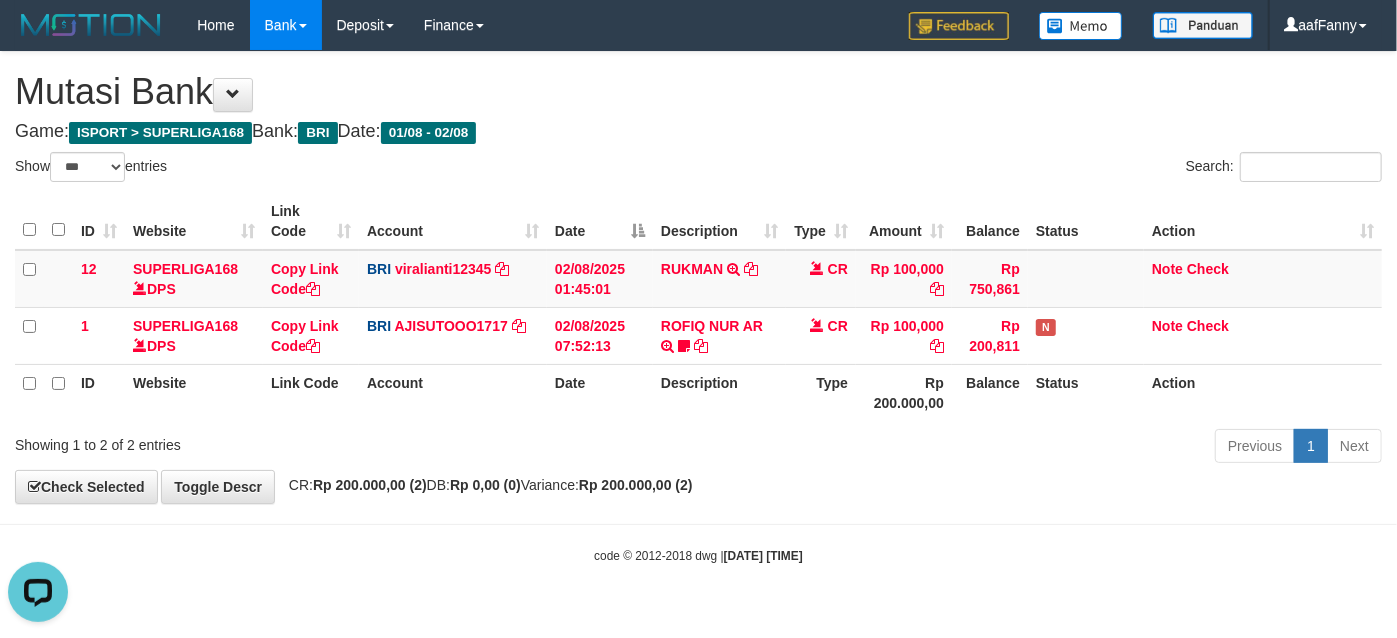 scroll, scrollTop: 0, scrollLeft: 0, axis: both 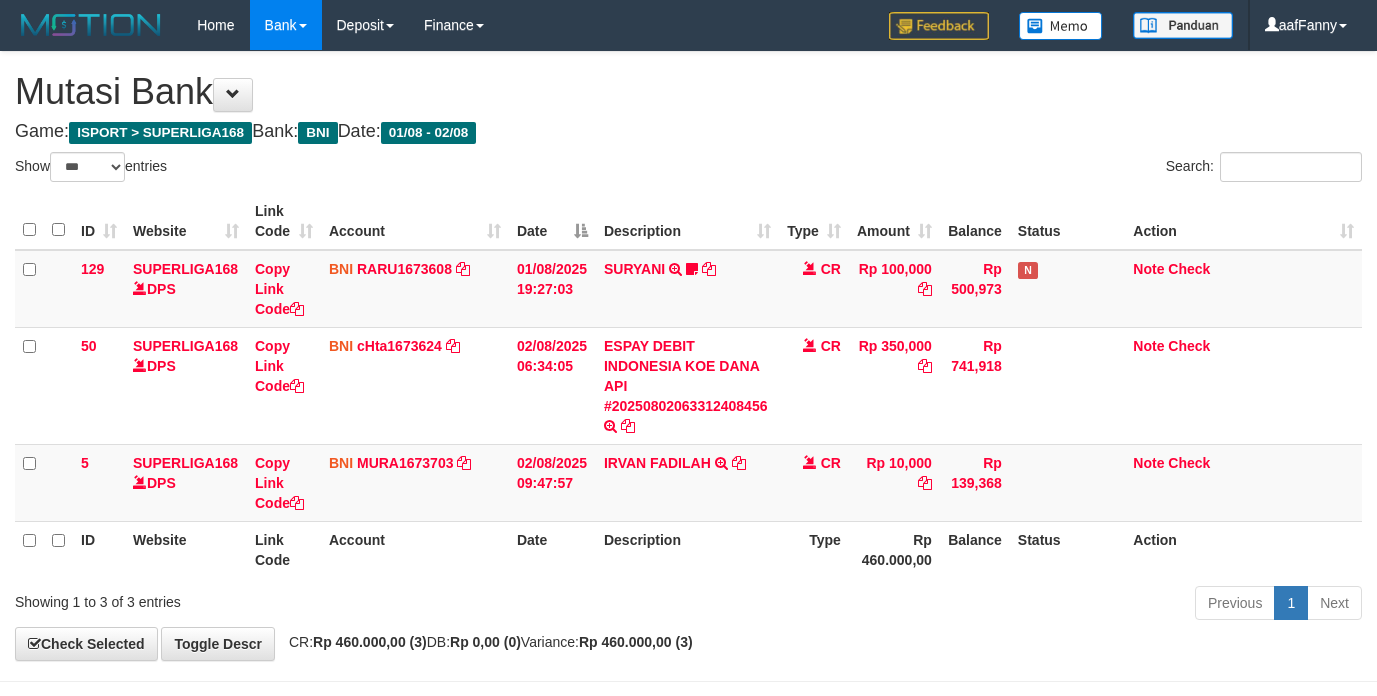 select on "***" 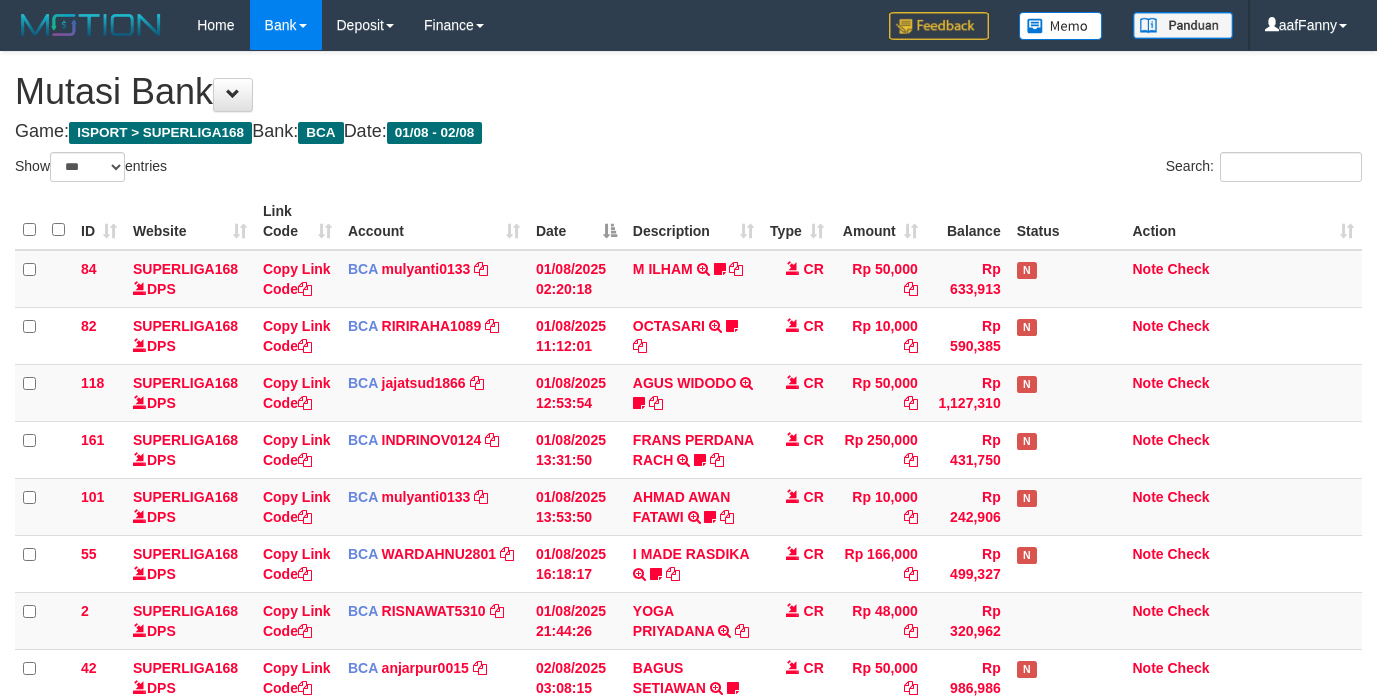 select on "***" 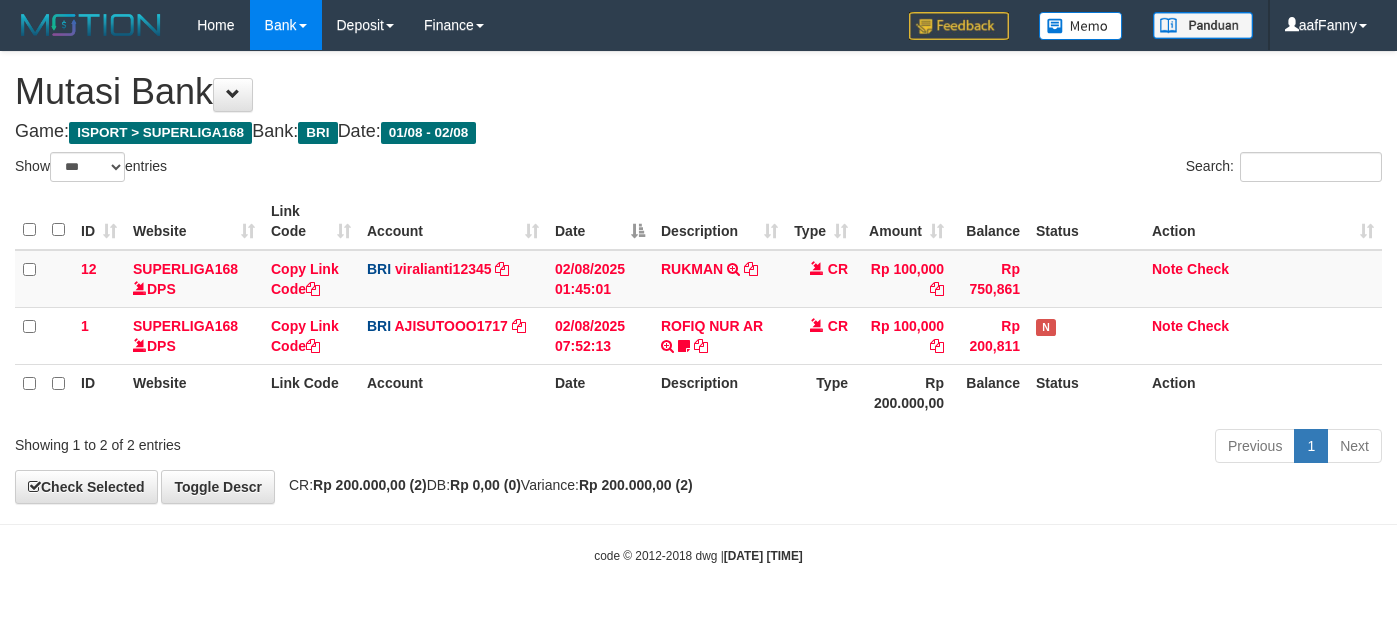 select on "***" 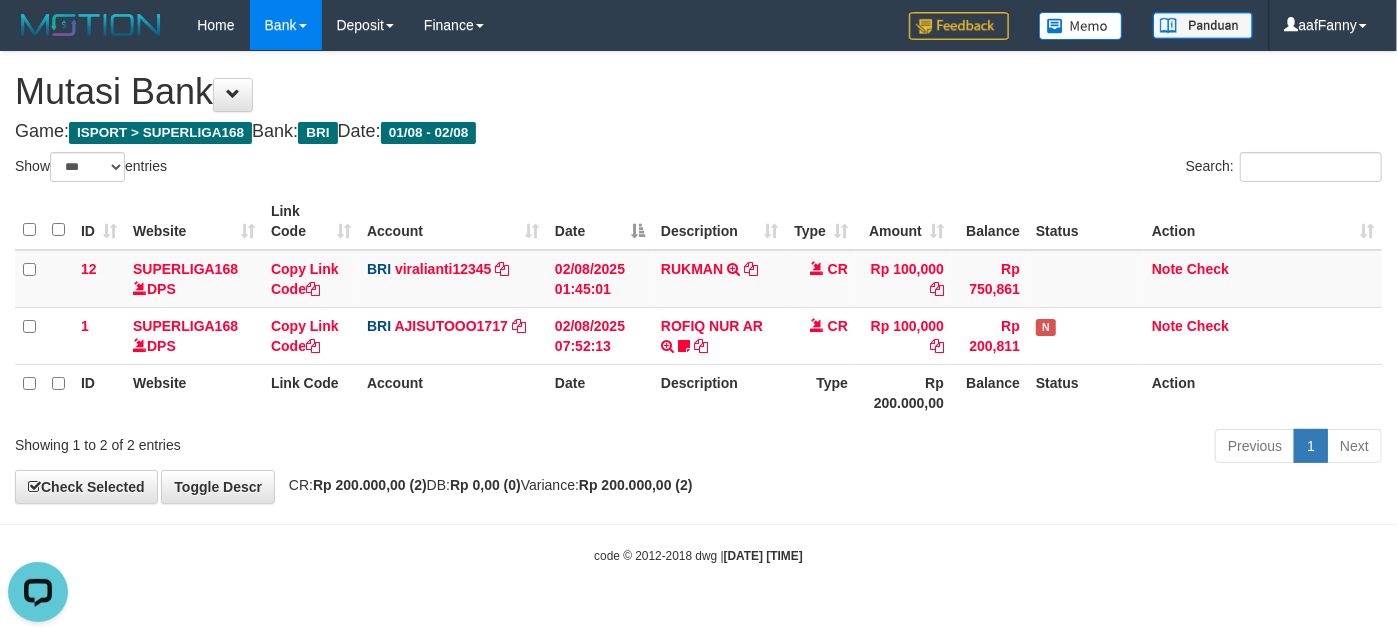 scroll, scrollTop: 0, scrollLeft: 0, axis: both 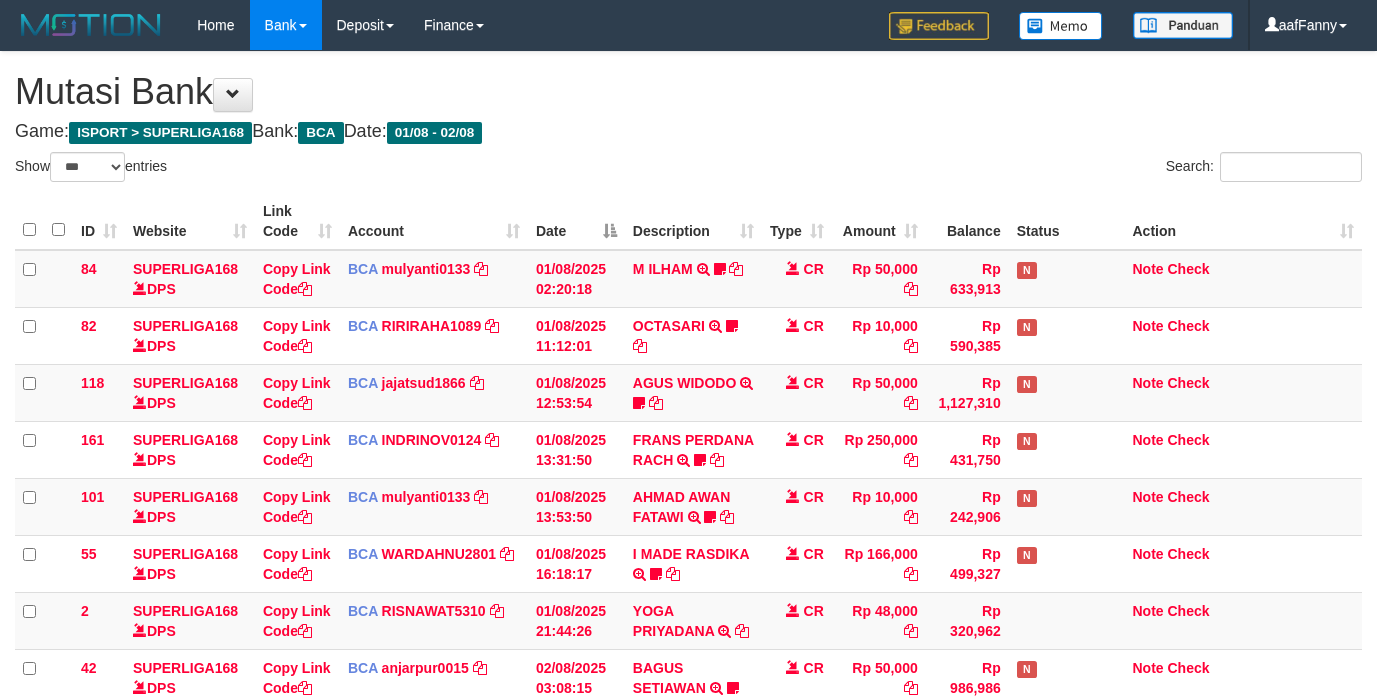 select on "***" 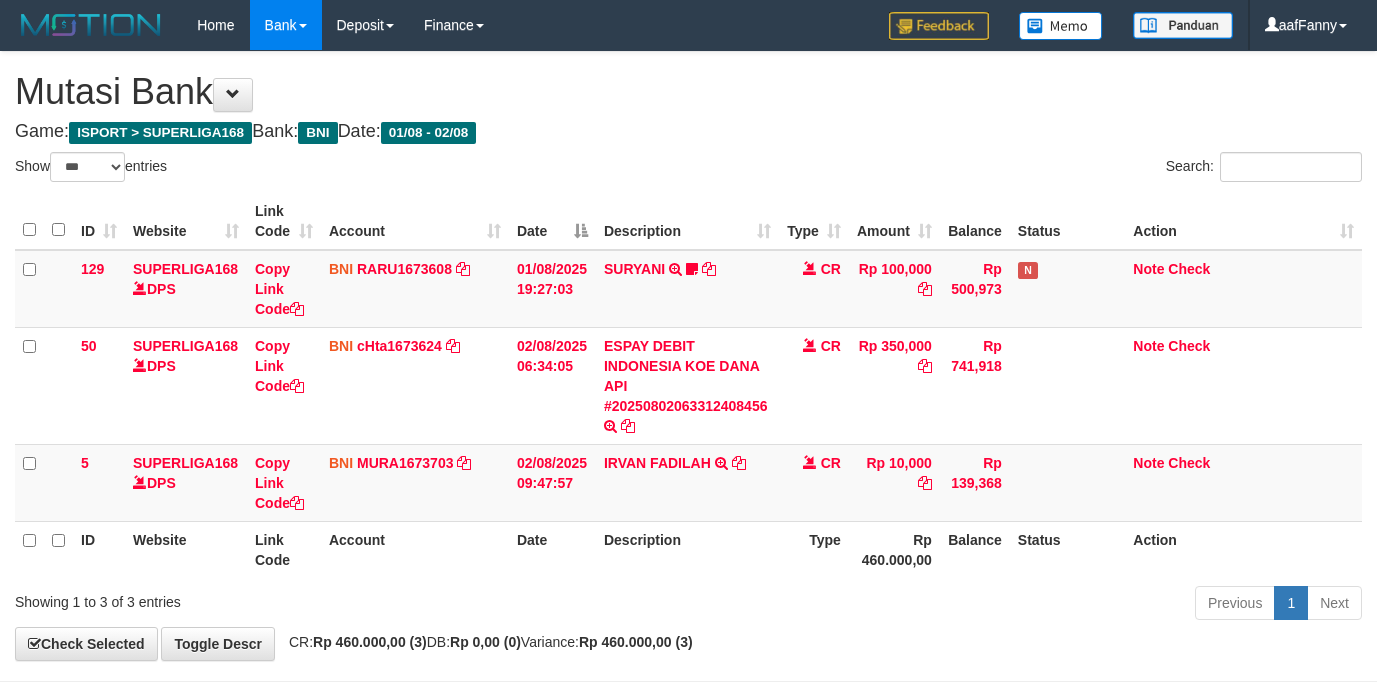select on "***" 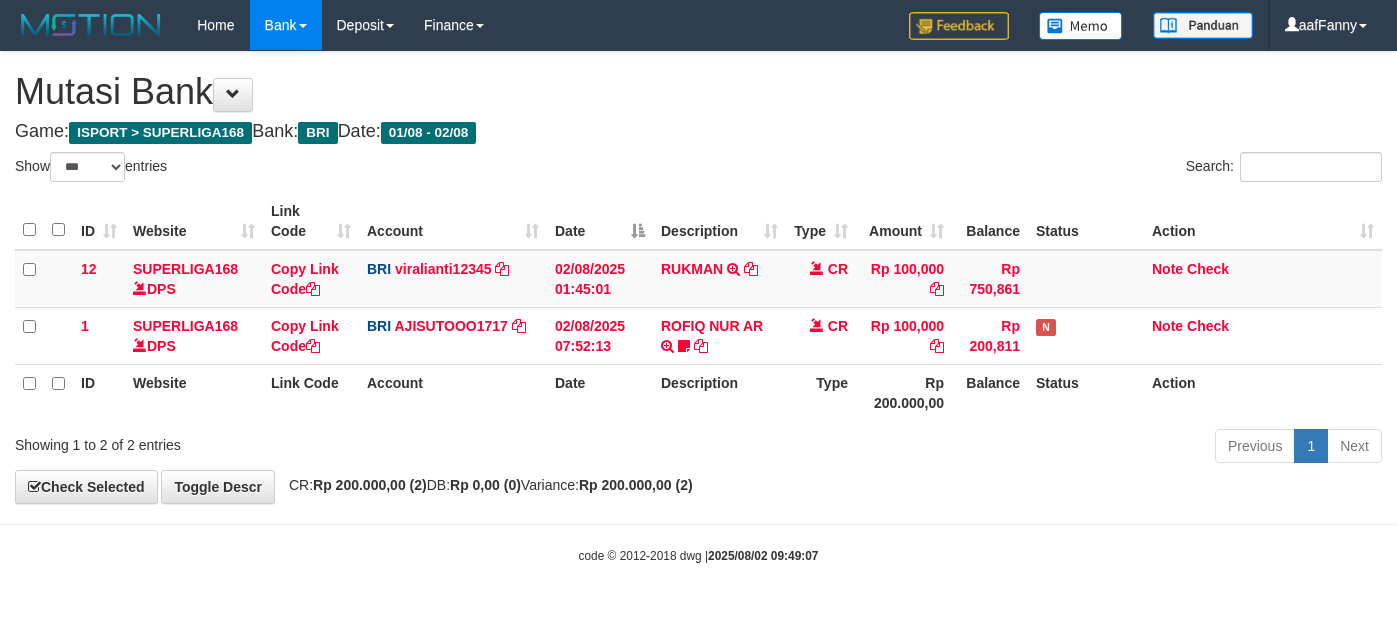 select on "***" 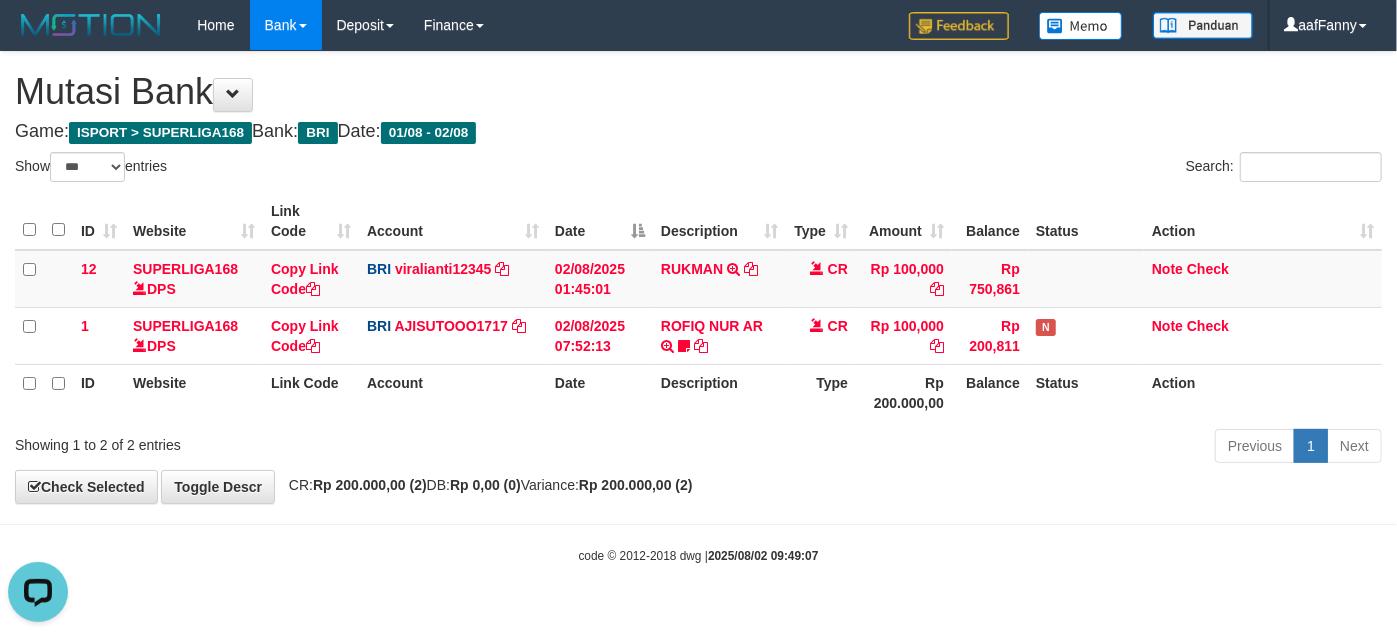 scroll, scrollTop: 0, scrollLeft: 0, axis: both 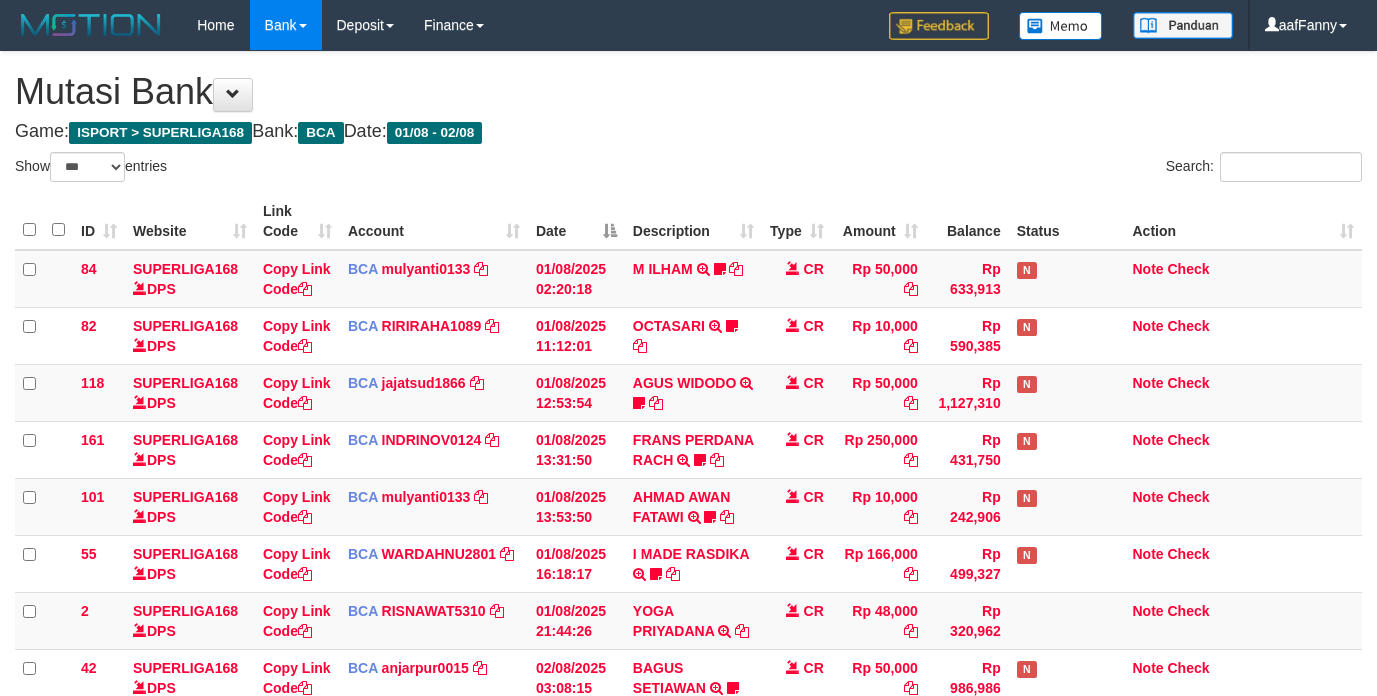 select on "***" 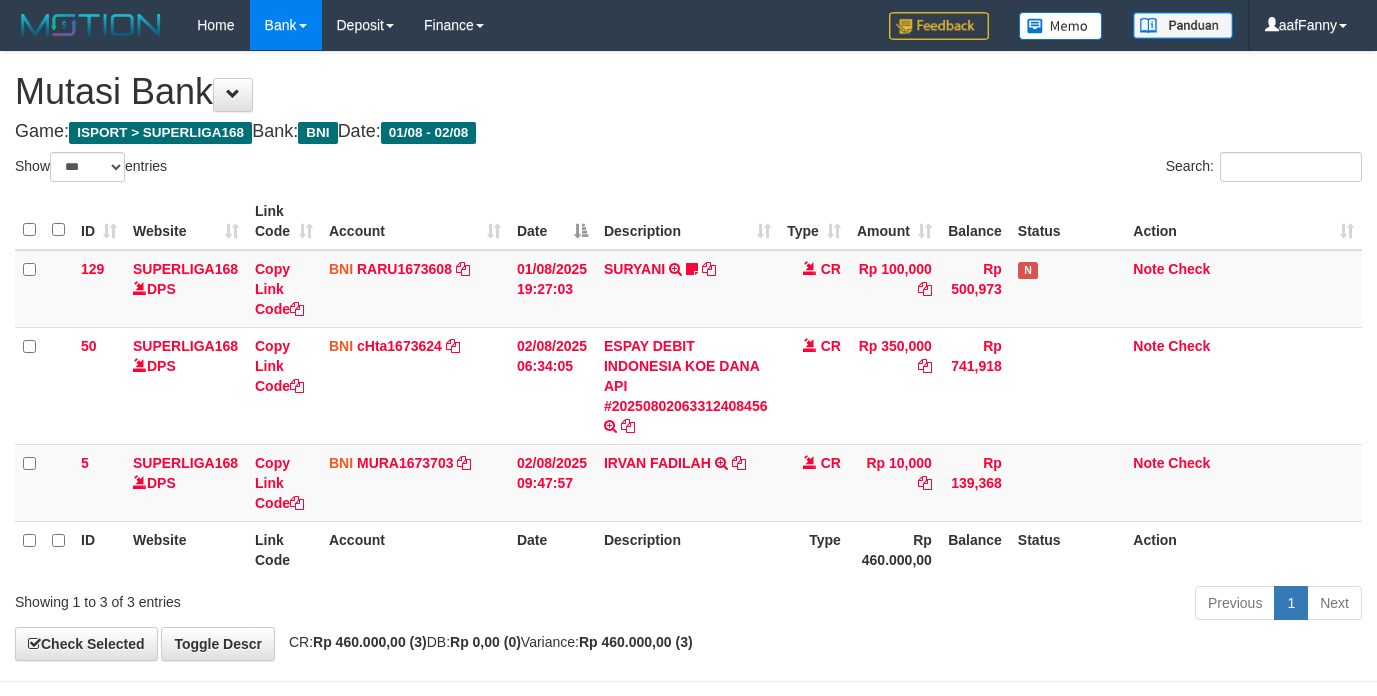 select on "***" 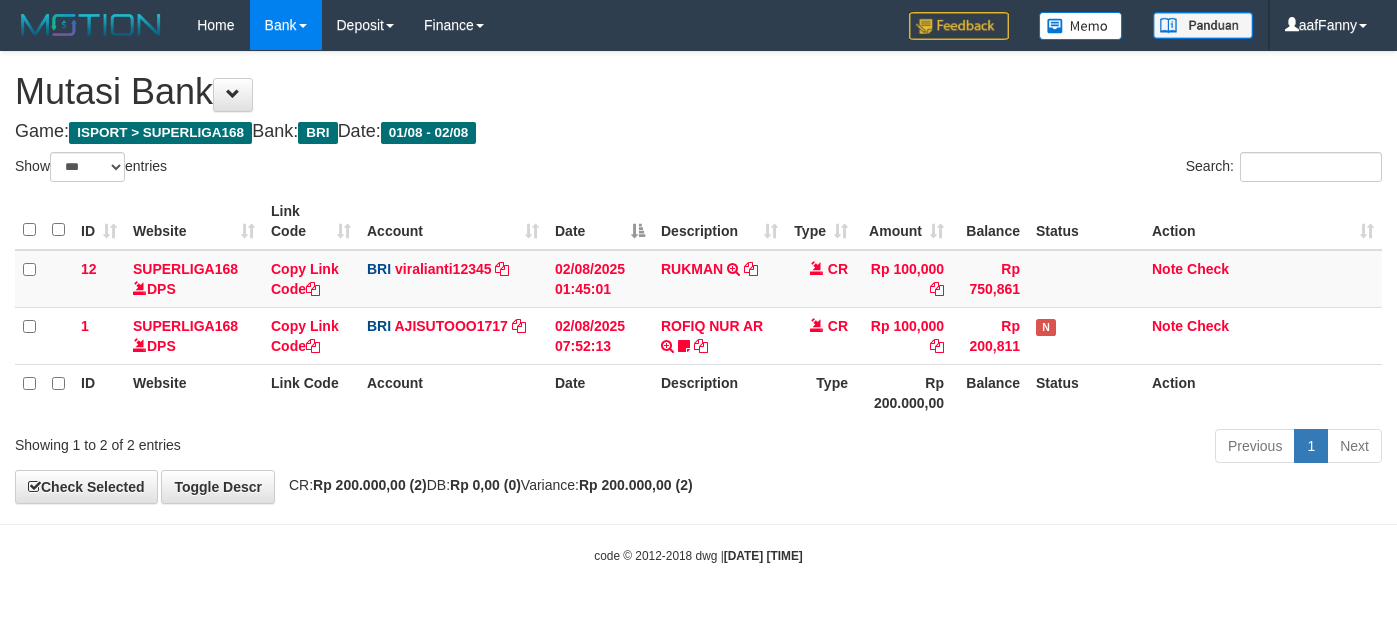 select on "***" 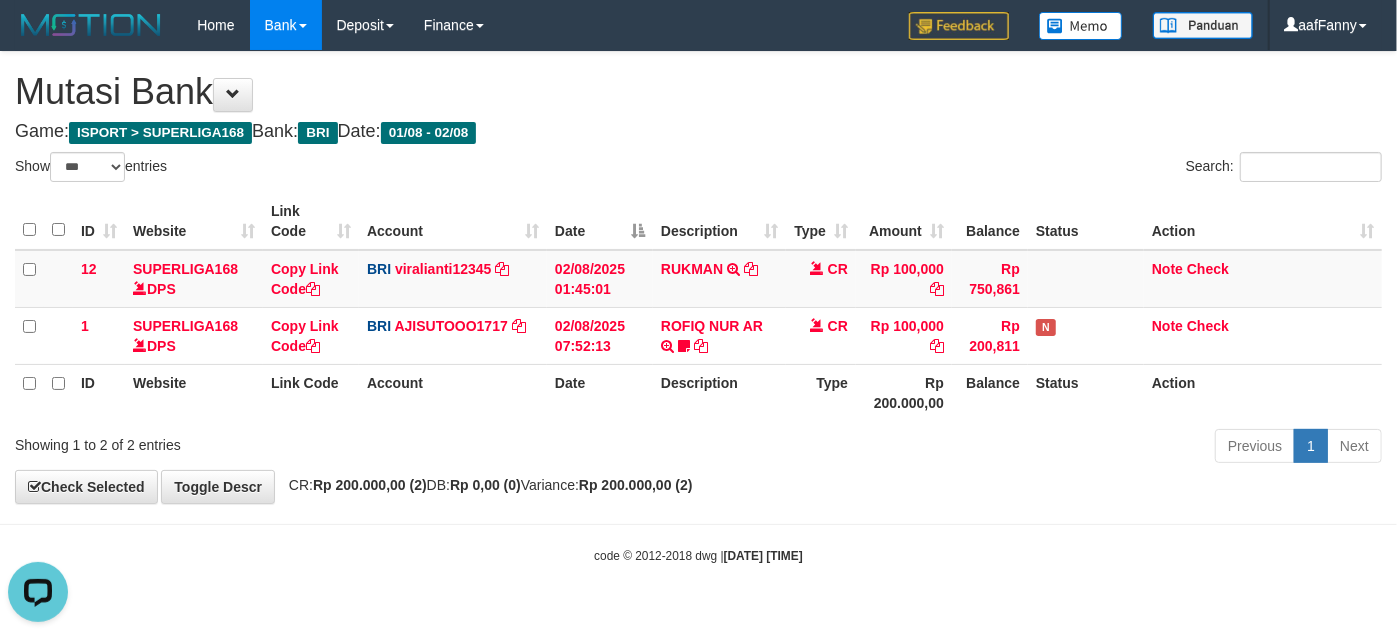 scroll, scrollTop: 0, scrollLeft: 0, axis: both 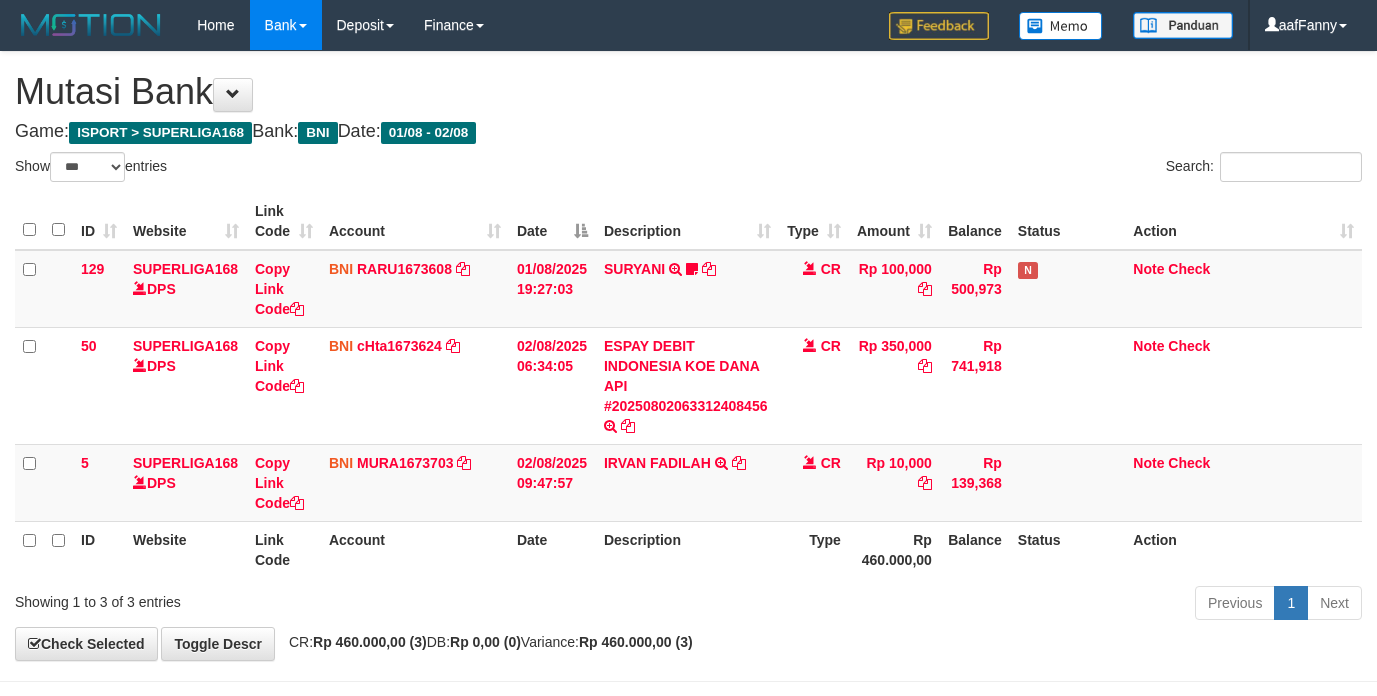 select on "***" 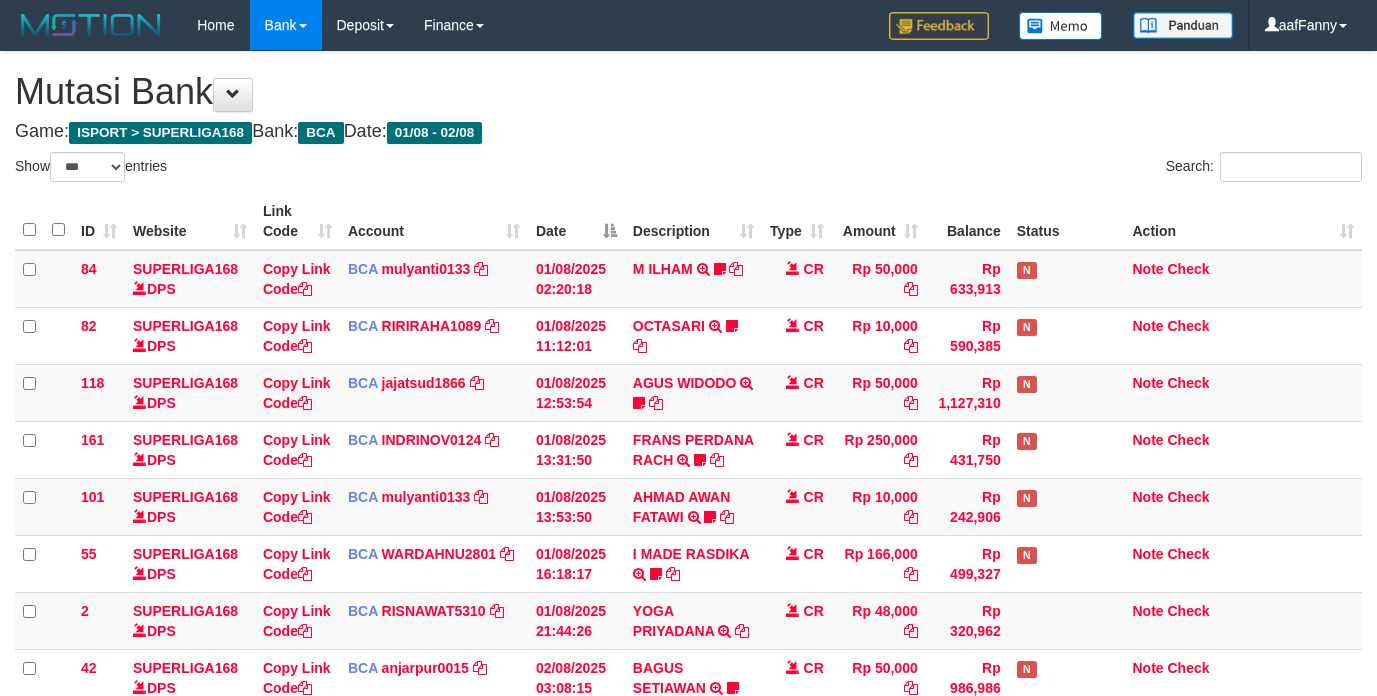 select on "***" 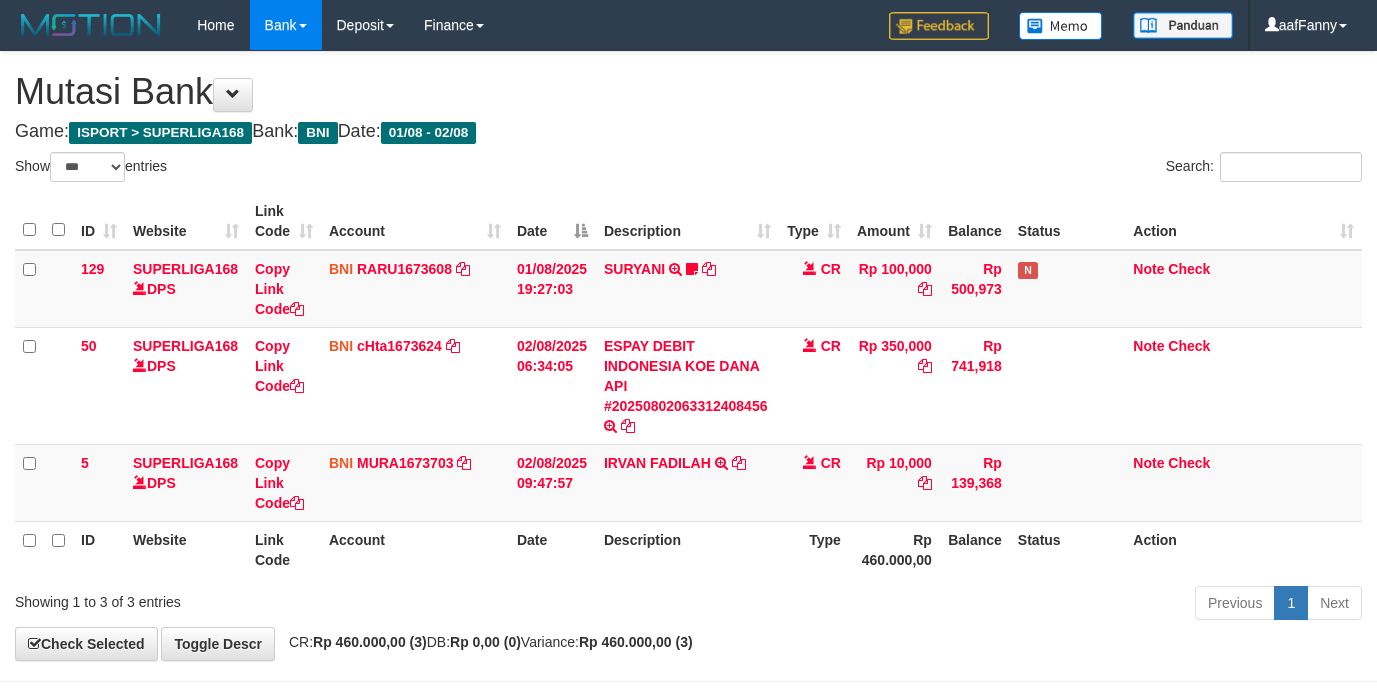 select on "***" 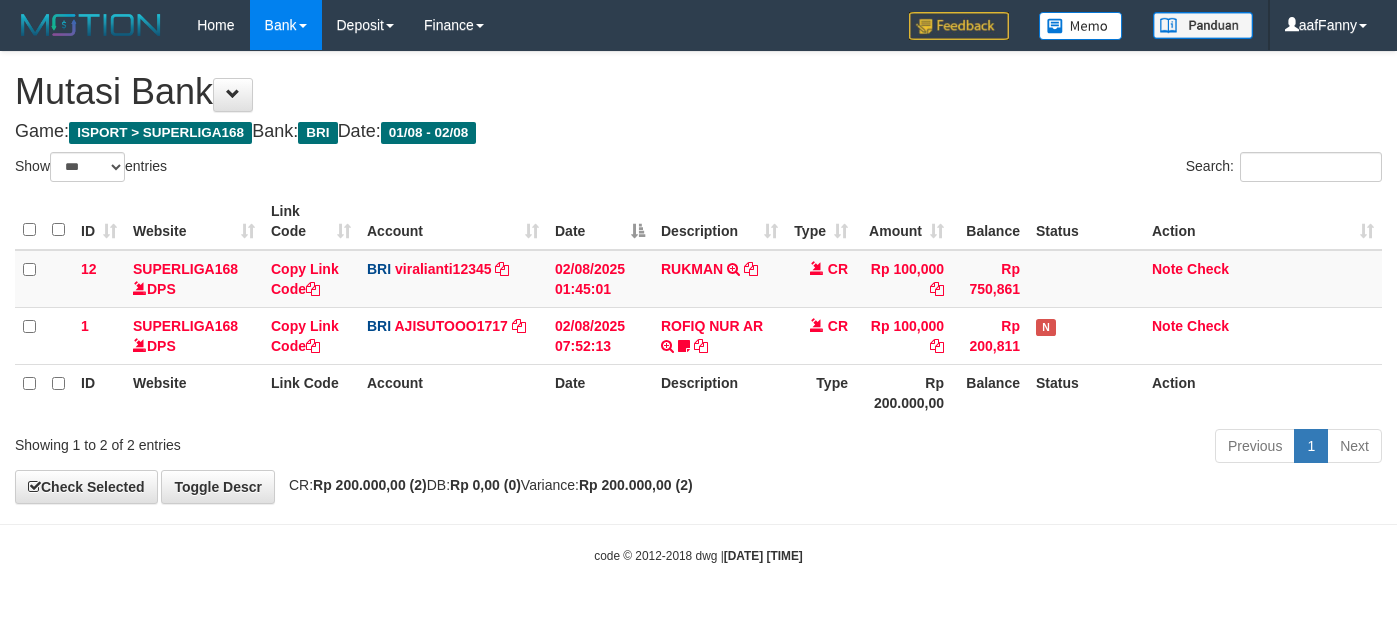 select on "***" 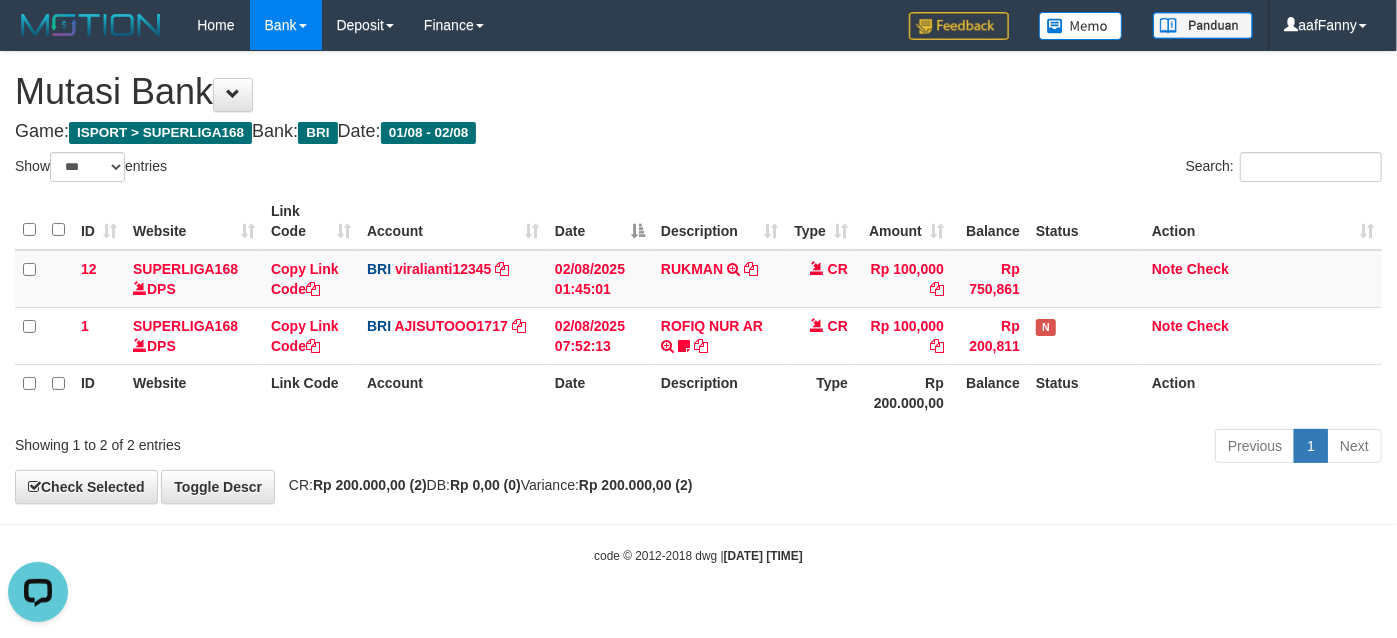 scroll, scrollTop: 0, scrollLeft: 0, axis: both 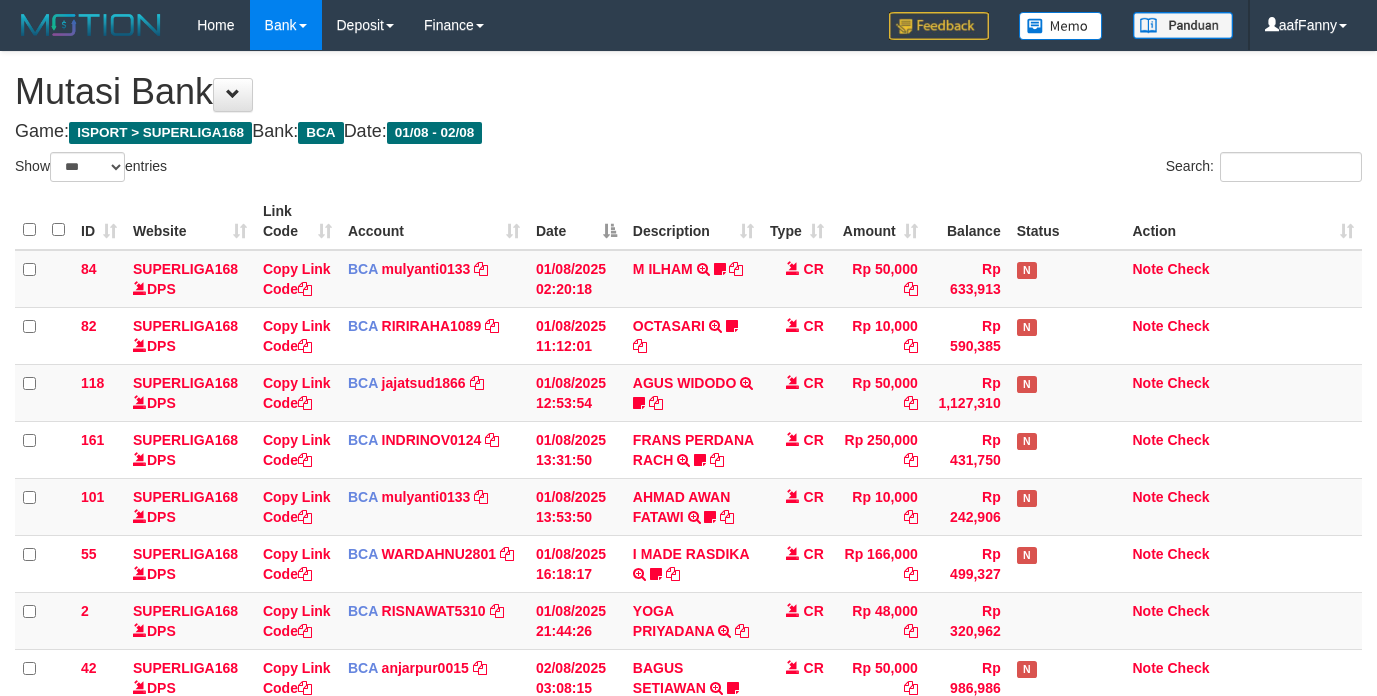 select on "***" 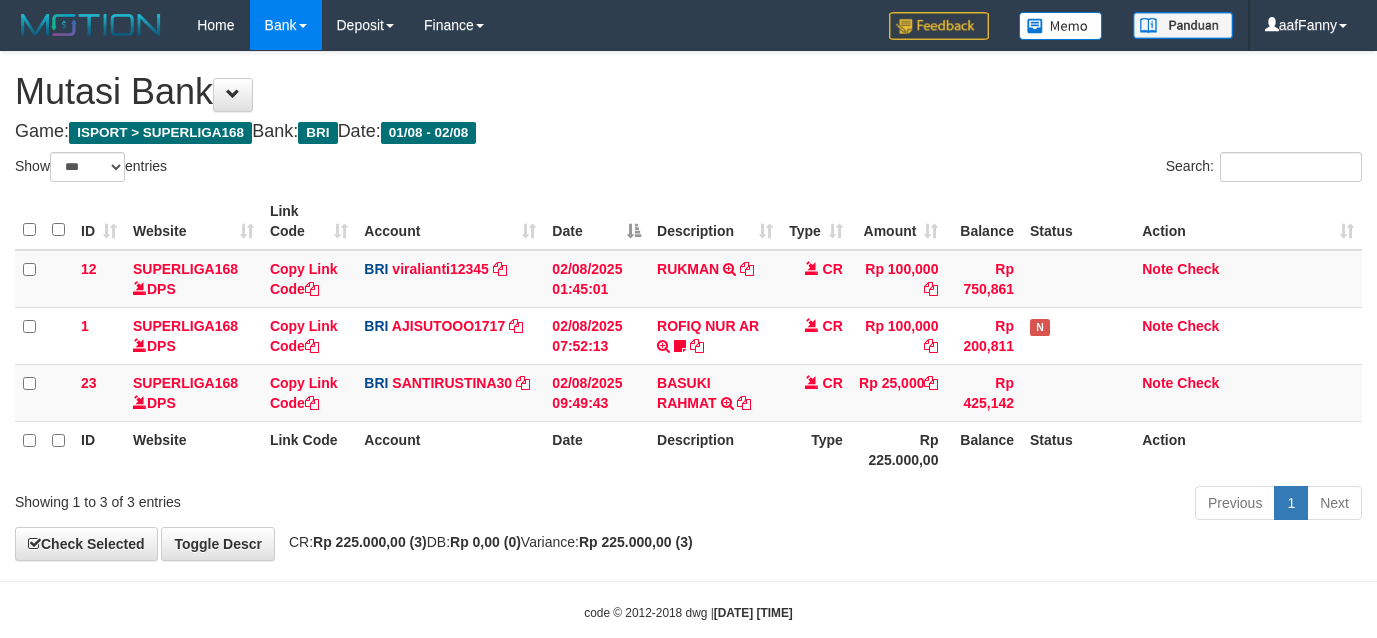 select on "***" 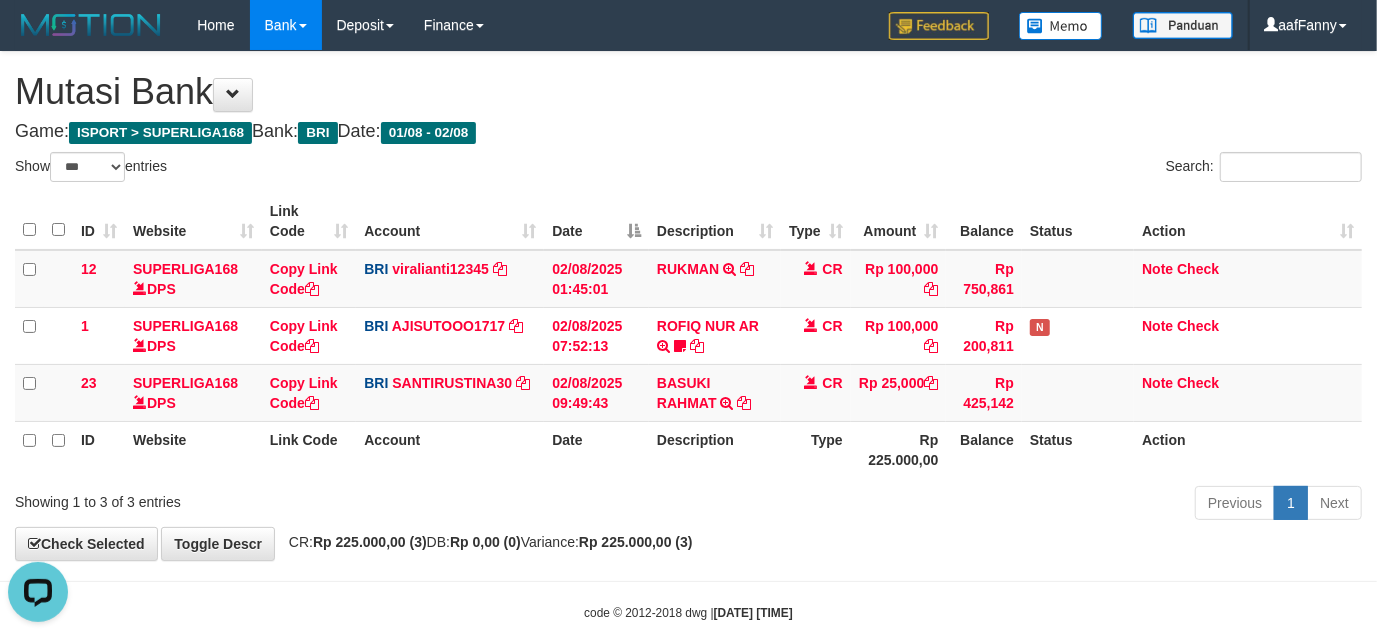 scroll, scrollTop: 0, scrollLeft: 0, axis: both 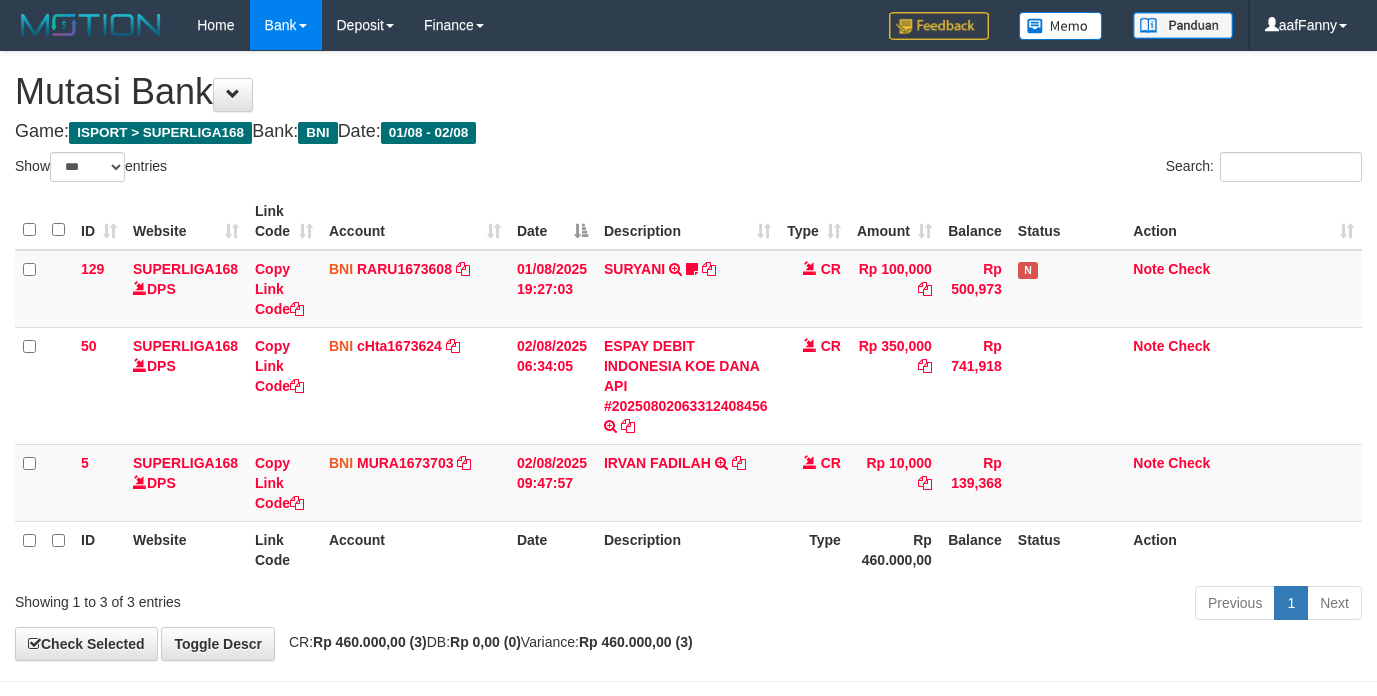 select on "***" 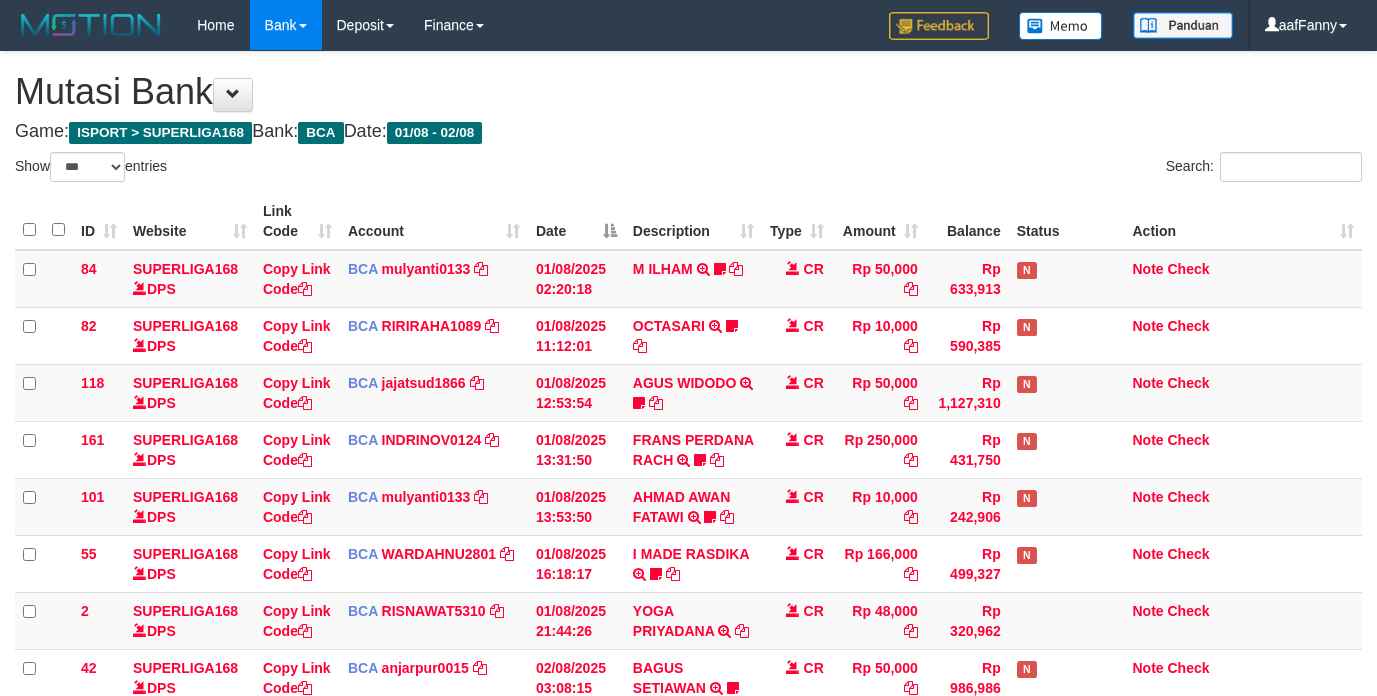 select on "***" 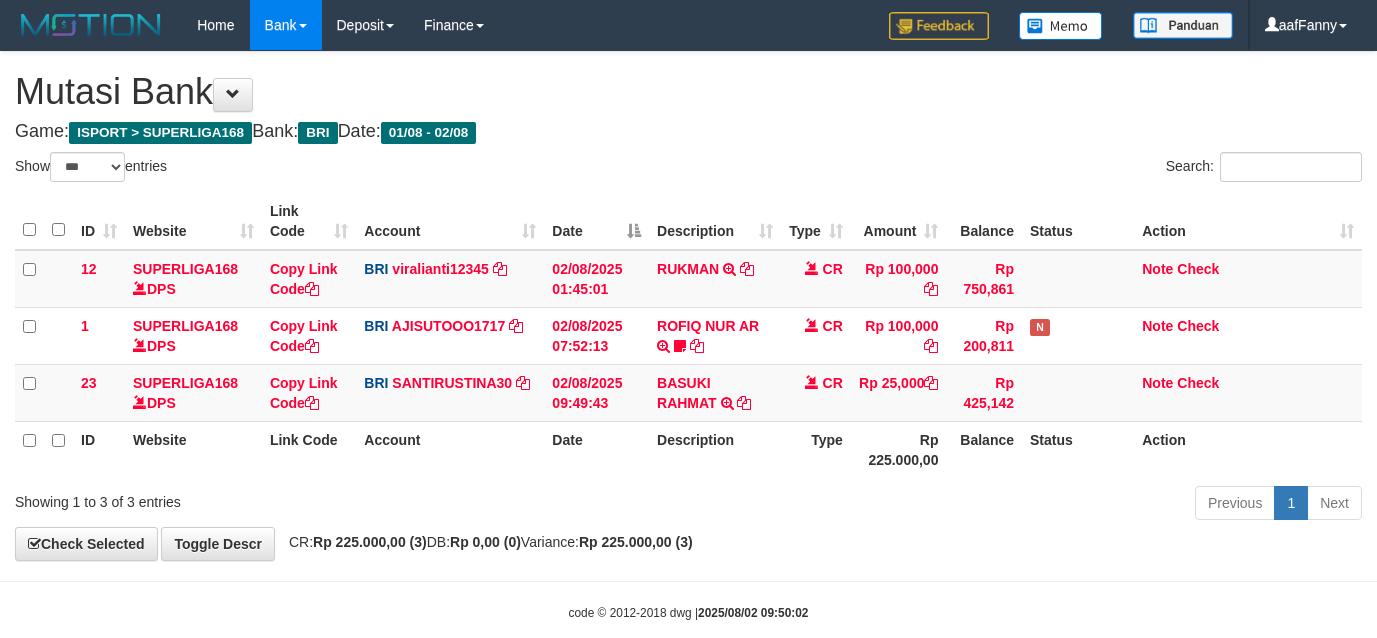 select on "***" 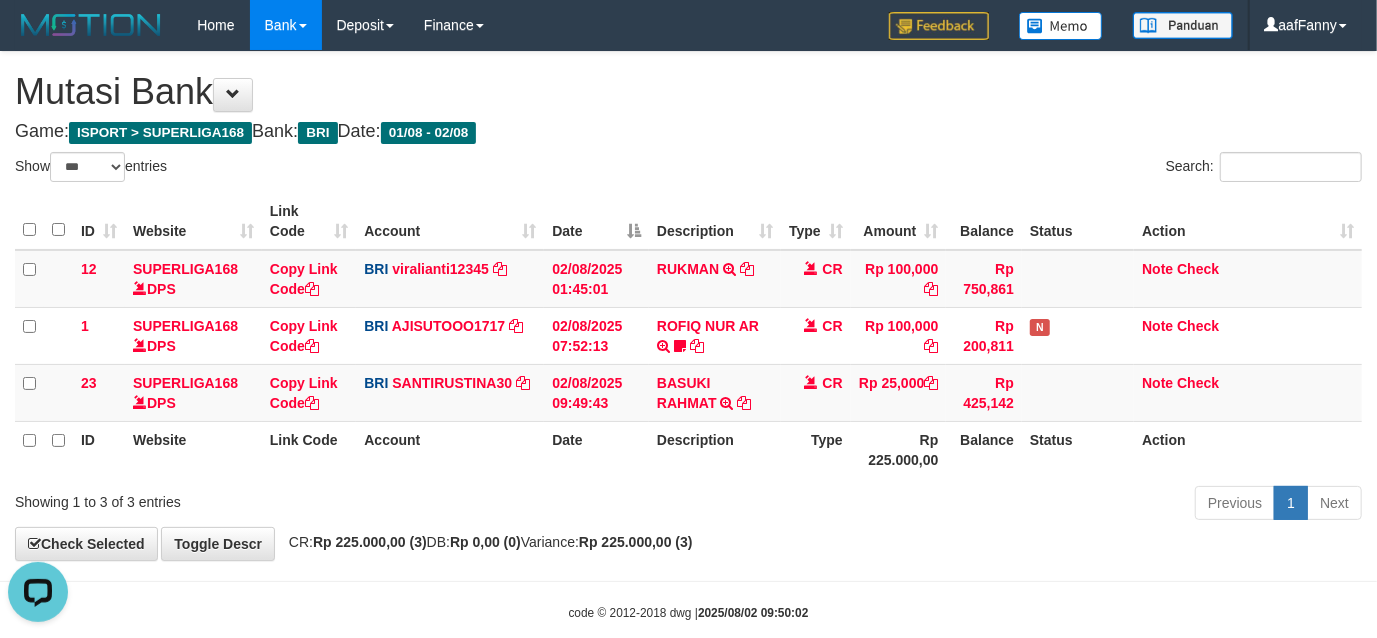 scroll, scrollTop: 0, scrollLeft: 0, axis: both 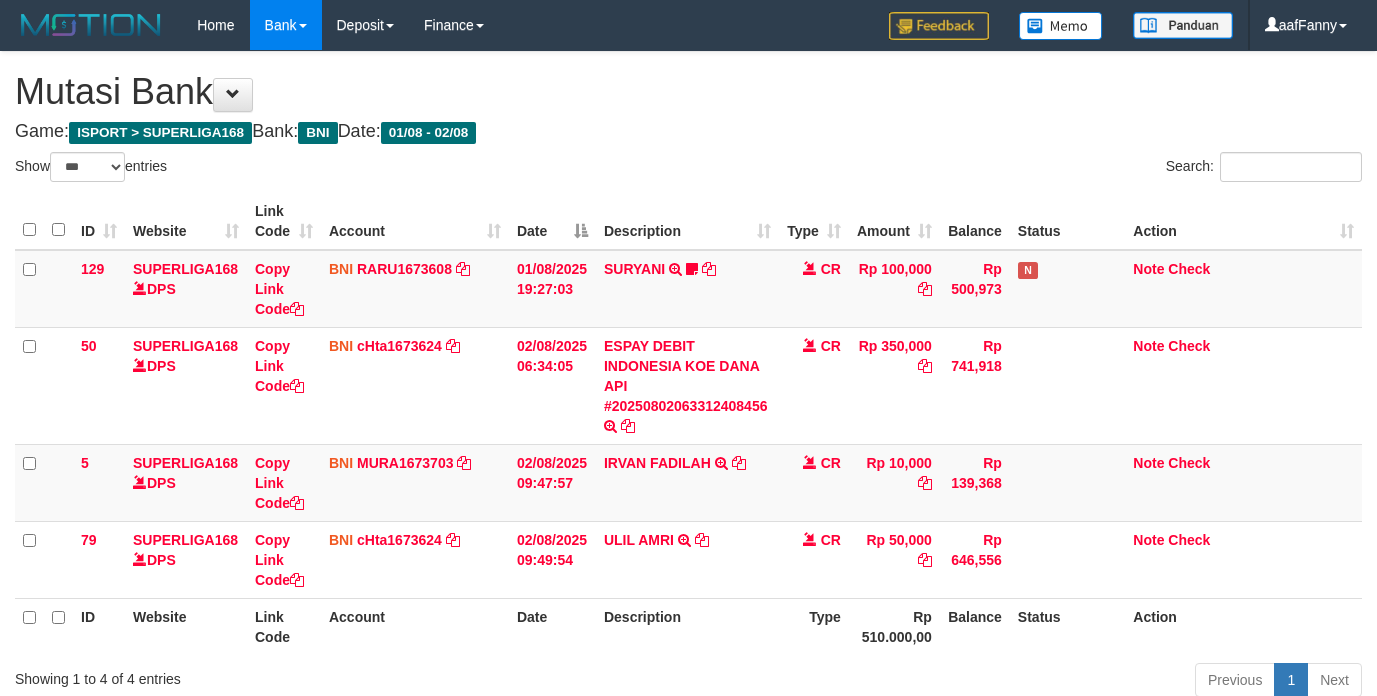 select on "***" 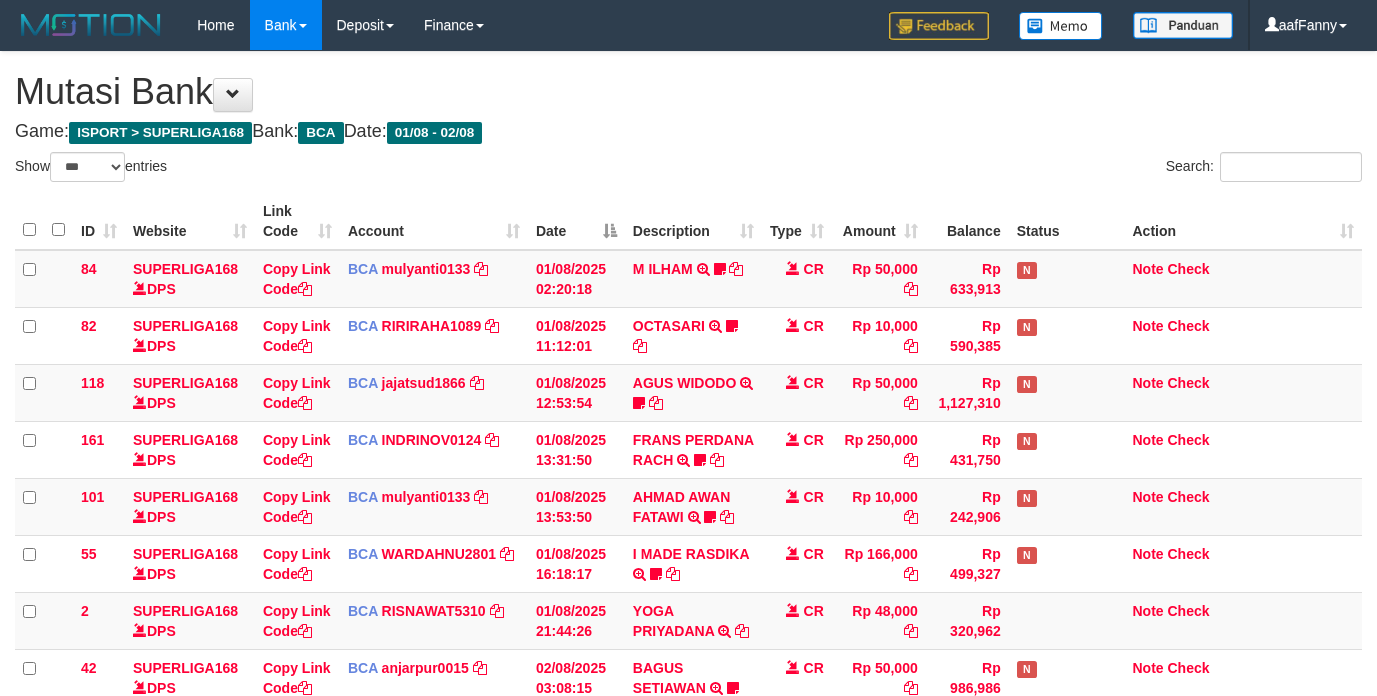 select on "***" 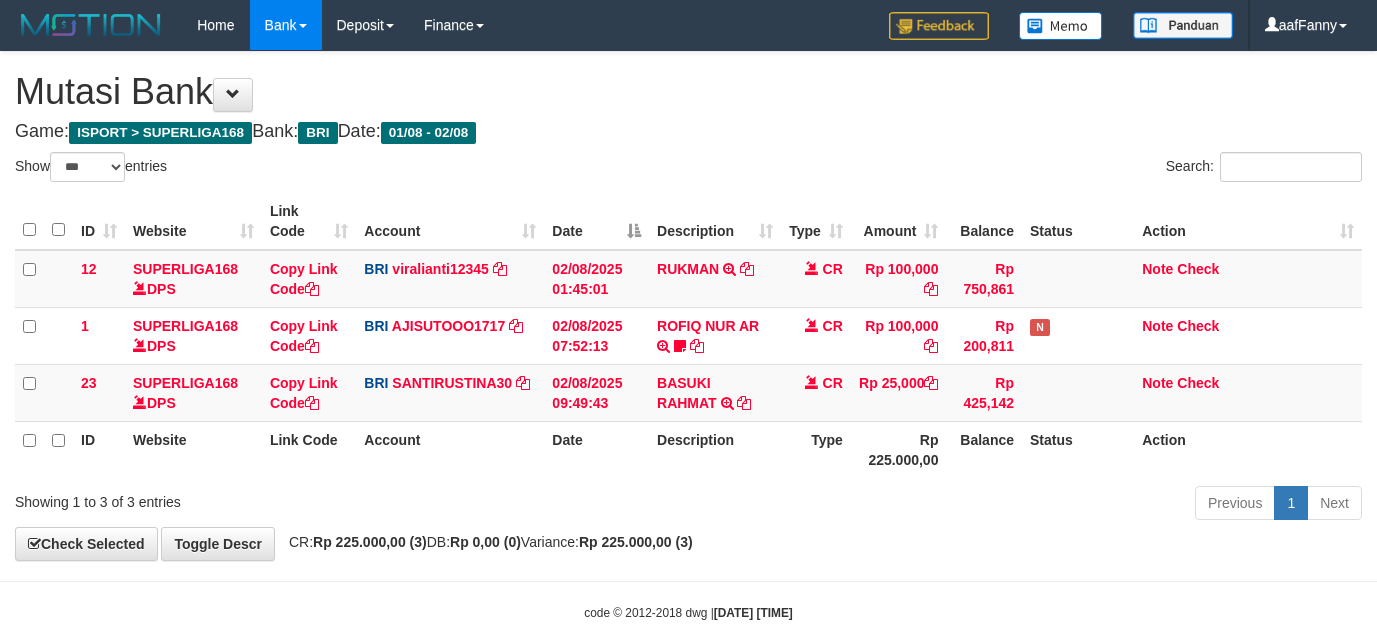 select on "***" 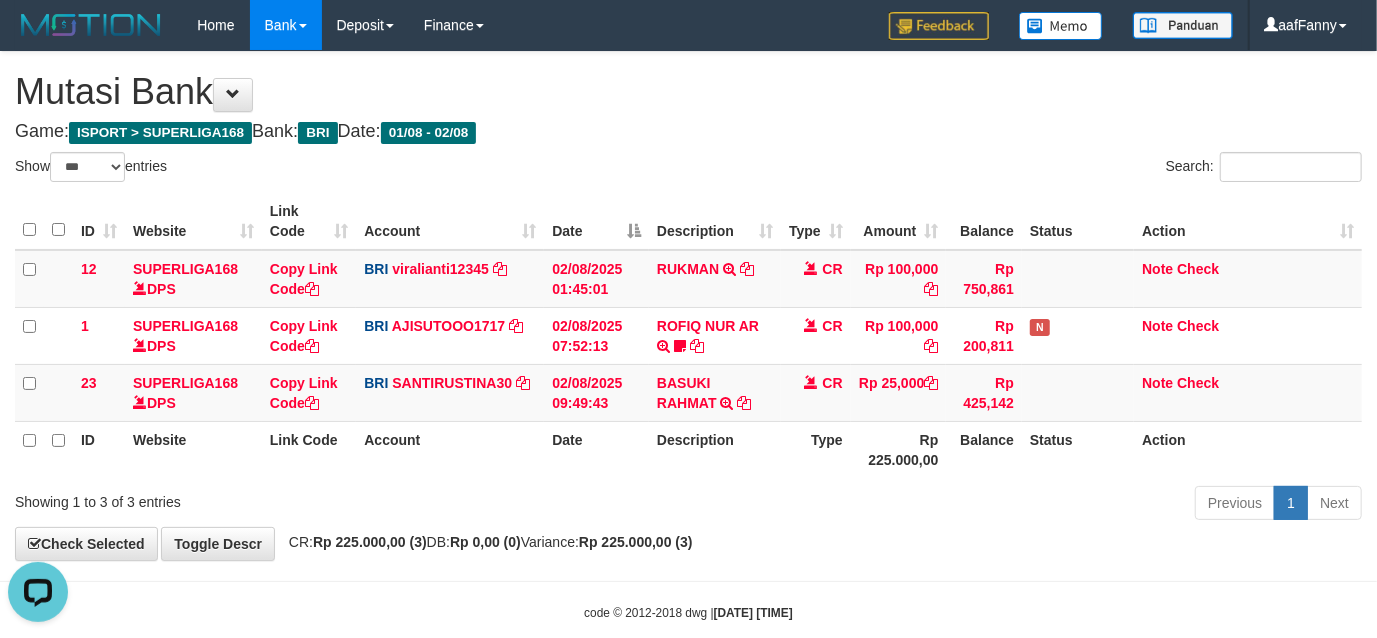 scroll, scrollTop: 0, scrollLeft: 0, axis: both 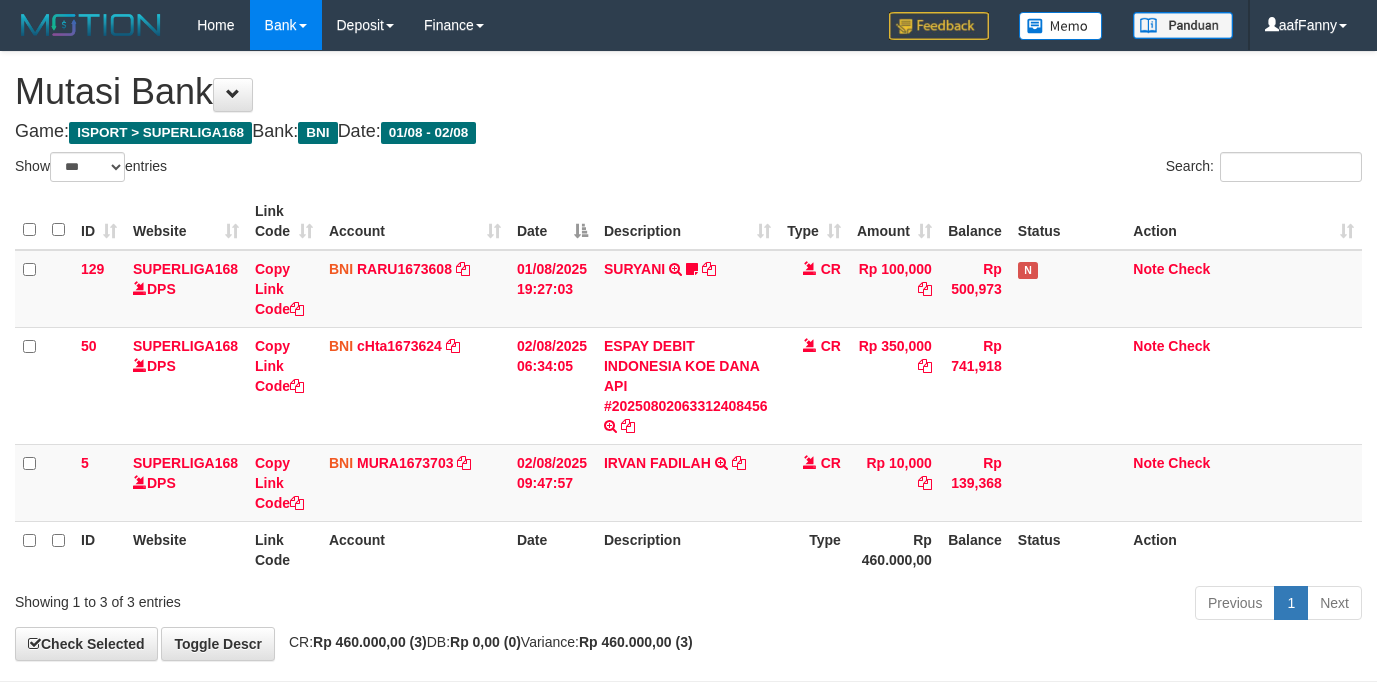 select on "***" 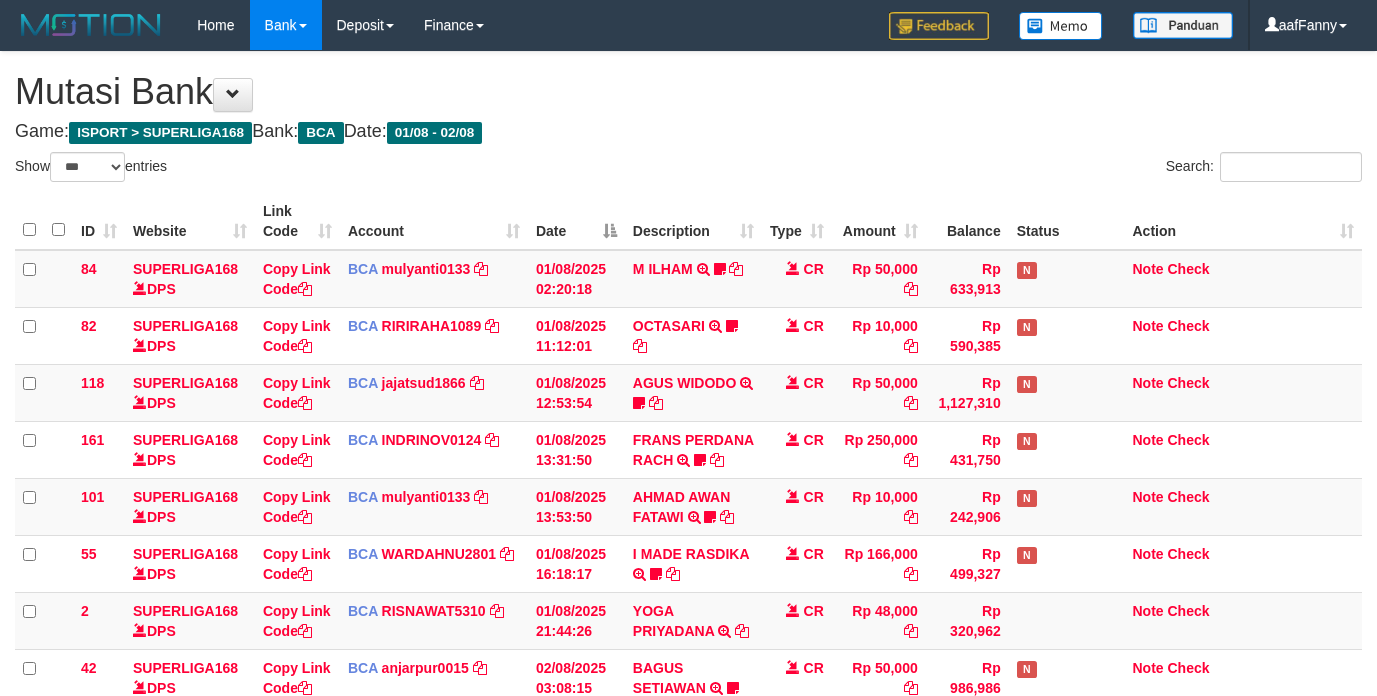 select on "***" 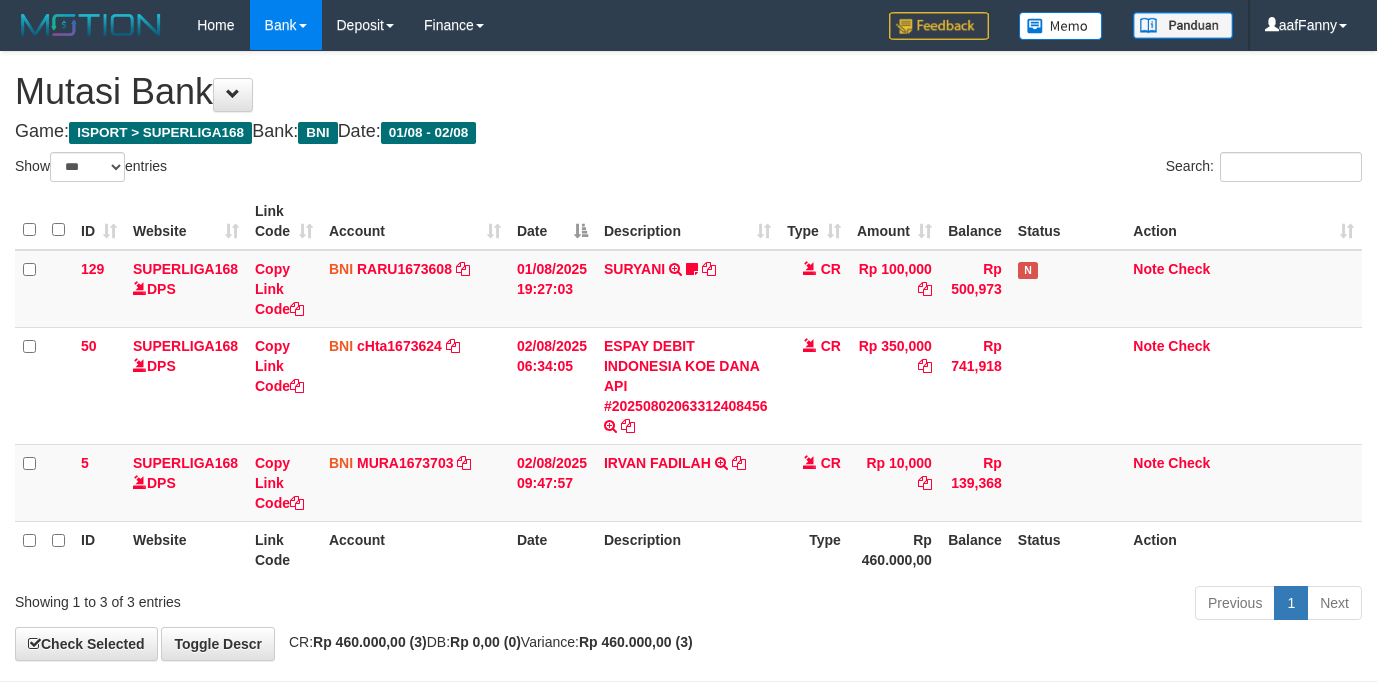 select on "***" 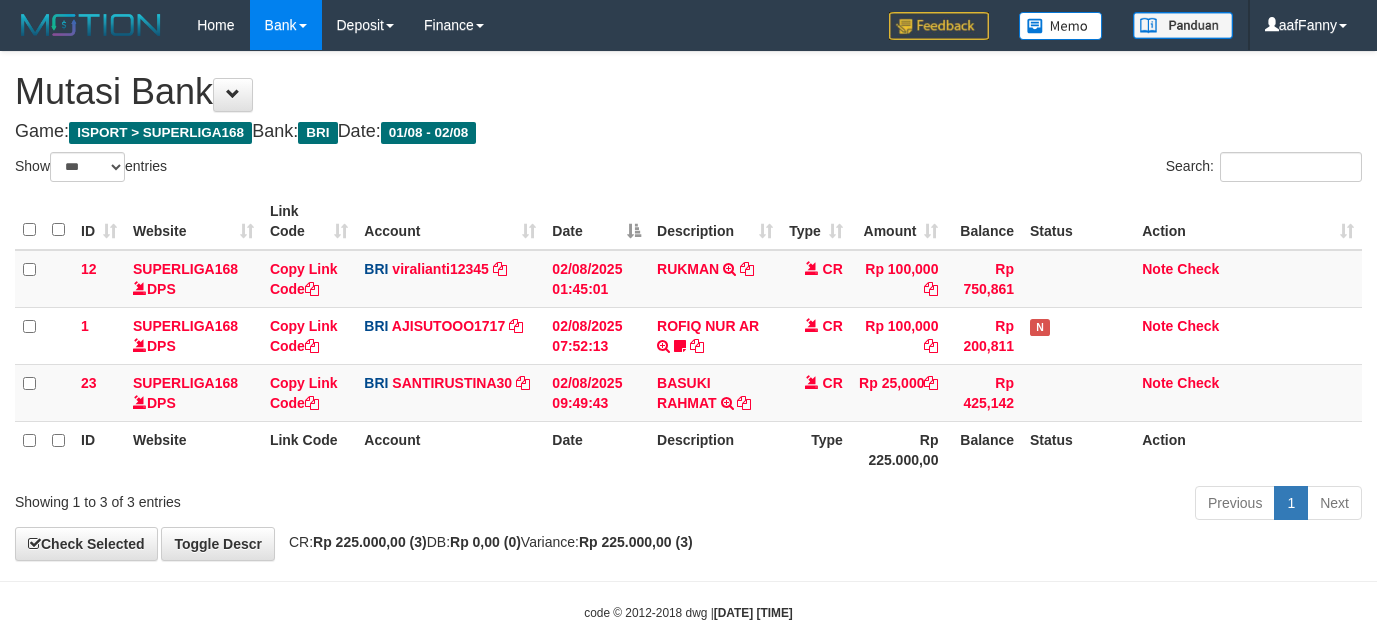 select on "***" 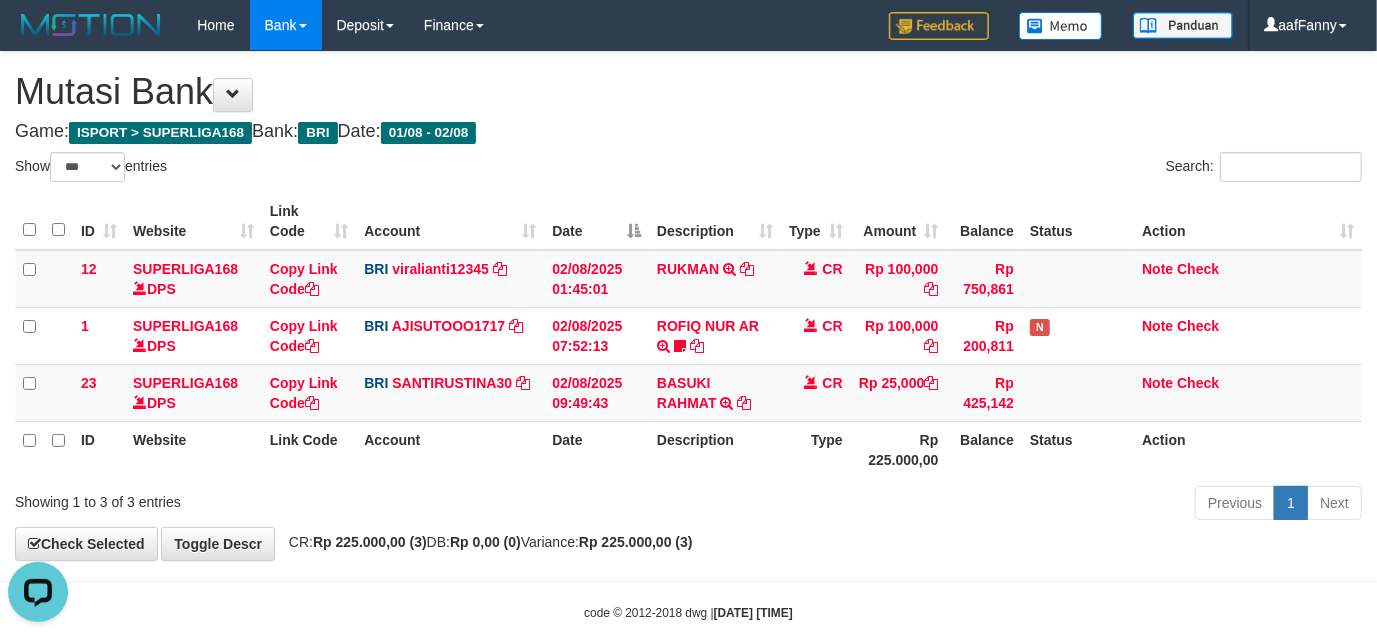 scroll, scrollTop: 0, scrollLeft: 0, axis: both 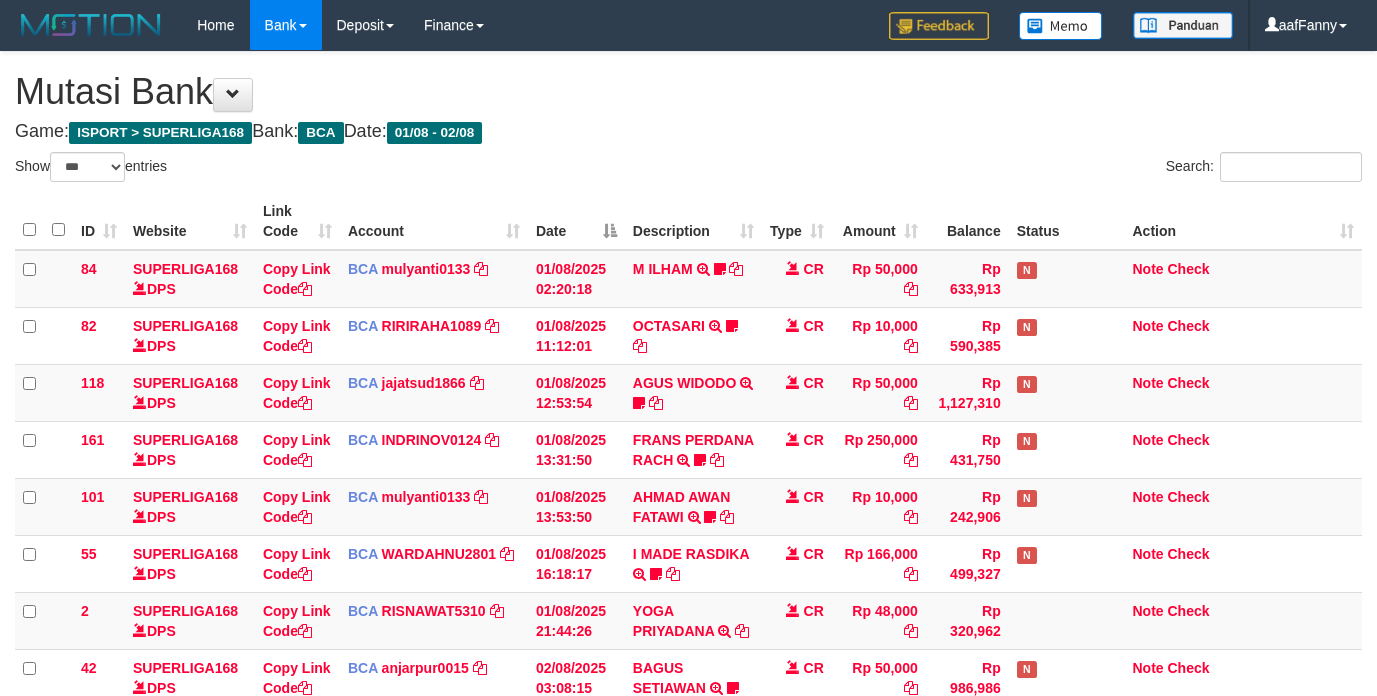 select on "***" 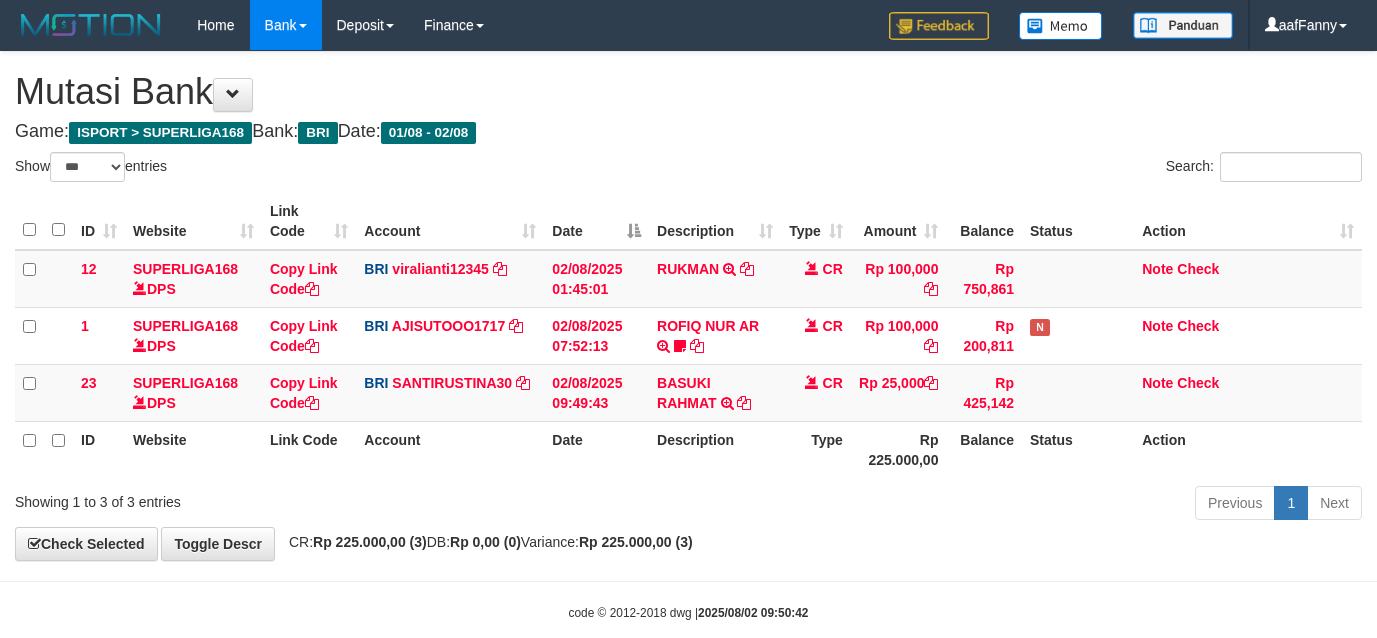 select on "***" 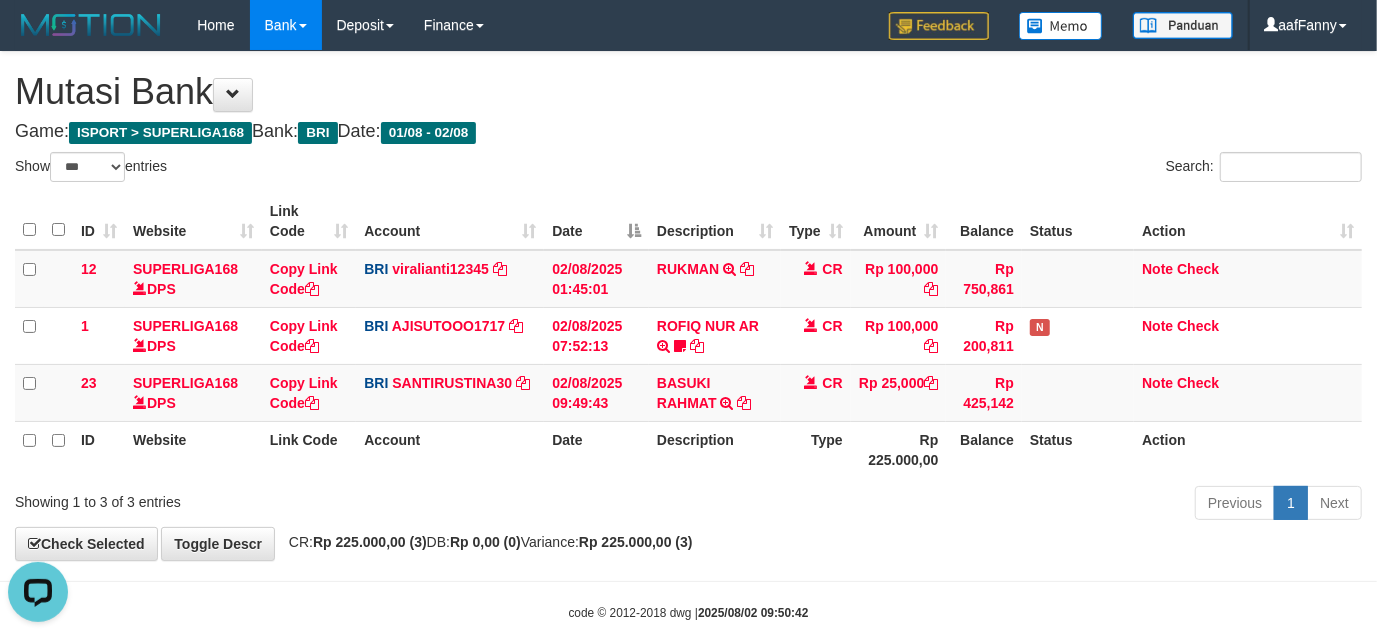 scroll, scrollTop: 0, scrollLeft: 0, axis: both 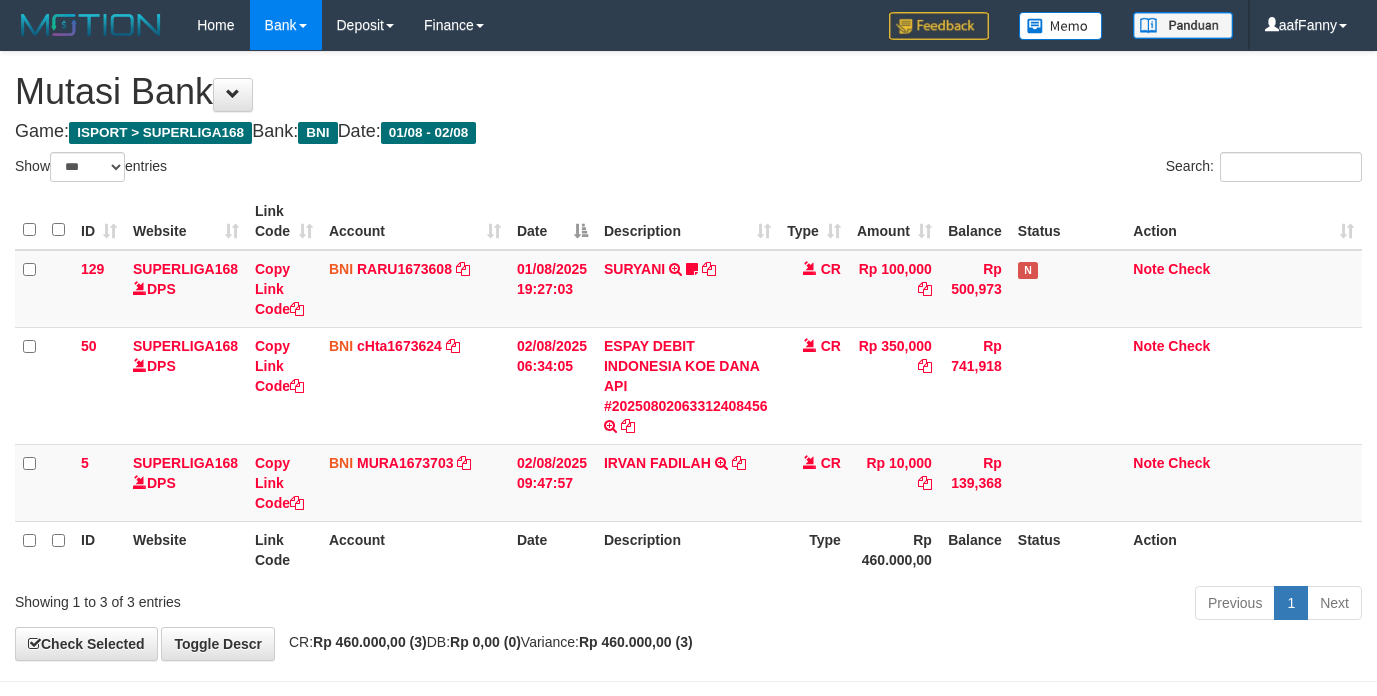 select on "***" 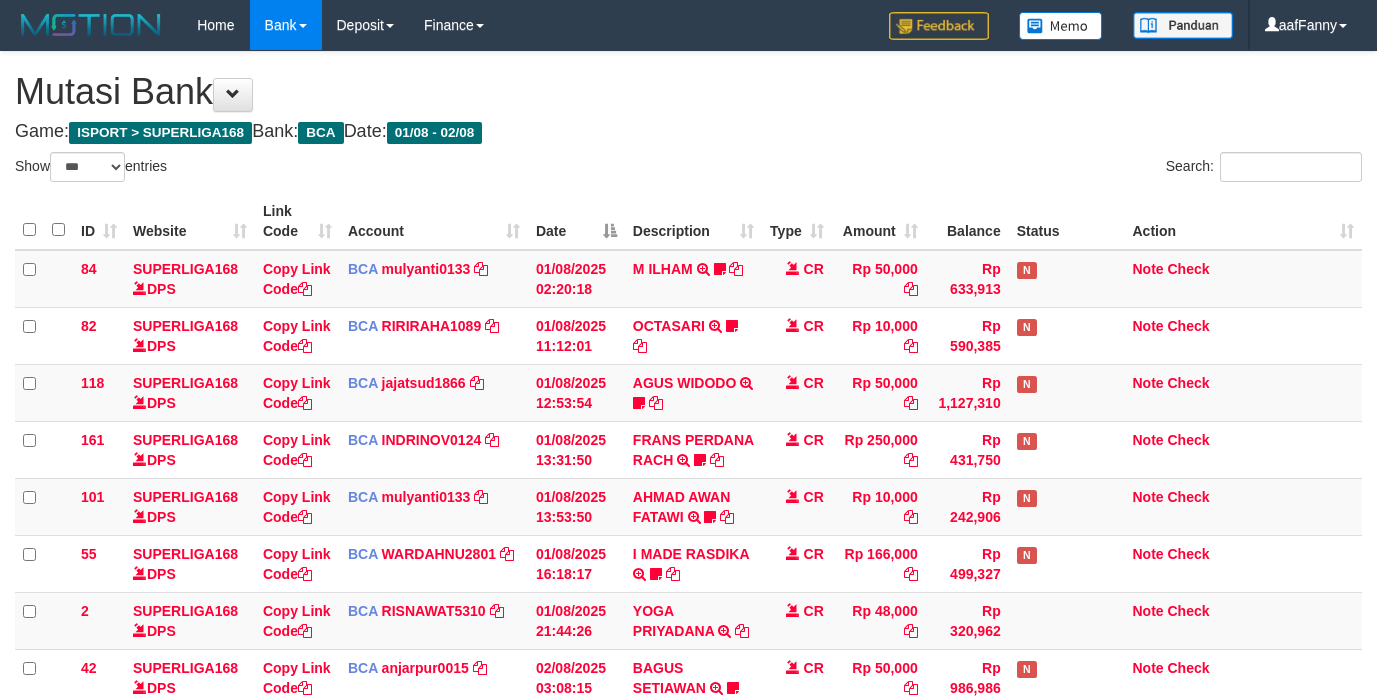 select on "***" 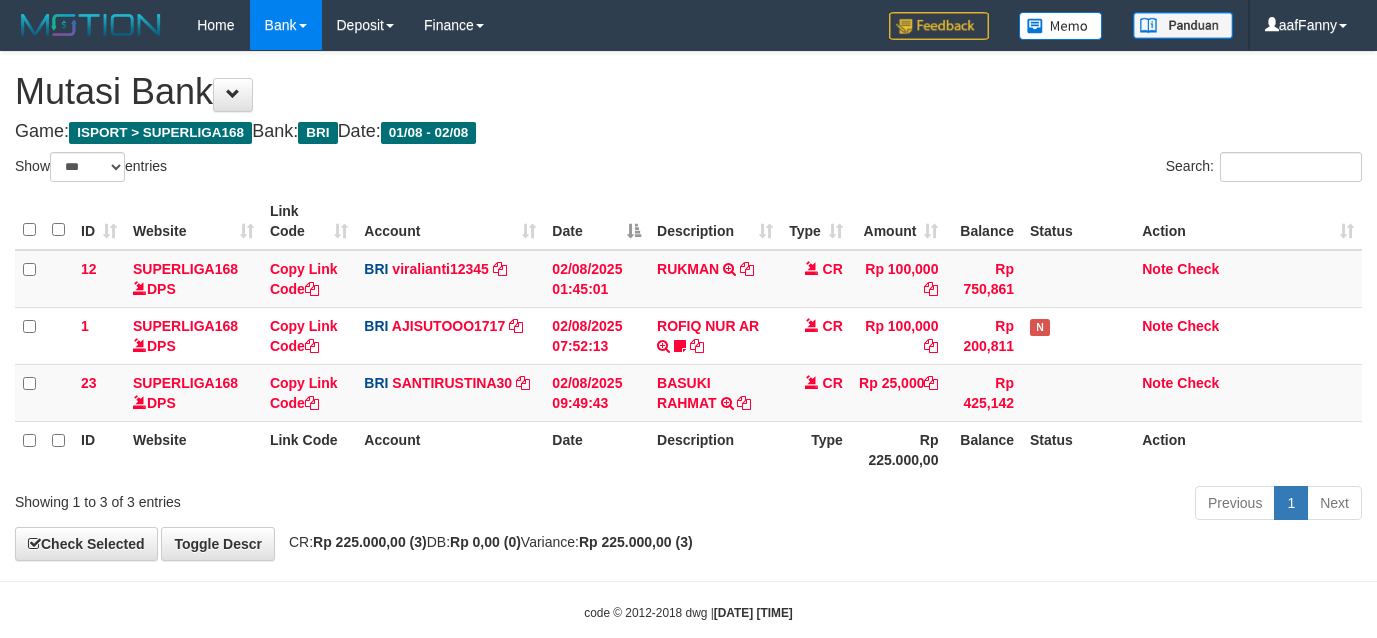 select on "***" 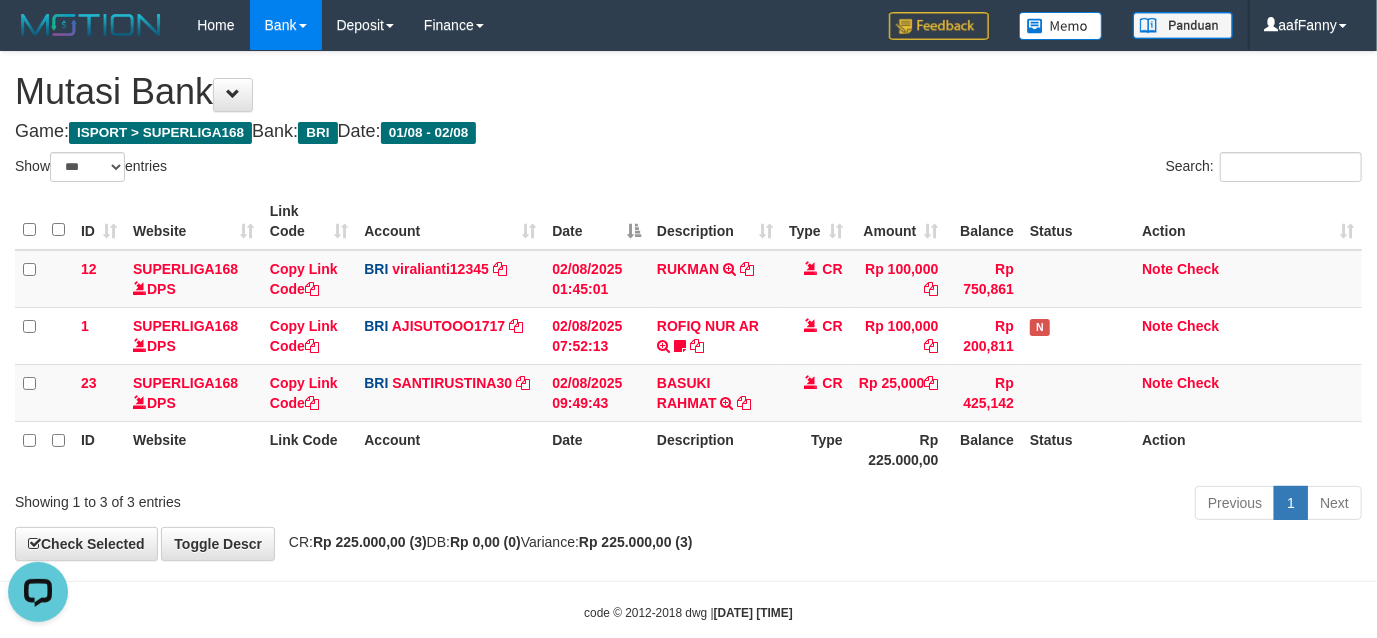 scroll, scrollTop: 0, scrollLeft: 0, axis: both 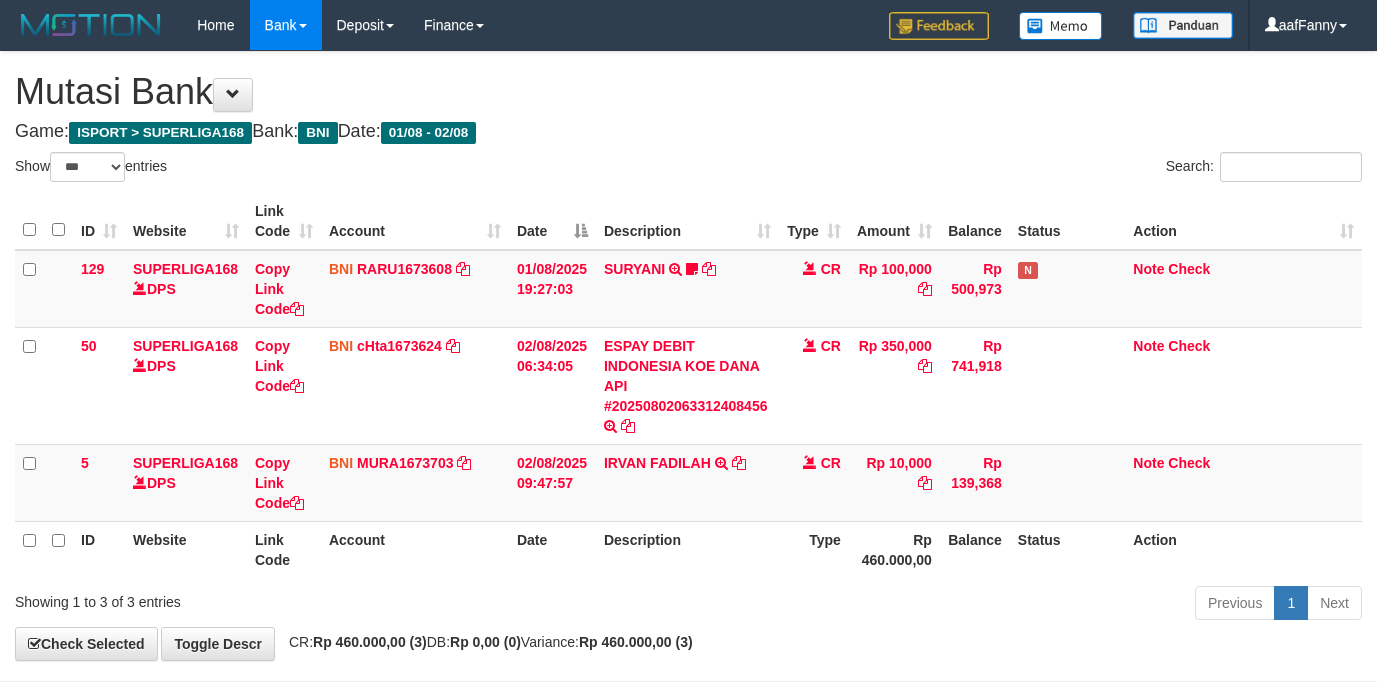 select on "***" 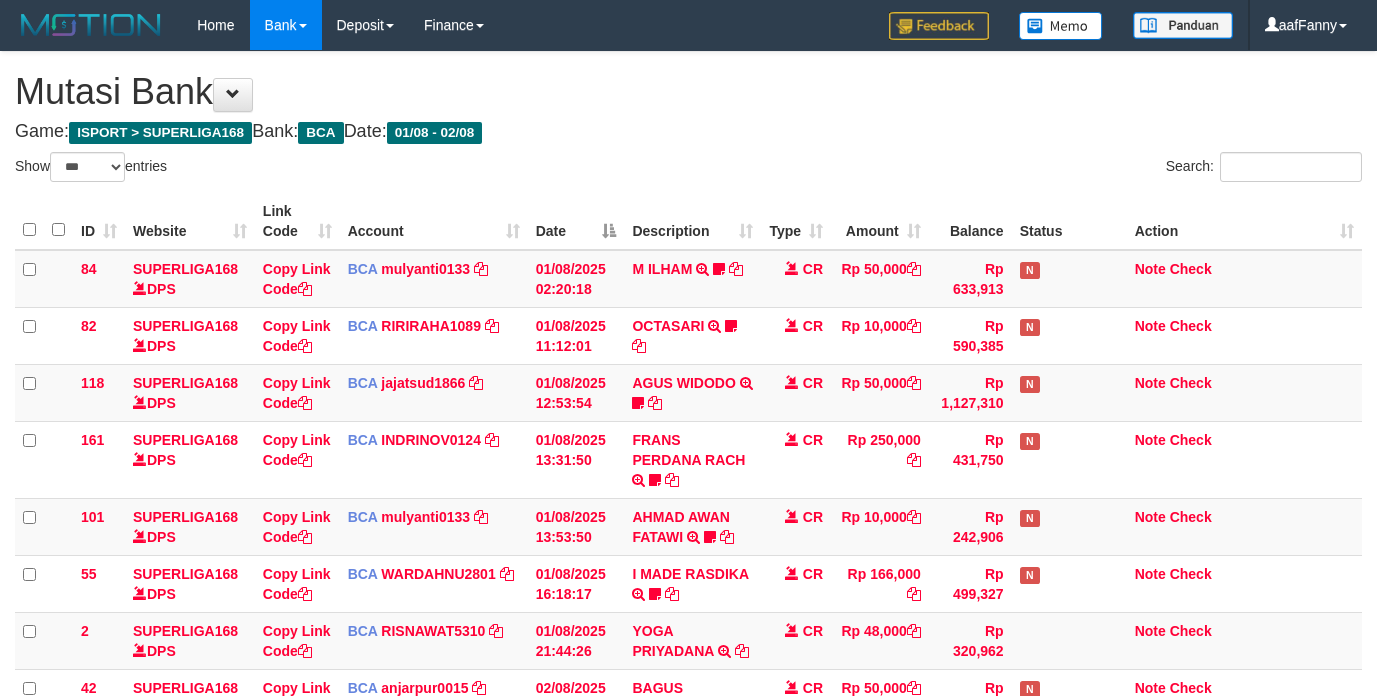 select on "***" 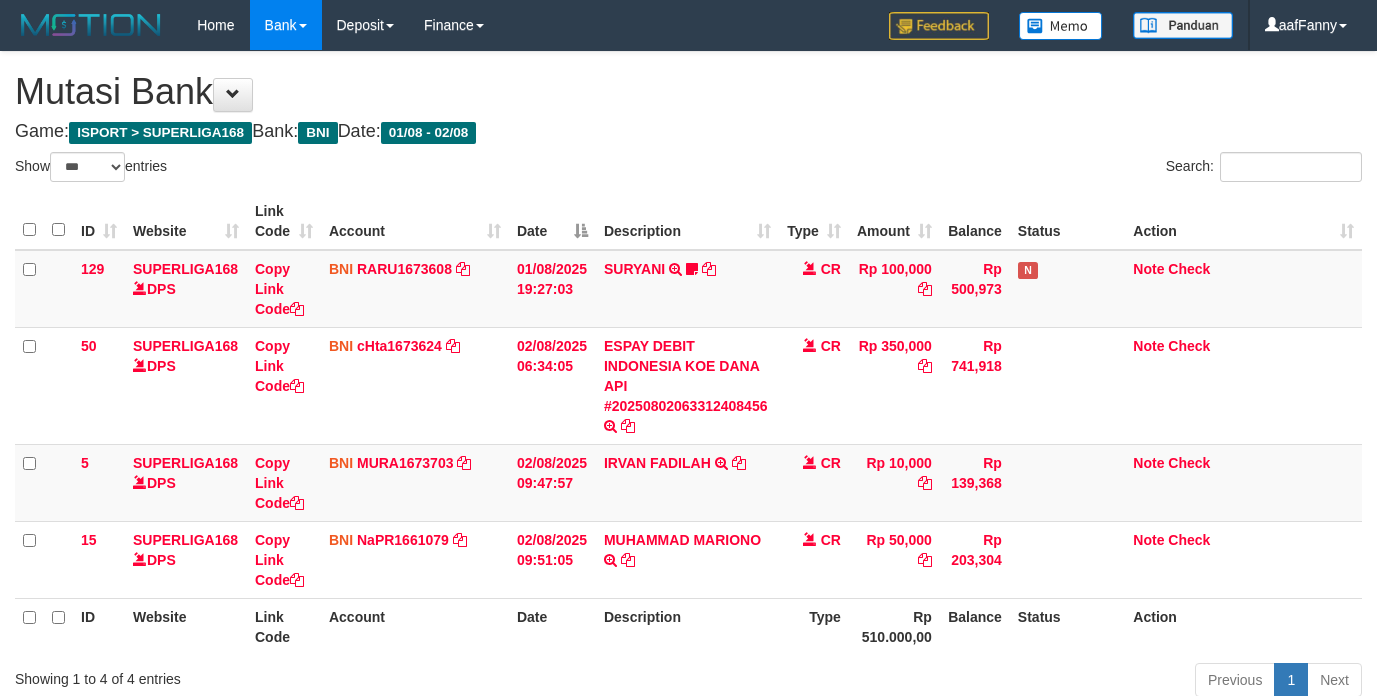 select on "***" 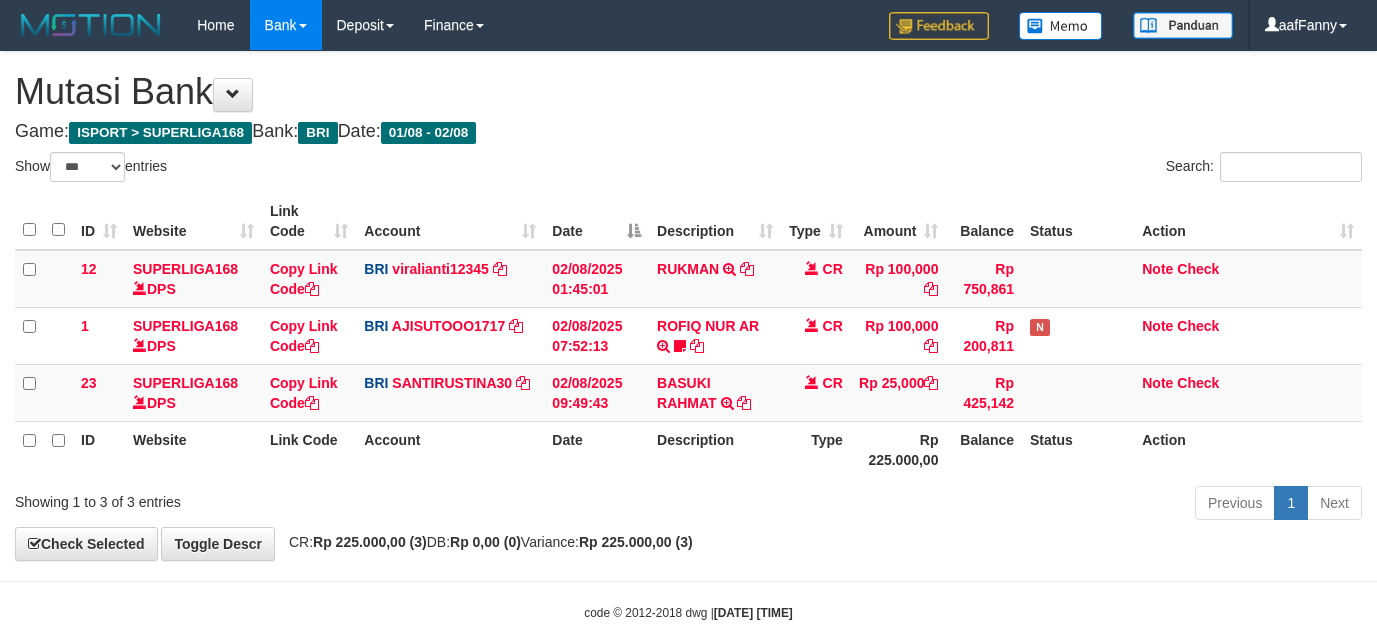 select on "***" 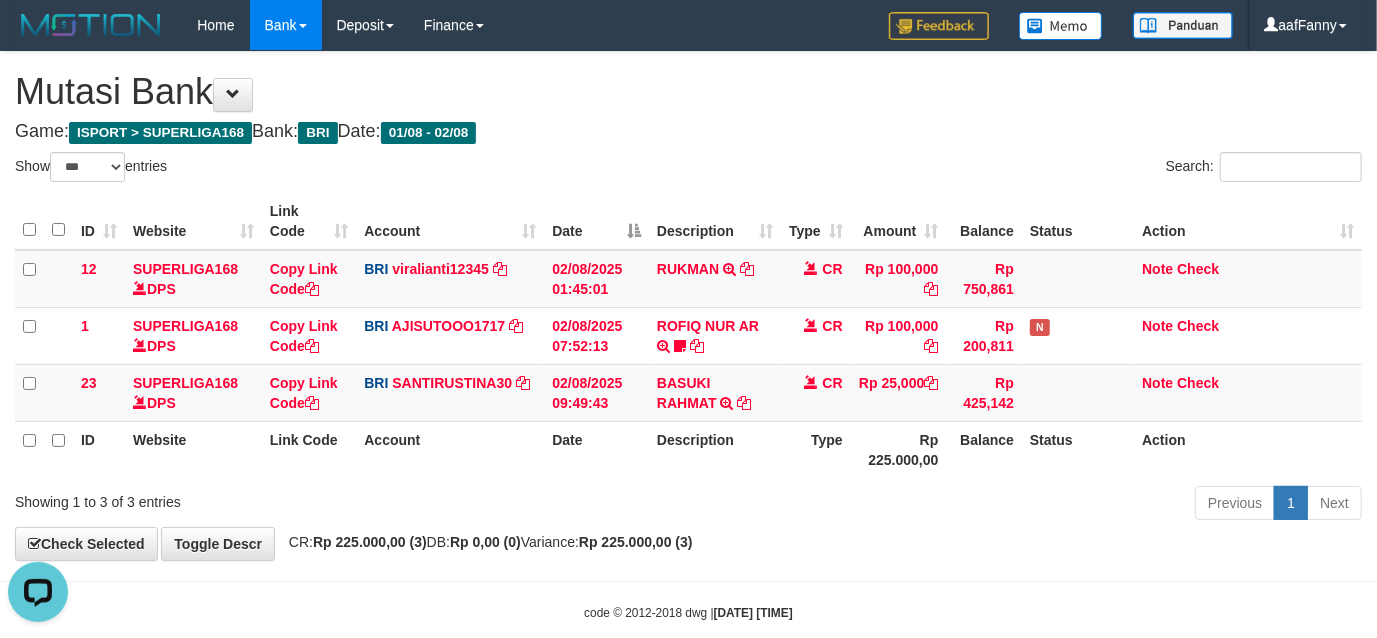 scroll, scrollTop: 0, scrollLeft: 0, axis: both 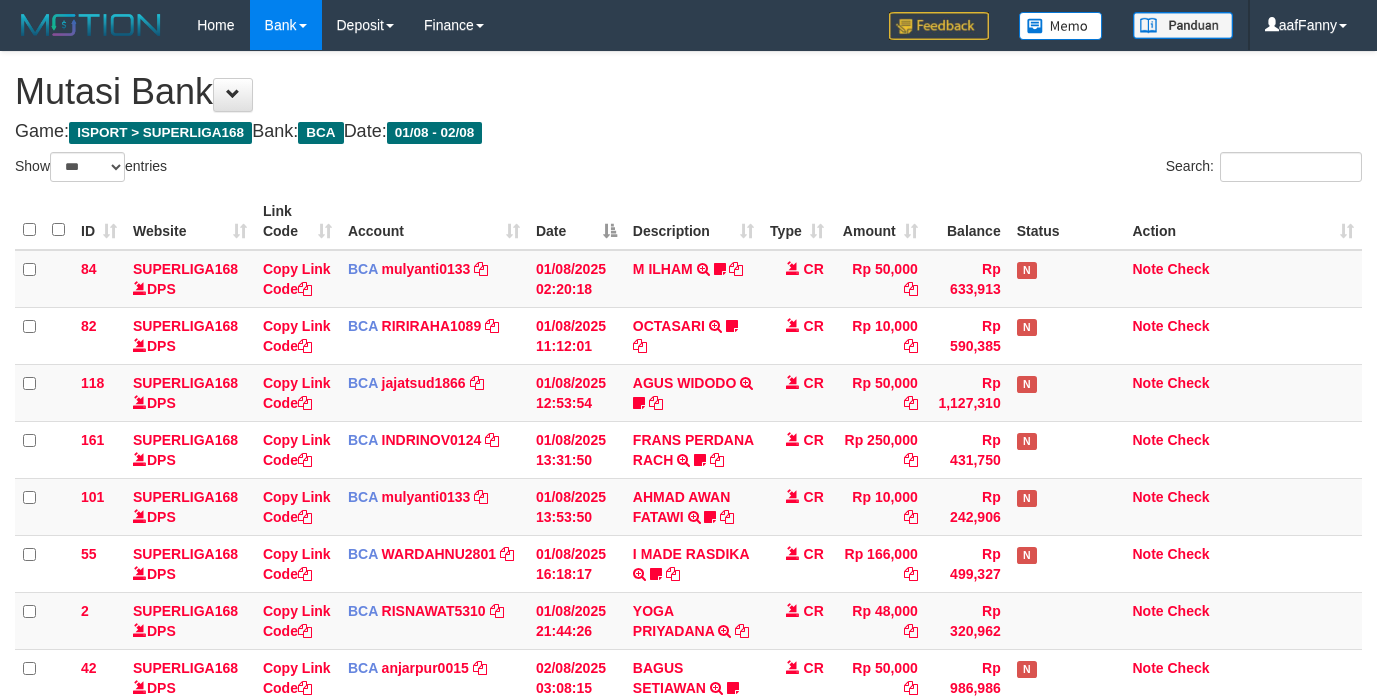select on "***" 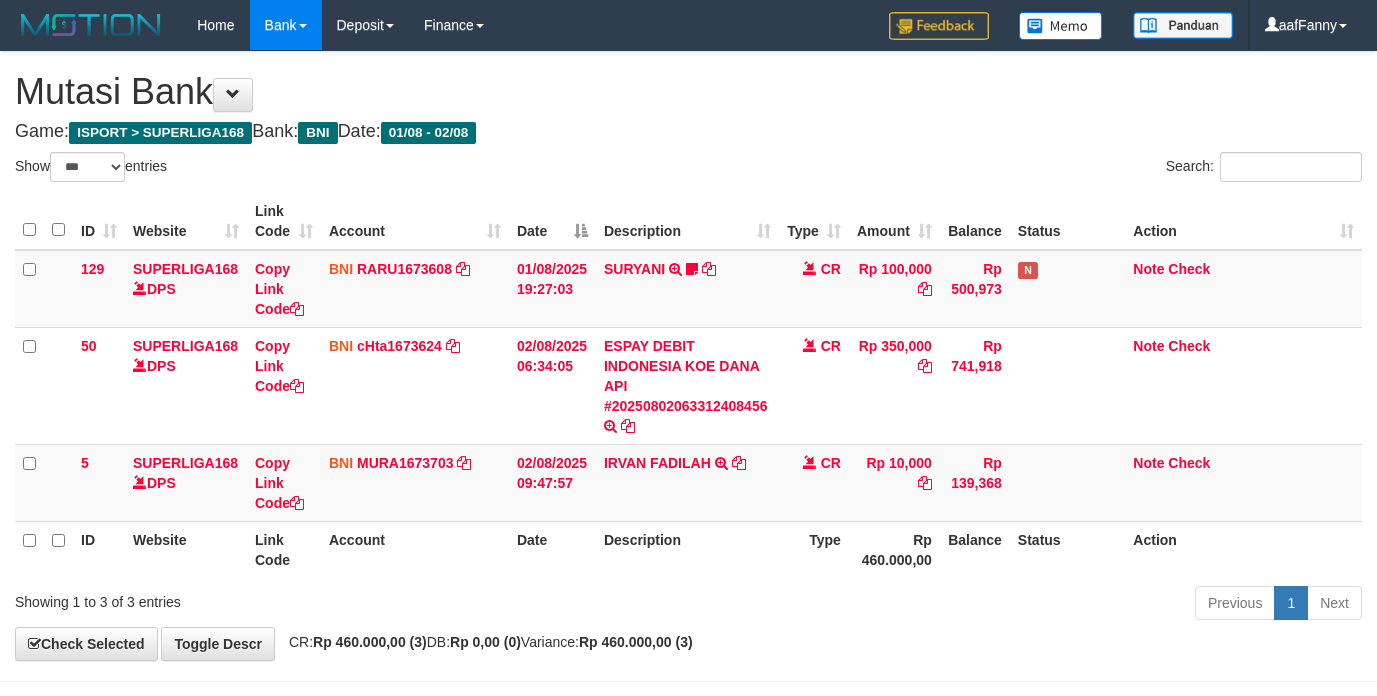 select on "***" 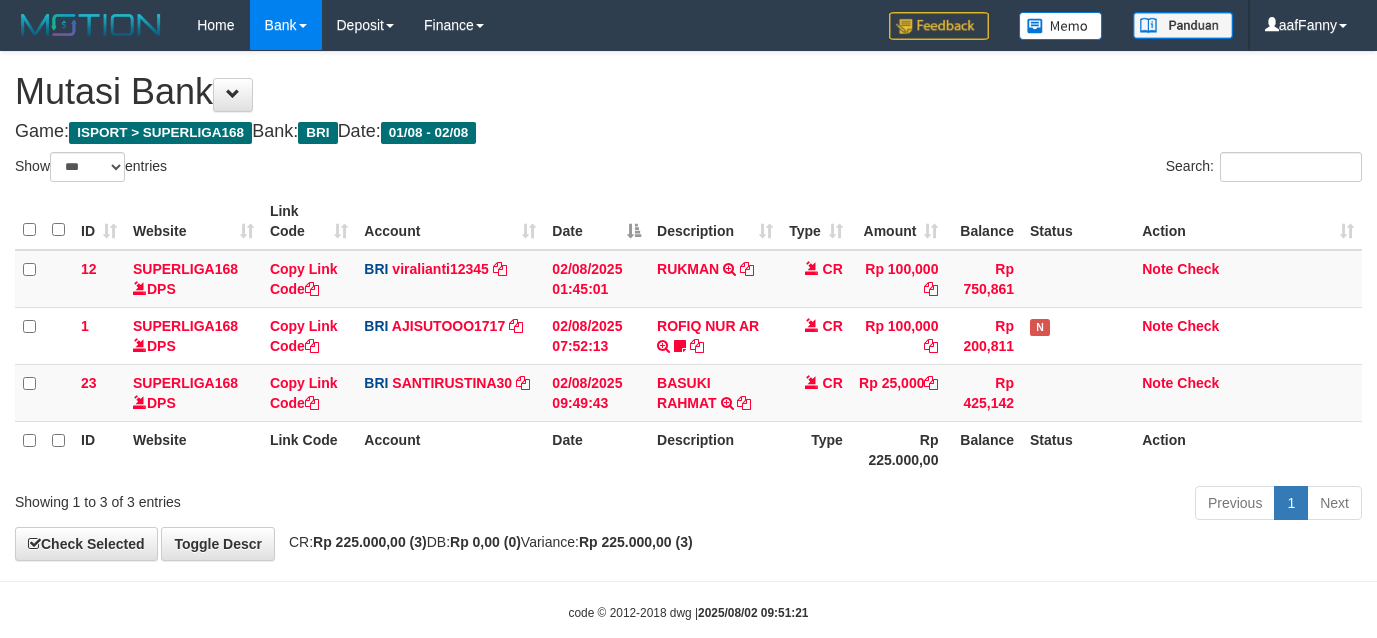 select on "***" 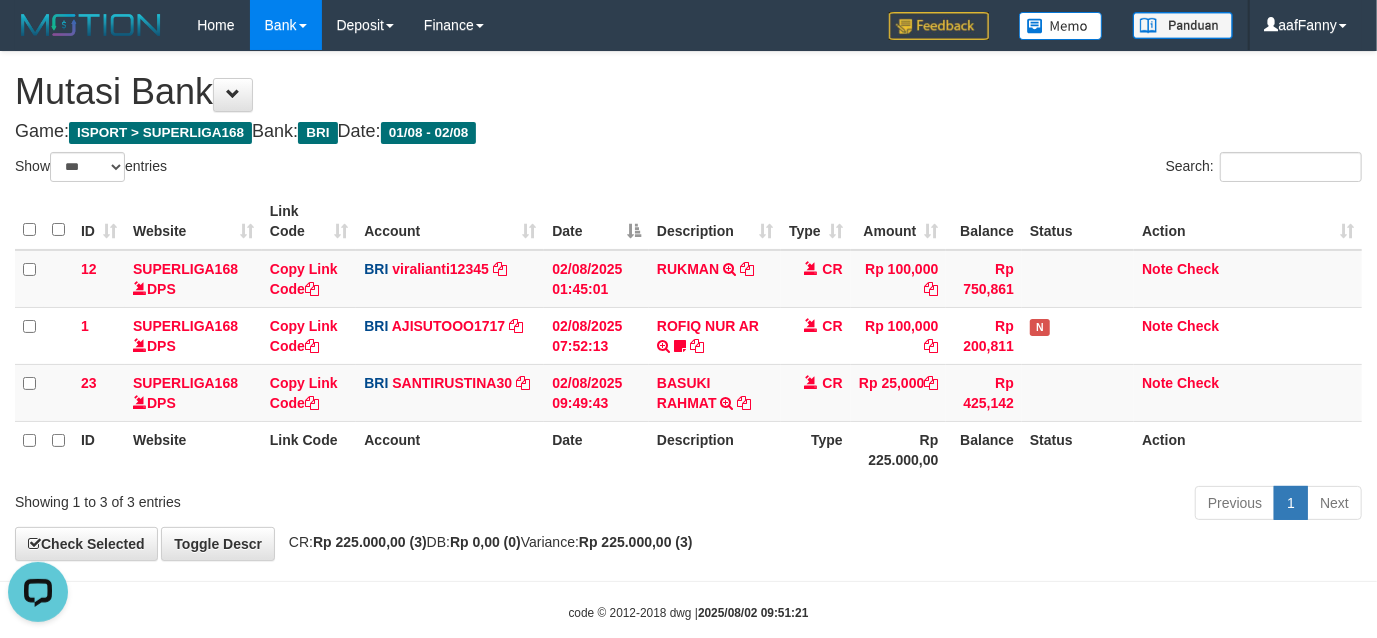scroll, scrollTop: 0, scrollLeft: 0, axis: both 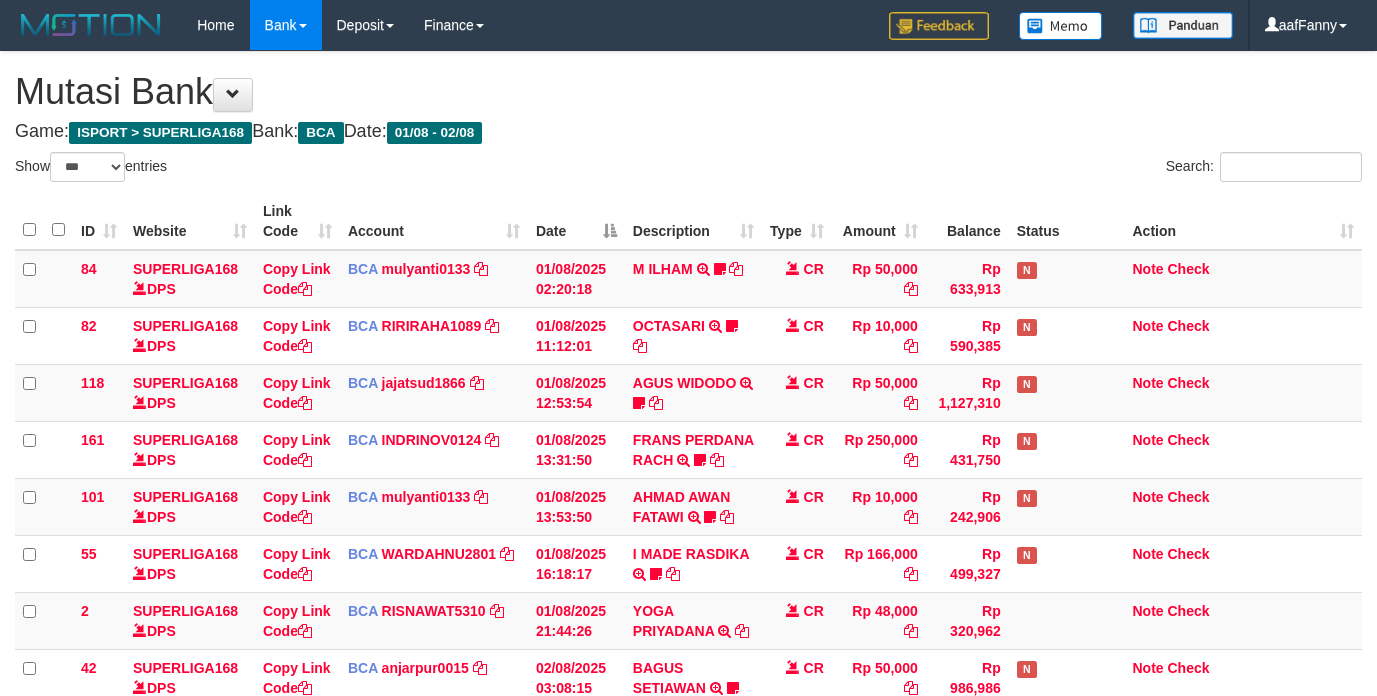 select on "***" 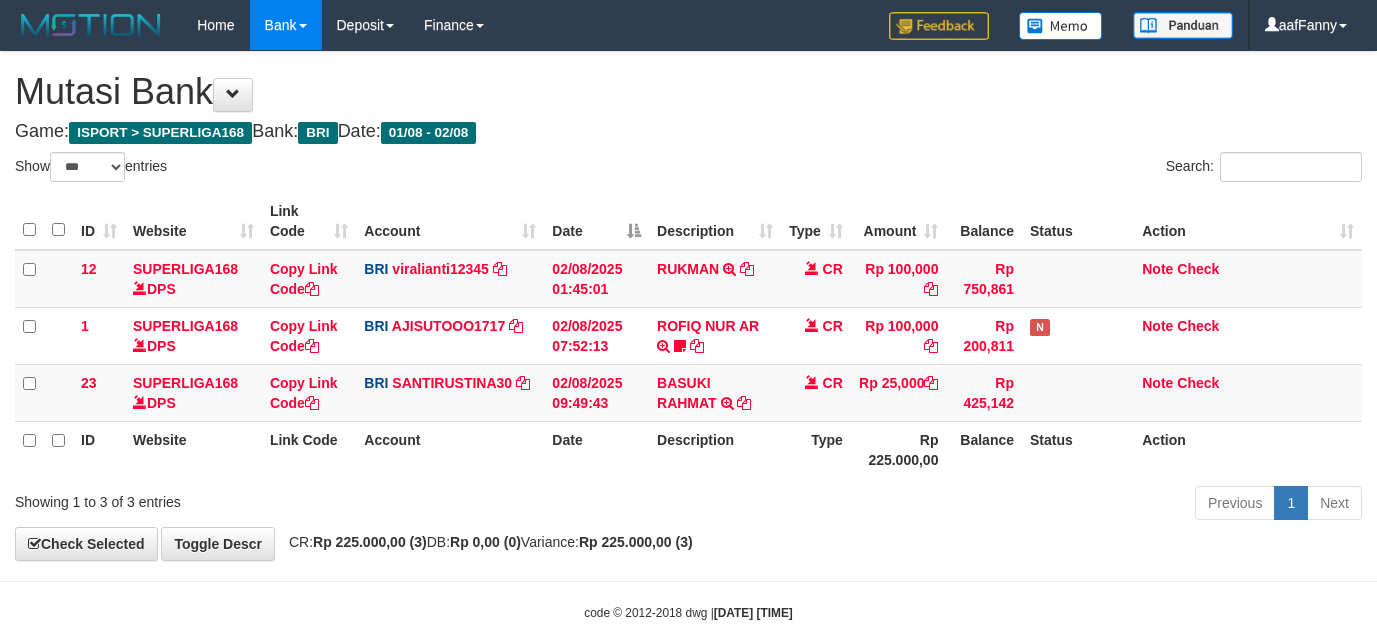select on "***" 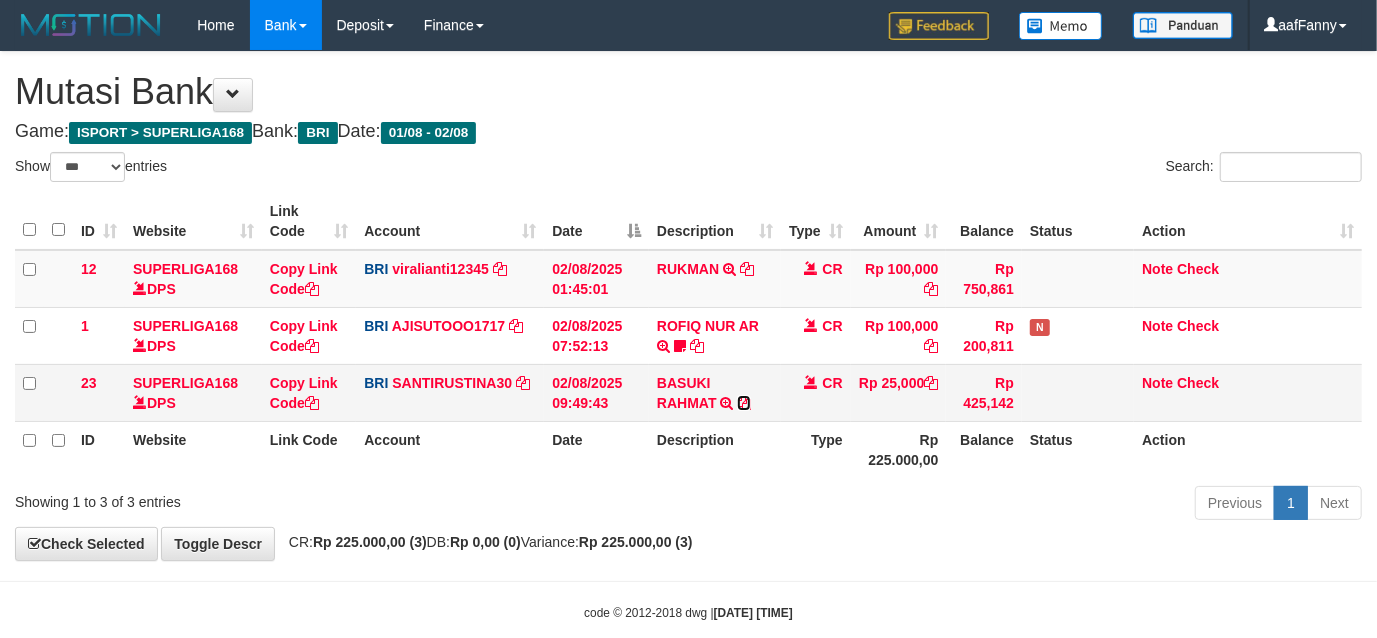 click at bounding box center [744, 403] 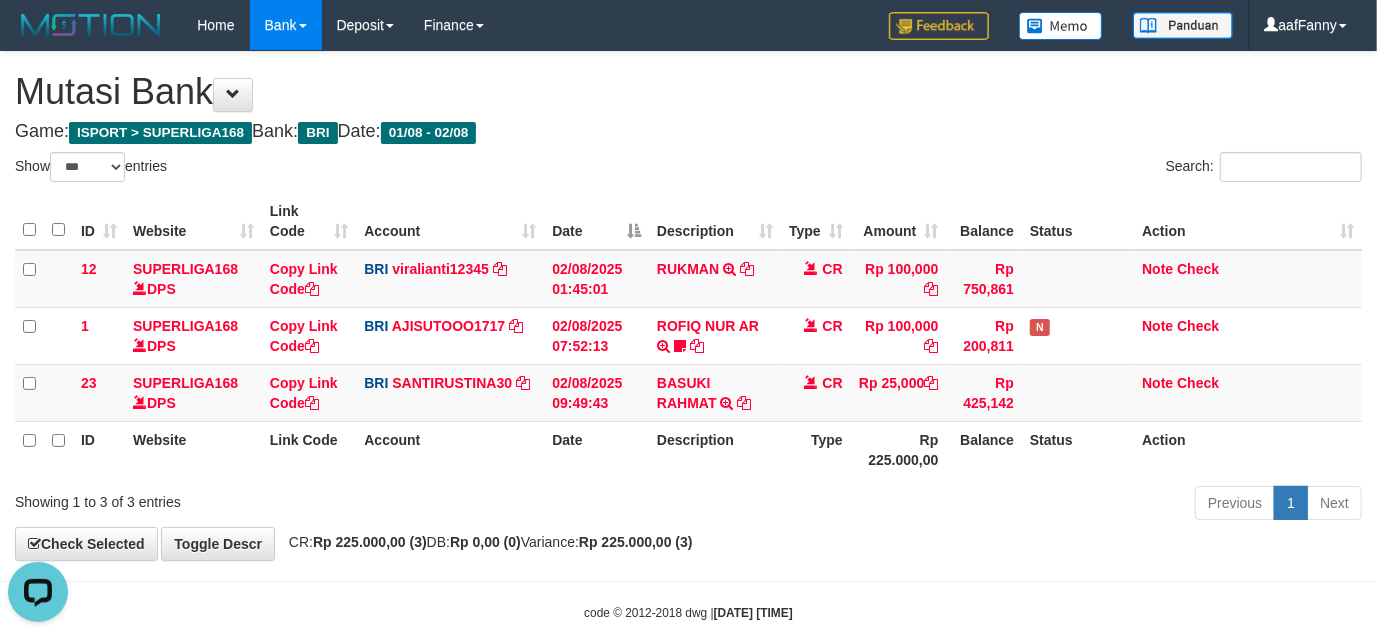 scroll, scrollTop: 0, scrollLeft: 0, axis: both 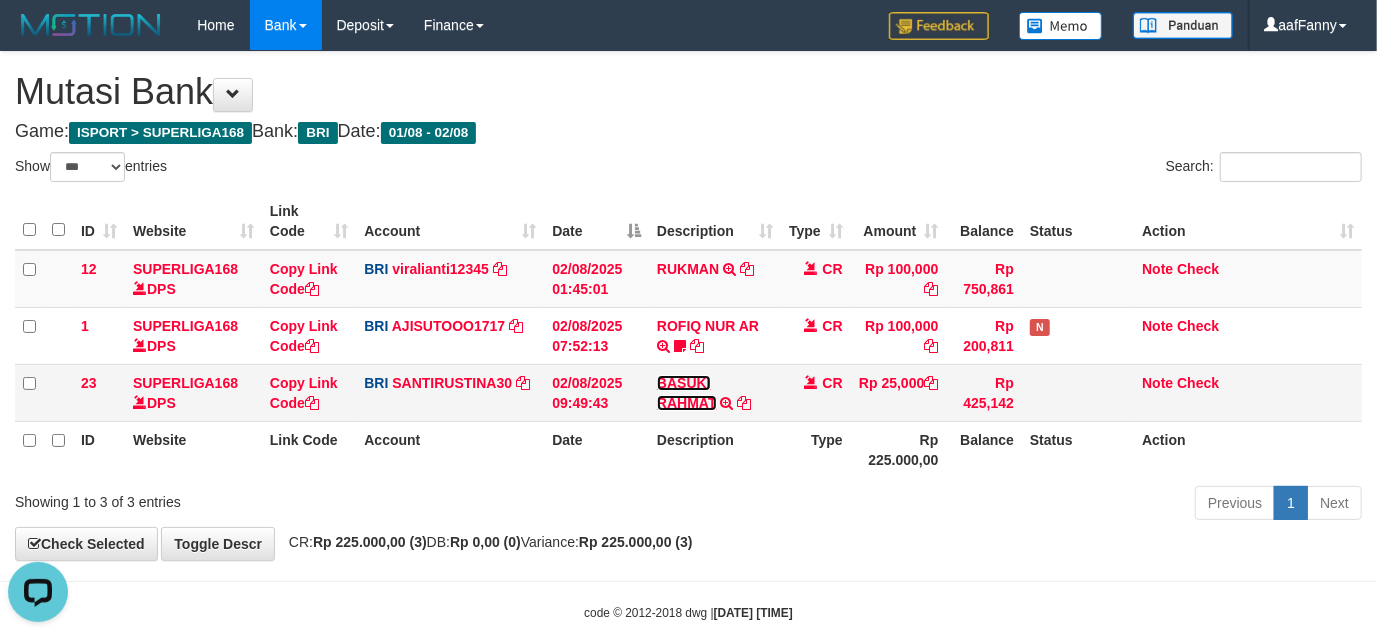 click on "BASUKI RAHMAT" at bounding box center [687, 393] 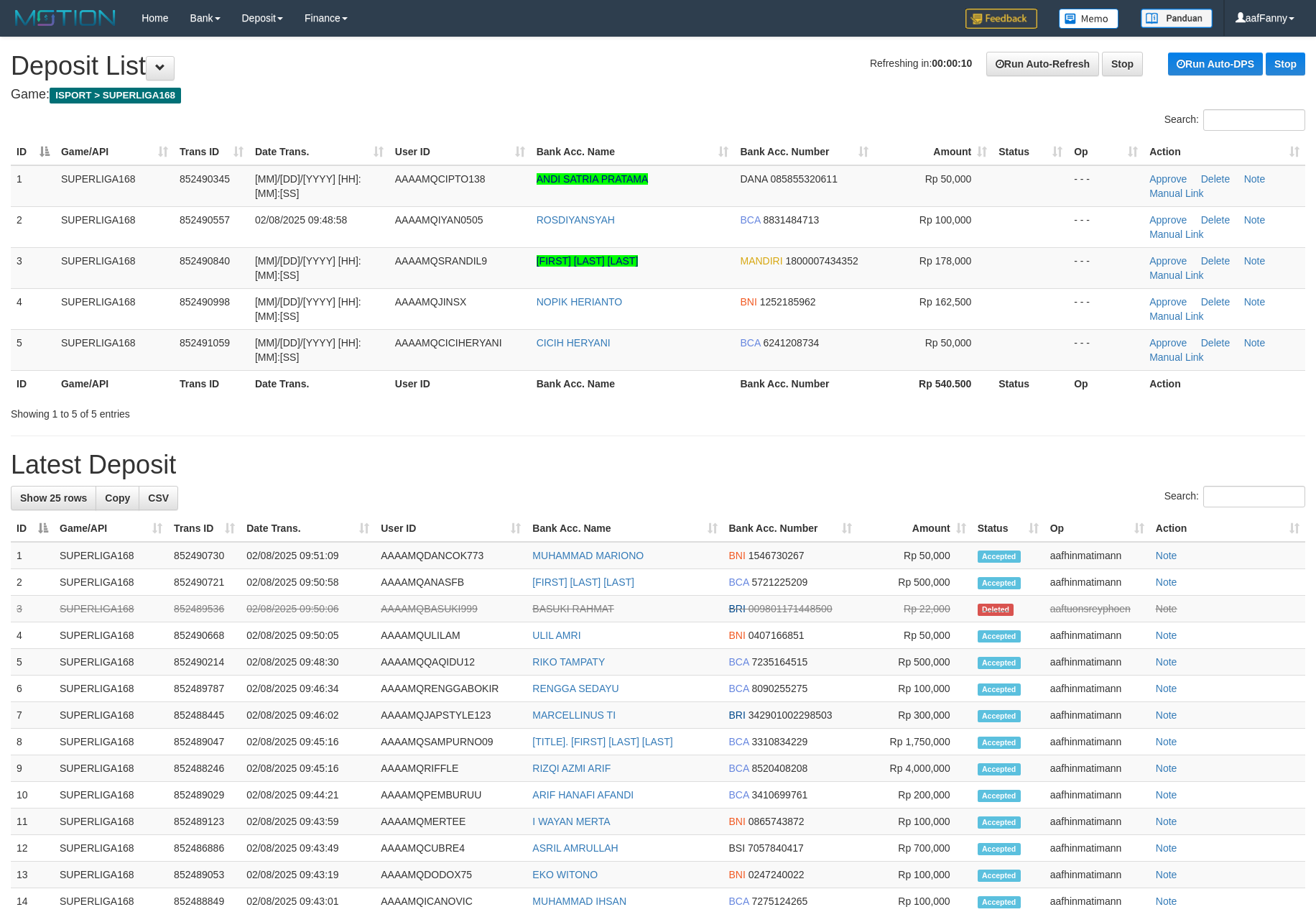 scroll, scrollTop: 0, scrollLeft: 0, axis: both 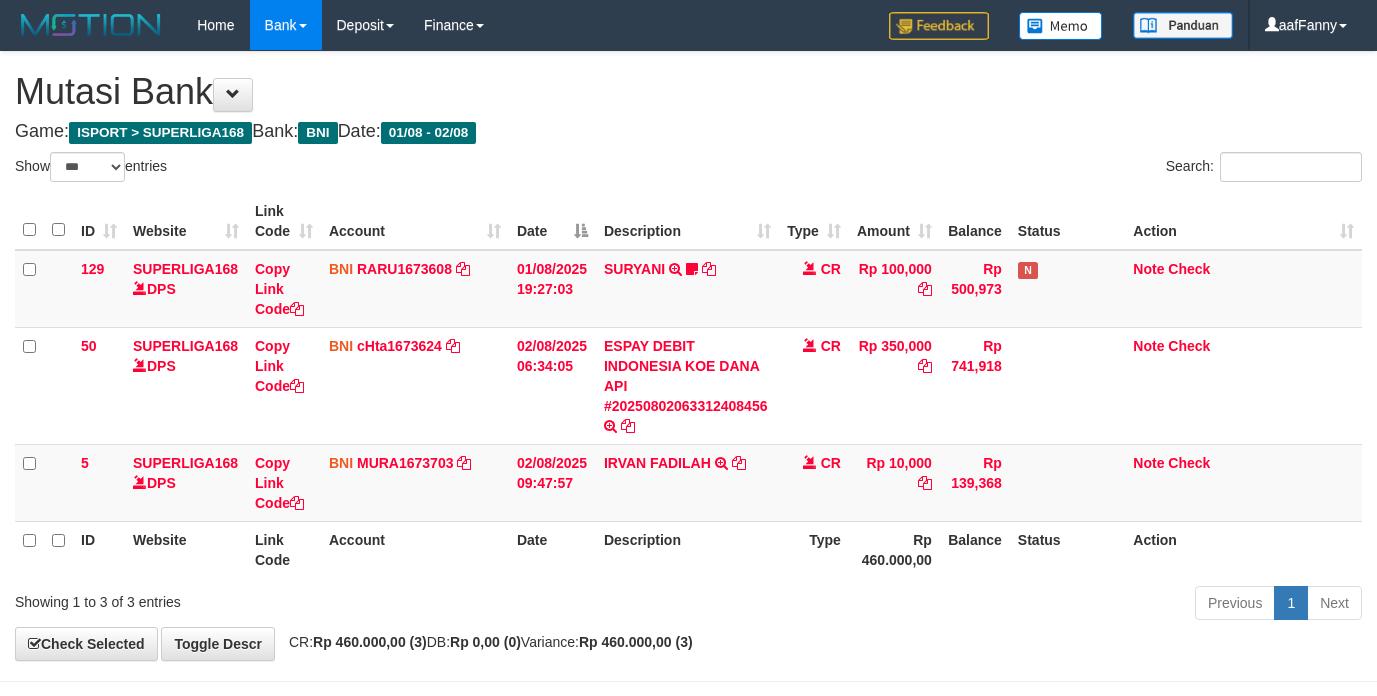 select on "***" 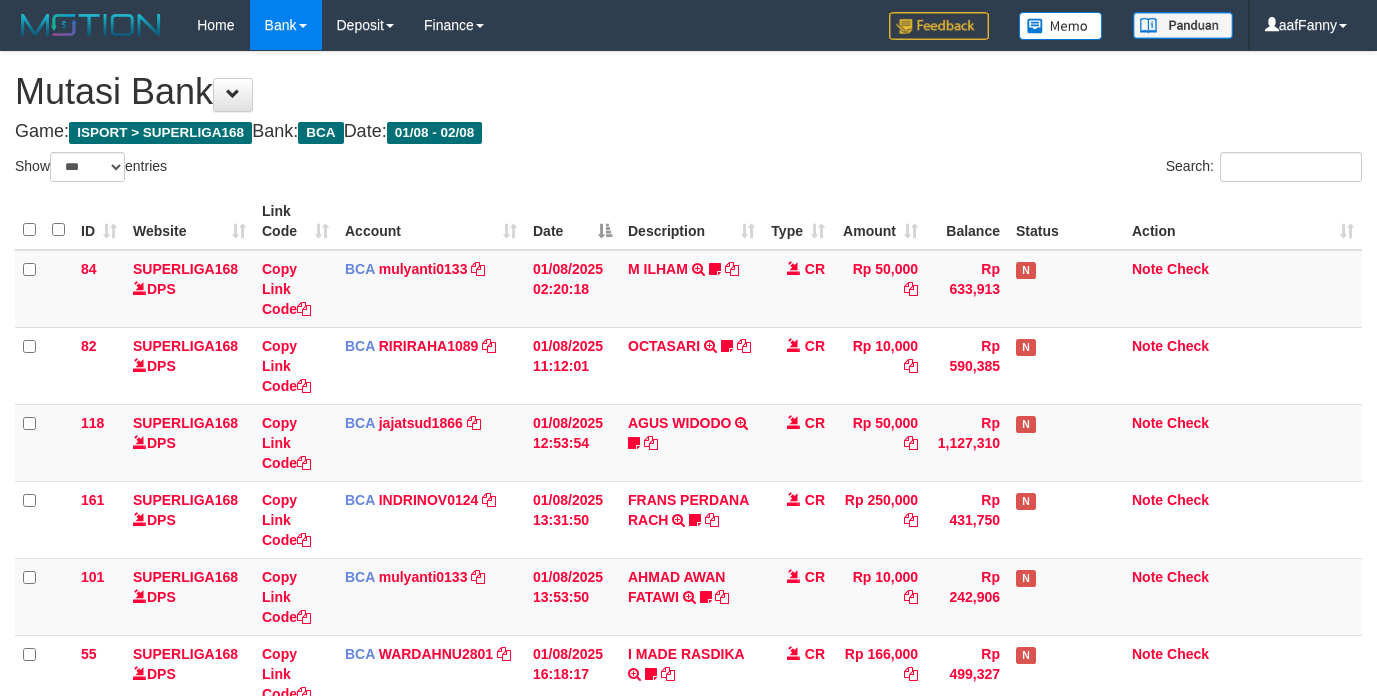 select on "***" 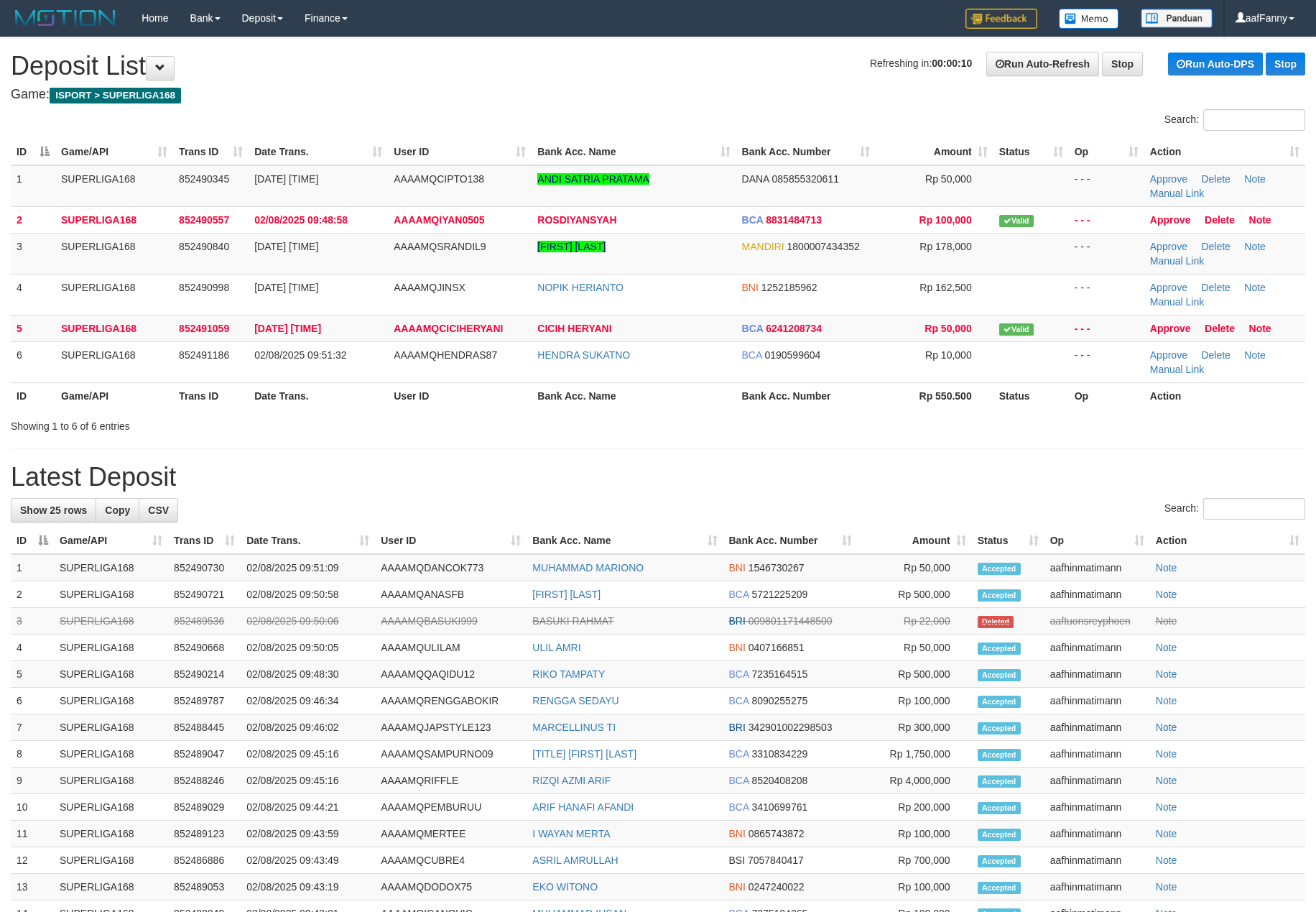 scroll, scrollTop: 0, scrollLeft: 0, axis: both 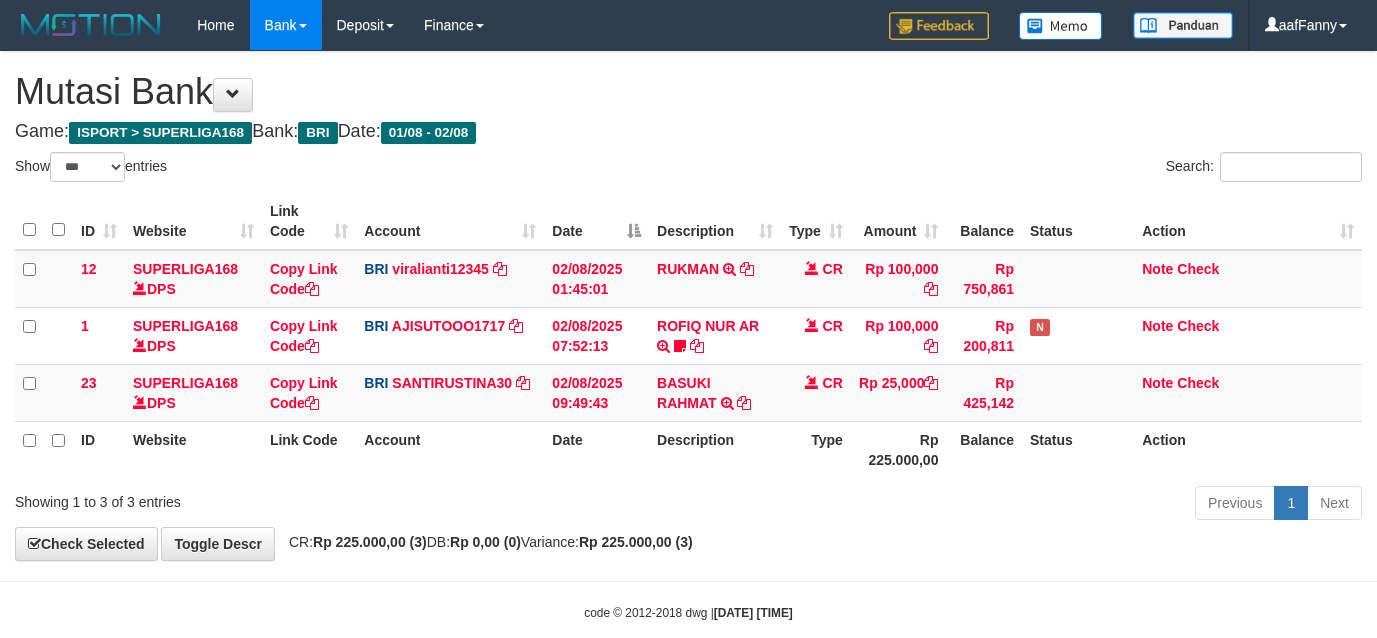 select on "***" 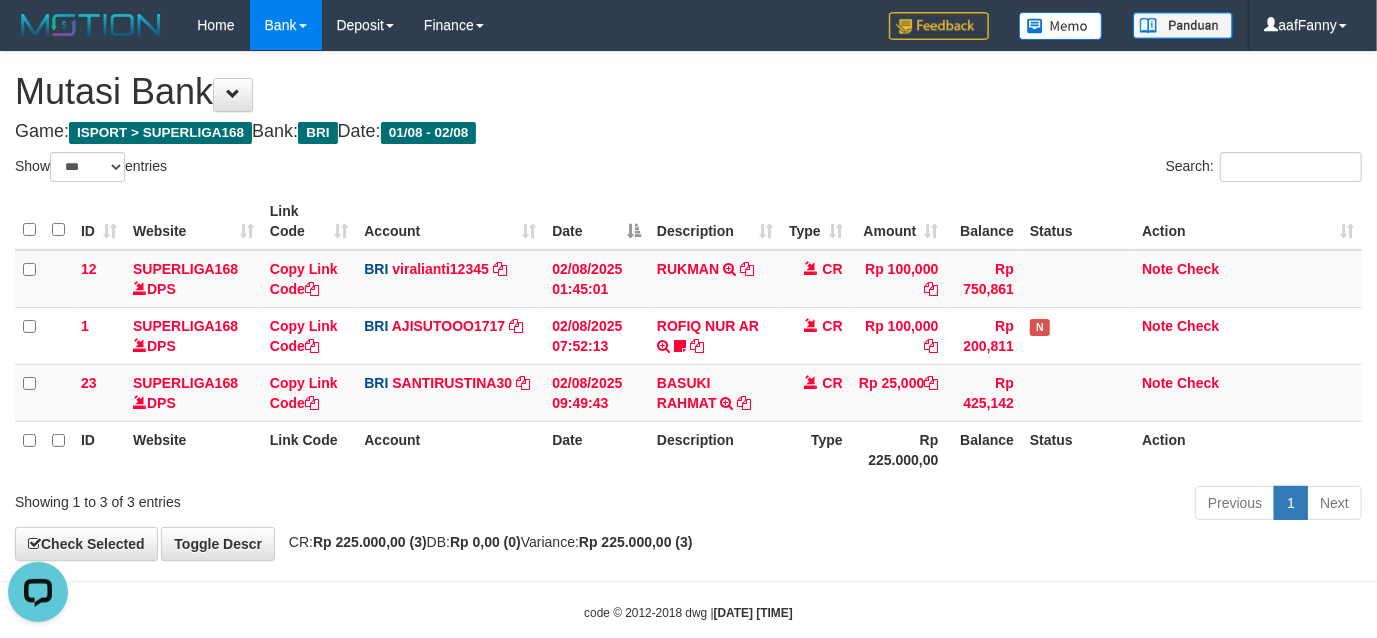 scroll, scrollTop: 0, scrollLeft: 0, axis: both 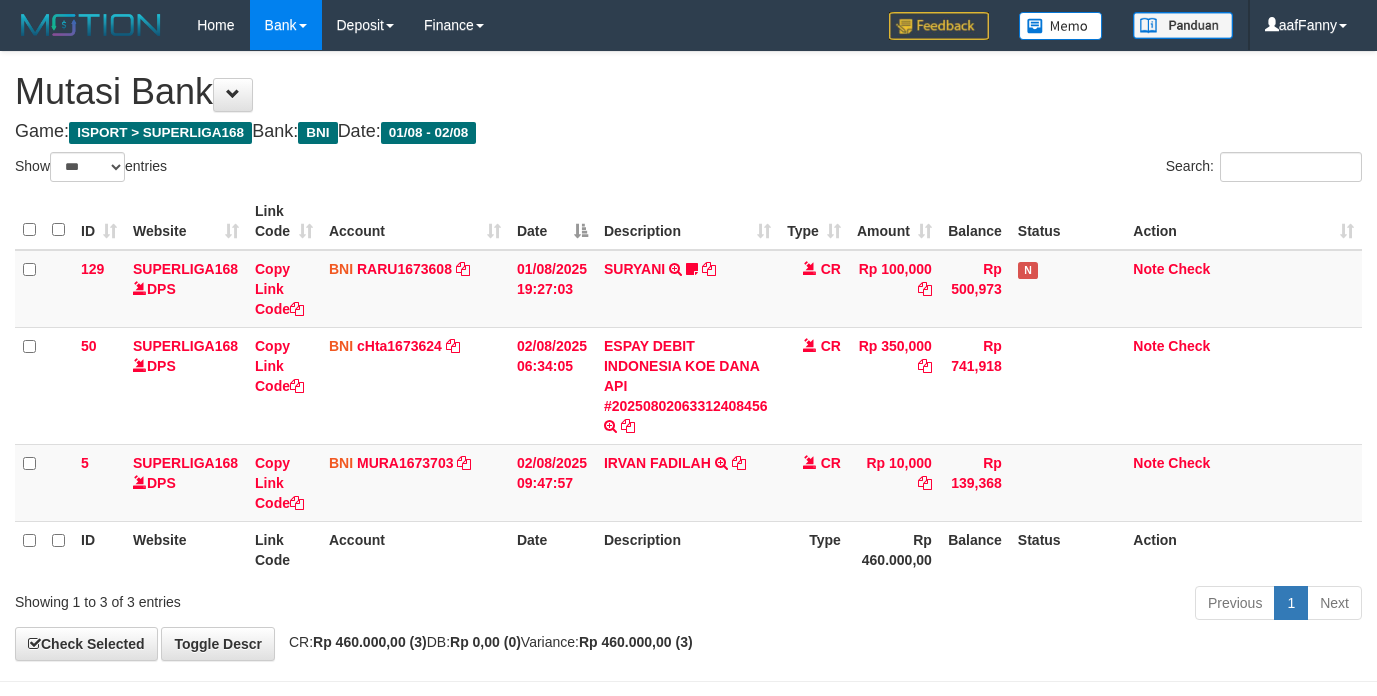 select on "***" 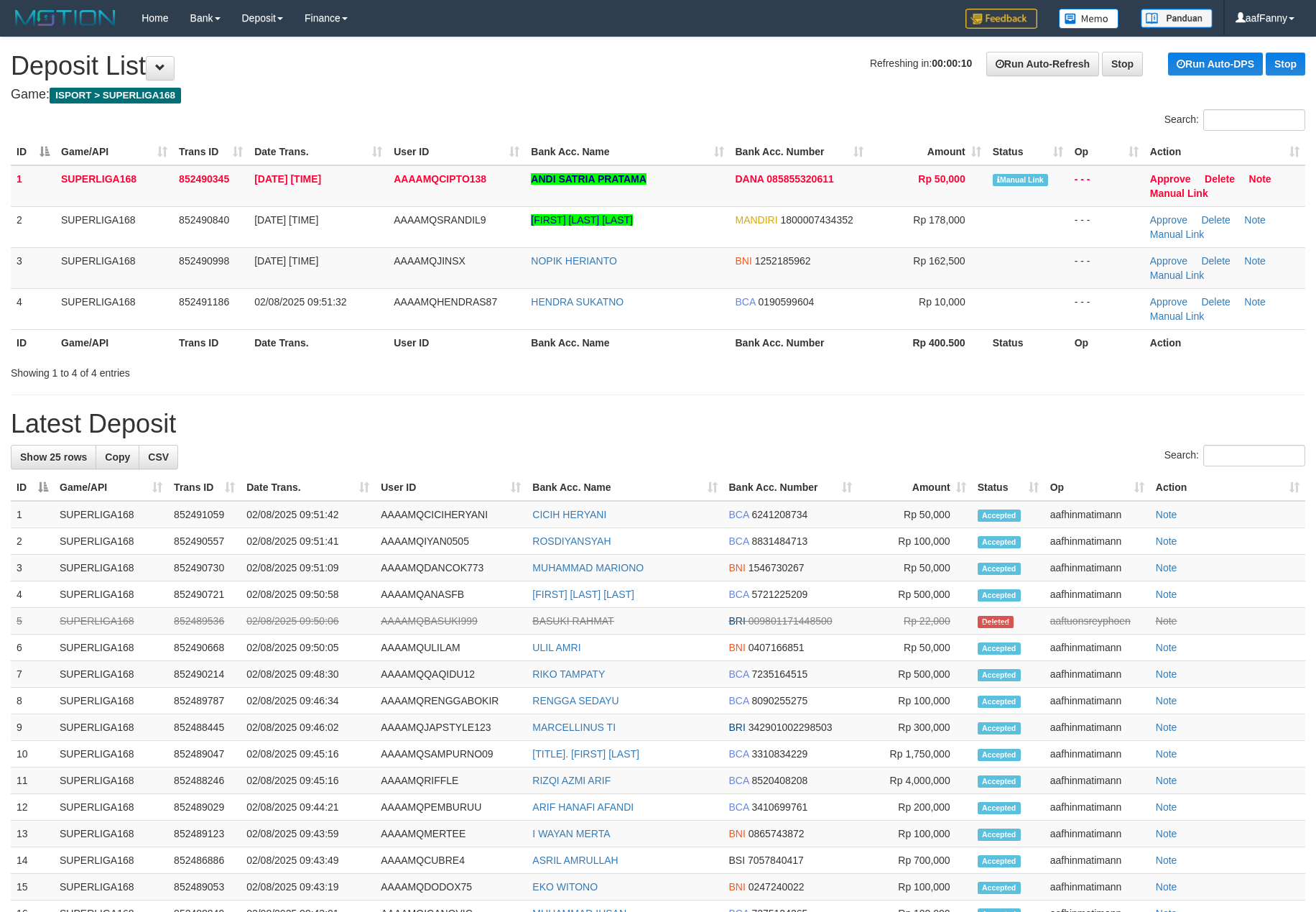 scroll, scrollTop: 0, scrollLeft: 0, axis: both 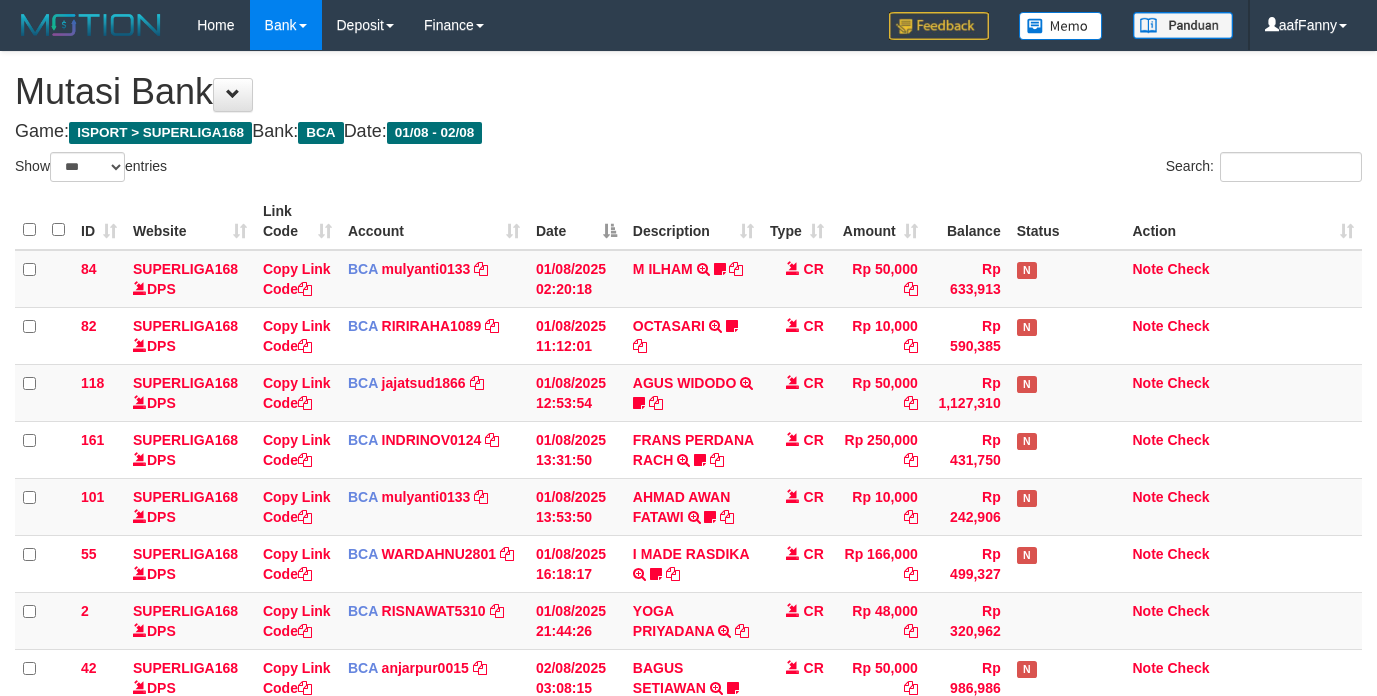 select on "***" 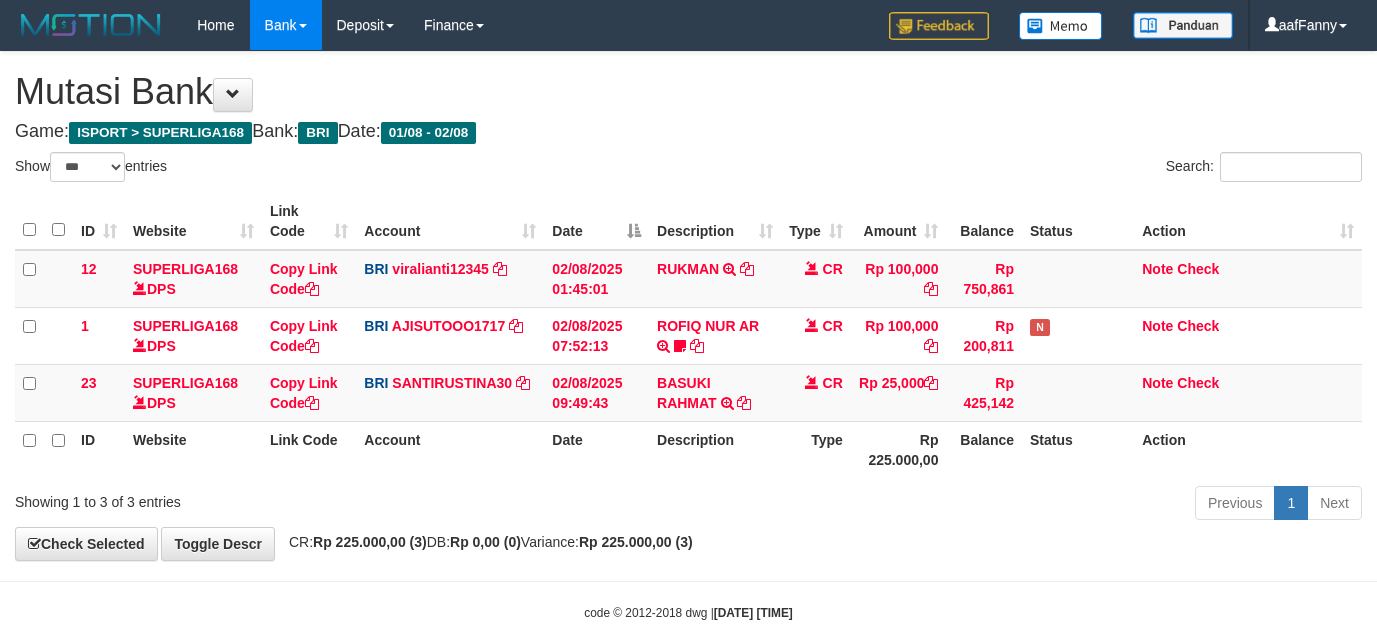 select on "***" 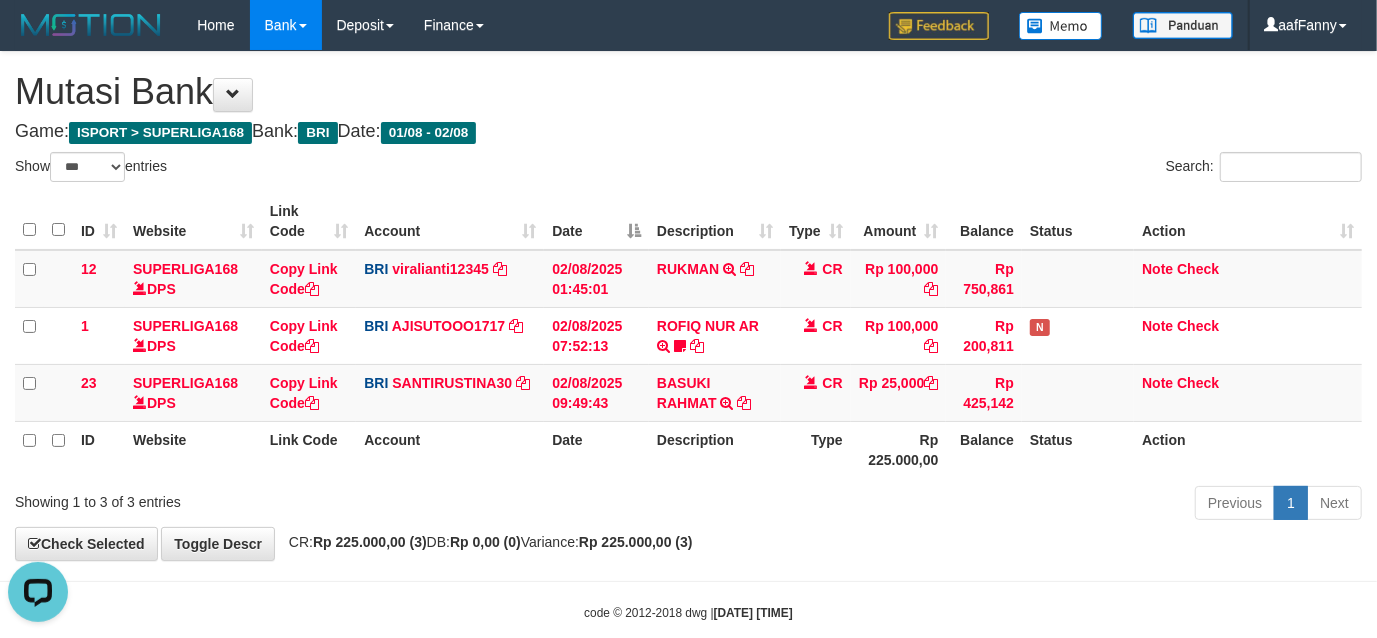 scroll, scrollTop: 0, scrollLeft: 0, axis: both 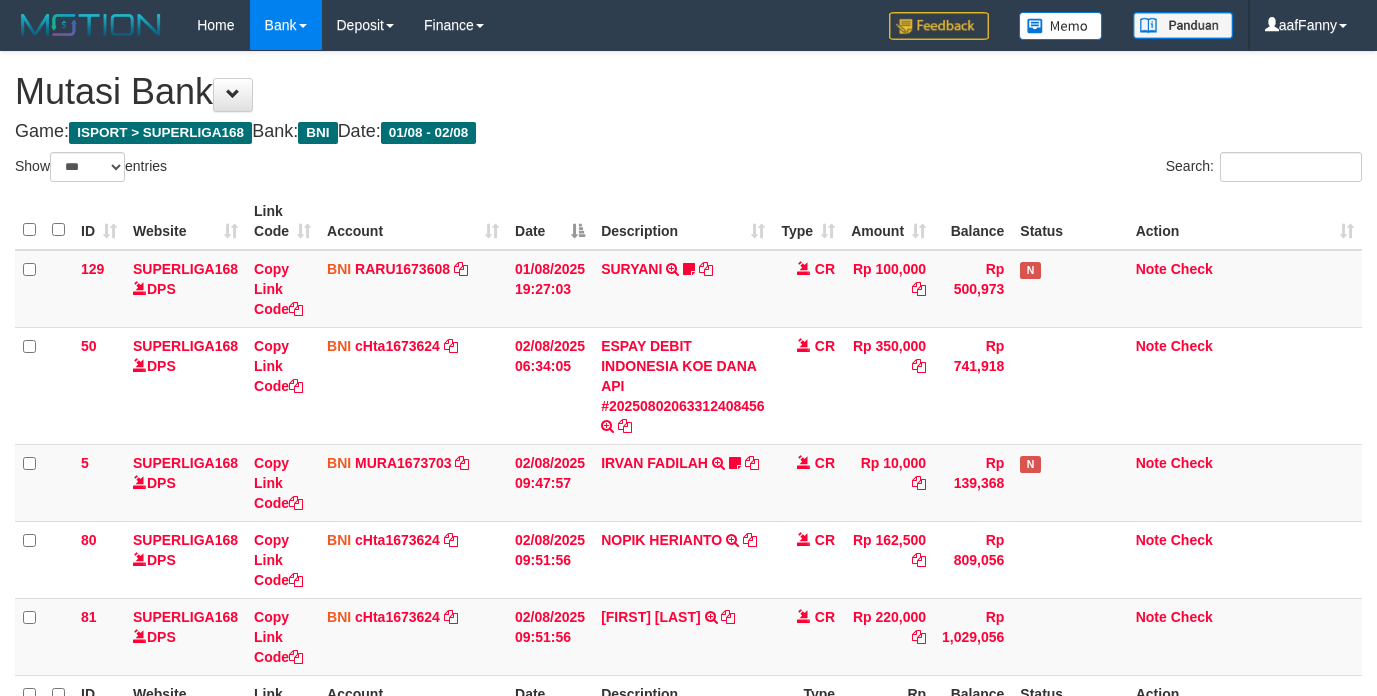select on "***" 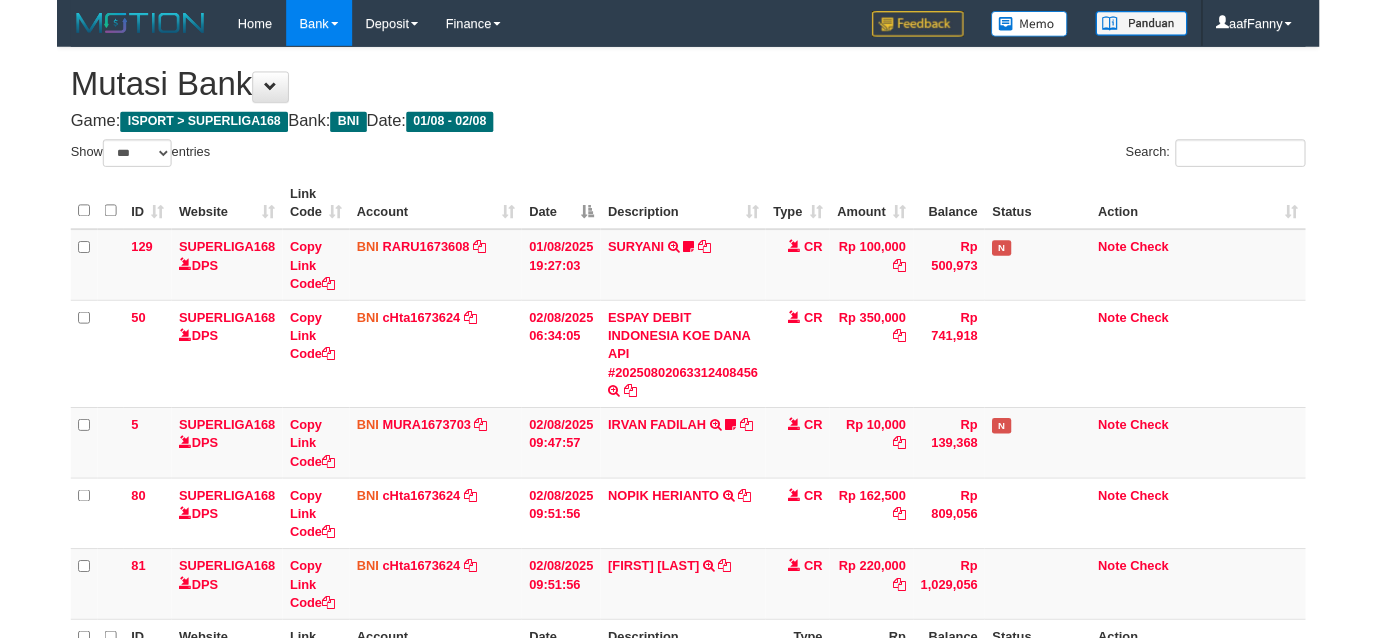 scroll, scrollTop: 0, scrollLeft: 0, axis: both 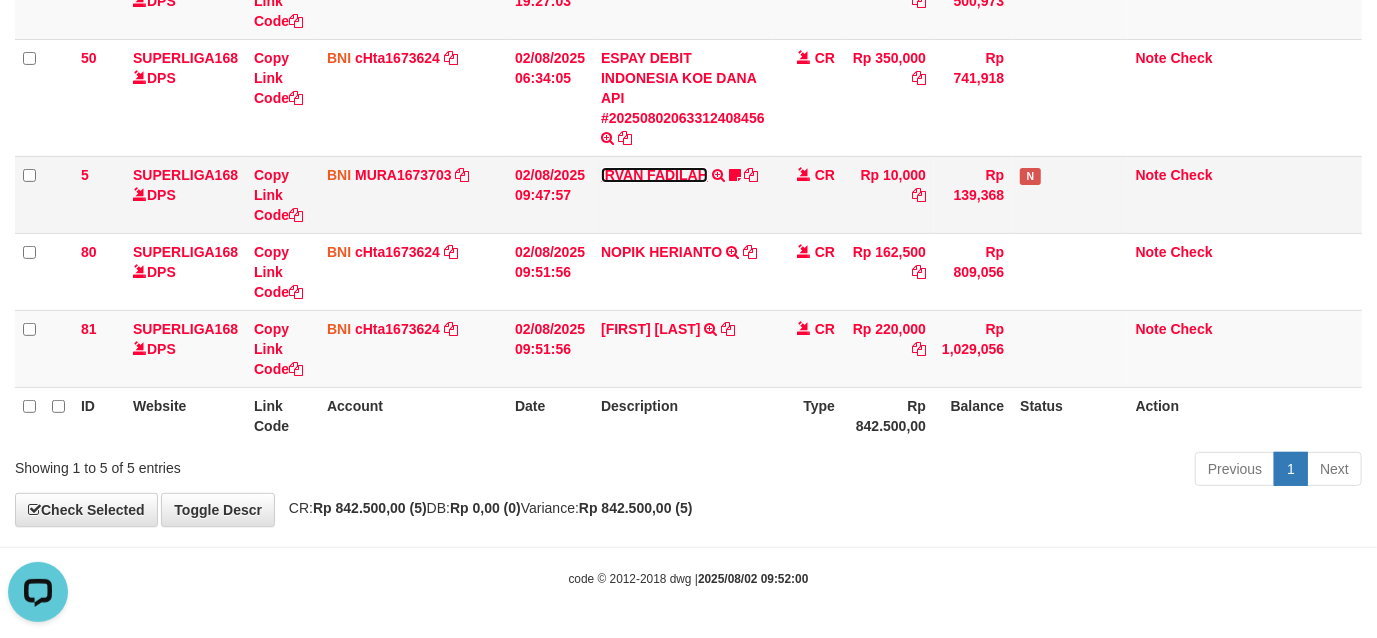 click on "IRVAN FADILAH" at bounding box center (654, 175) 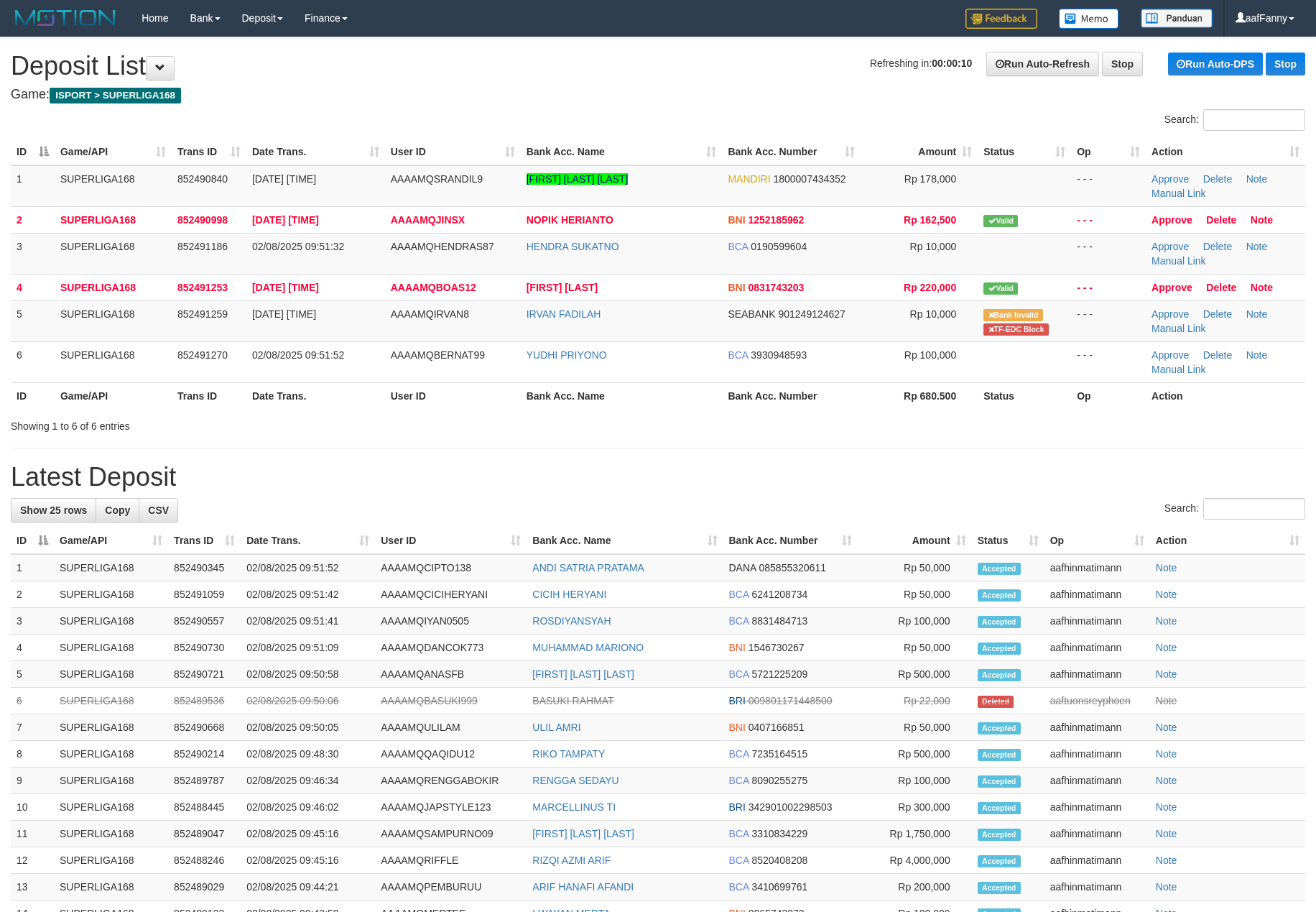 scroll, scrollTop: 0, scrollLeft: 0, axis: both 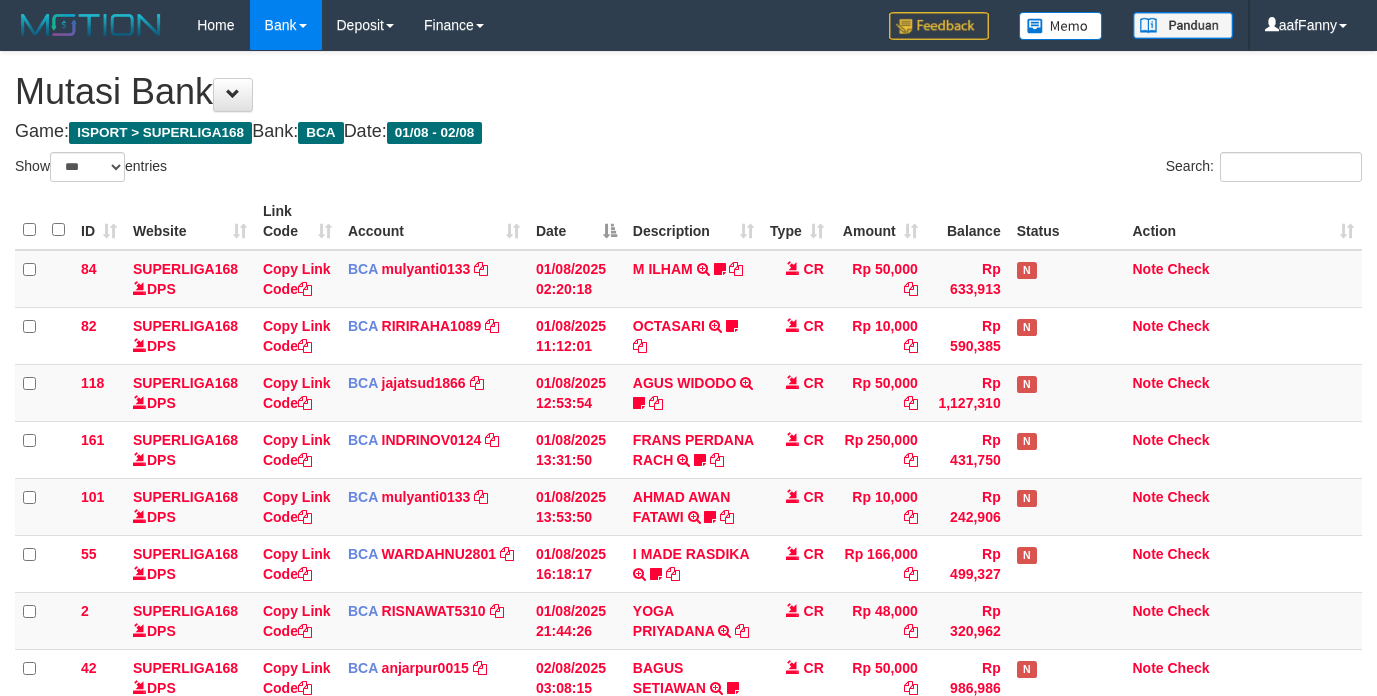 select on "***" 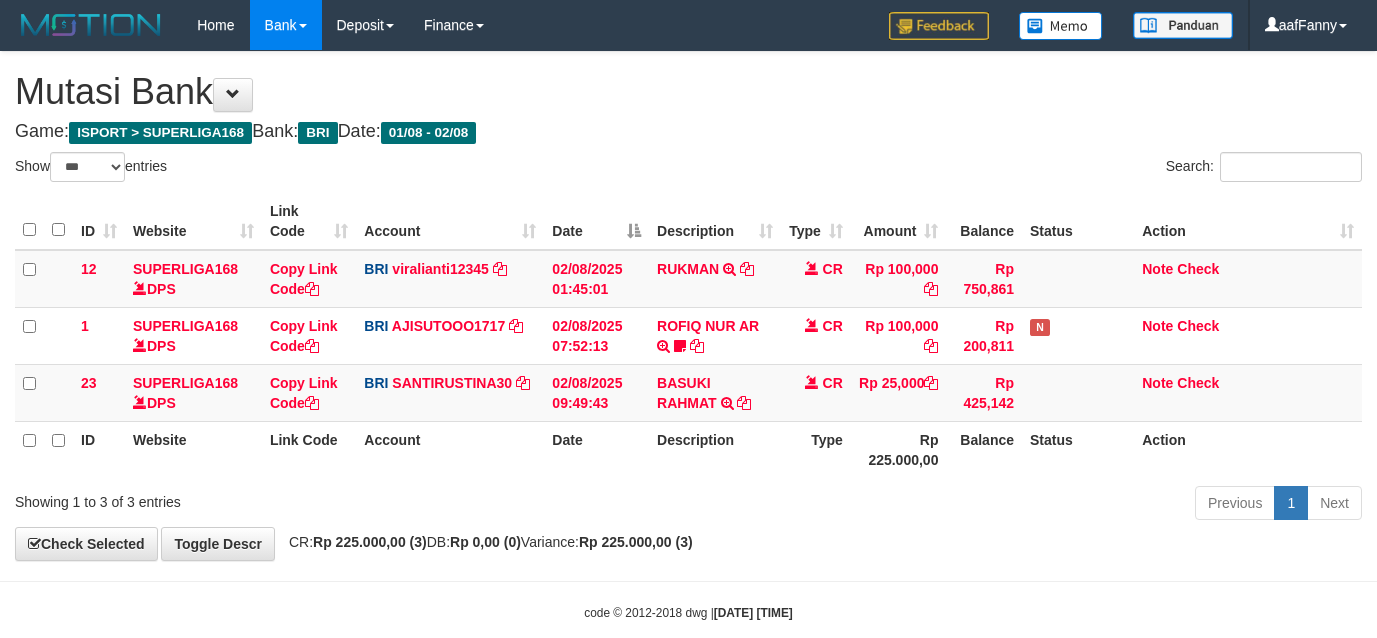 select on "***" 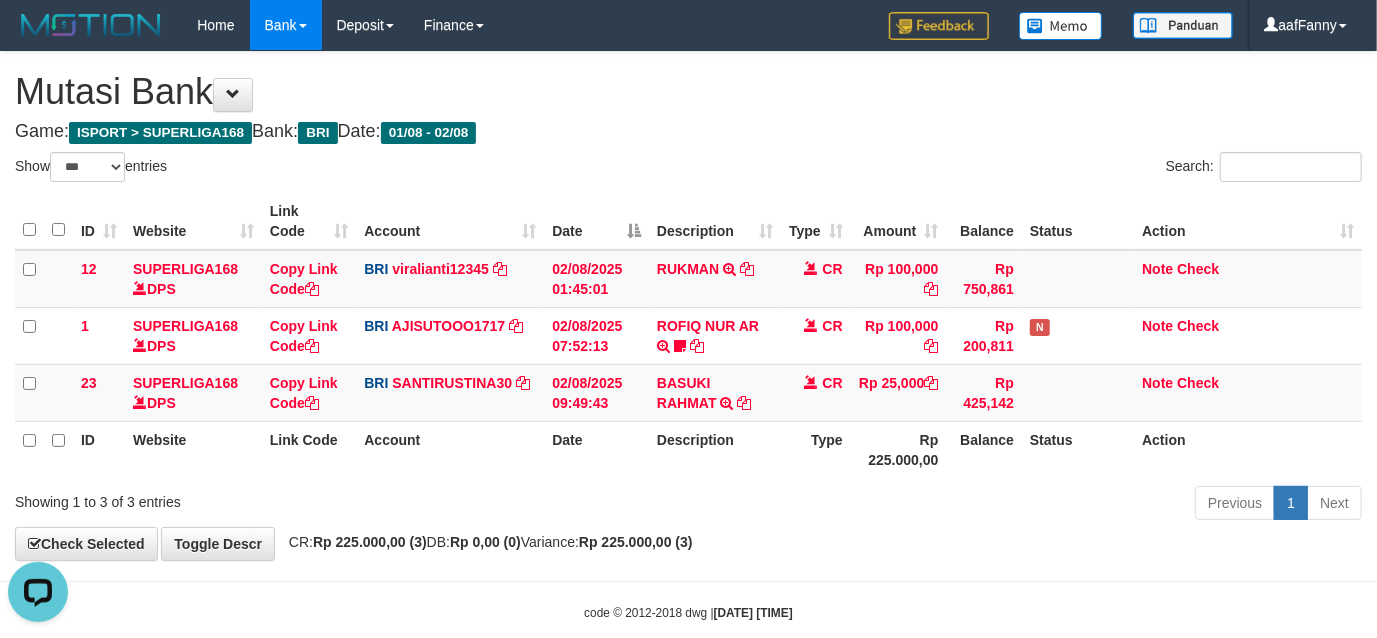 scroll, scrollTop: 0, scrollLeft: 0, axis: both 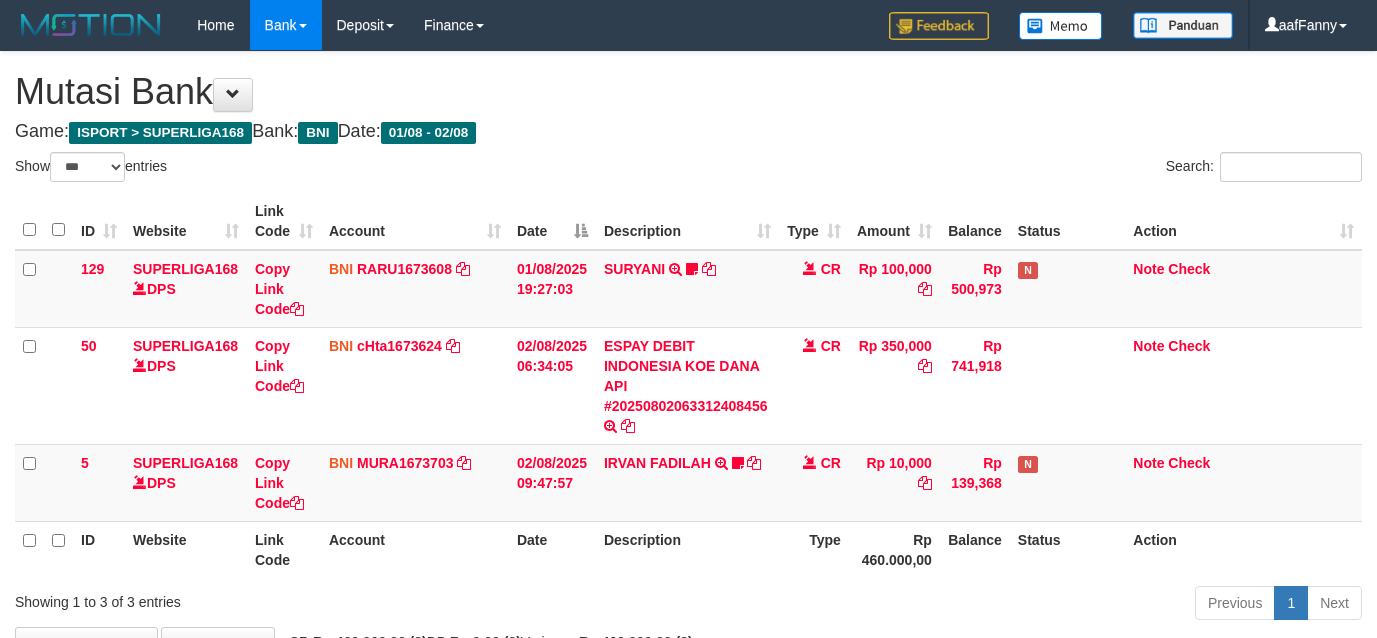 select on "***" 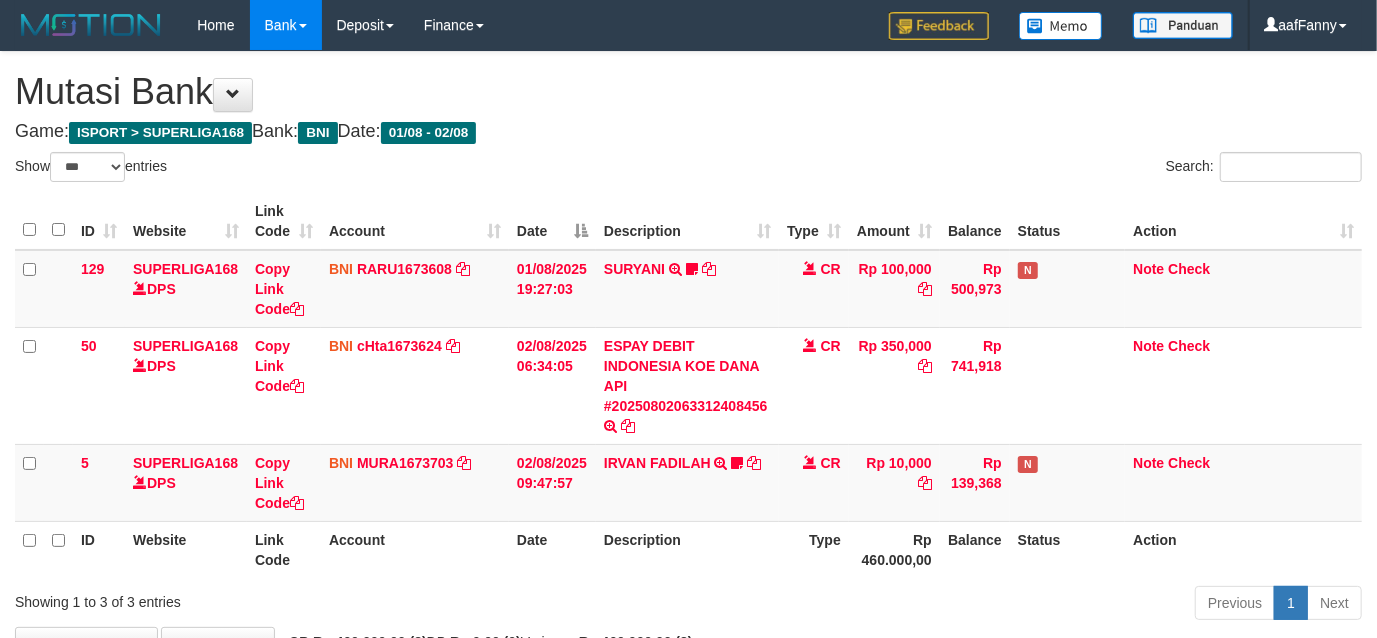 scroll, scrollTop: 136, scrollLeft: 0, axis: vertical 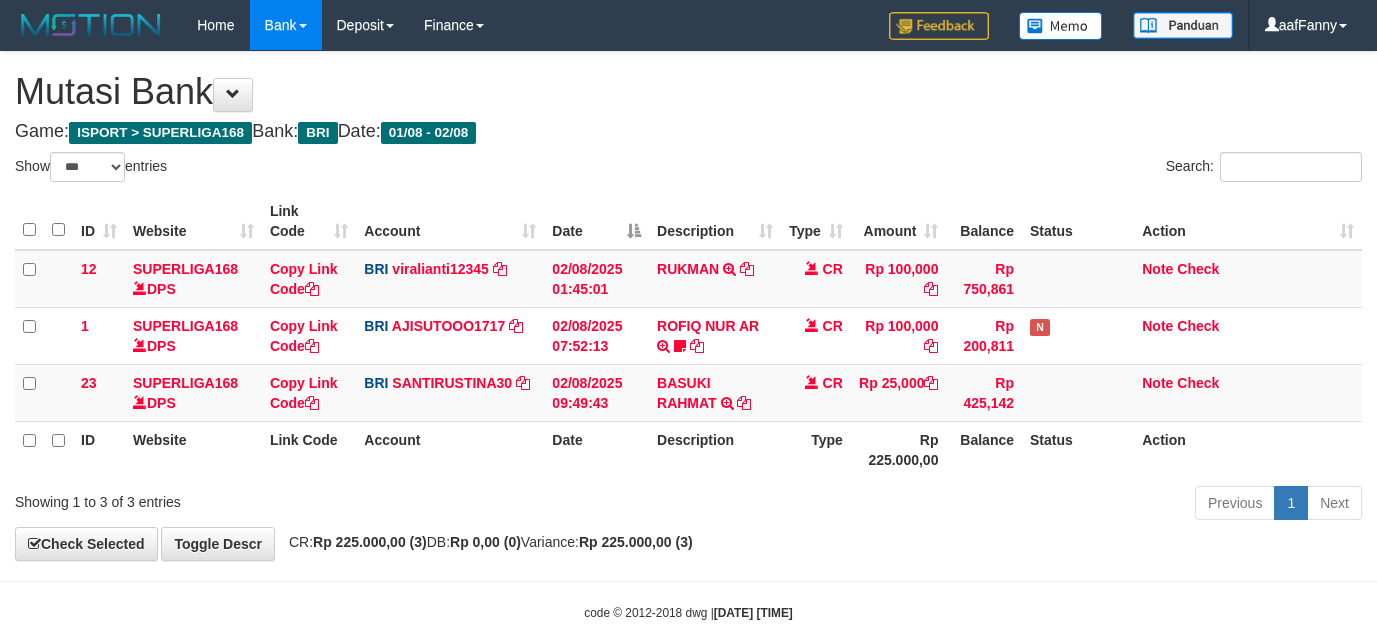 select on "***" 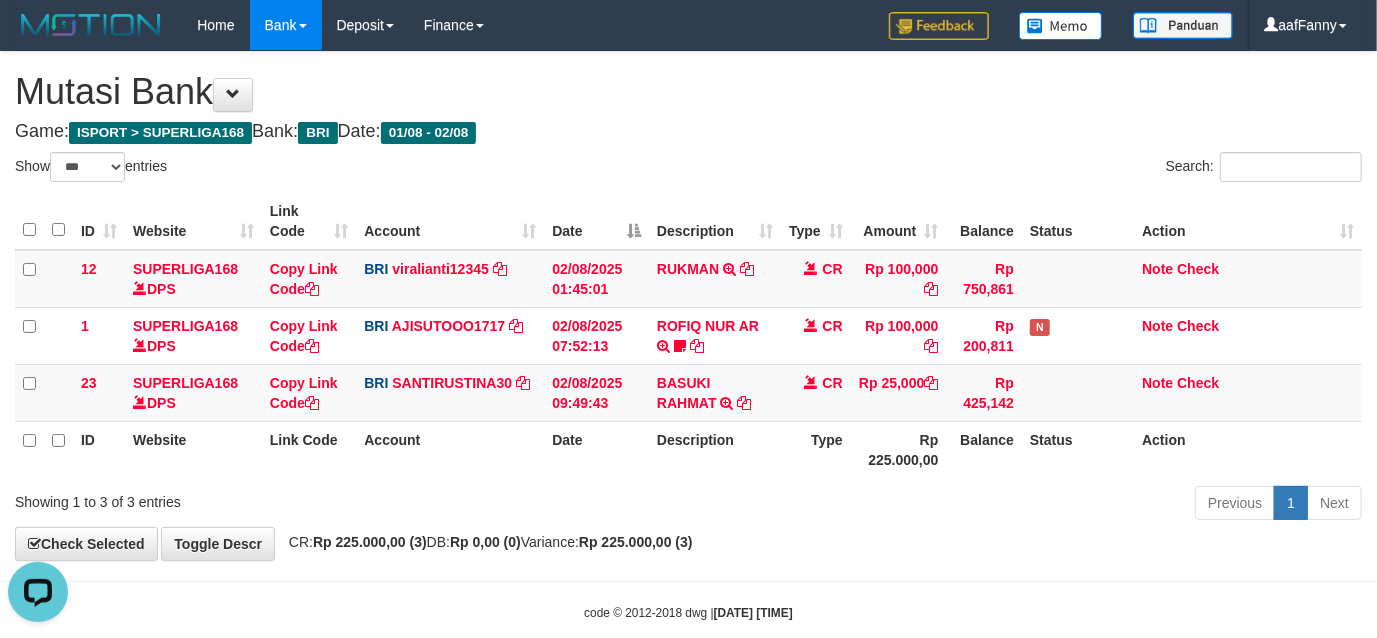 scroll, scrollTop: 0, scrollLeft: 0, axis: both 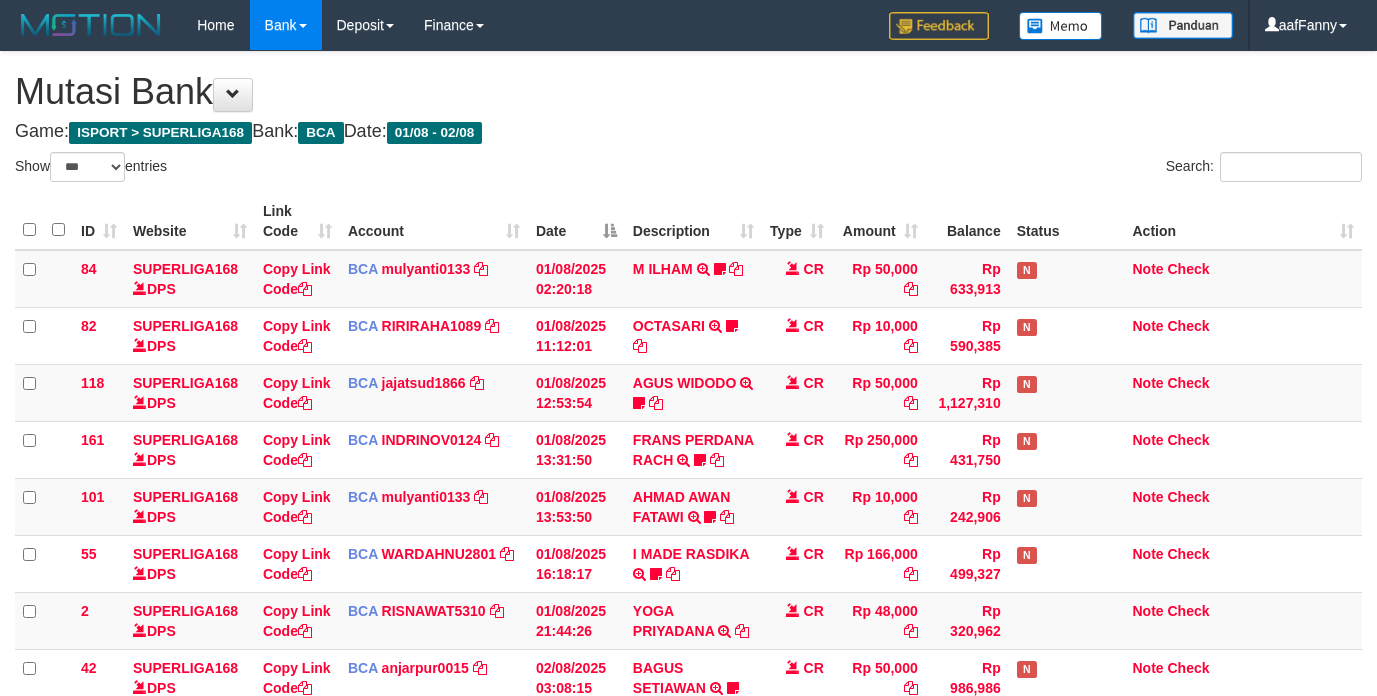 select on "***" 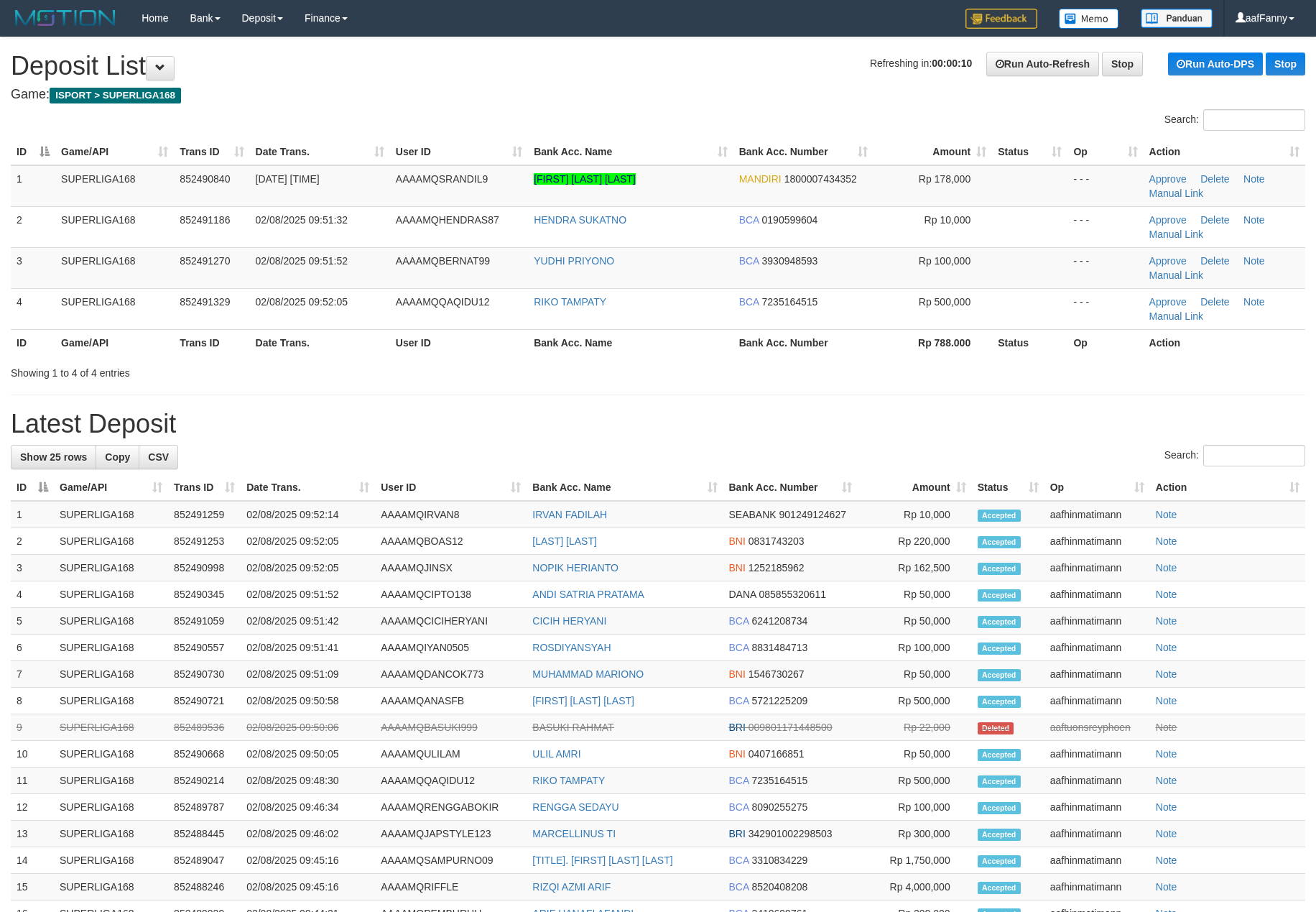 scroll, scrollTop: 0, scrollLeft: 0, axis: both 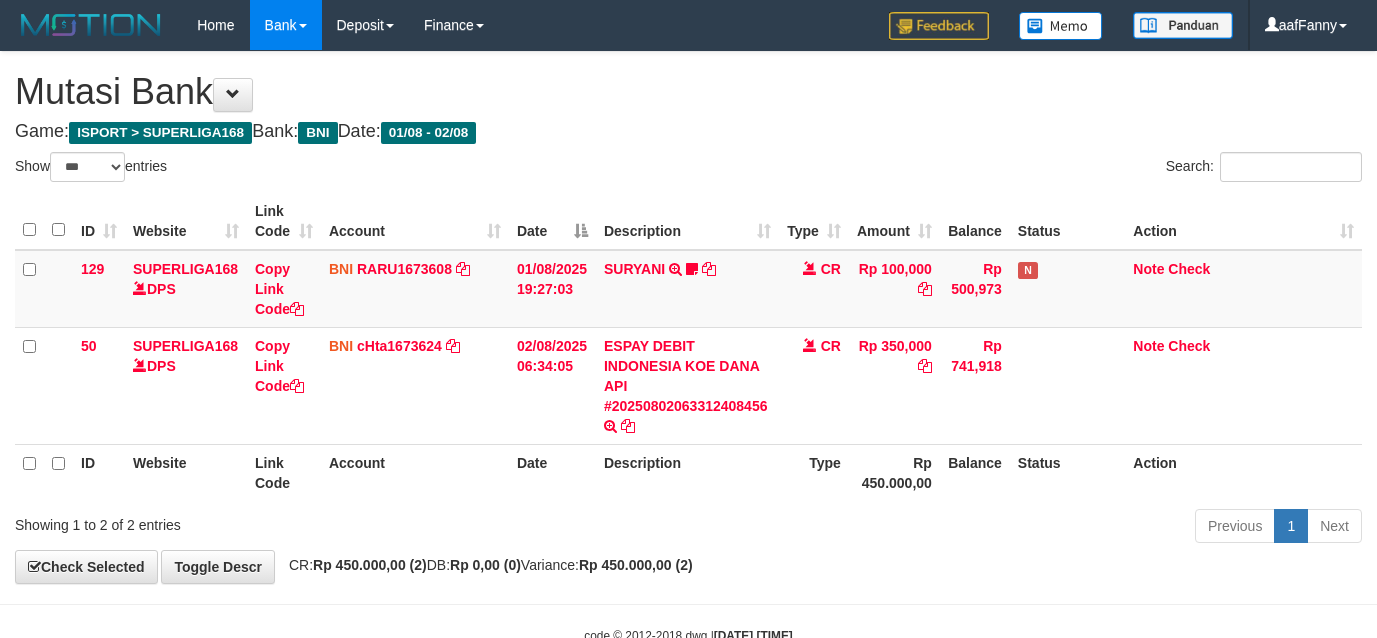 select on "***" 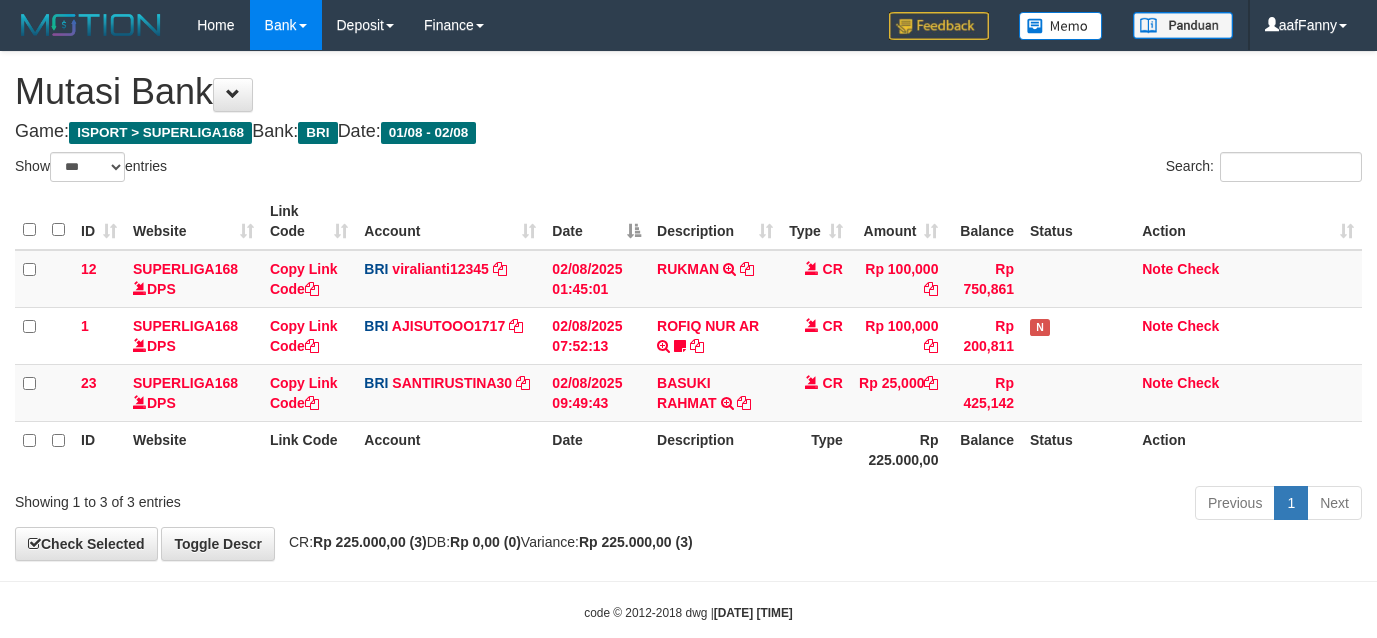 select on "***" 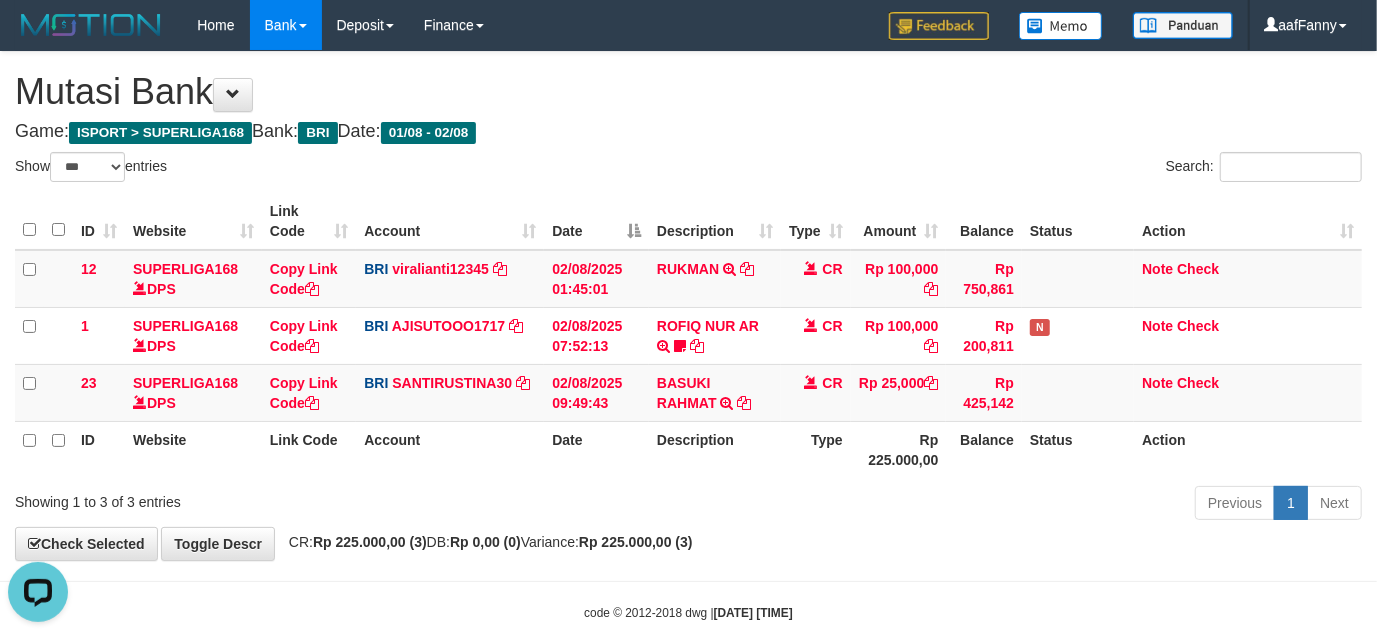 scroll, scrollTop: 0, scrollLeft: 0, axis: both 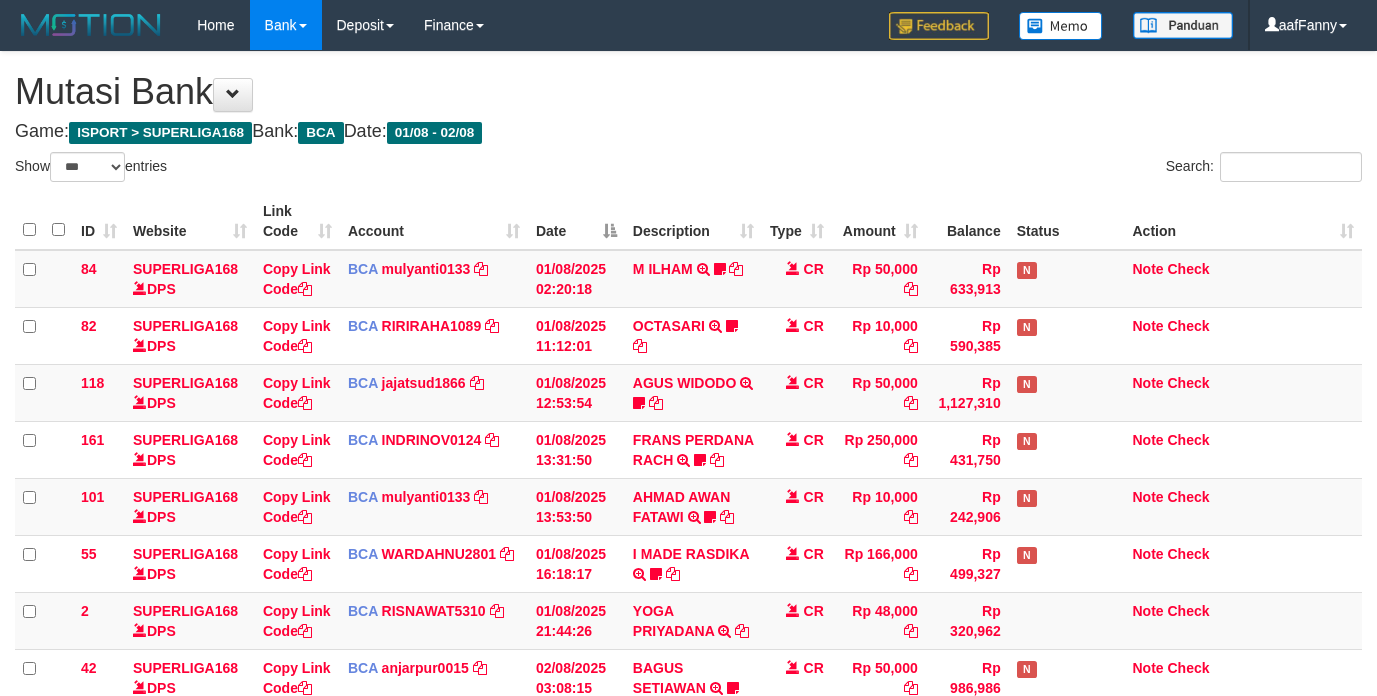 select on "***" 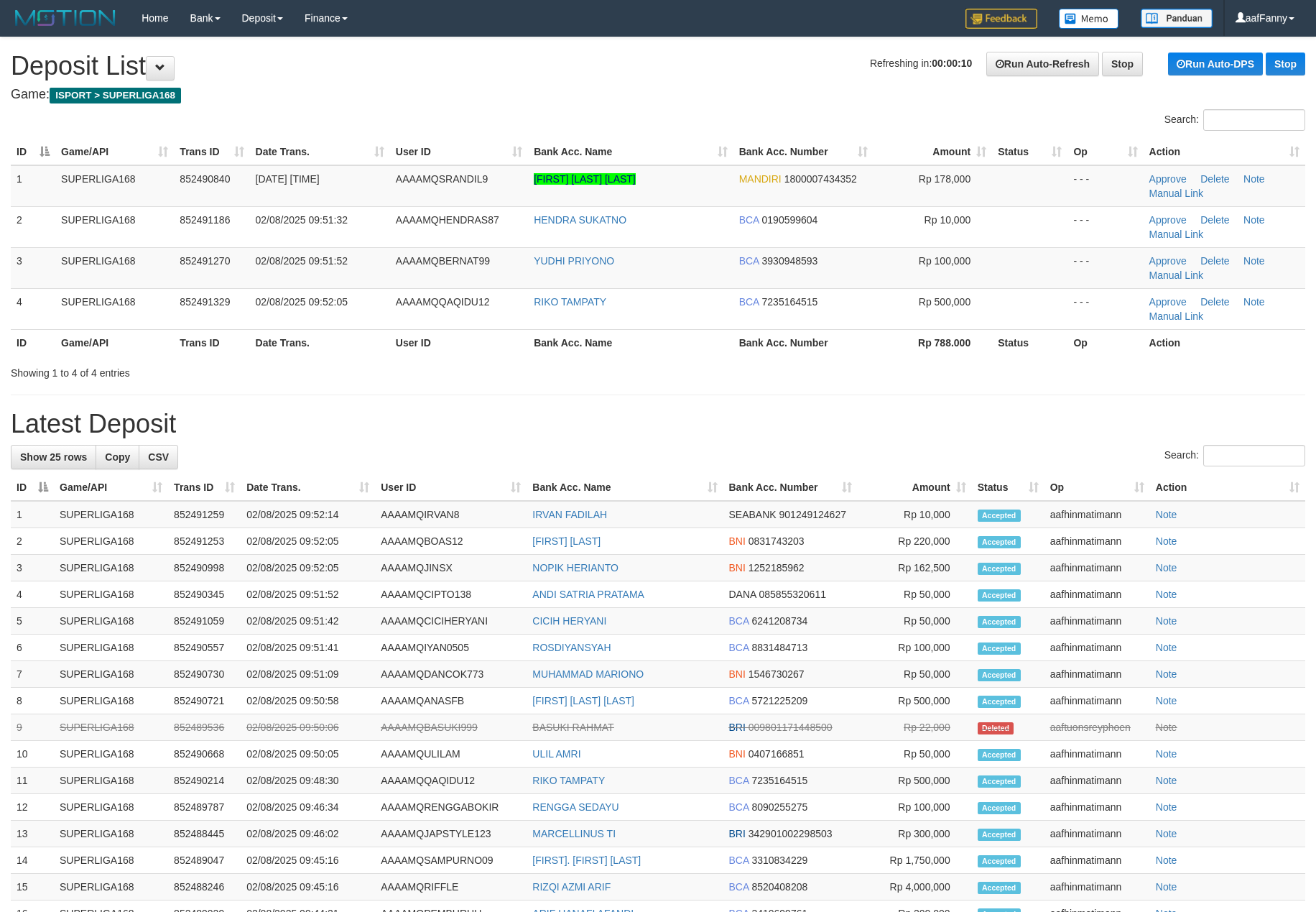 scroll, scrollTop: 0, scrollLeft: 0, axis: both 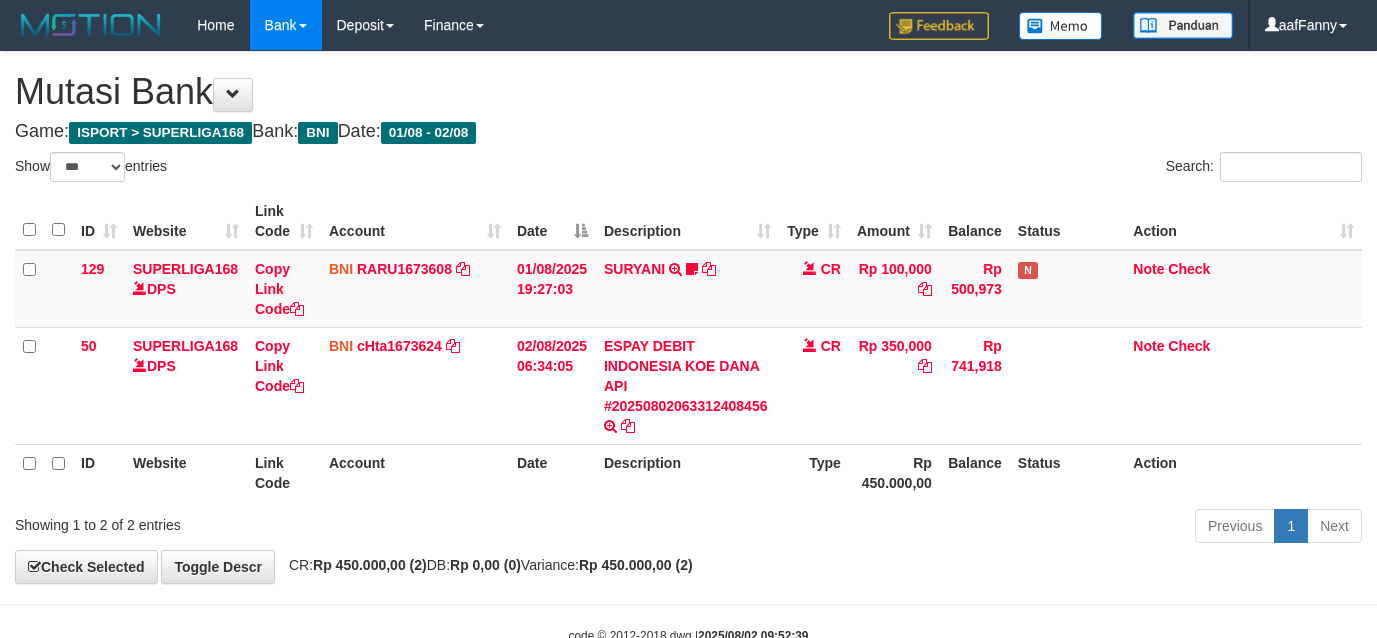 select on "***" 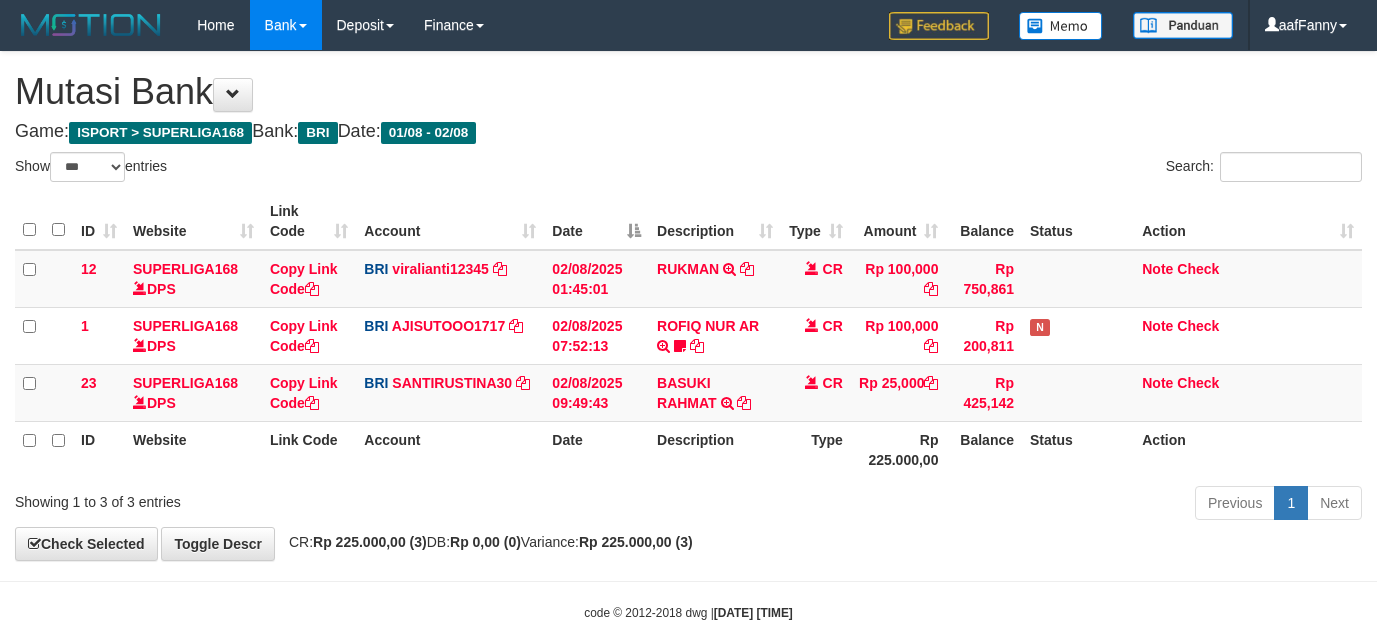 select on "***" 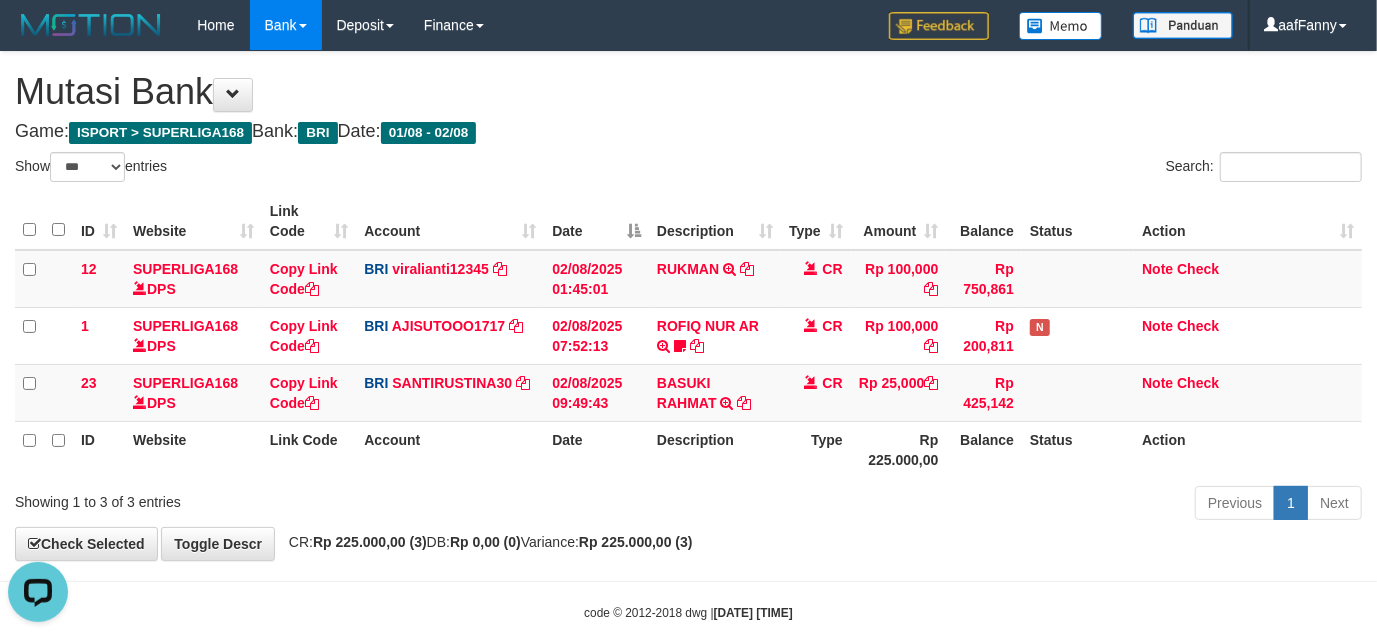 scroll, scrollTop: 0, scrollLeft: 0, axis: both 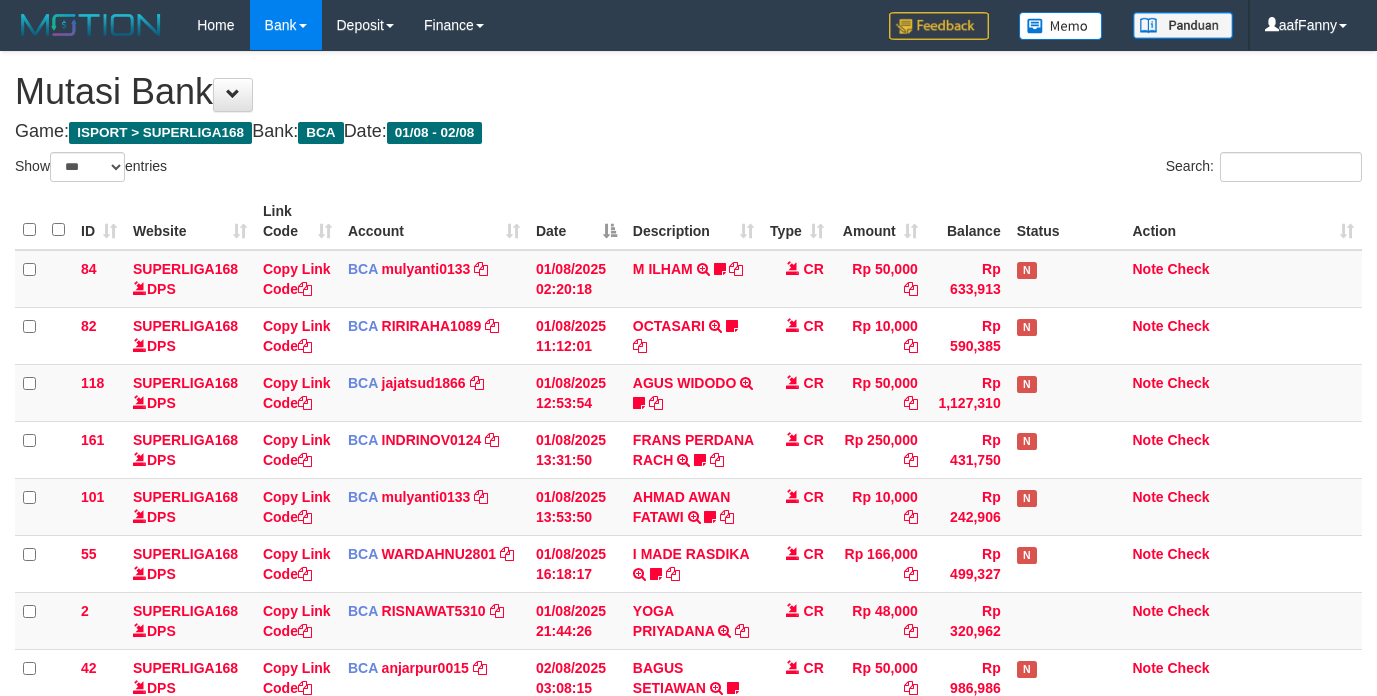 select on "***" 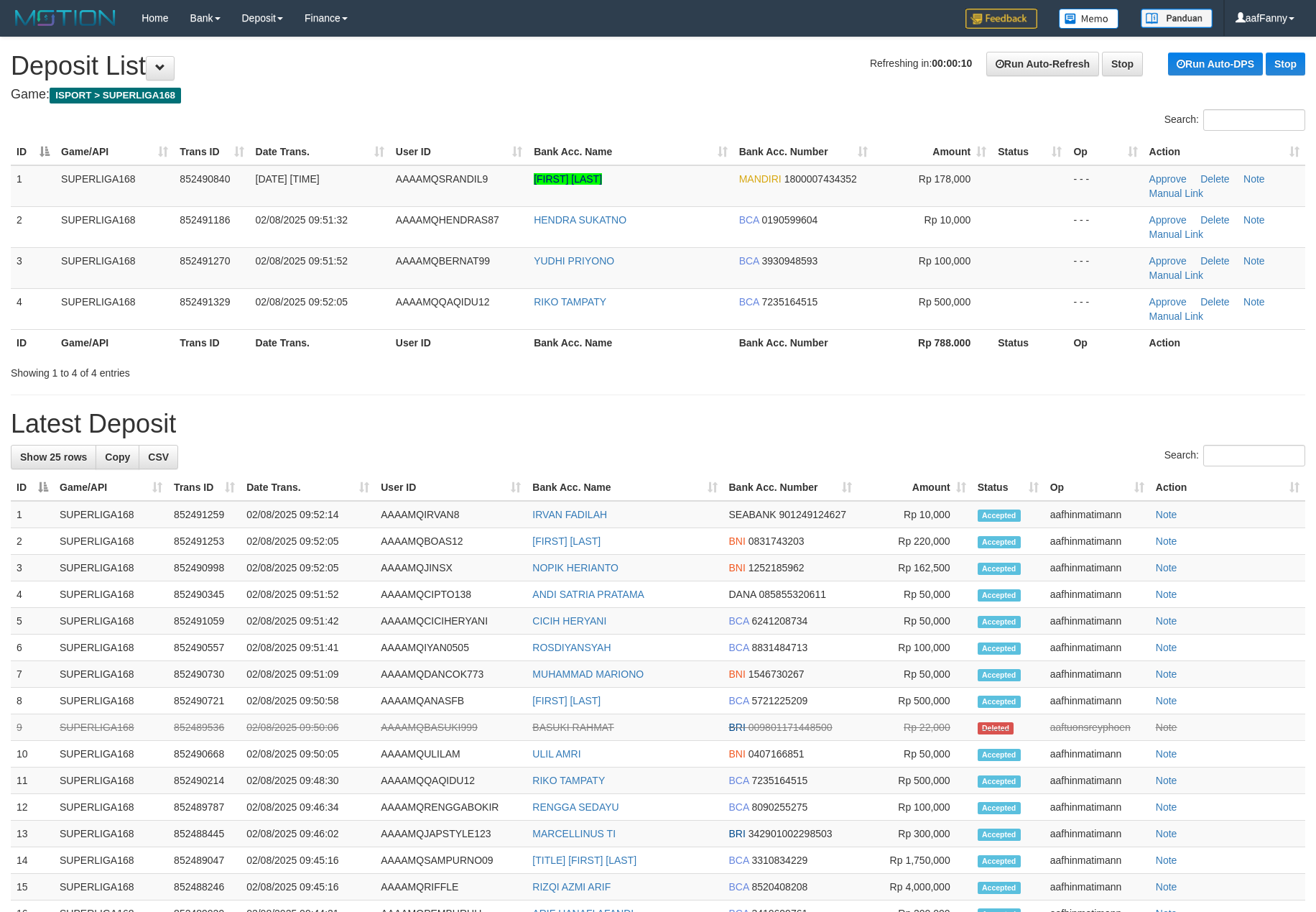 scroll, scrollTop: 0, scrollLeft: 0, axis: both 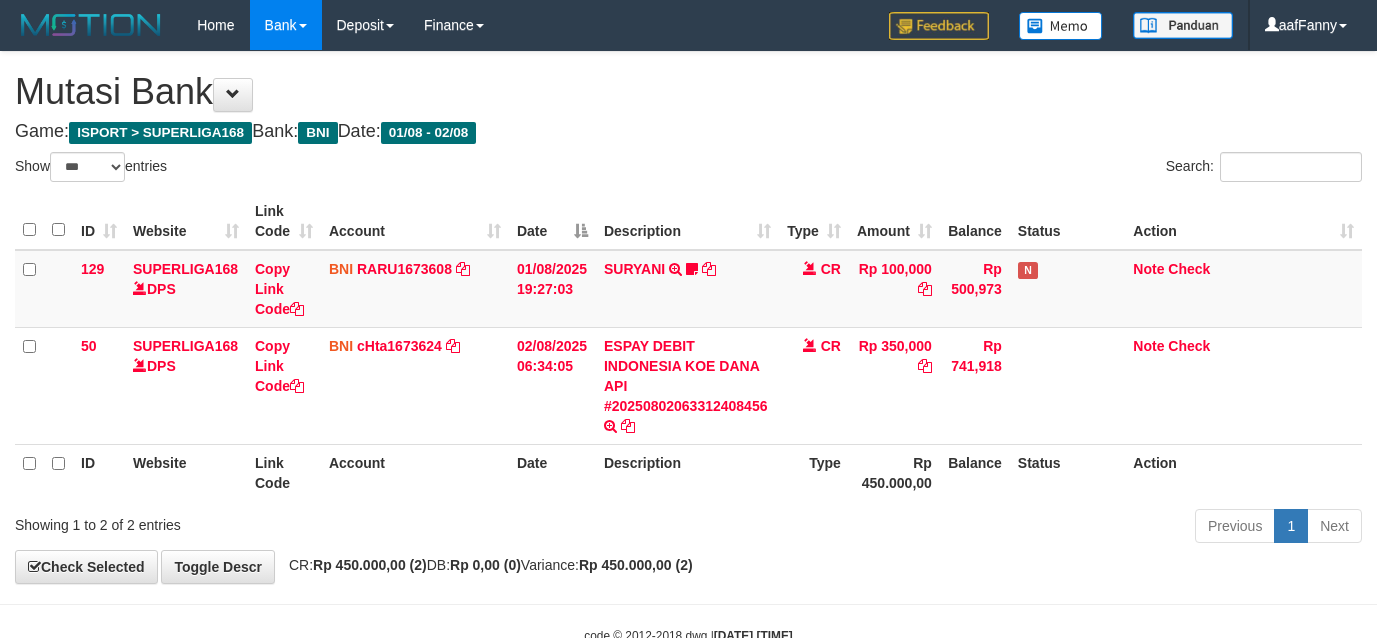 select on "***" 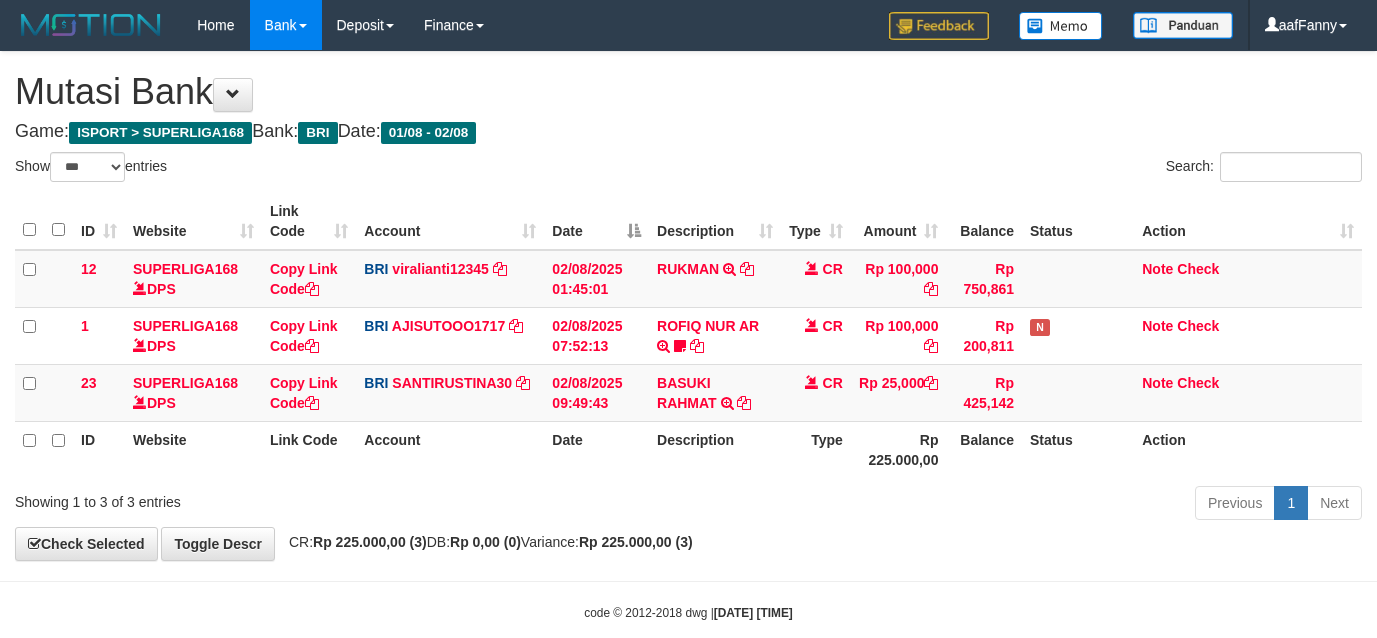 select on "***" 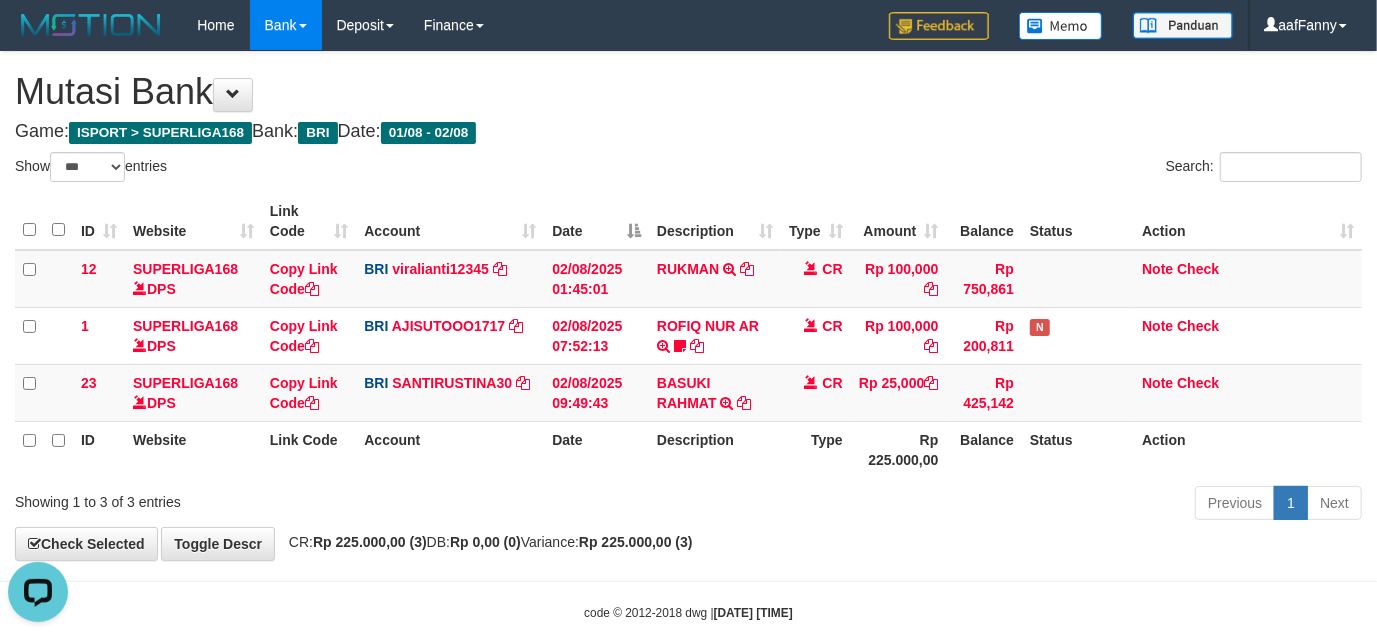 scroll, scrollTop: 0, scrollLeft: 0, axis: both 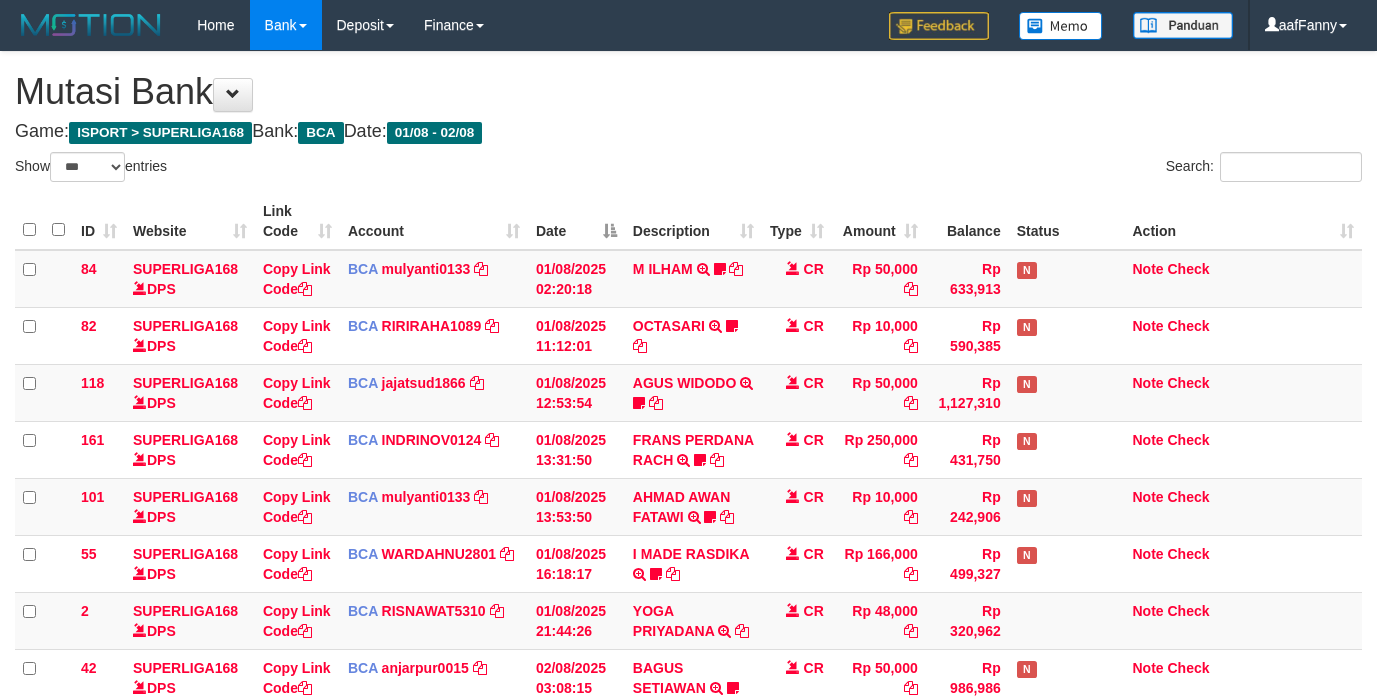 select on "***" 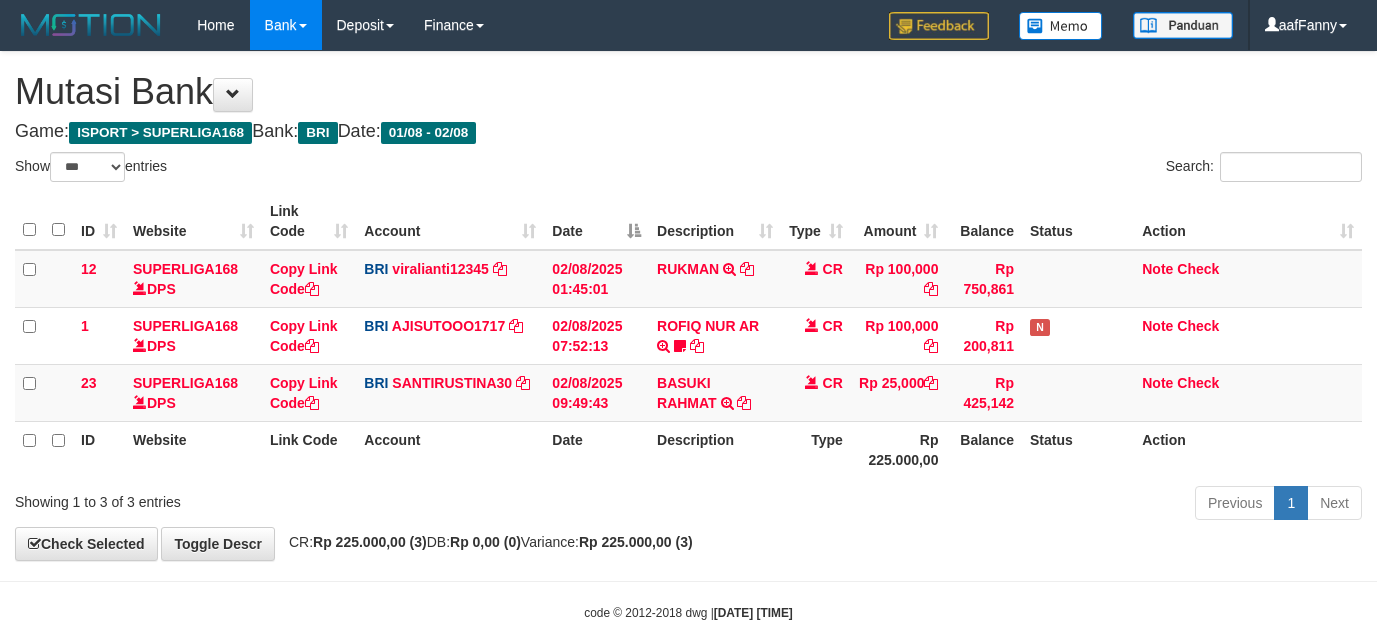 select on "***" 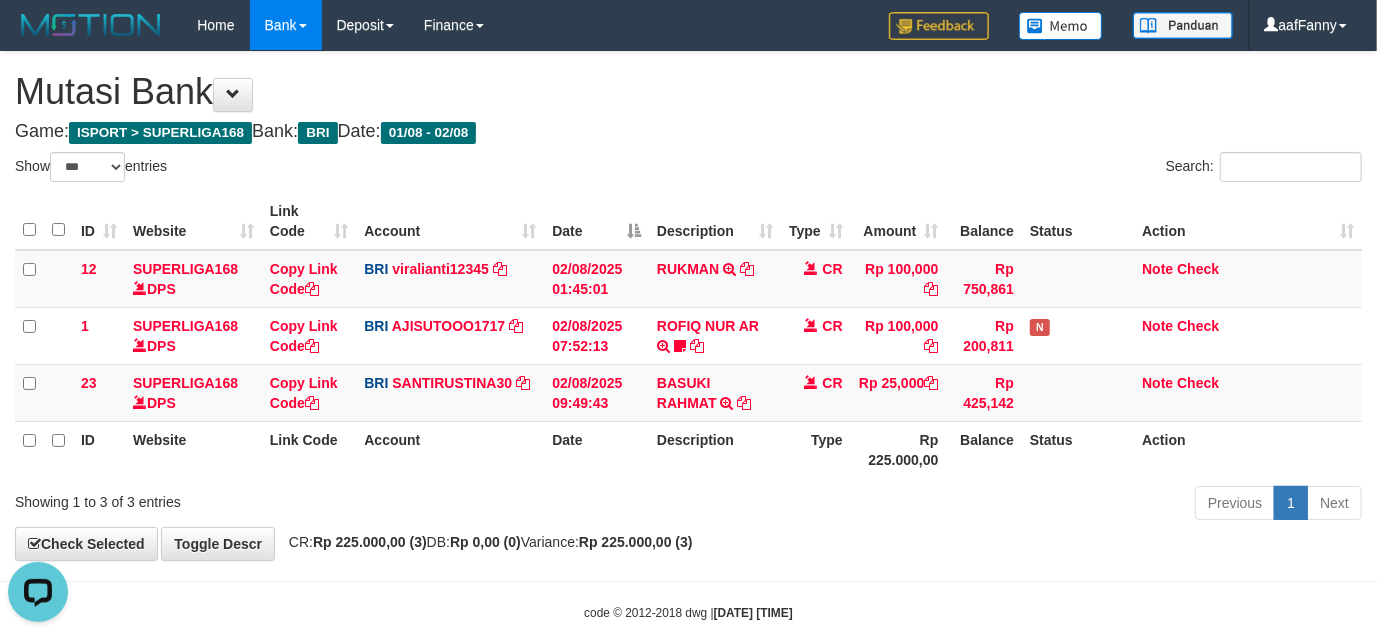 scroll, scrollTop: 0, scrollLeft: 0, axis: both 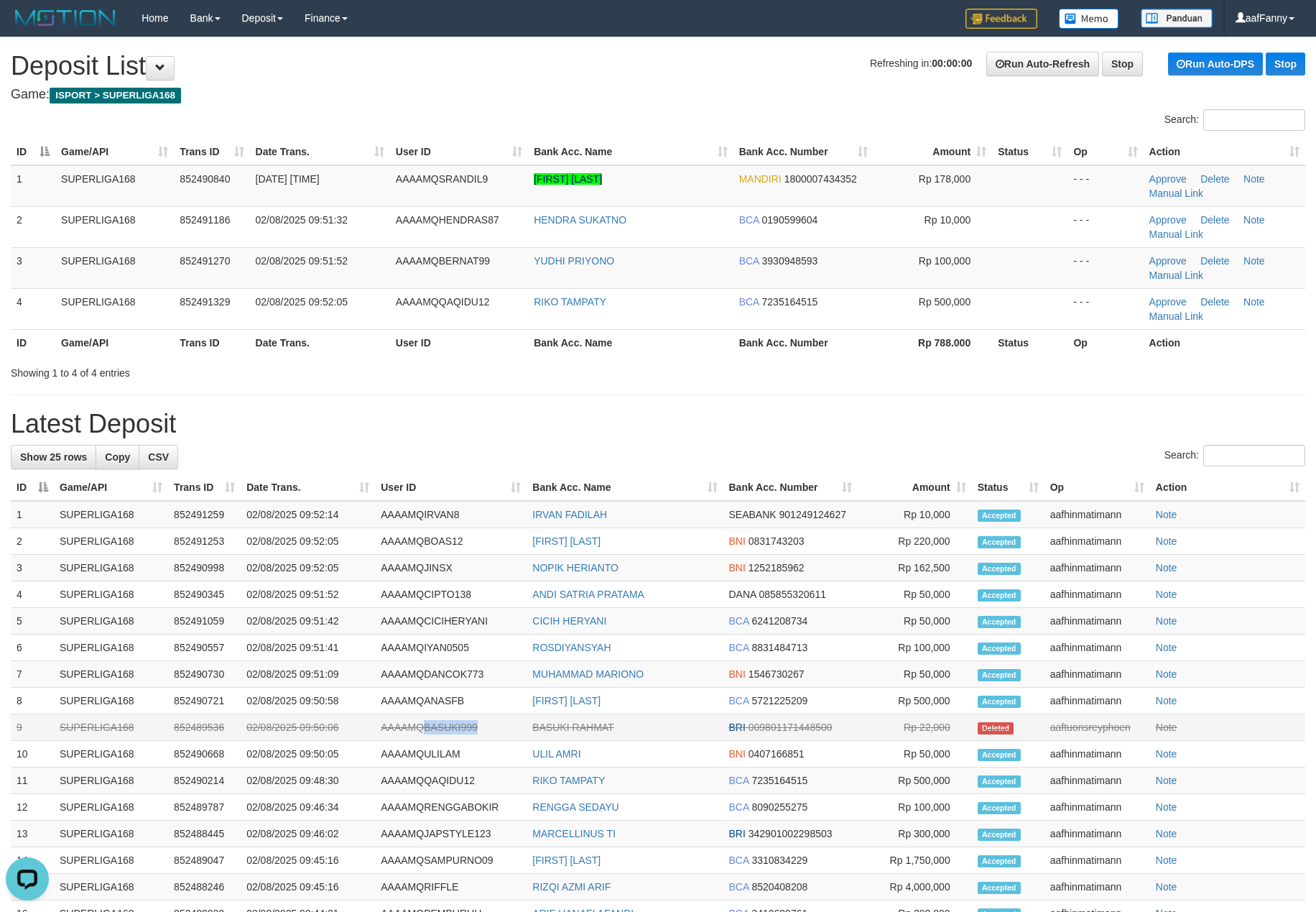 drag, startPoint x: 422, startPoint y: 725, endPoint x: 487, endPoint y: 728, distance: 65.069194 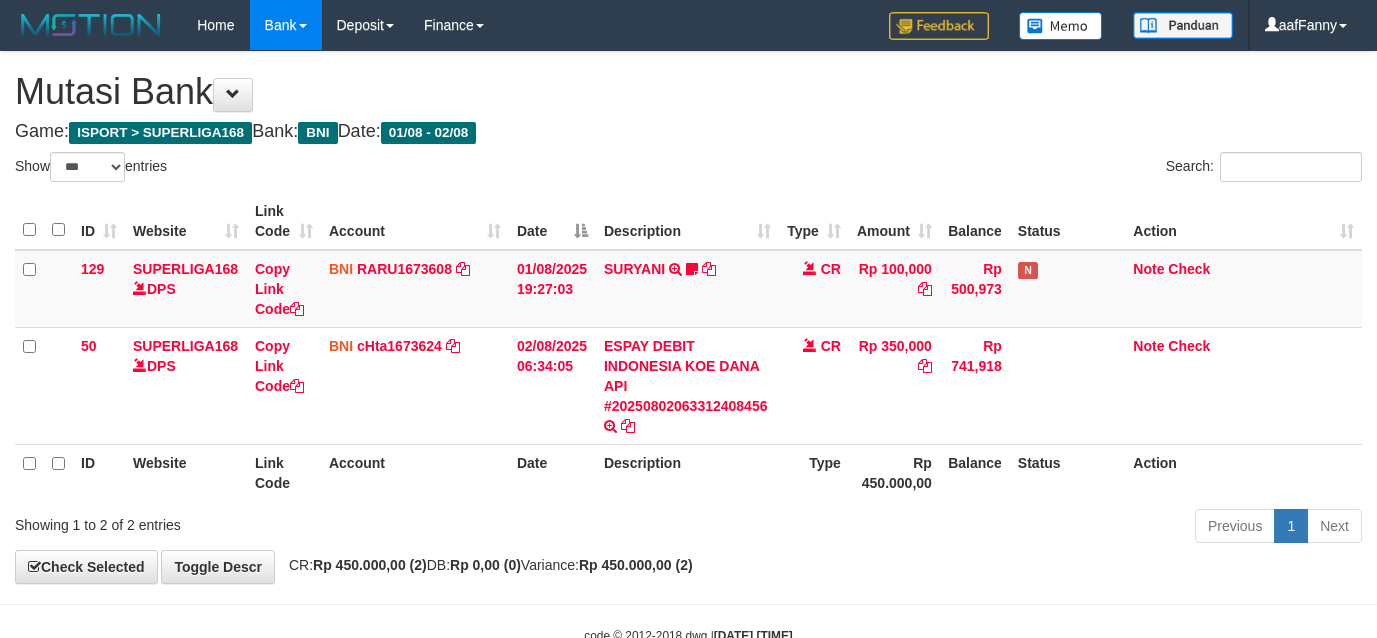 select on "***" 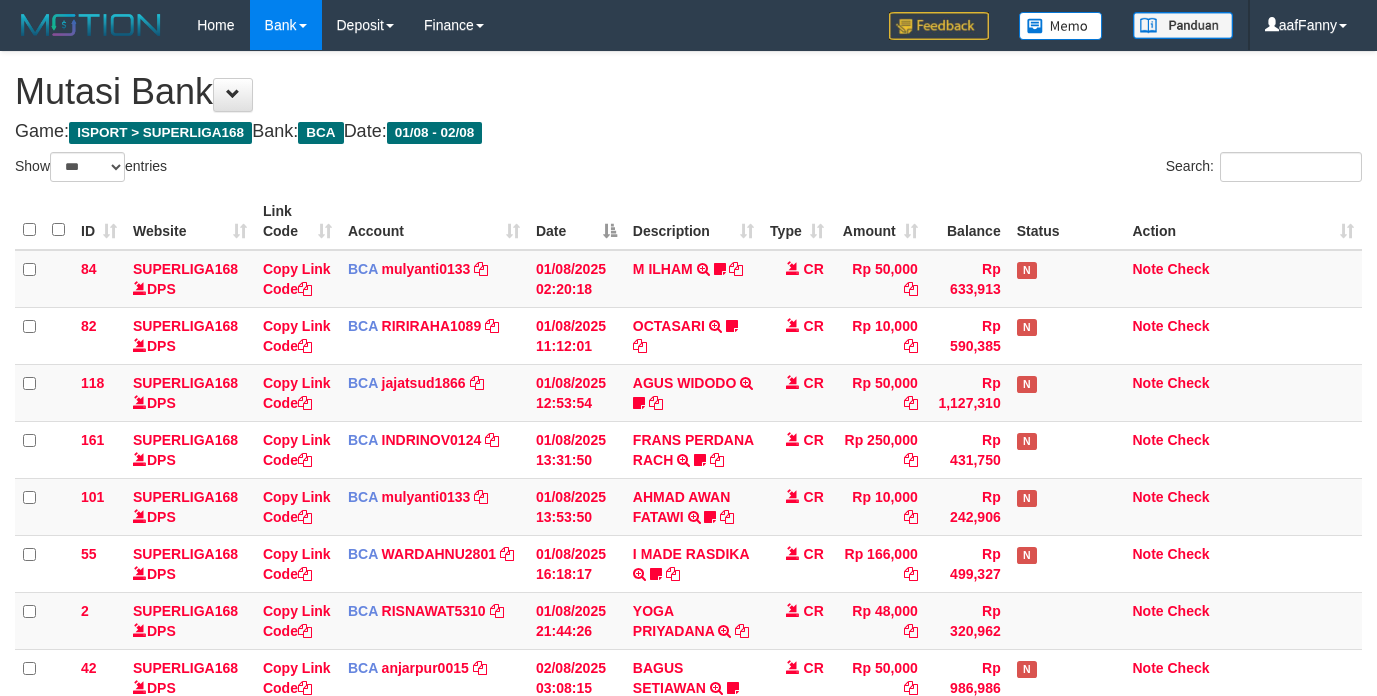 select on "***" 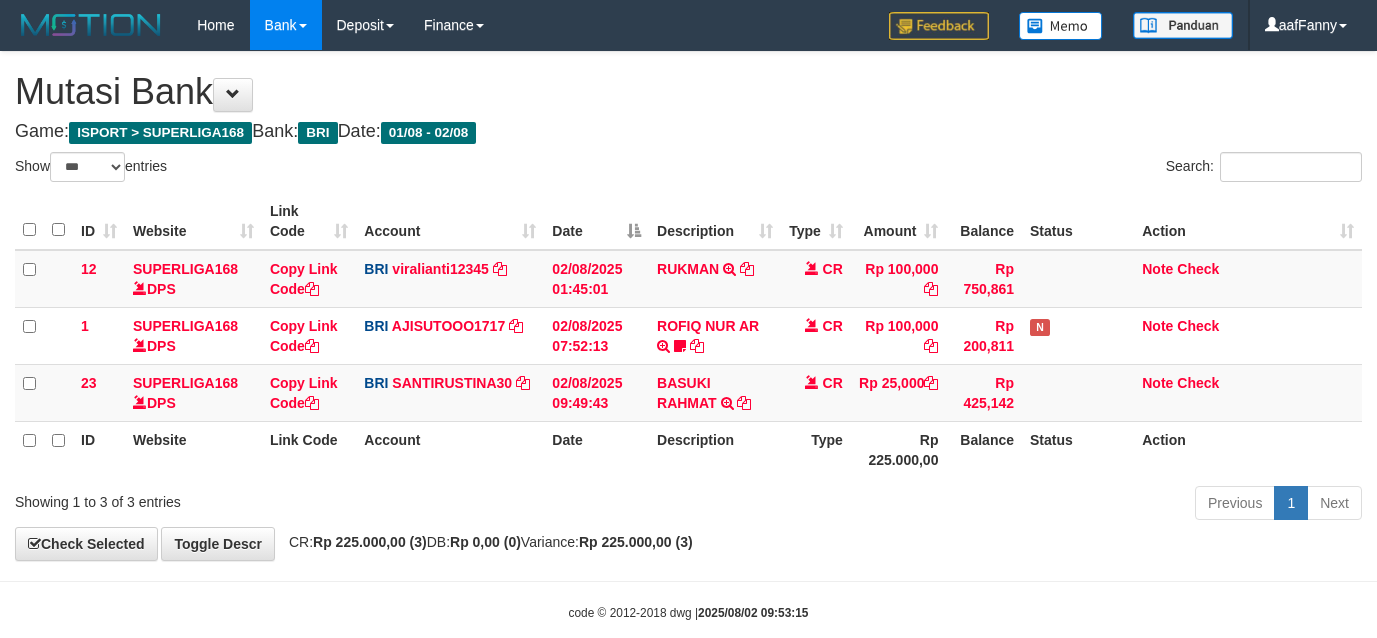 select on "***" 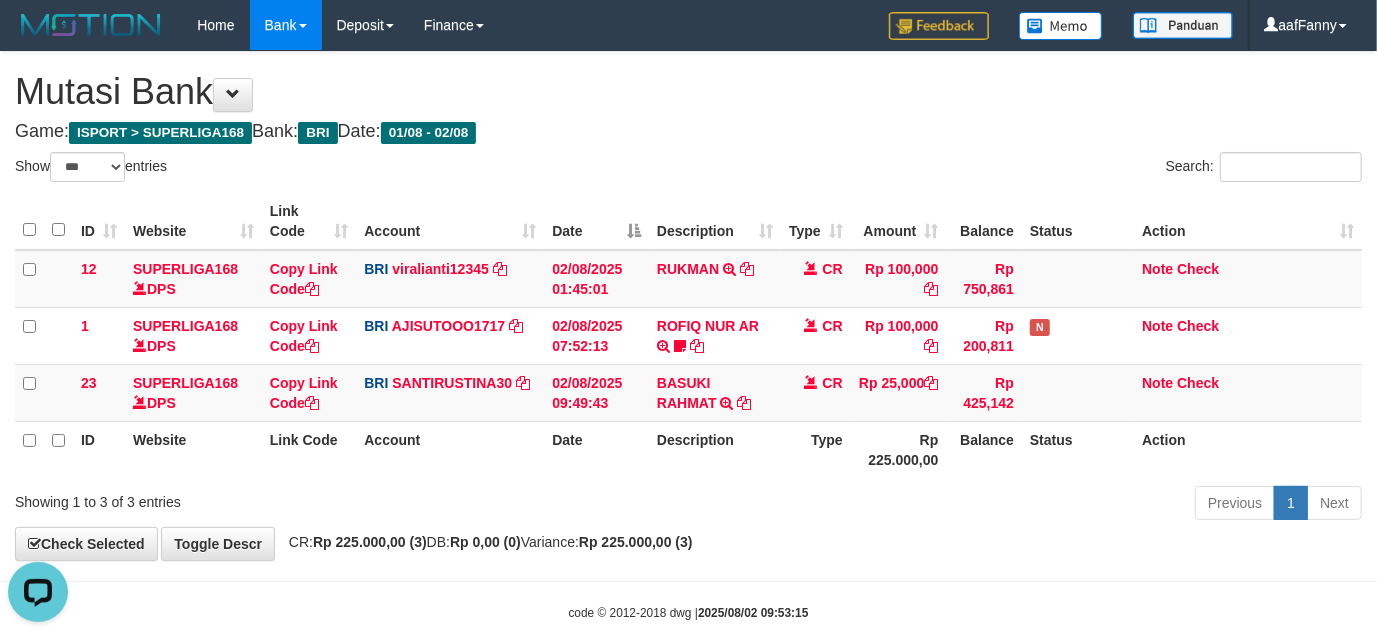 scroll, scrollTop: 0, scrollLeft: 0, axis: both 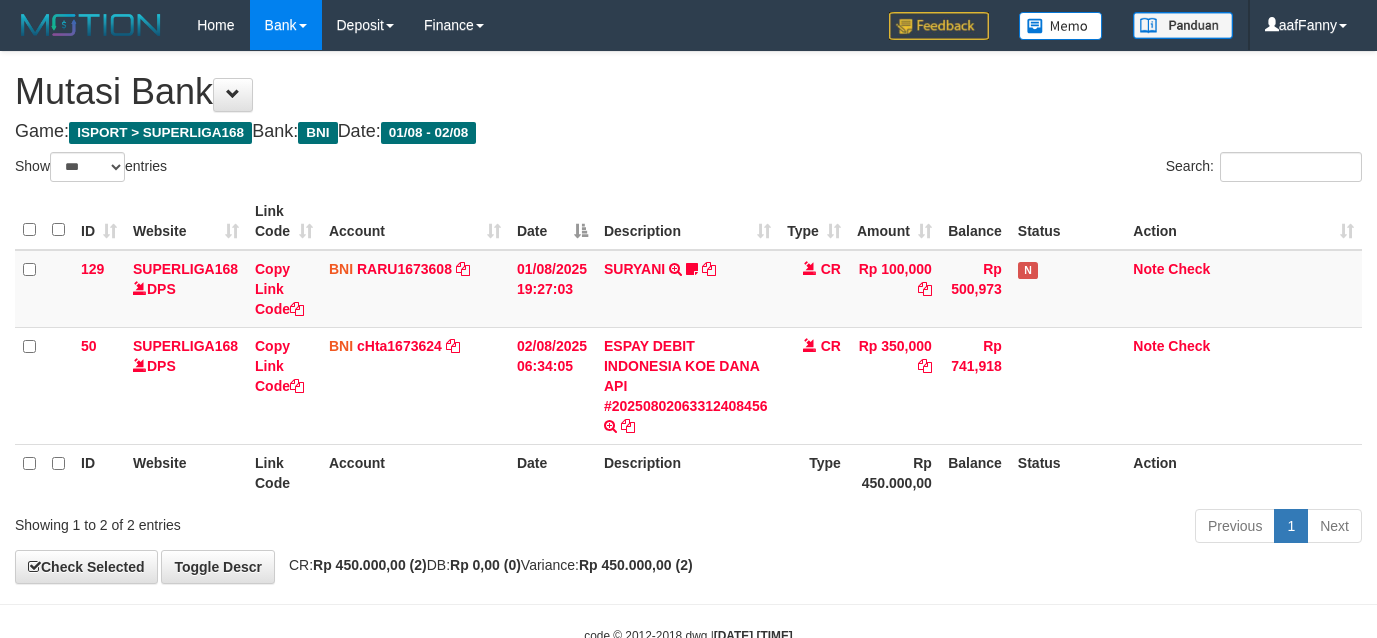 select on "***" 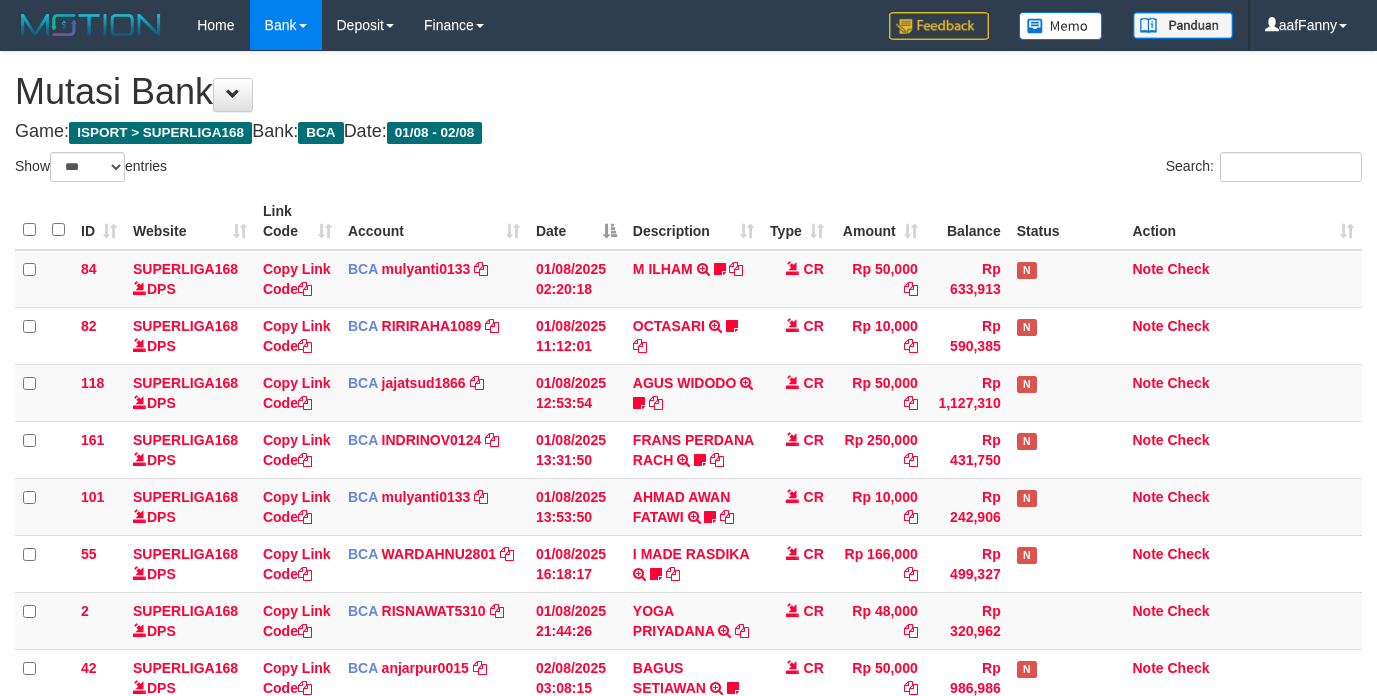 select on "***" 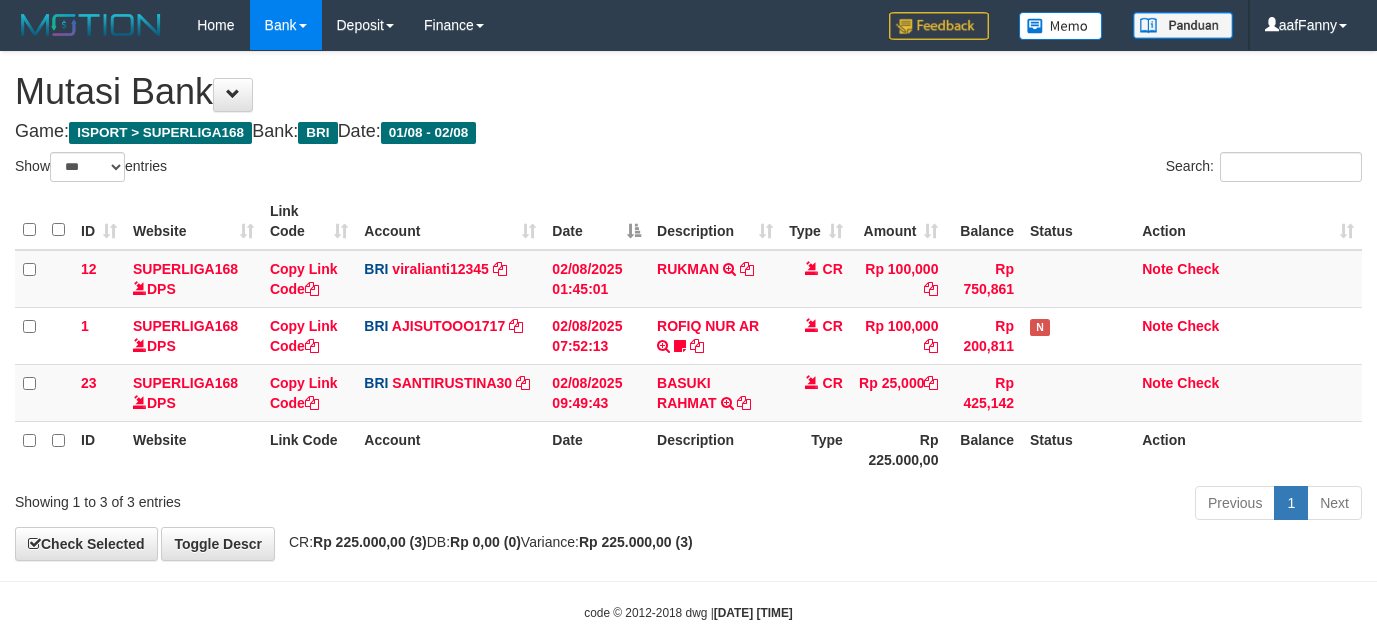 select on "***" 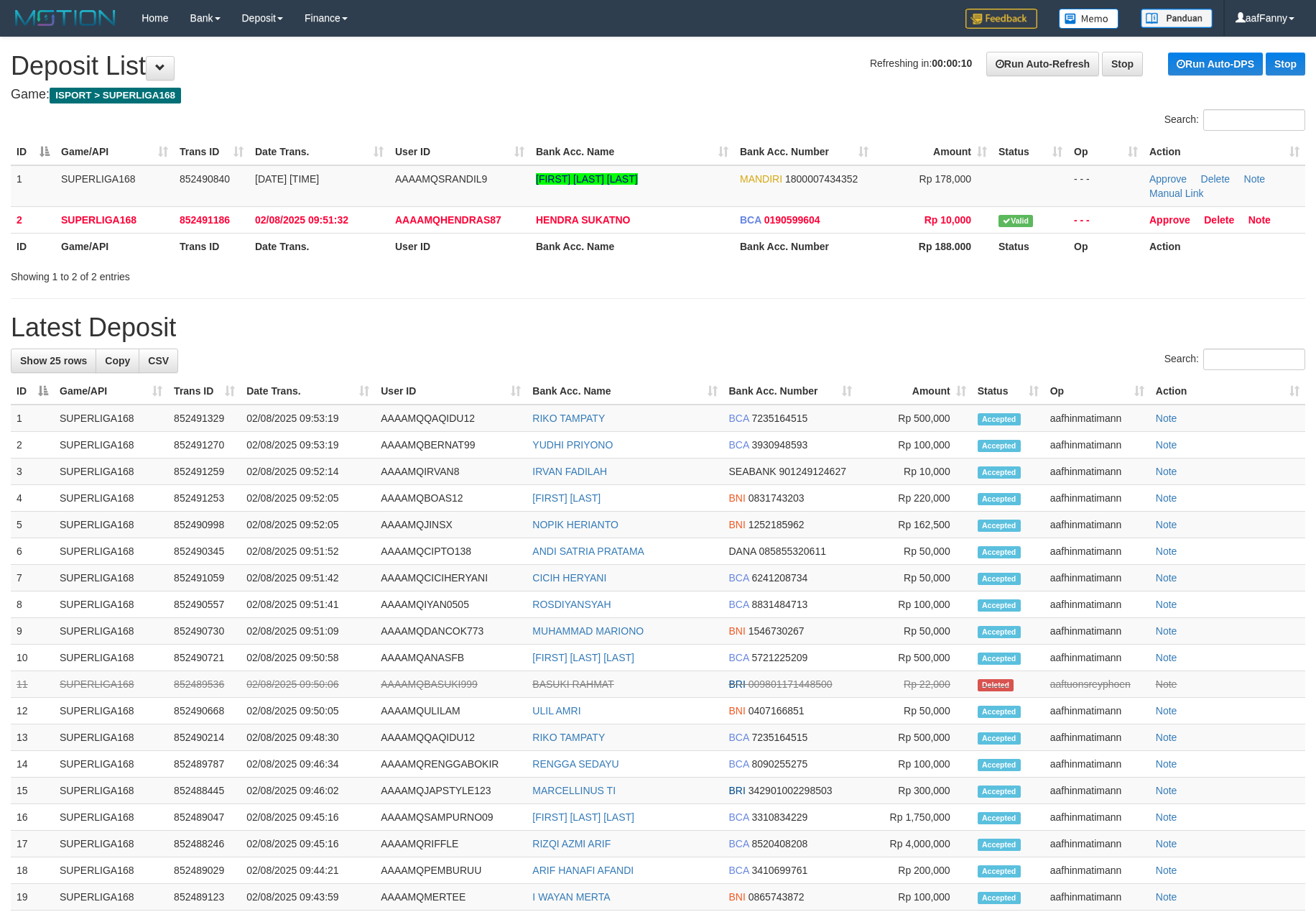 scroll, scrollTop: 0, scrollLeft: 0, axis: both 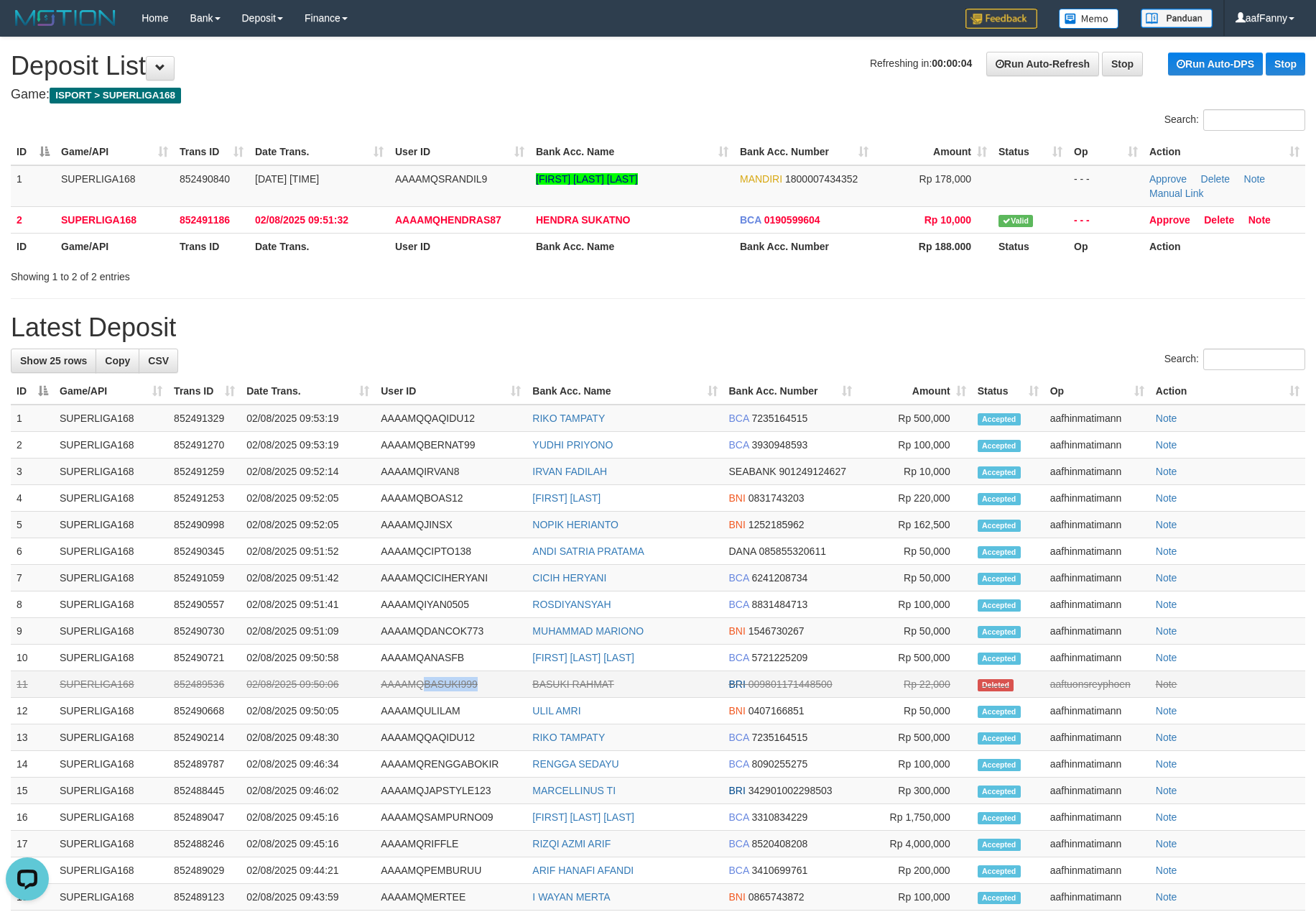 drag, startPoint x: 421, startPoint y: 690, endPoint x: 494, endPoint y: 691, distance: 73.00685 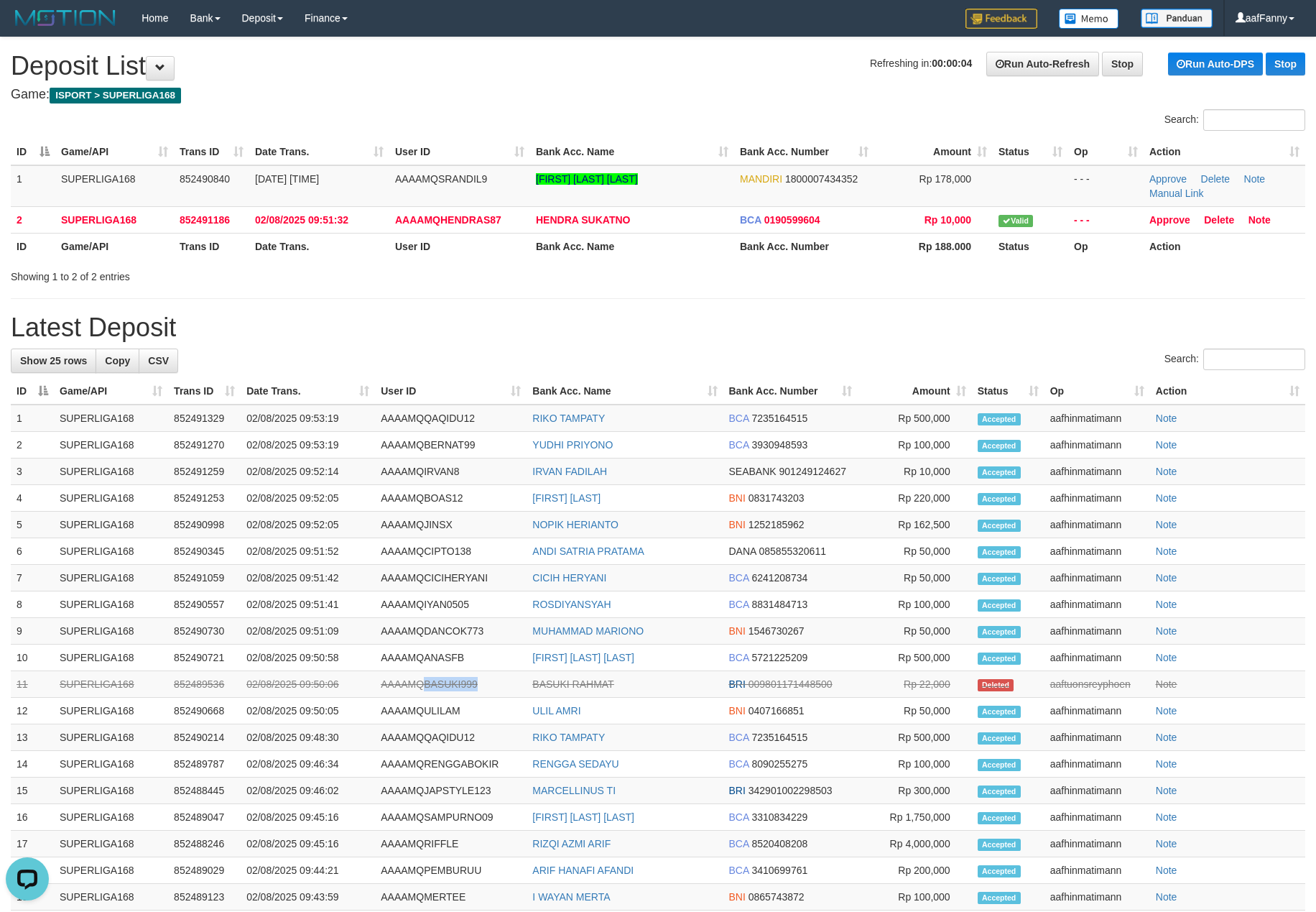 copy on "BASUKI999" 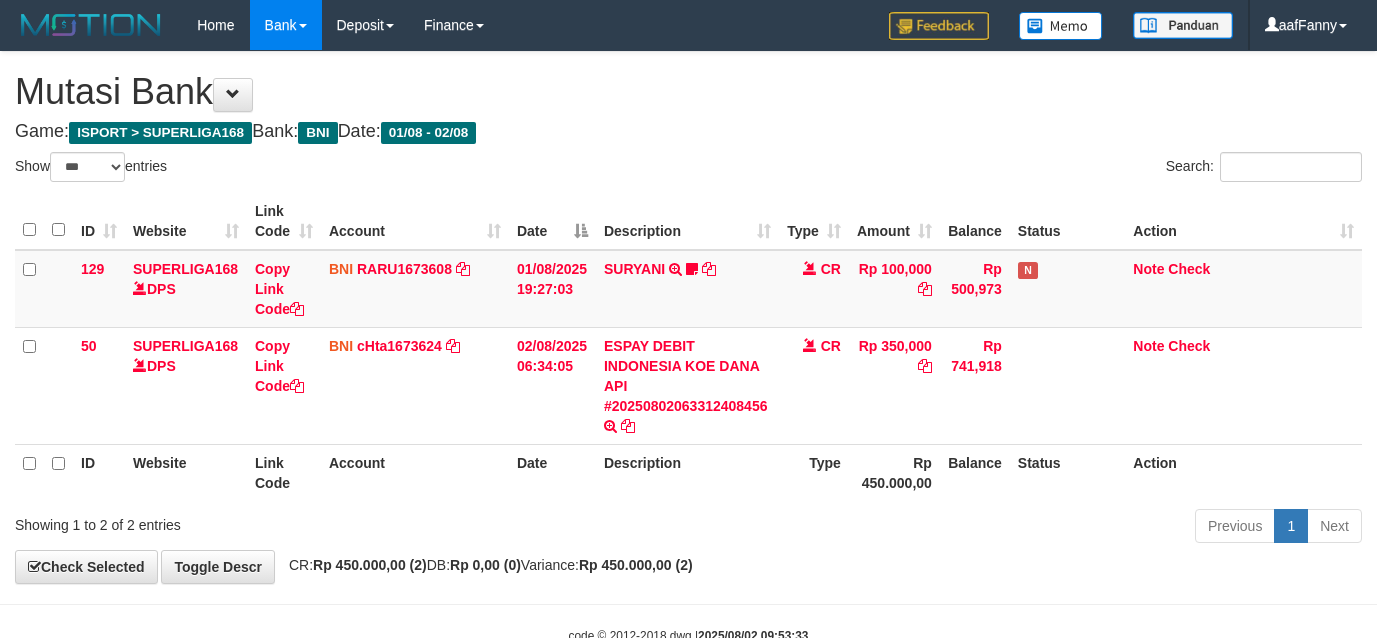 select on "***" 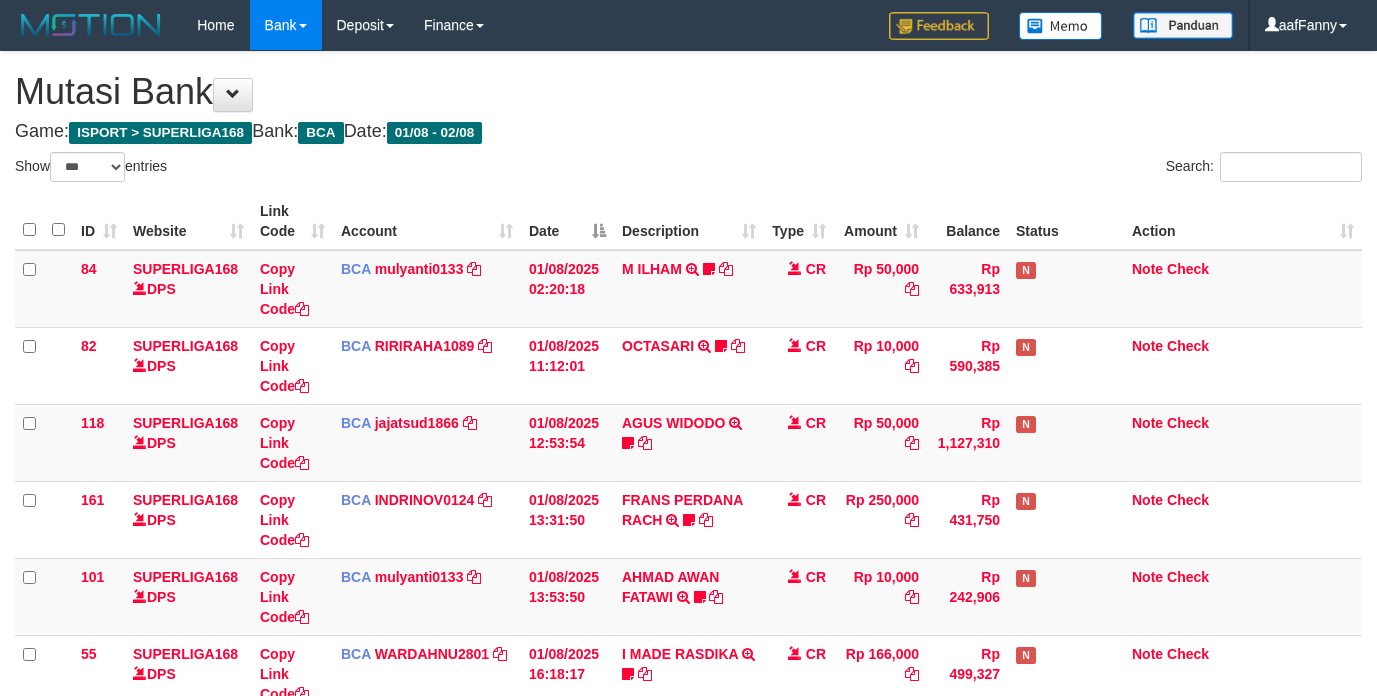 select on "***" 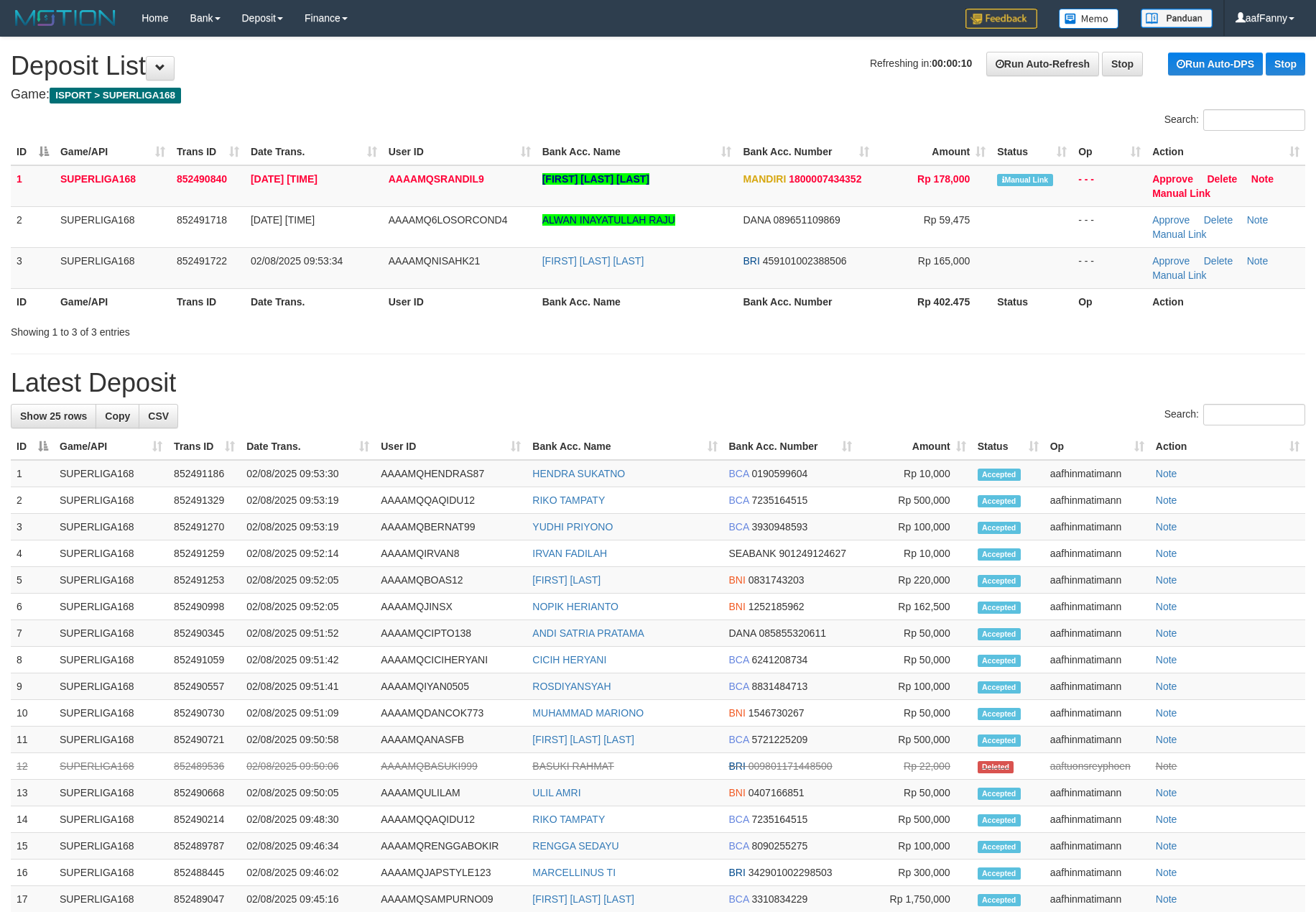 scroll, scrollTop: 0, scrollLeft: 0, axis: both 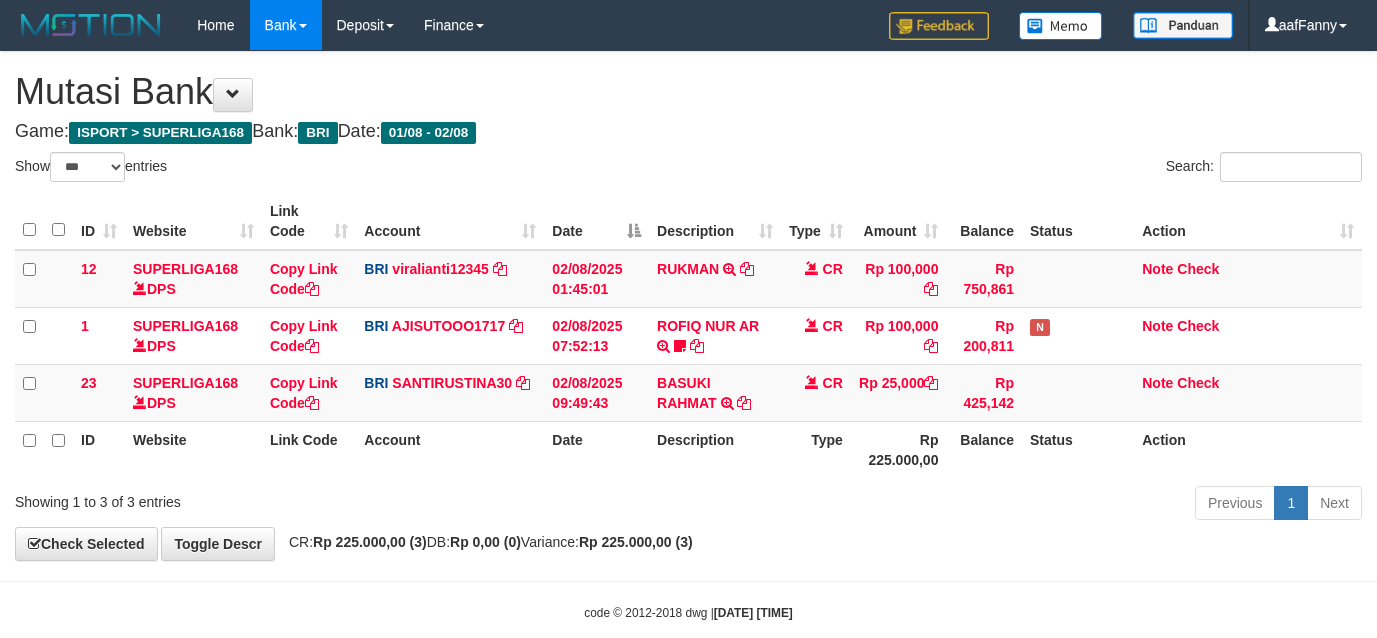 select on "***" 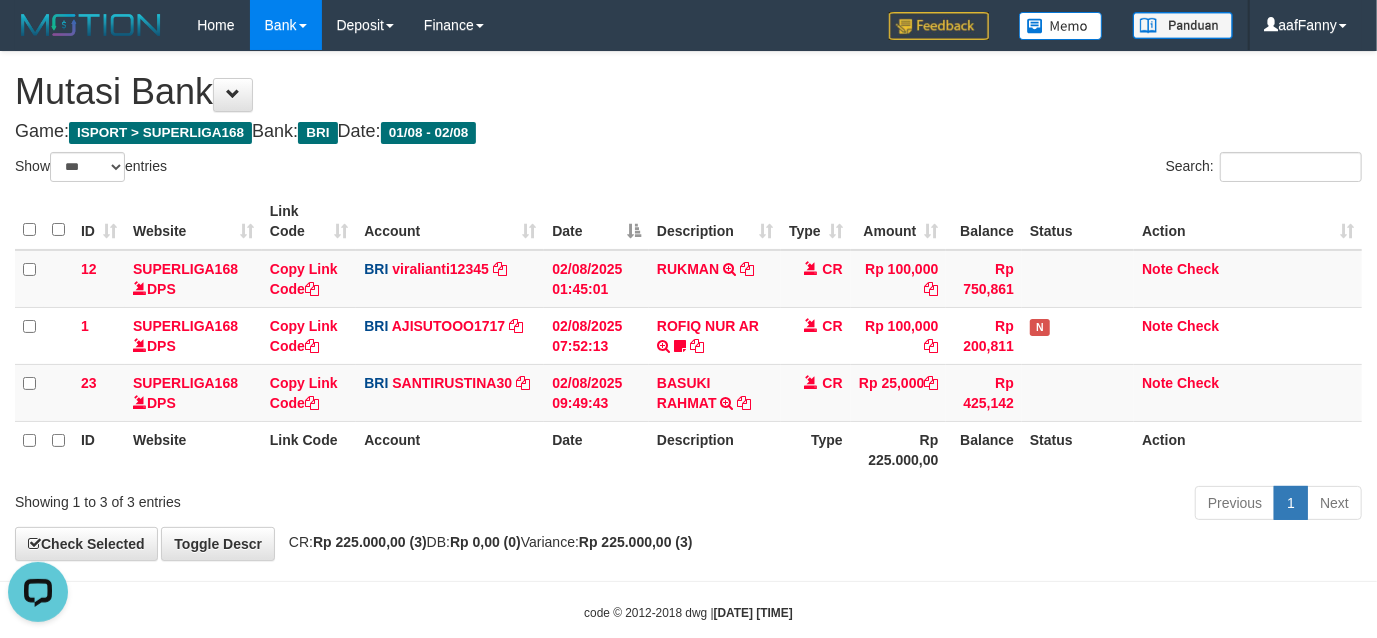 scroll, scrollTop: 0, scrollLeft: 0, axis: both 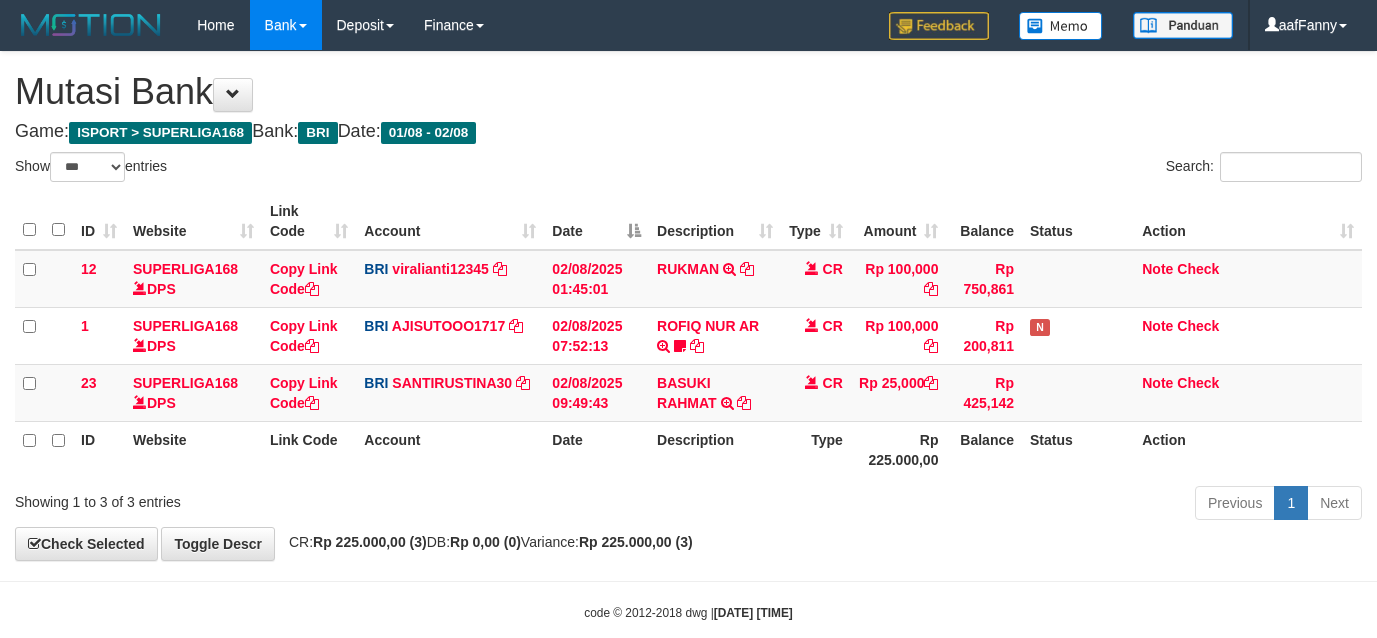 select on "***" 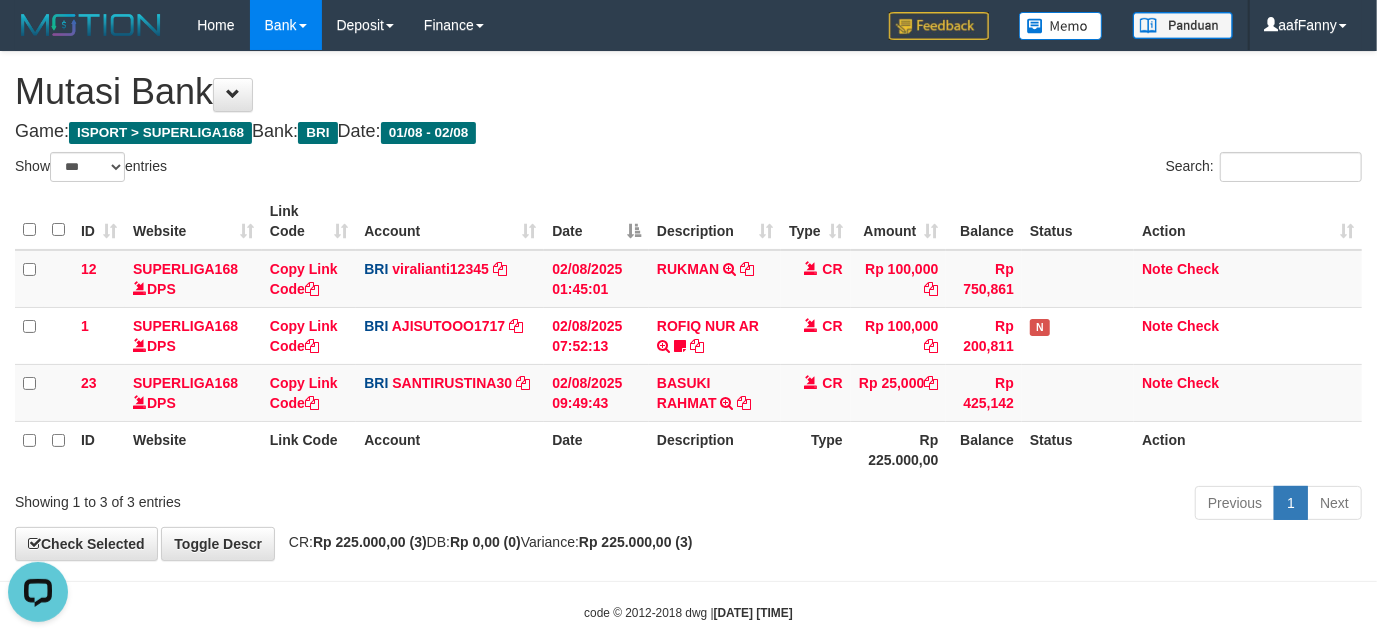 scroll, scrollTop: 0, scrollLeft: 0, axis: both 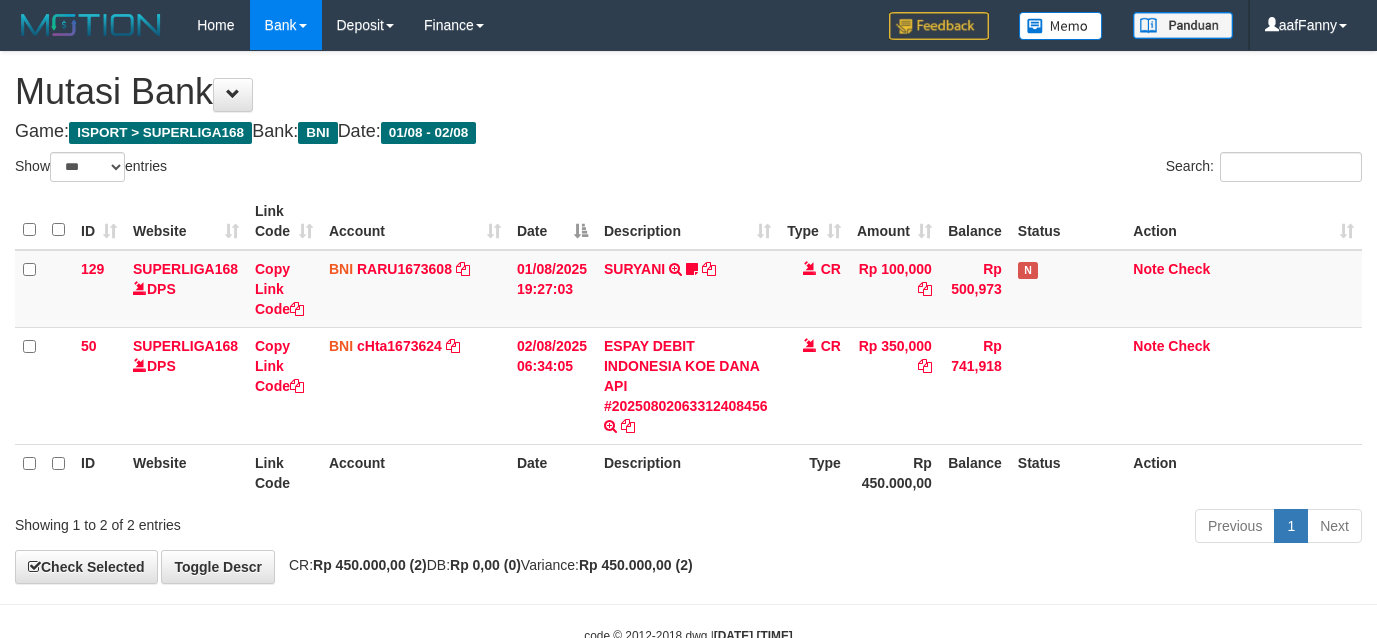 select on "***" 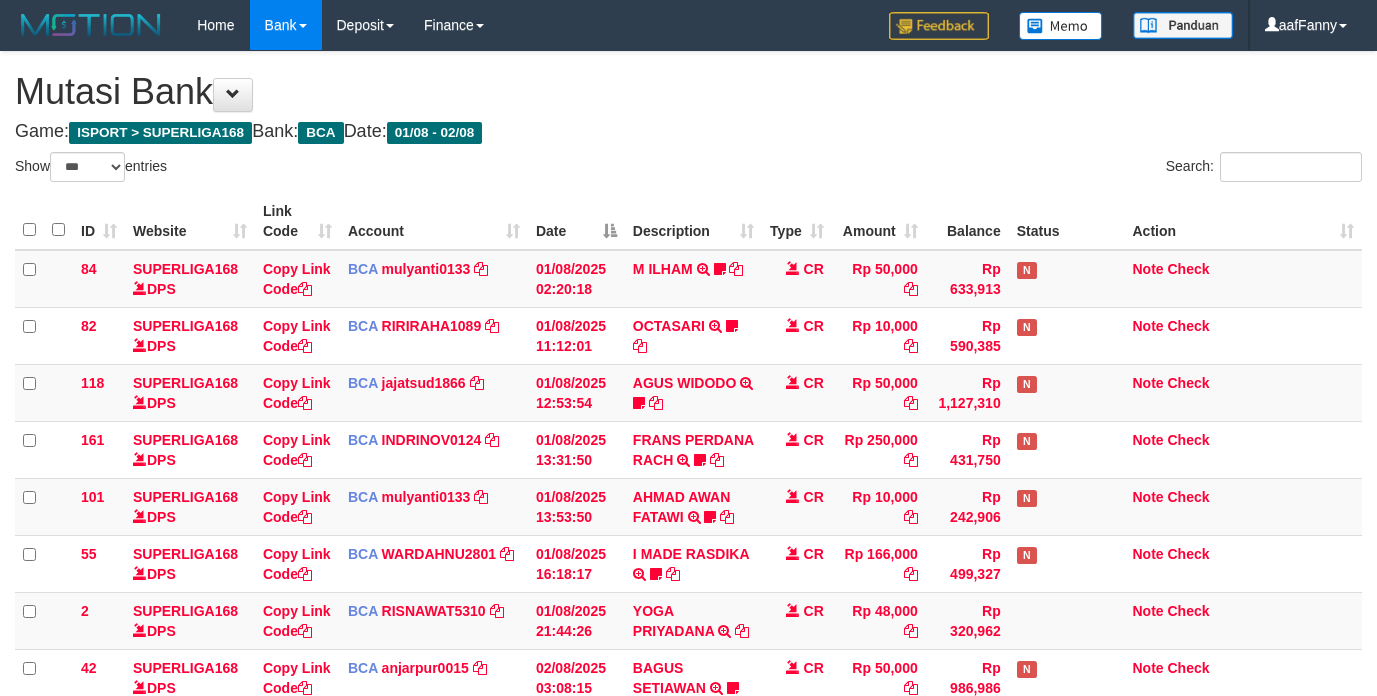 select on "***" 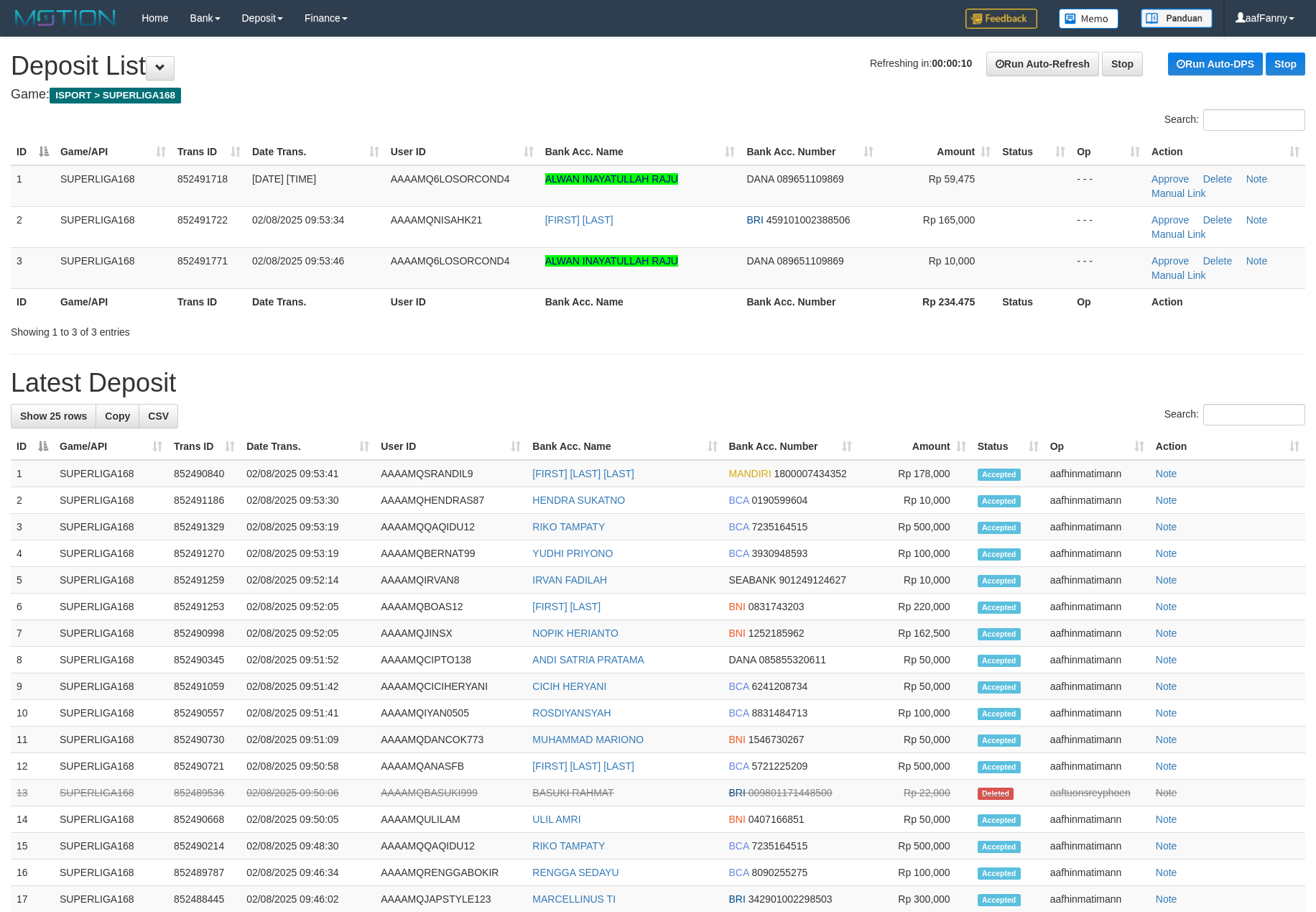 scroll, scrollTop: 0, scrollLeft: 0, axis: both 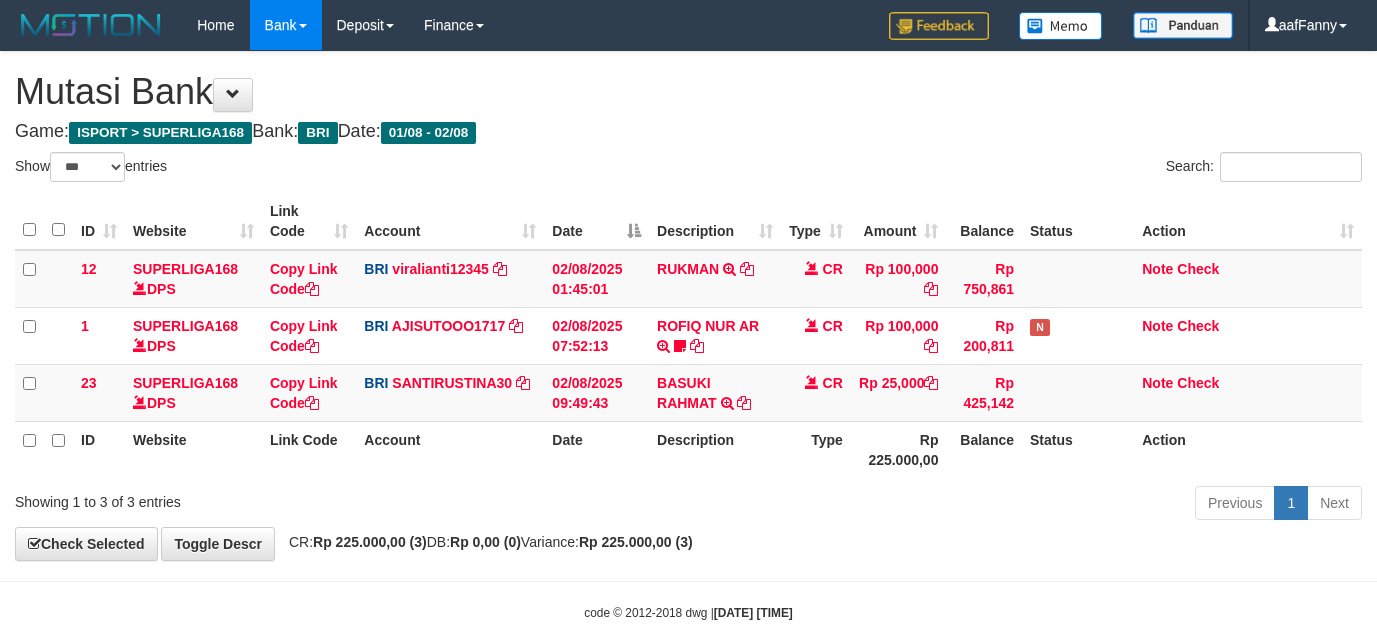 select on "***" 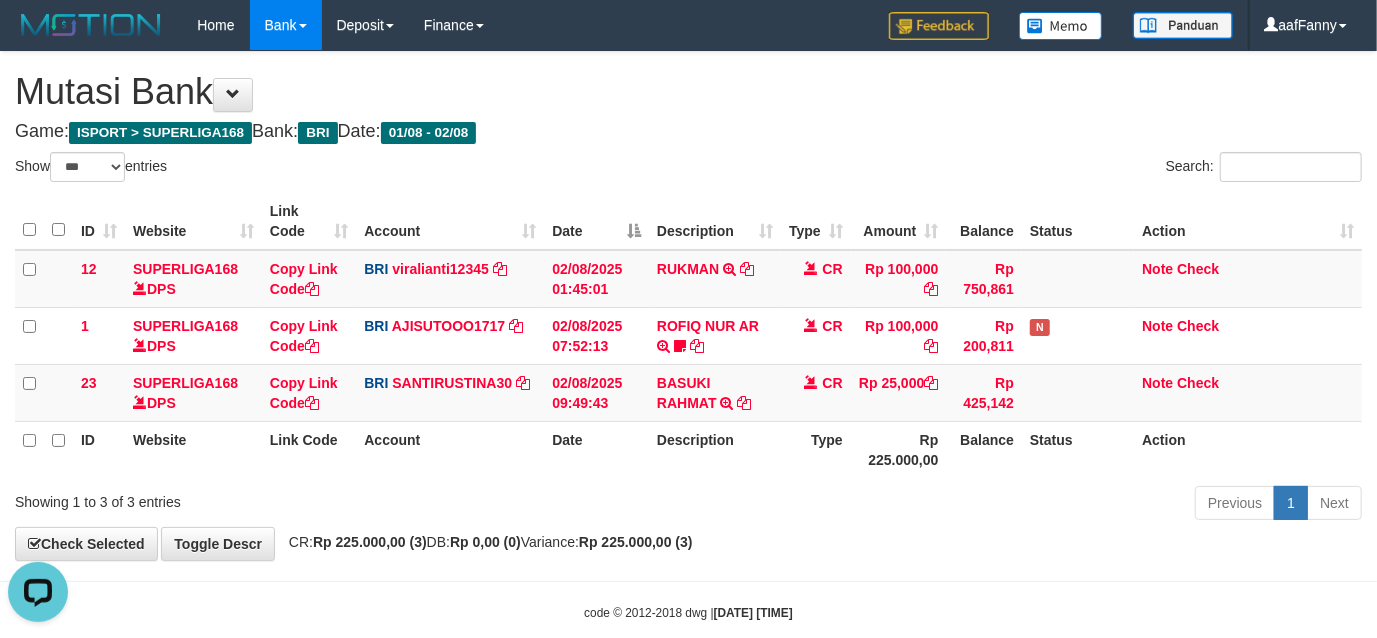 scroll, scrollTop: 0, scrollLeft: 0, axis: both 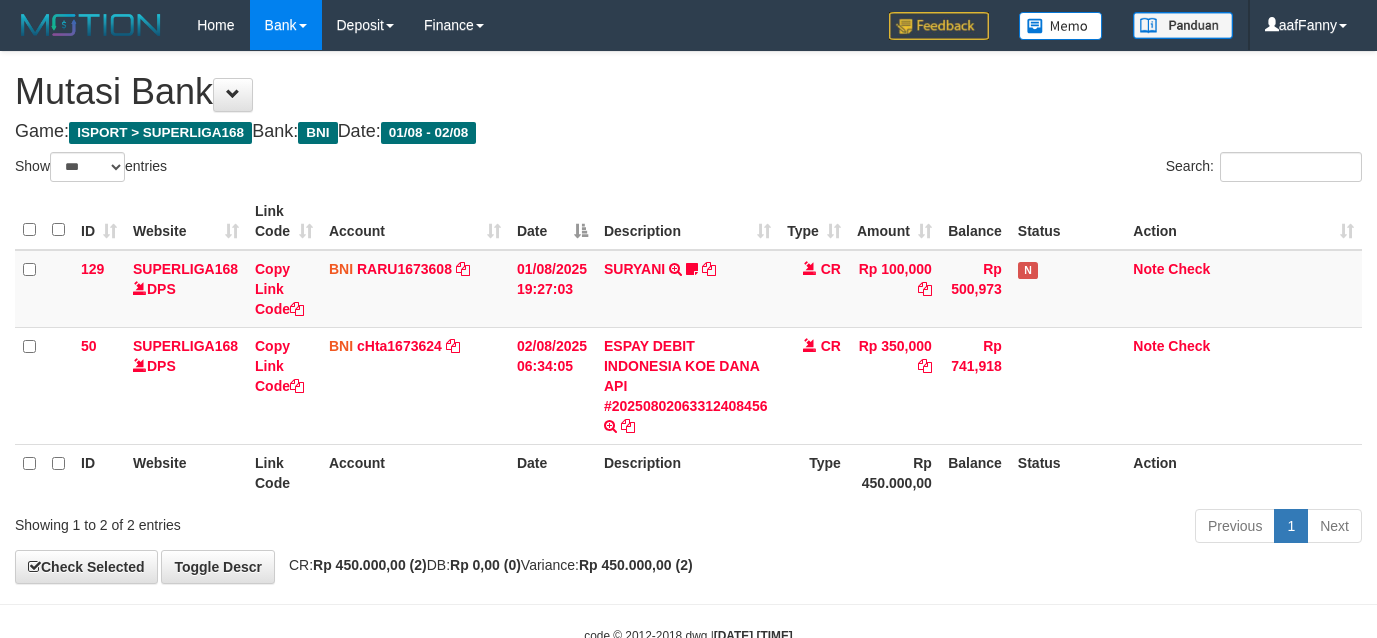 select on "***" 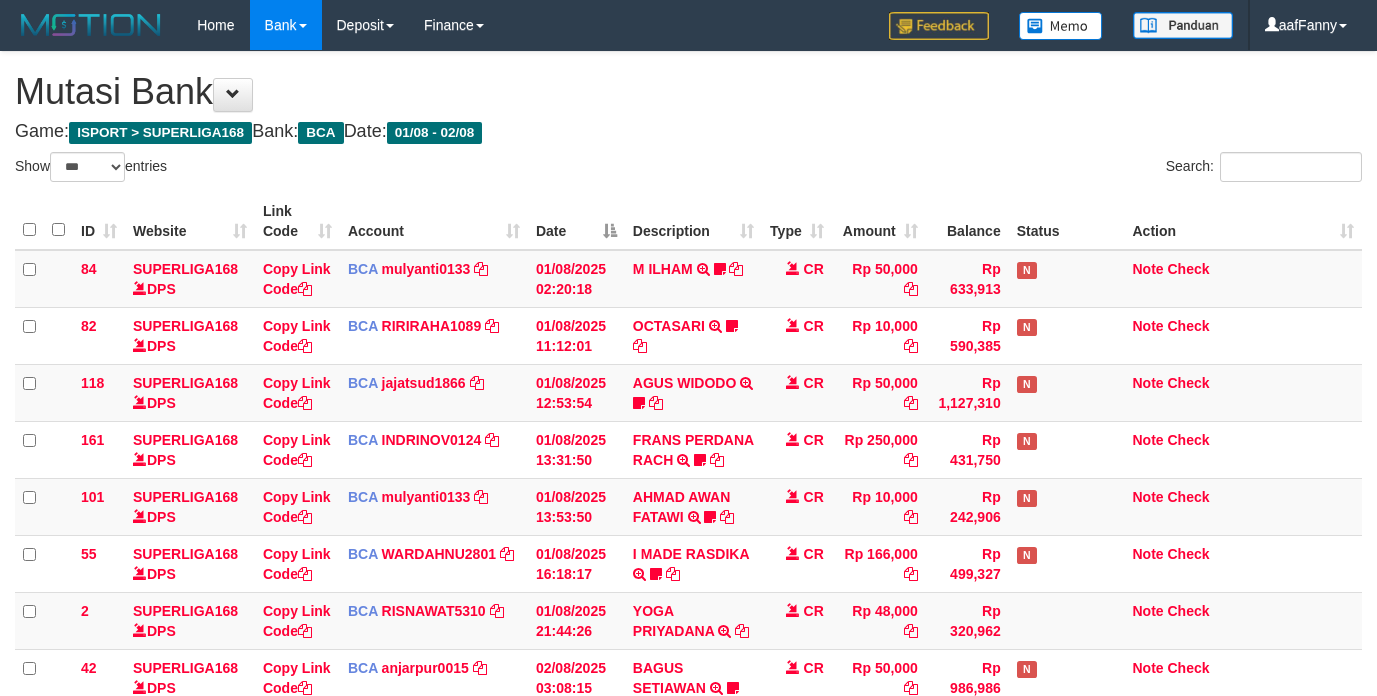 select on "***" 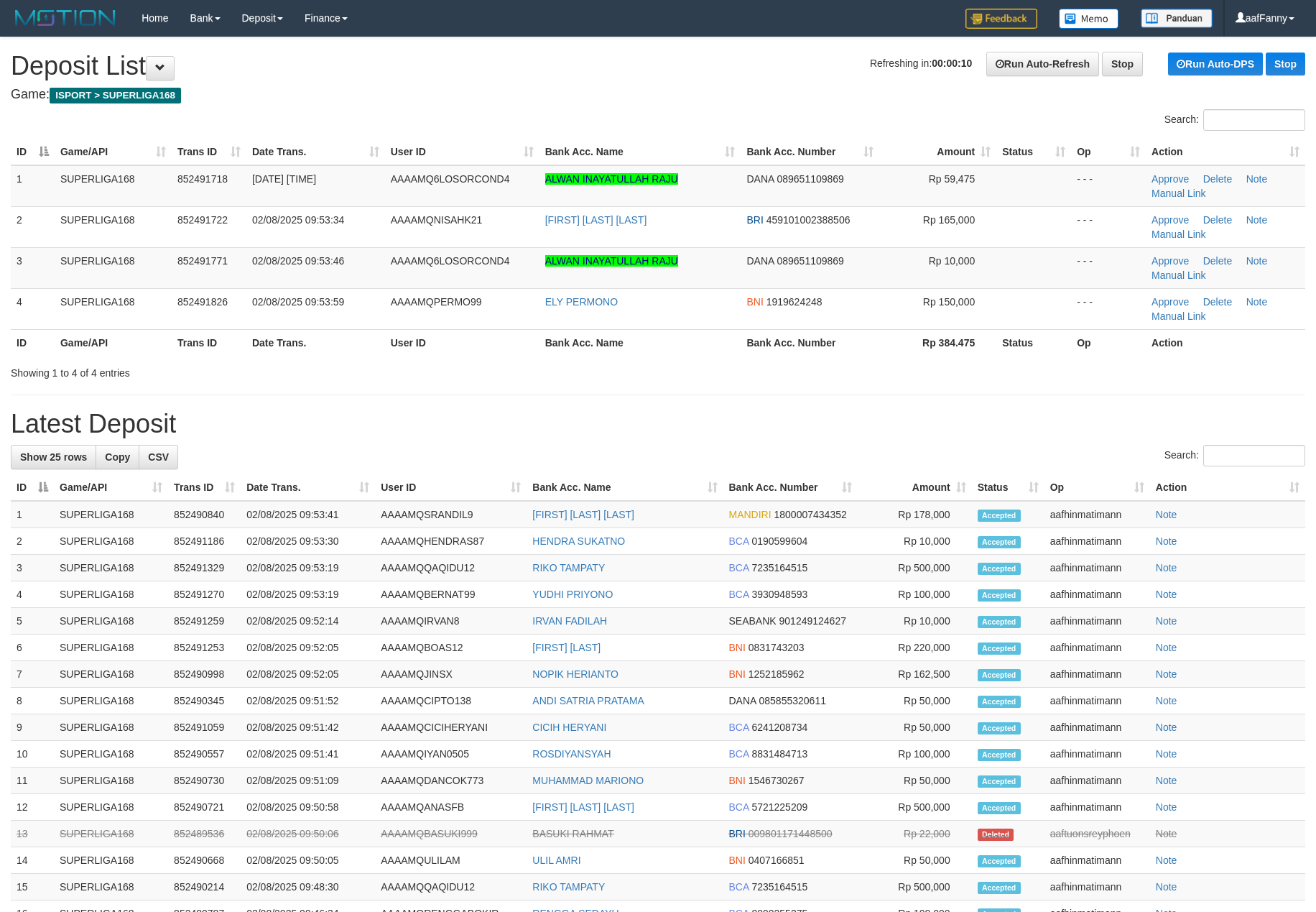 scroll, scrollTop: 0, scrollLeft: 0, axis: both 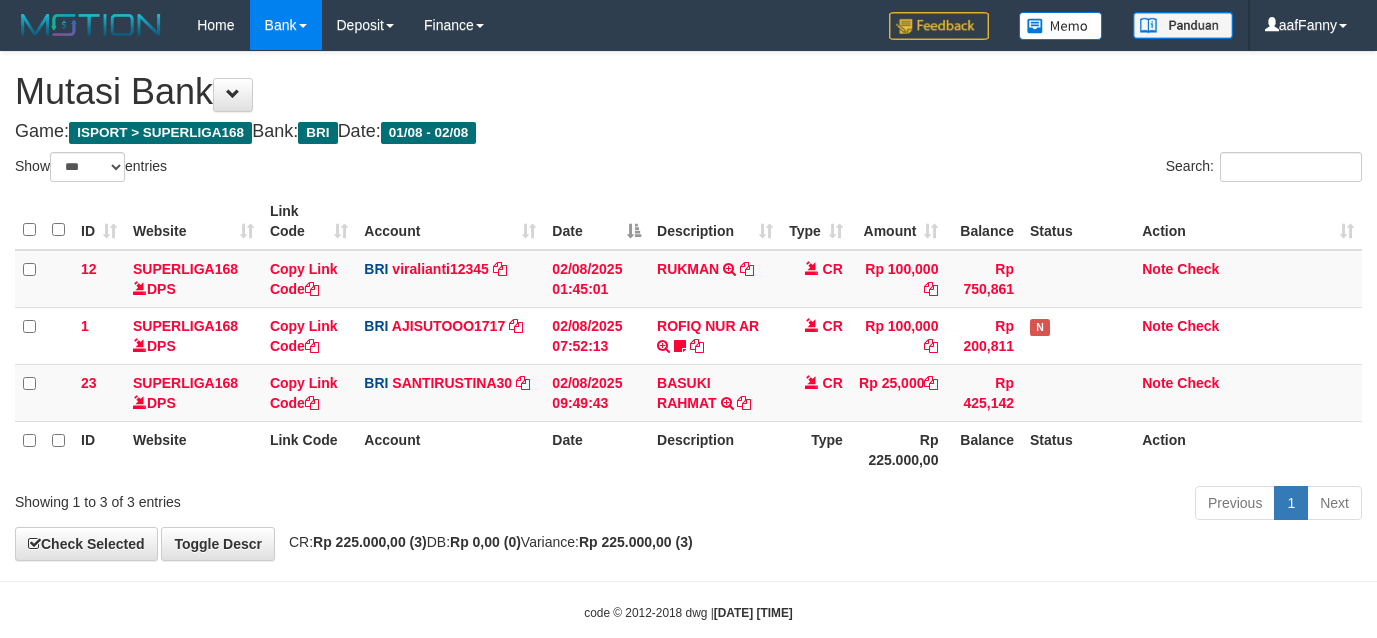 select on "***" 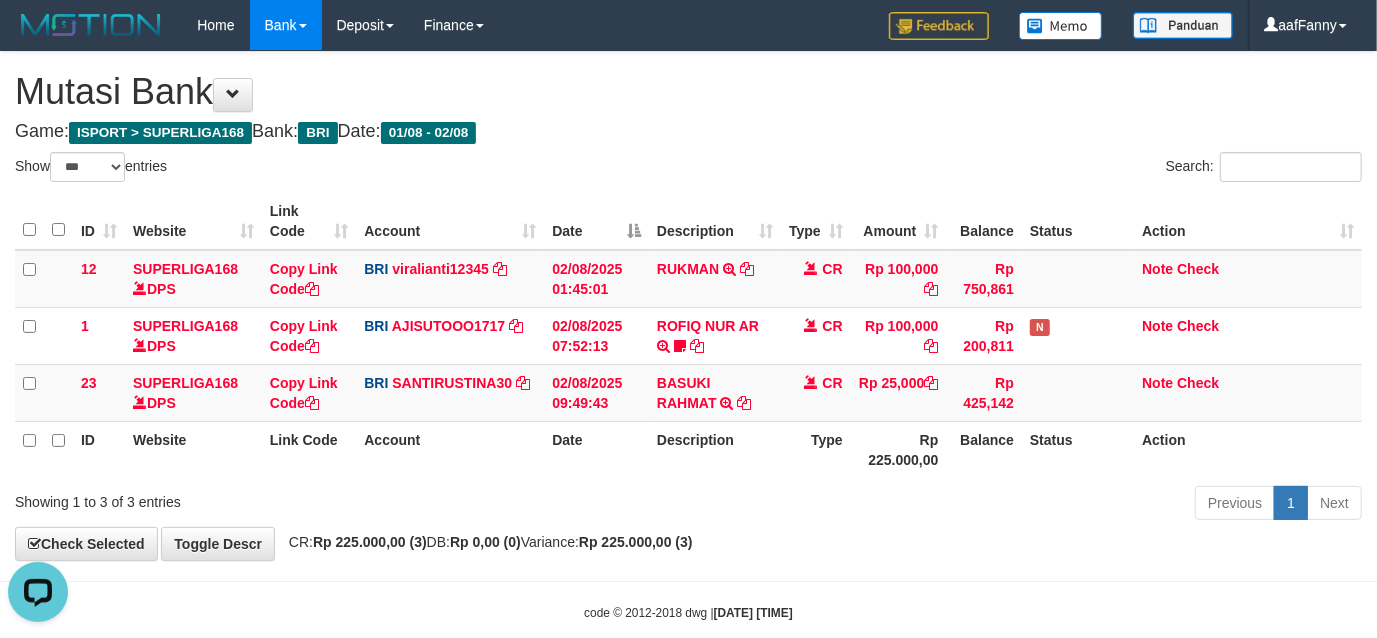 scroll, scrollTop: 0, scrollLeft: 0, axis: both 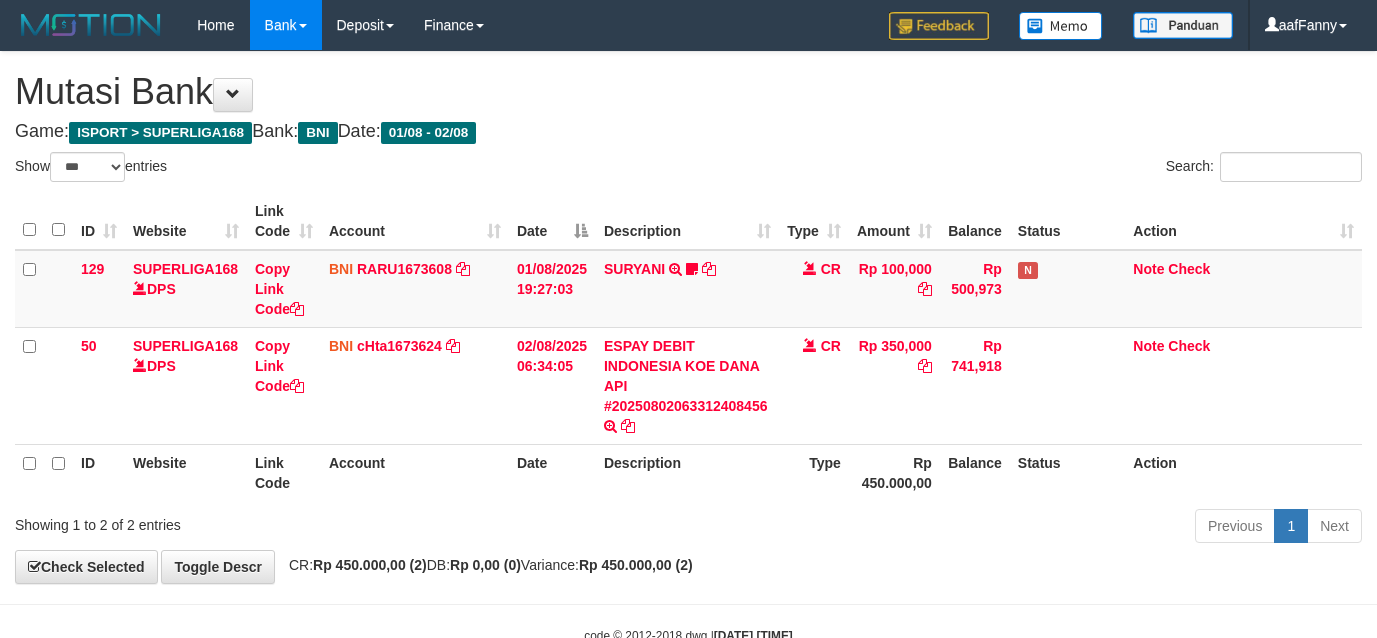 select on "***" 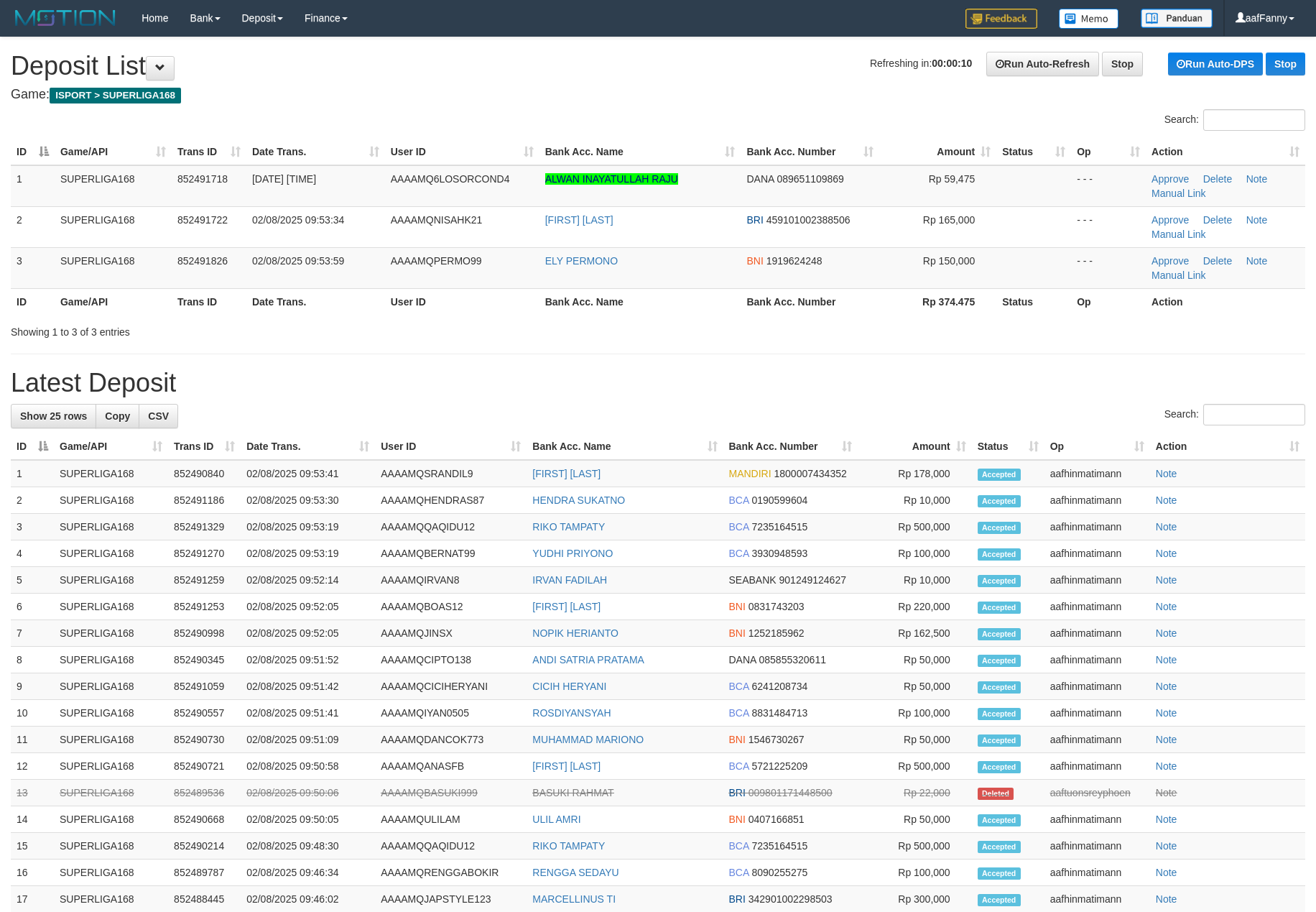 scroll, scrollTop: 0, scrollLeft: 0, axis: both 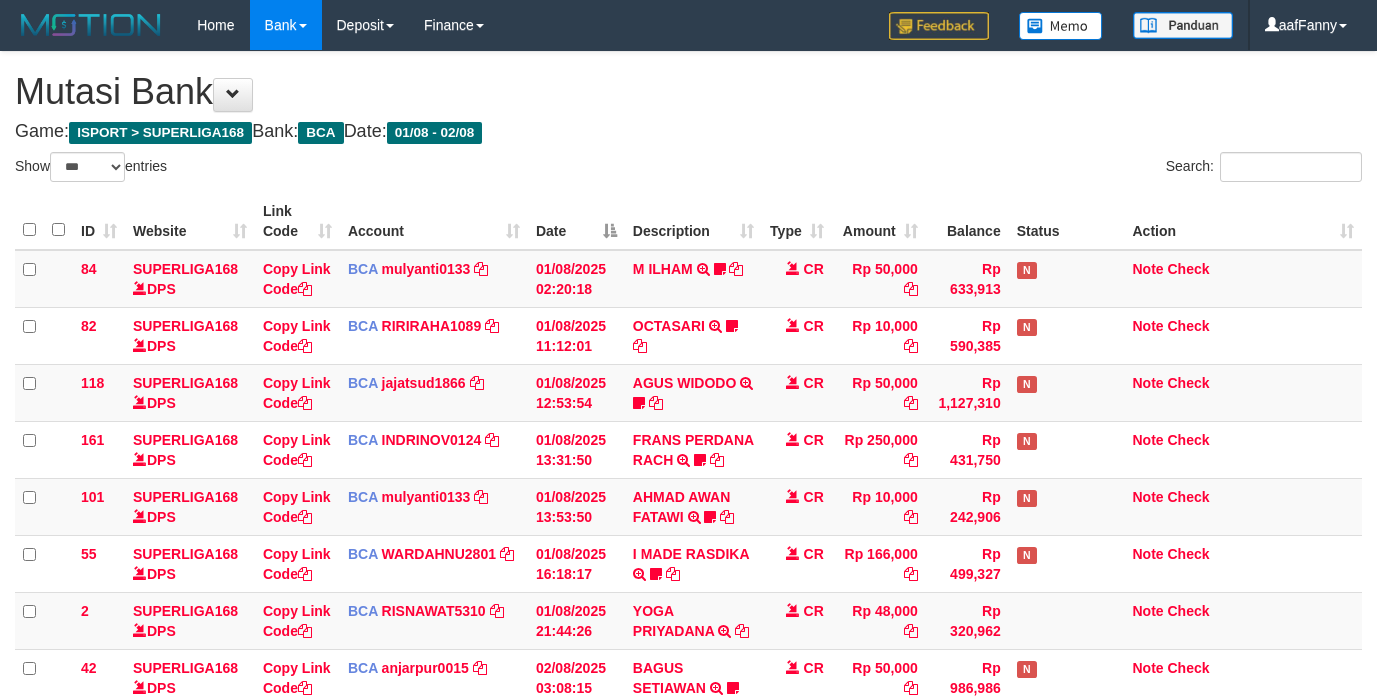 select on "***" 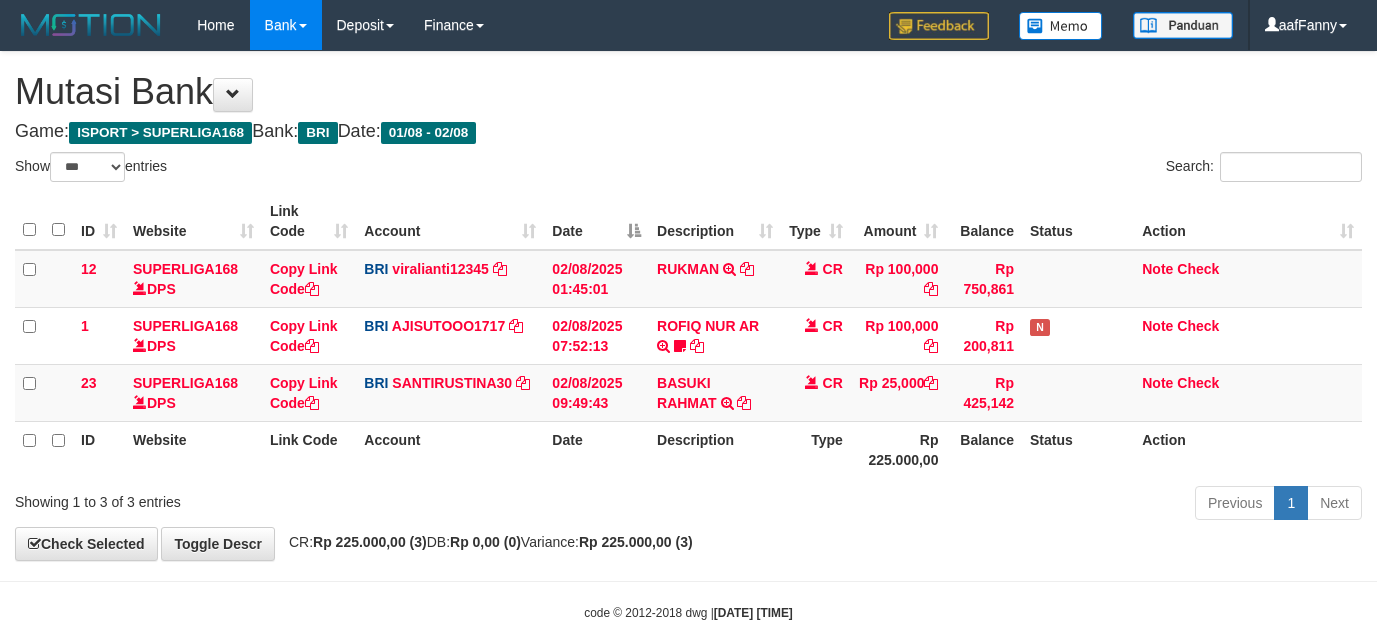 select on "***" 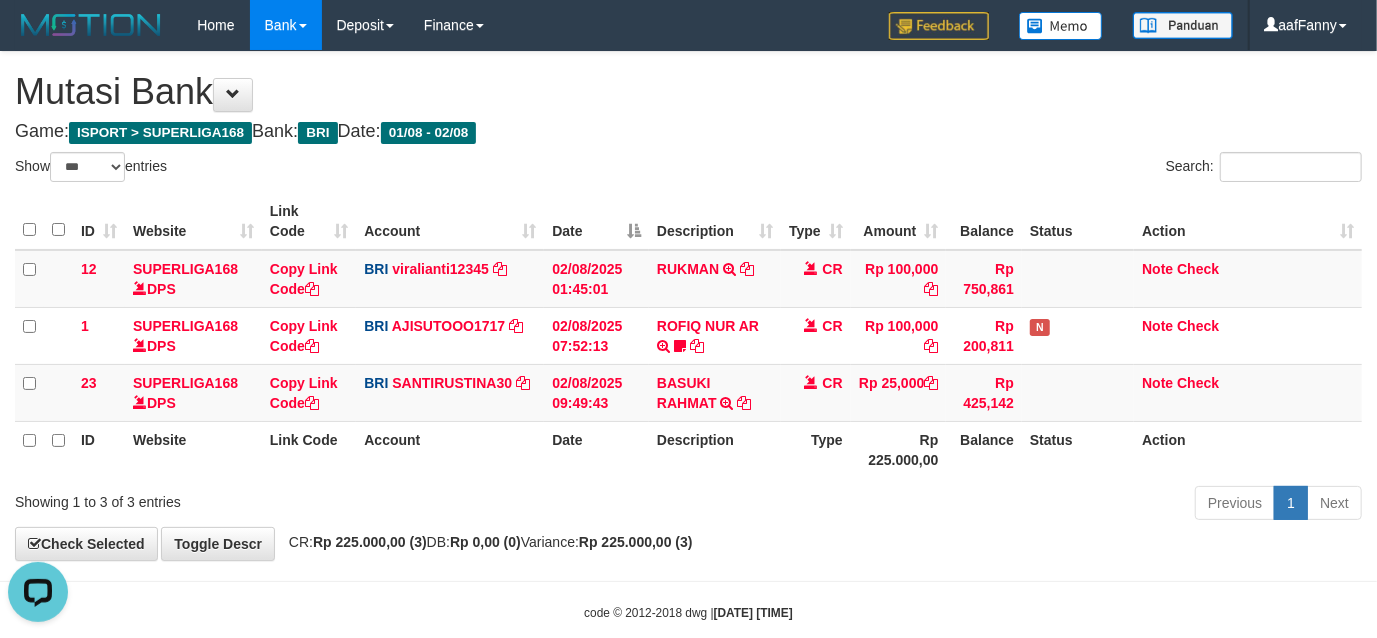 scroll, scrollTop: 0, scrollLeft: 0, axis: both 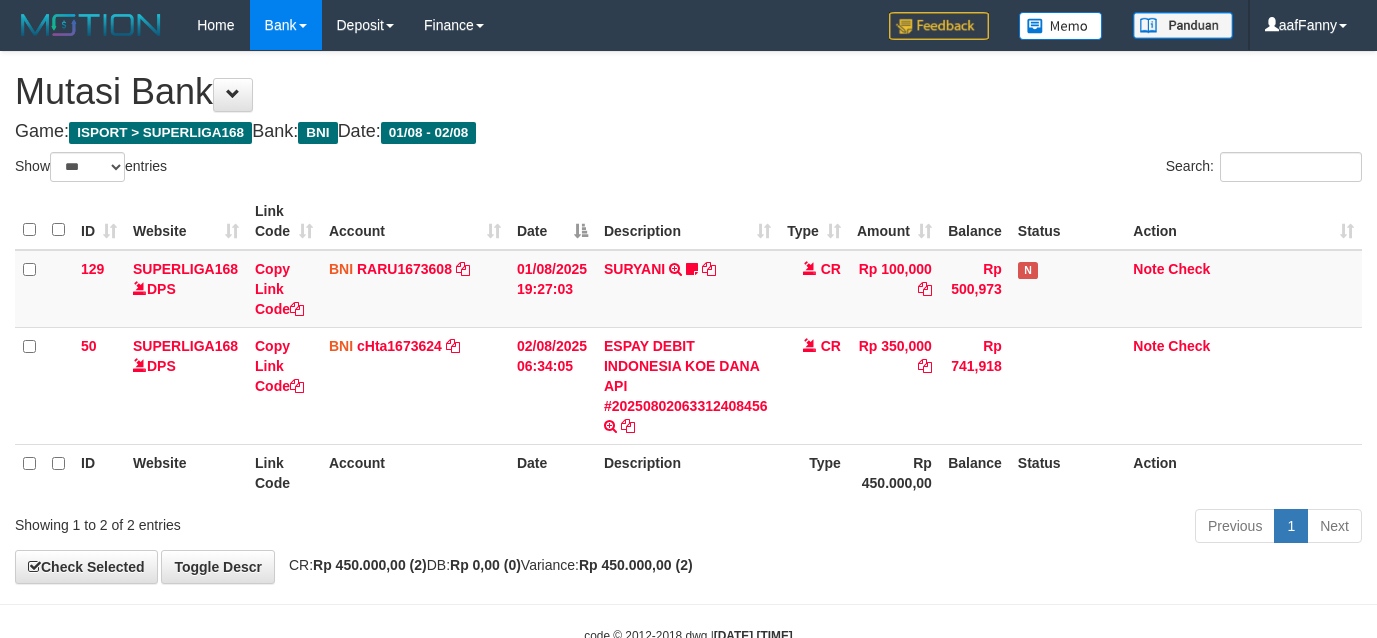 select on "***" 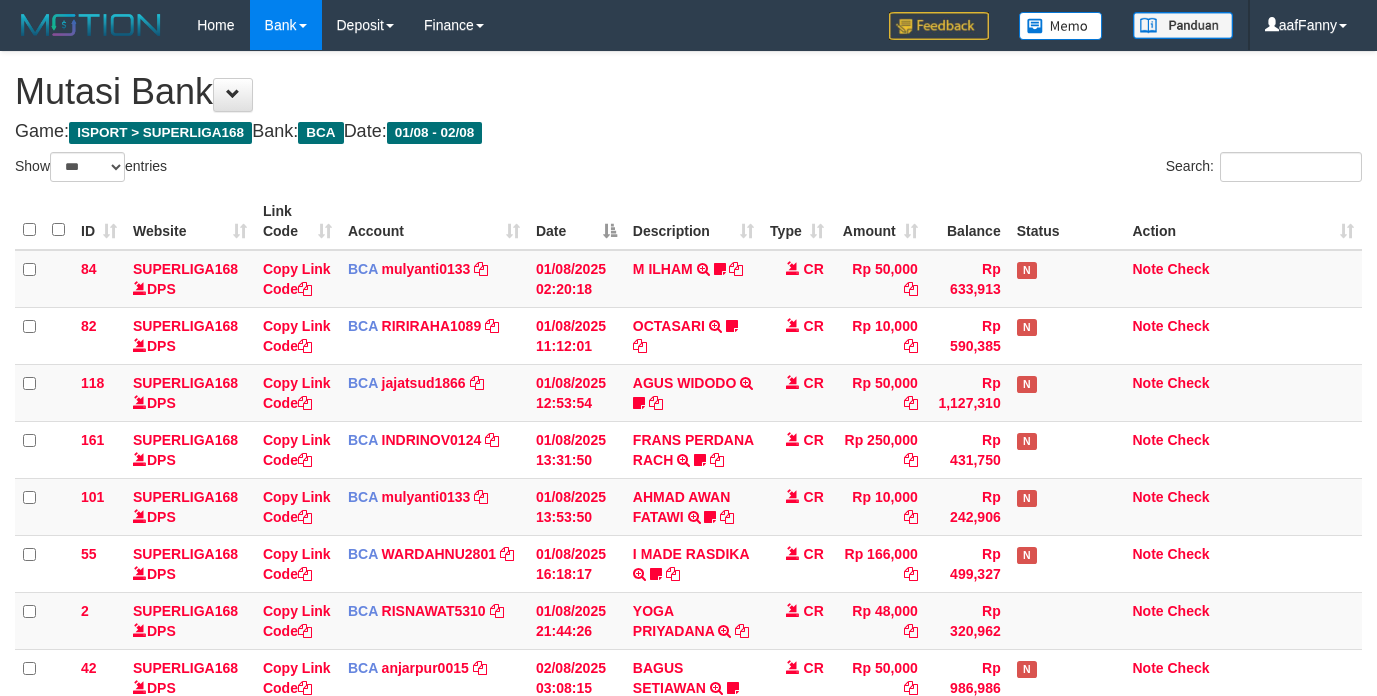 select on "***" 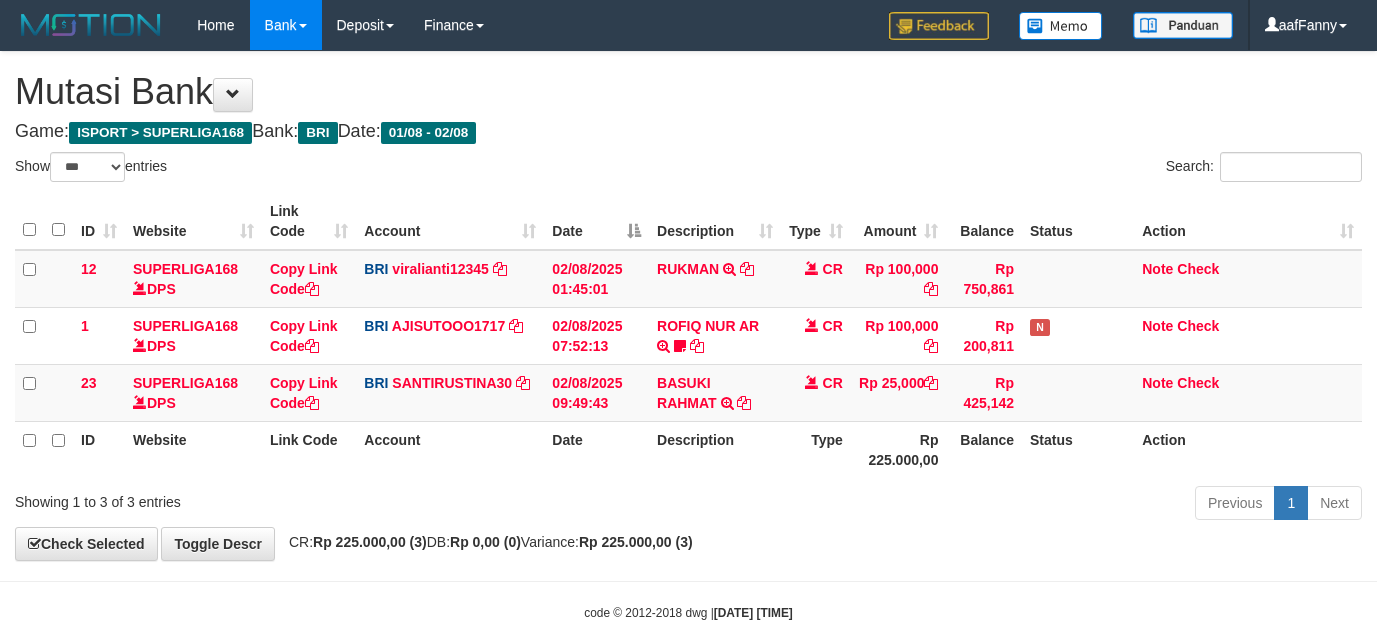 select on "***" 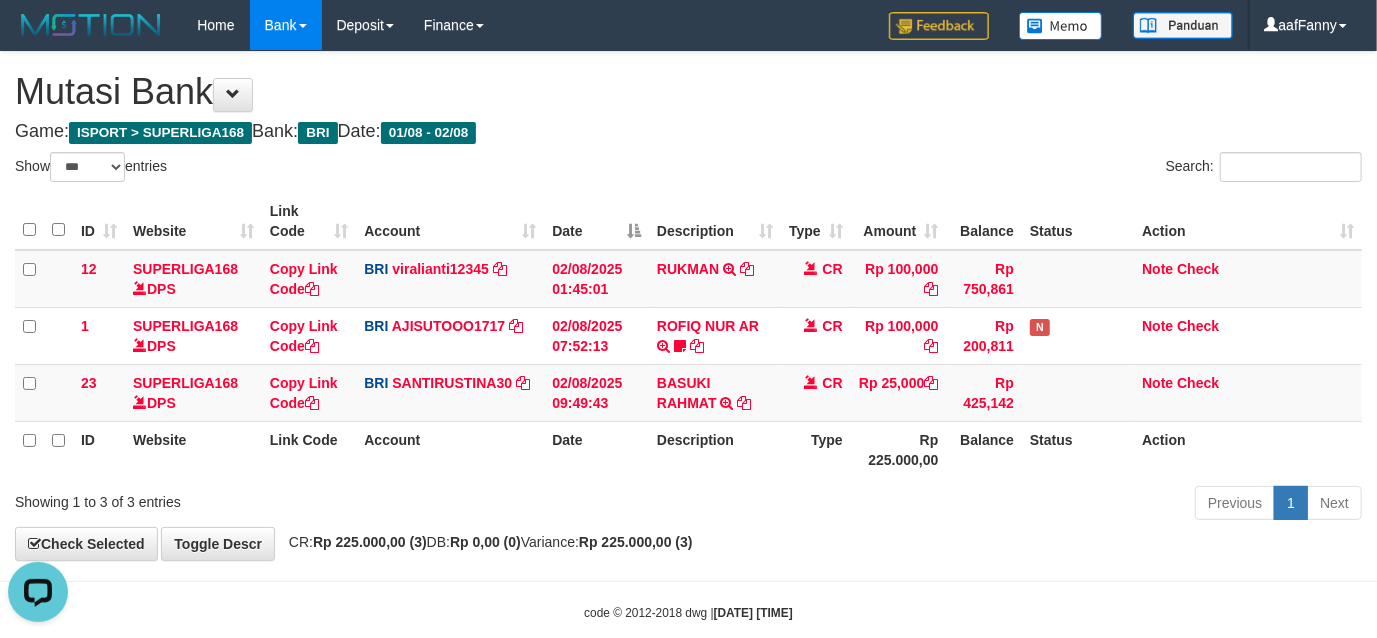 scroll, scrollTop: 0, scrollLeft: 0, axis: both 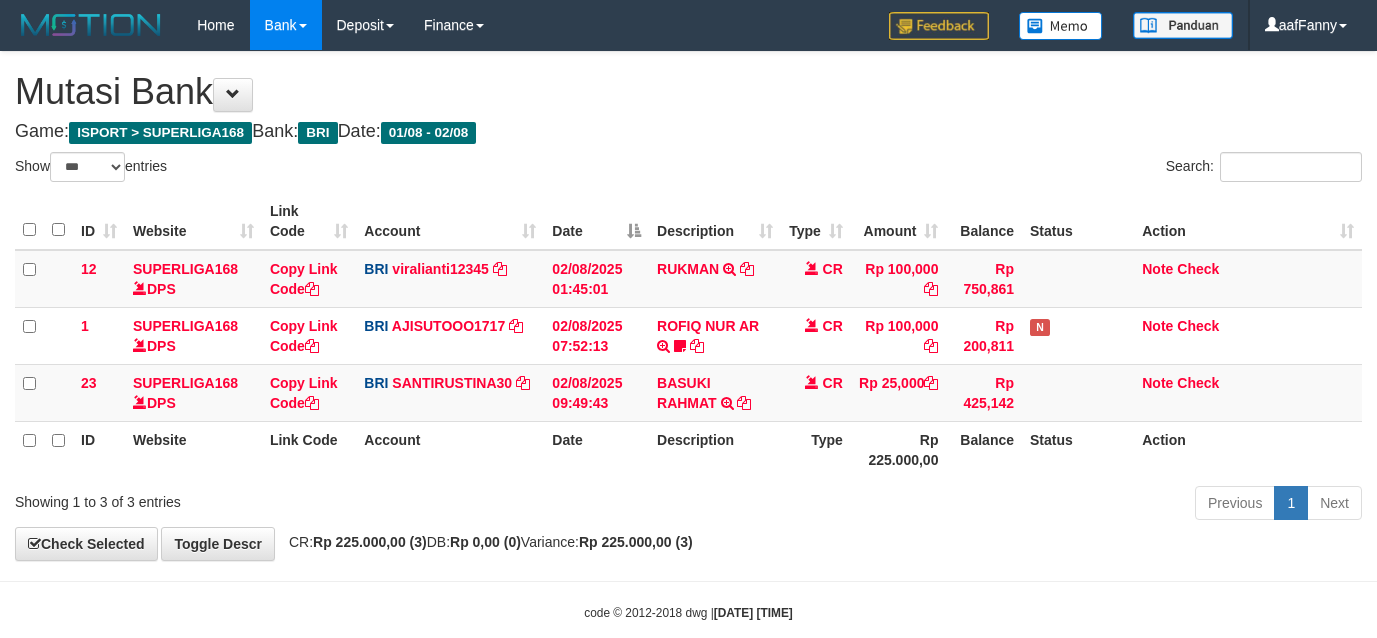 select on "***" 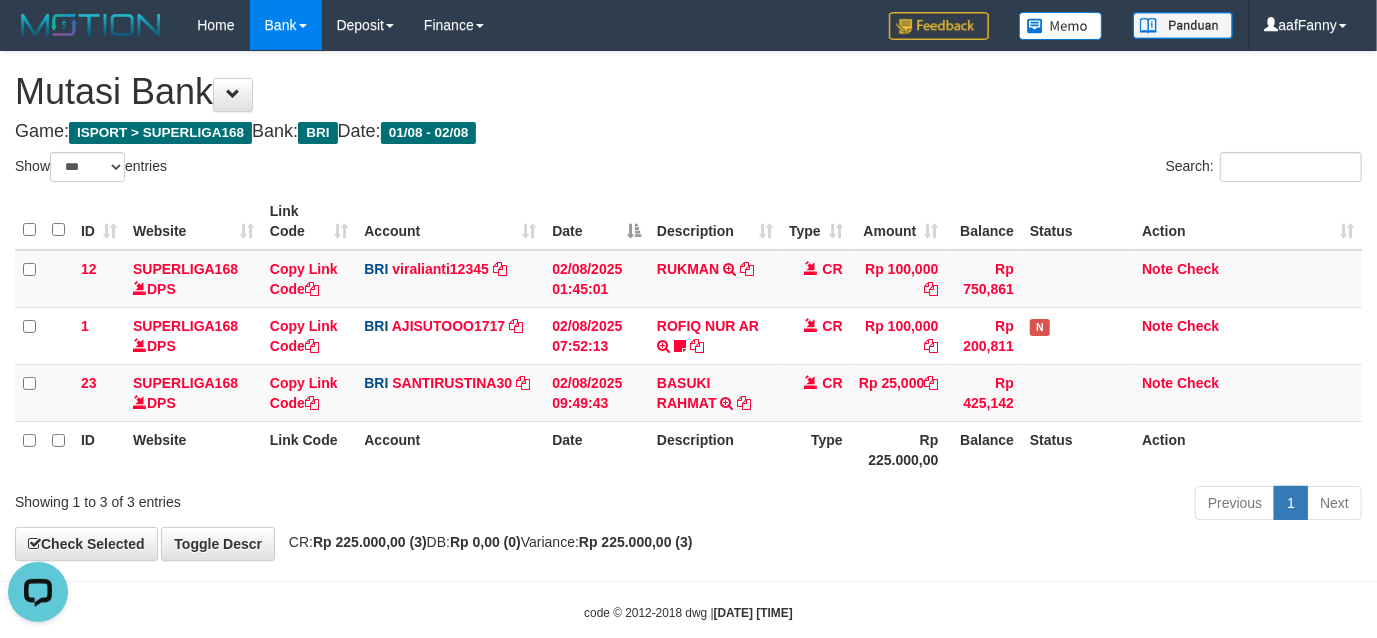 scroll, scrollTop: 0, scrollLeft: 0, axis: both 